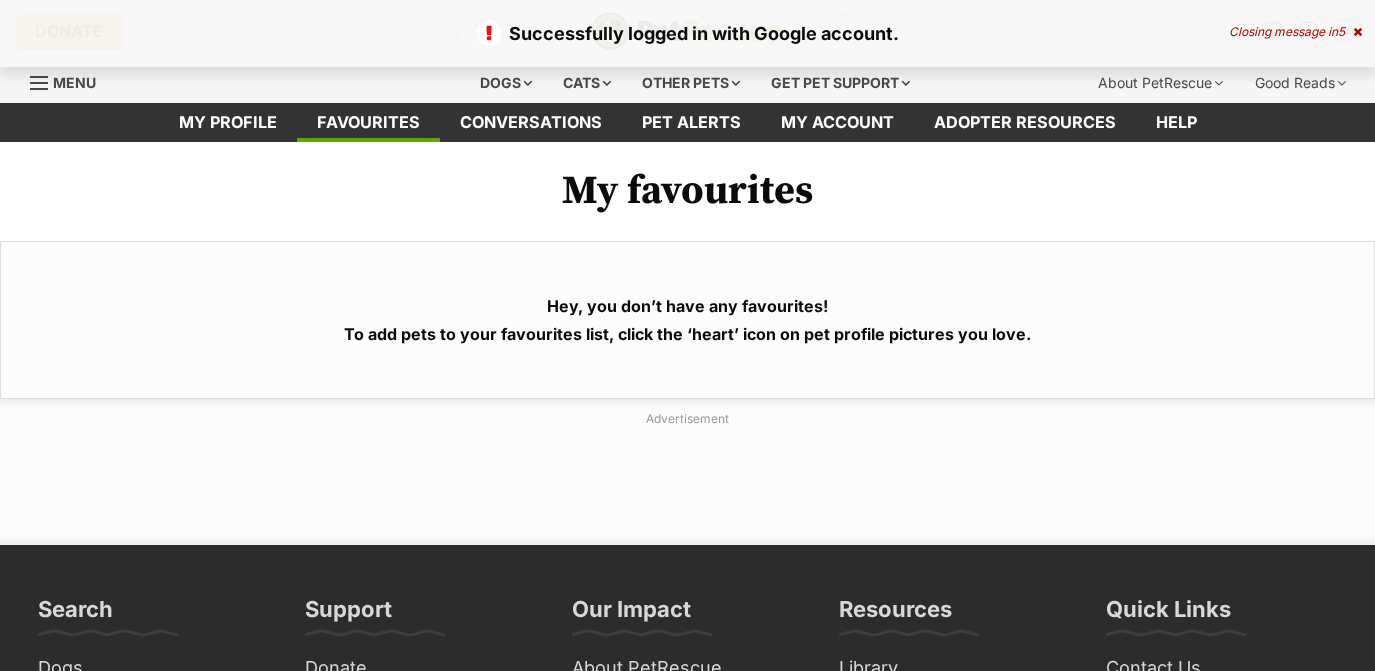 scroll, scrollTop: 0, scrollLeft: 0, axis: both 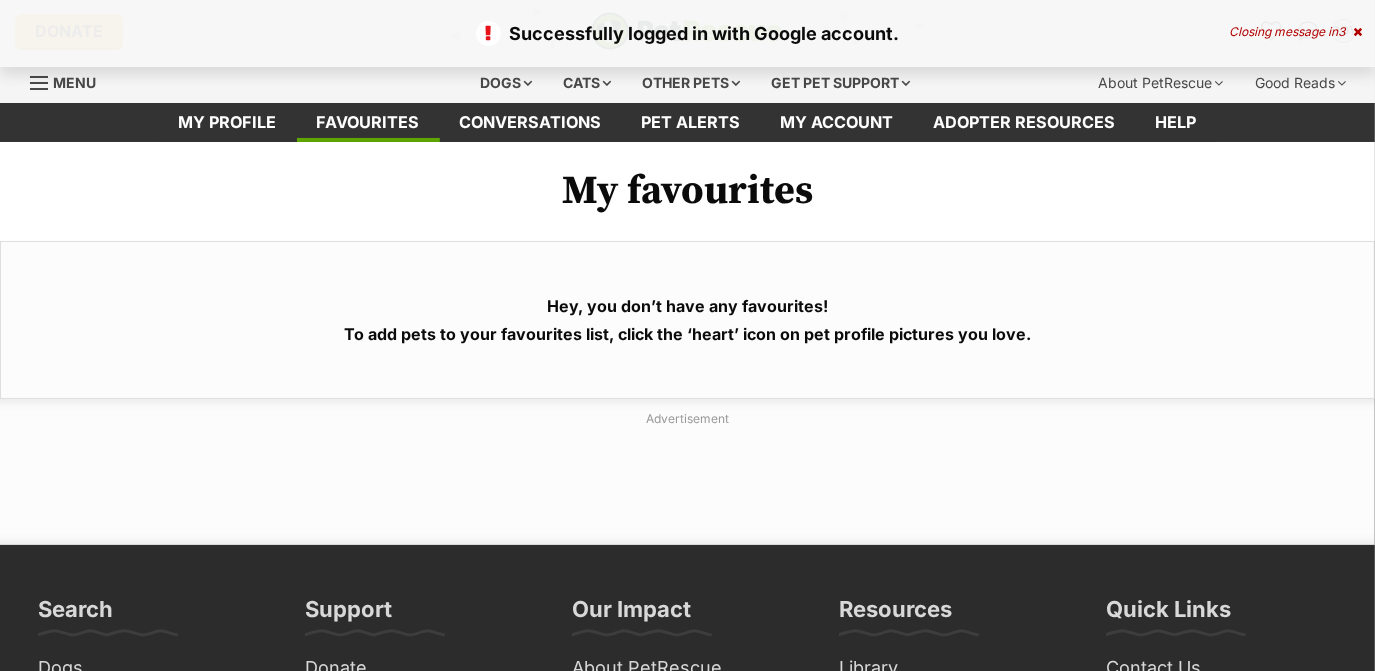 click on "Closing message in
3" at bounding box center [1295, 32] 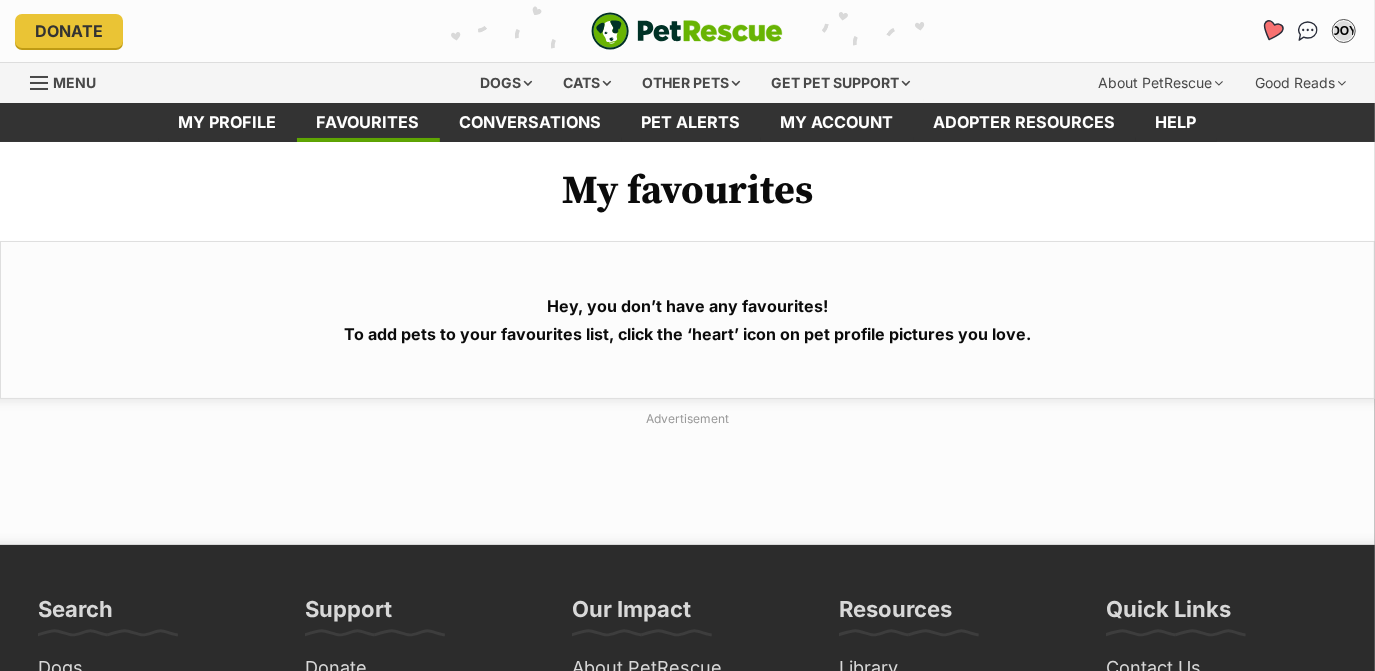 click 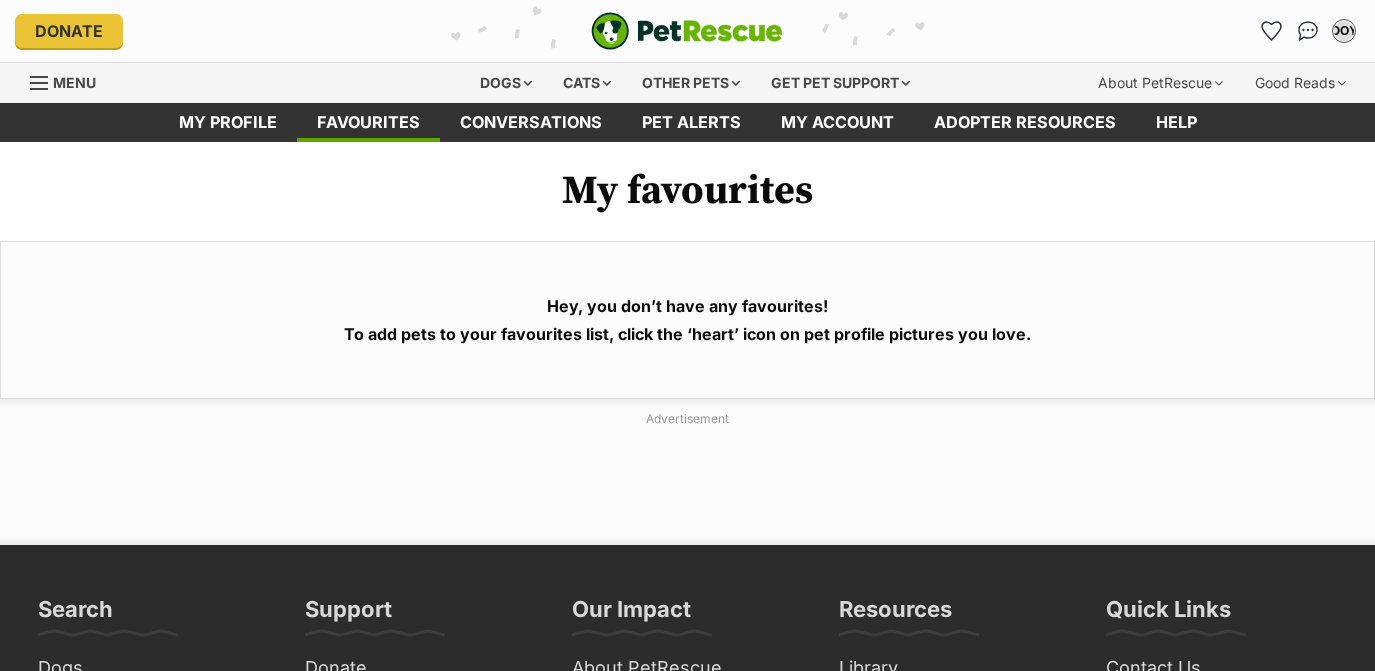 scroll, scrollTop: 0, scrollLeft: 0, axis: both 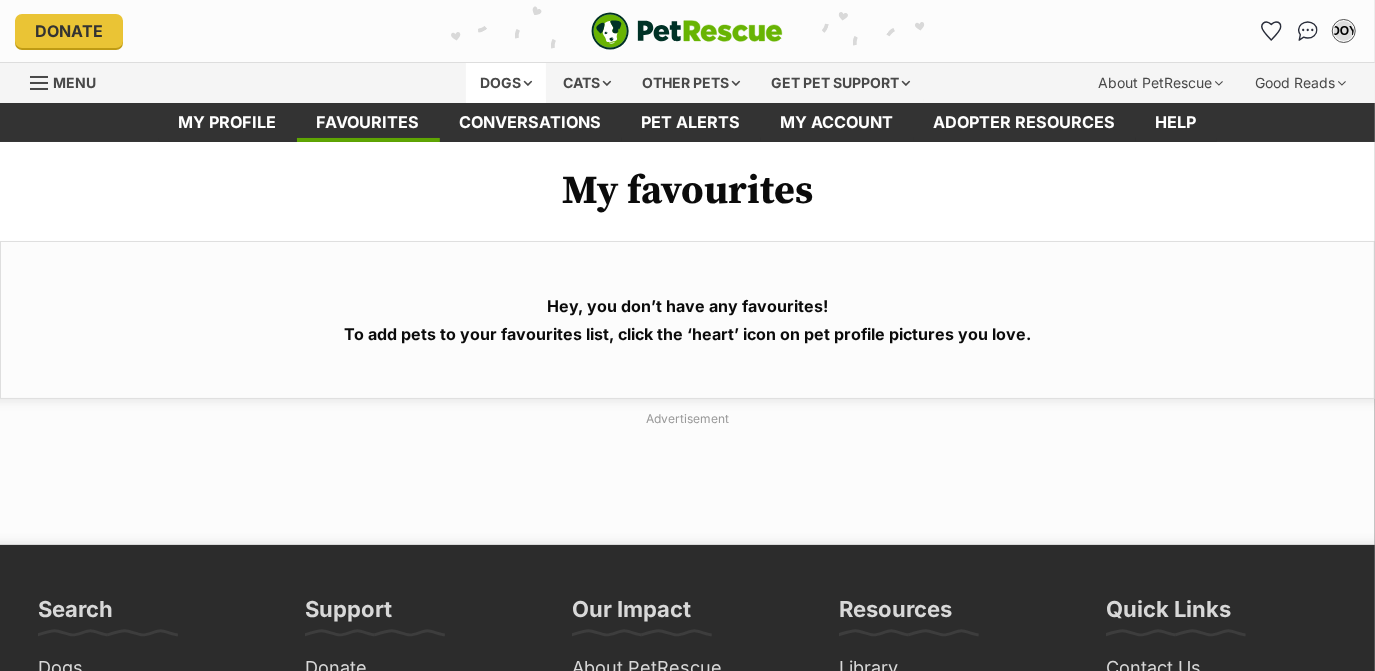 click on "Dogs" at bounding box center [506, 83] 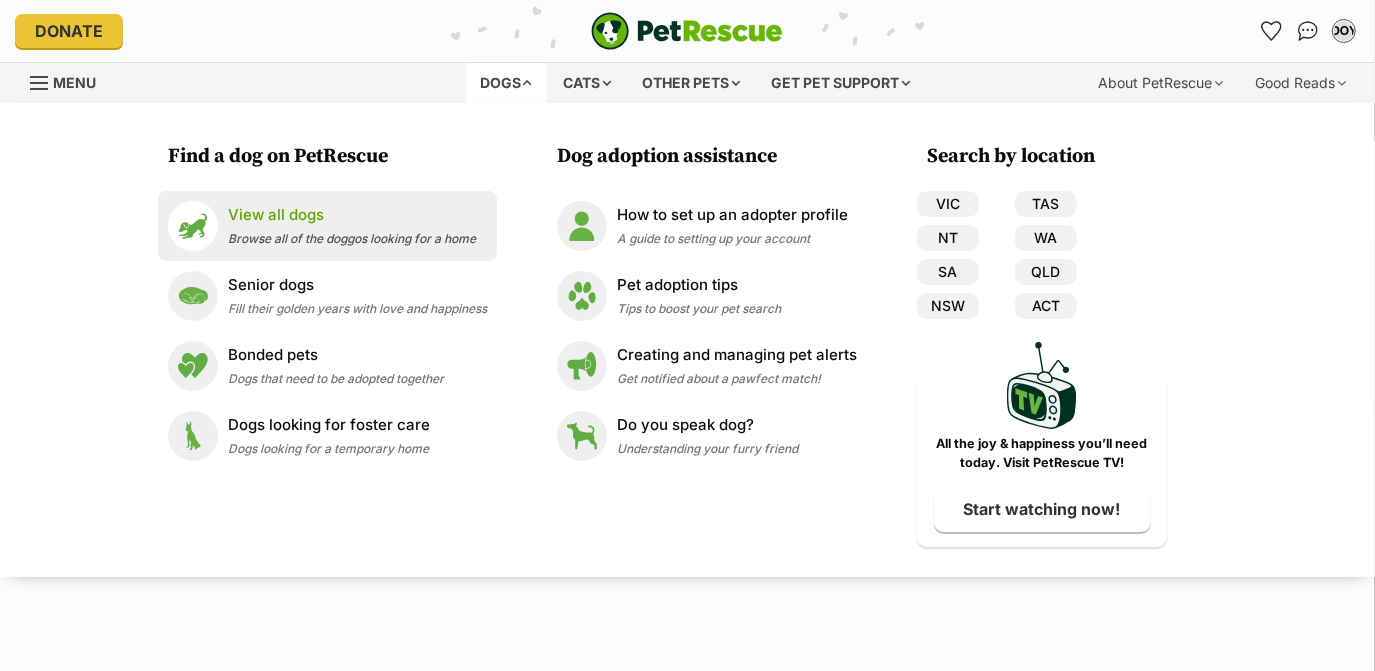 click on "View all dogs" at bounding box center [352, 215] 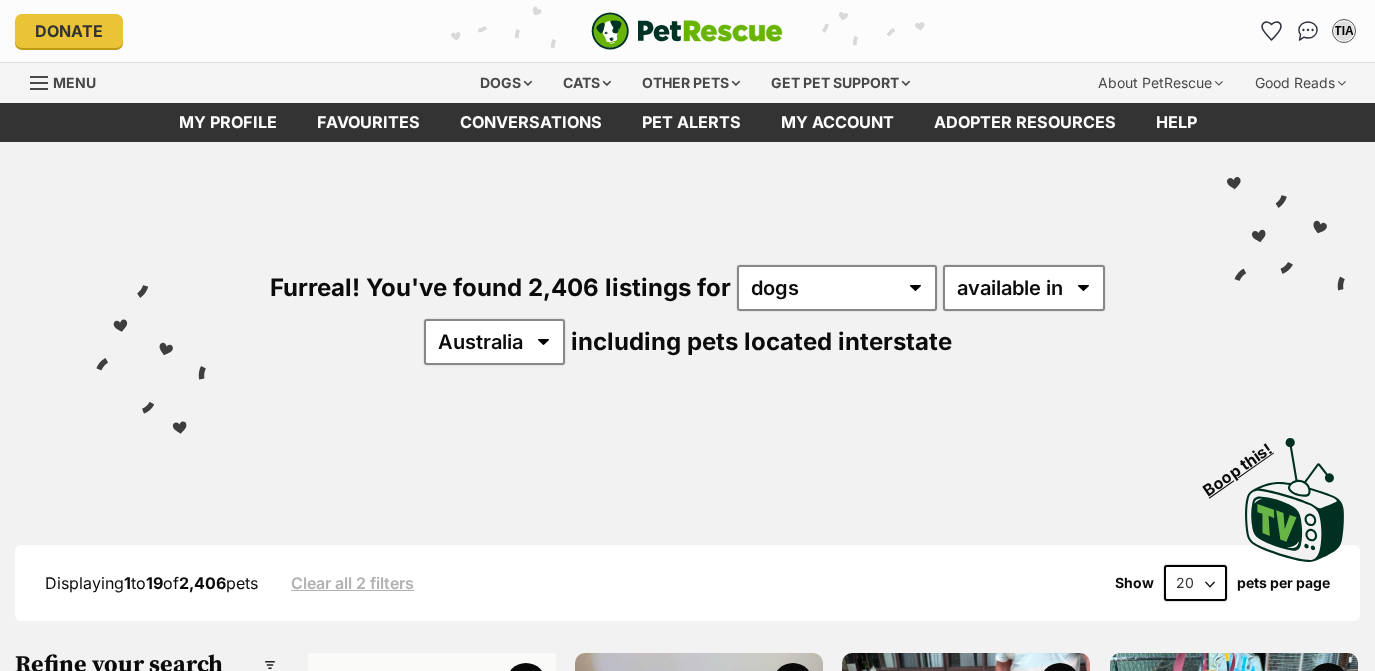 scroll, scrollTop: 0, scrollLeft: 0, axis: both 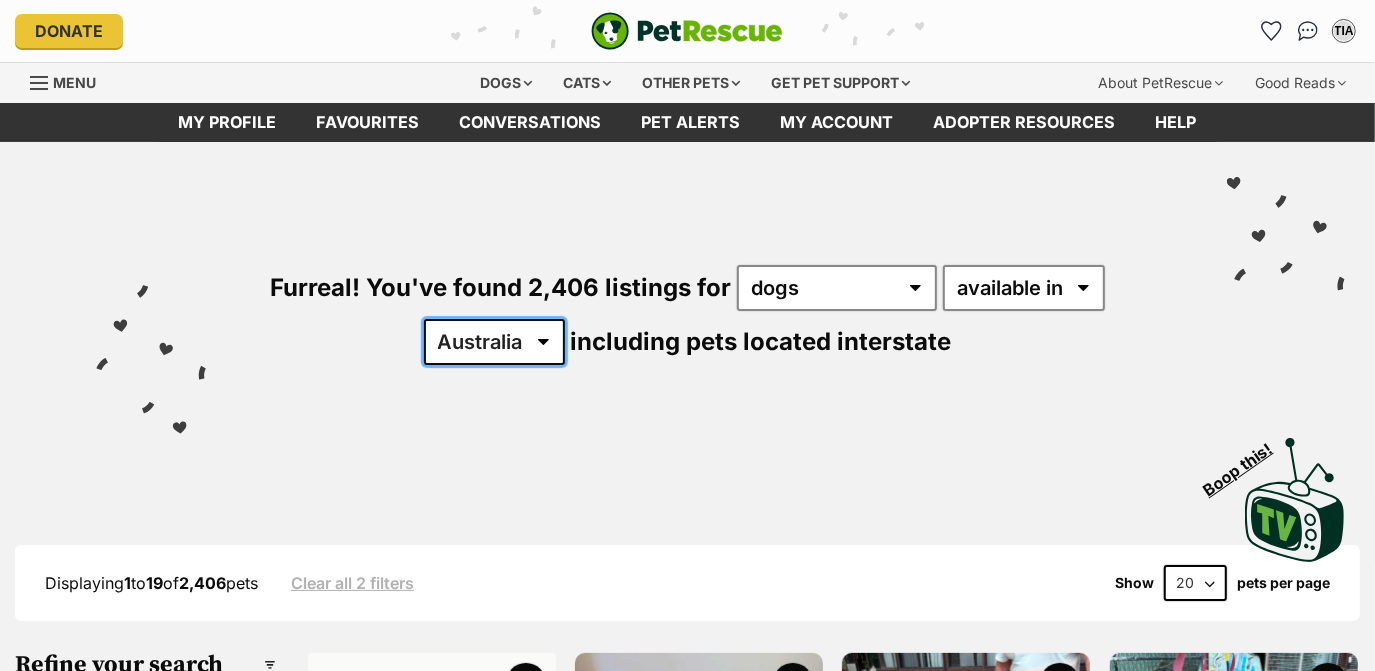 click on "Australia
ACT
NSW
NT
QLD
SA
TAS
VIC
WA" at bounding box center [494, 342] 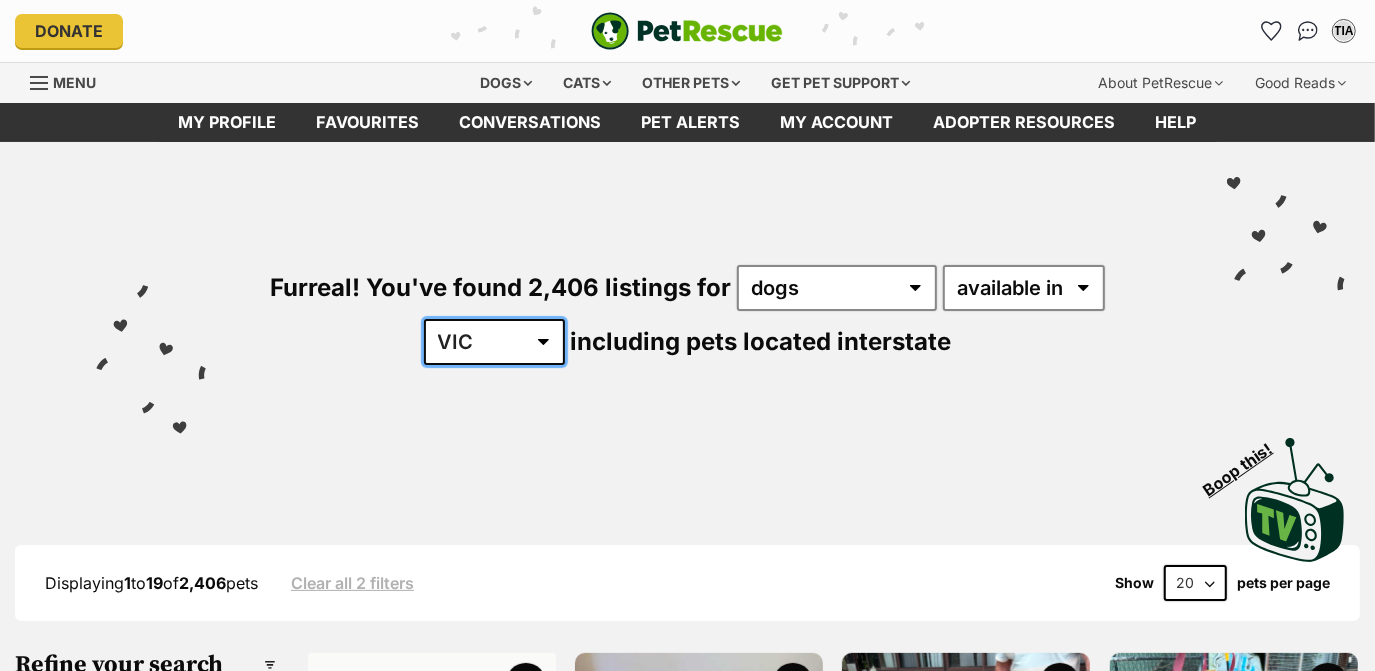click on "Australia
ACT
NSW
NT
QLD
SA
TAS
VIC
WA" at bounding box center [494, 342] 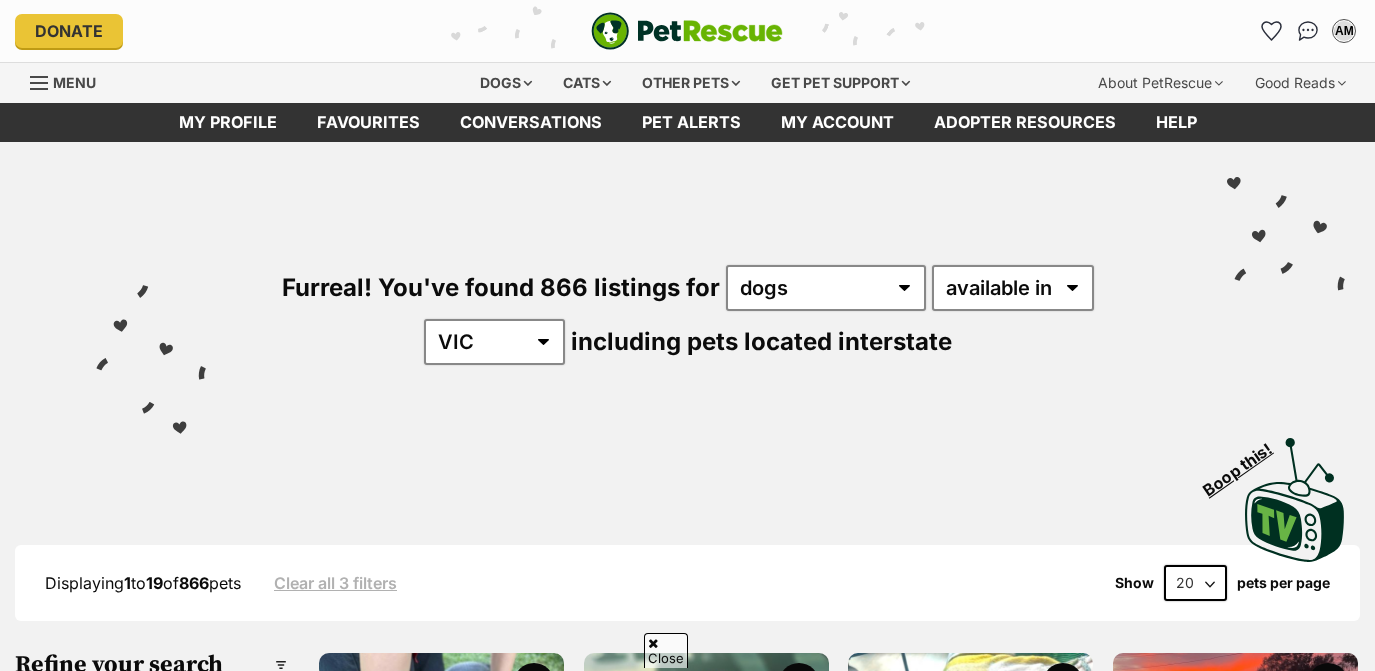 scroll, scrollTop: 138, scrollLeft: 0, axis: vertical 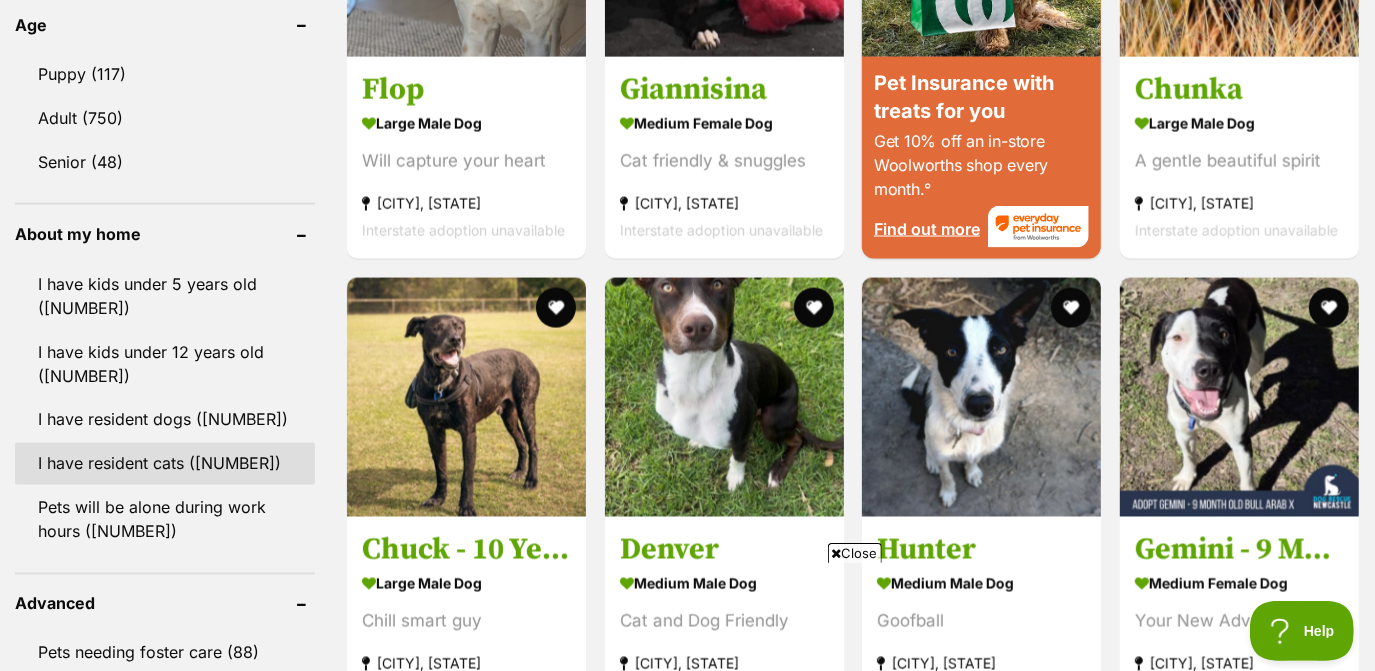 click on "I have resident cats (577)" at bounding box center (165, 464) 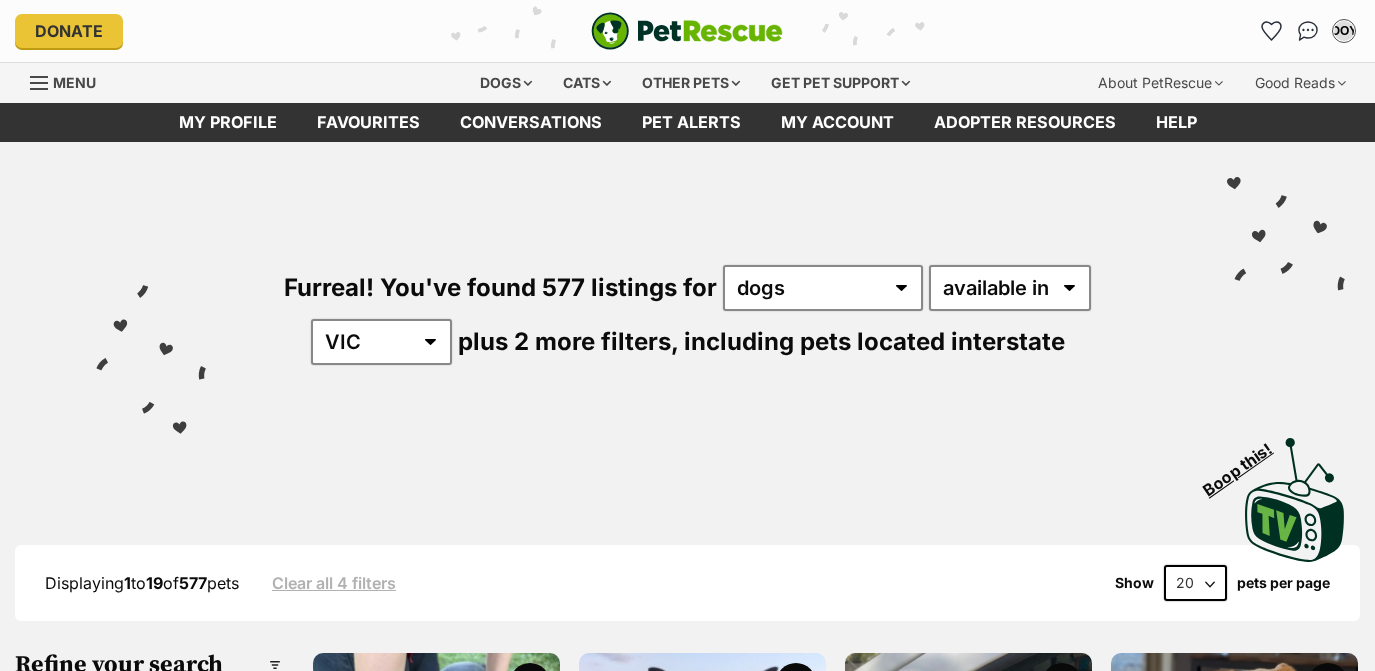 scroll, scrollTop: 0, scrollLeft: 0, axis: both 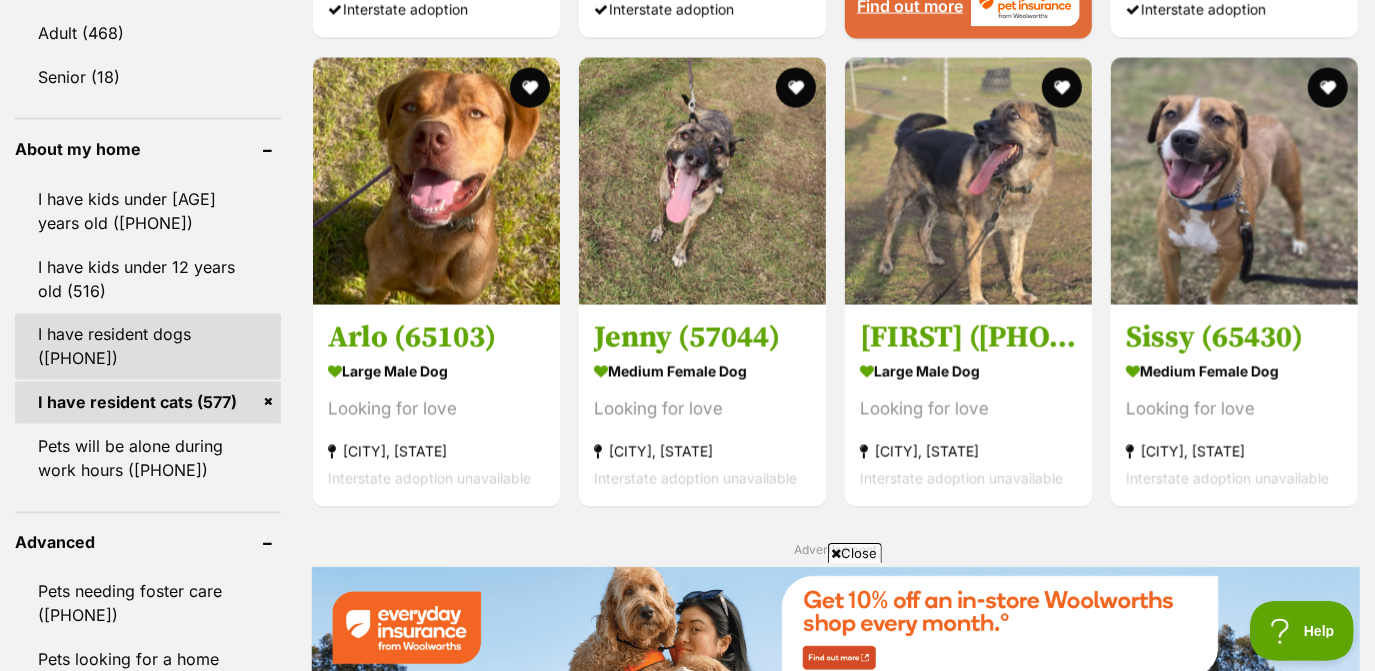 click on "I have resident dogs (551)" at bounding box center (148, 347) 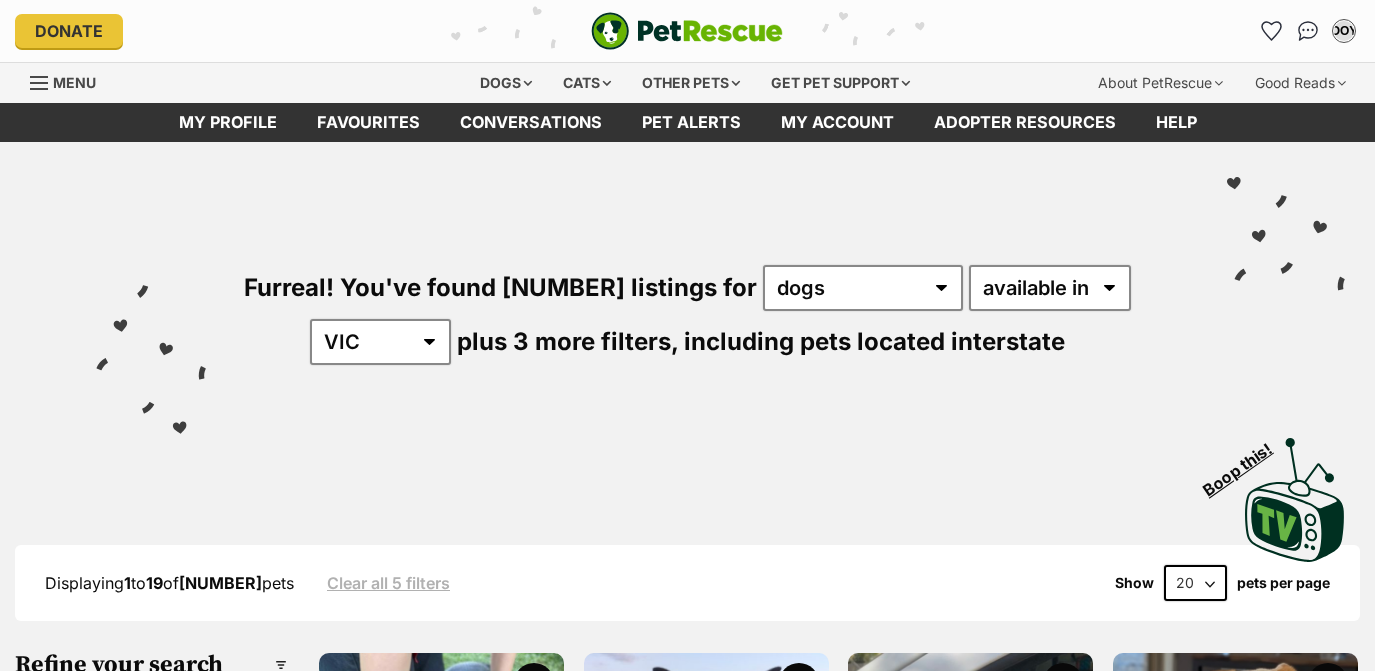 scroll, scrollTop: 0, scrollLeft: 0, axis: both 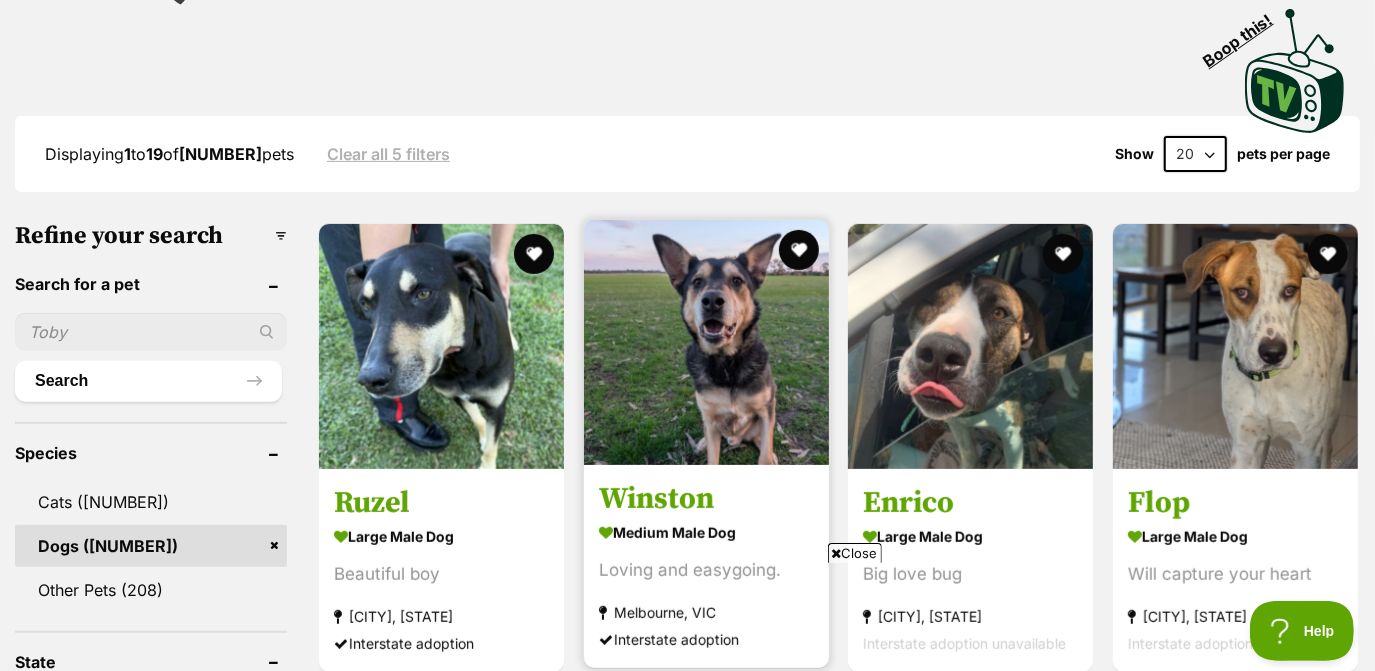 drag, startPoint x: 517, startPoint y: 238, endPoint x: 670, endPoint y: 228, distance: 153.32645 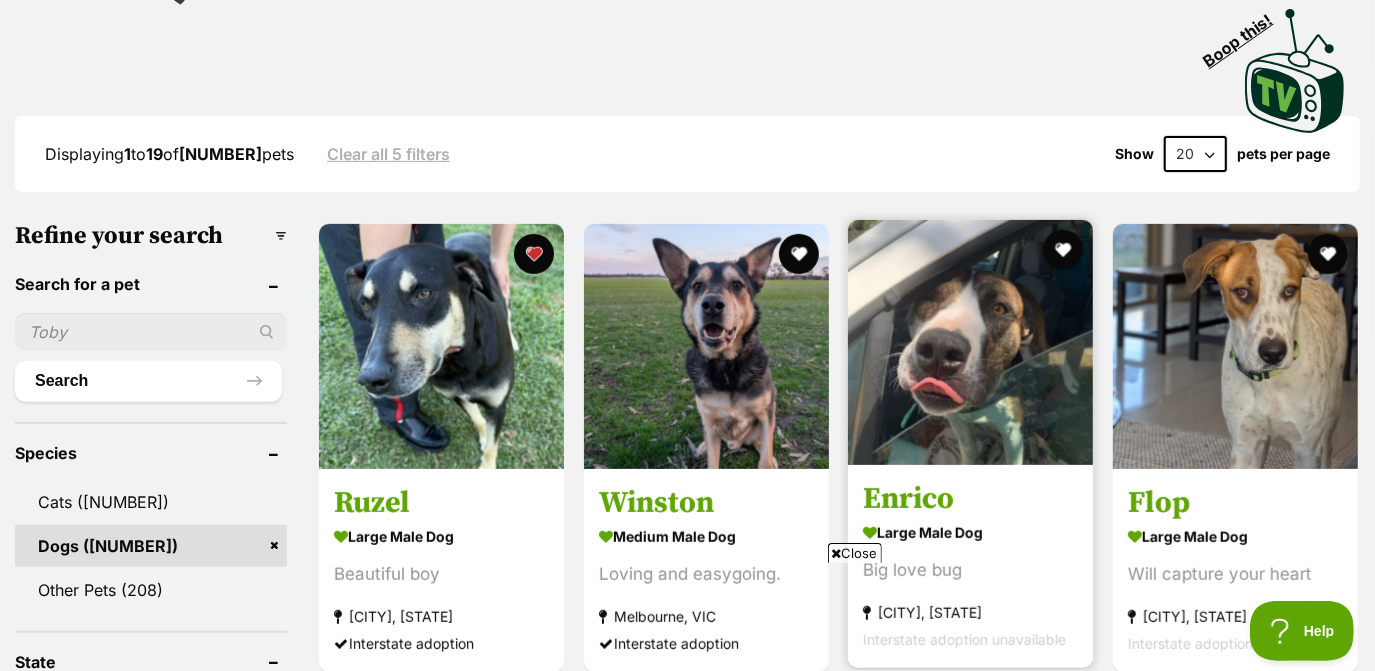 scroll, scrollTop: 0, scrollLeft: 0, axis: both 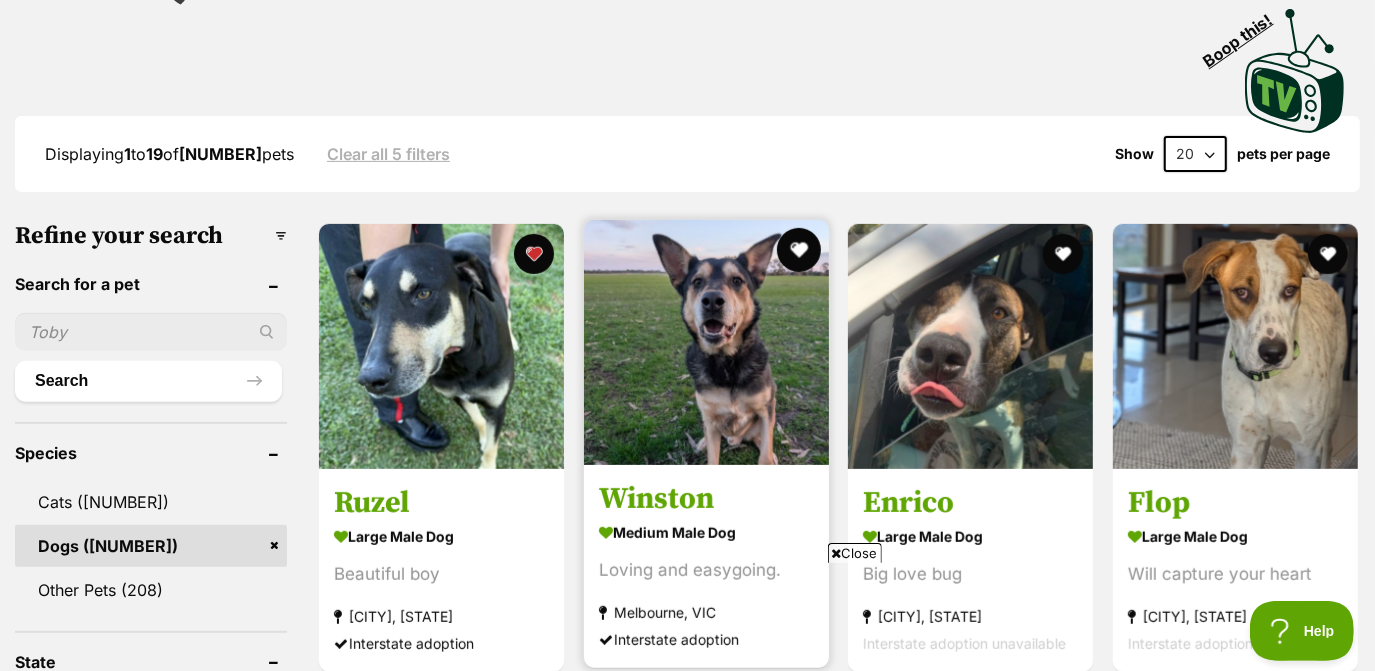 click at bounding box center (799, 250) 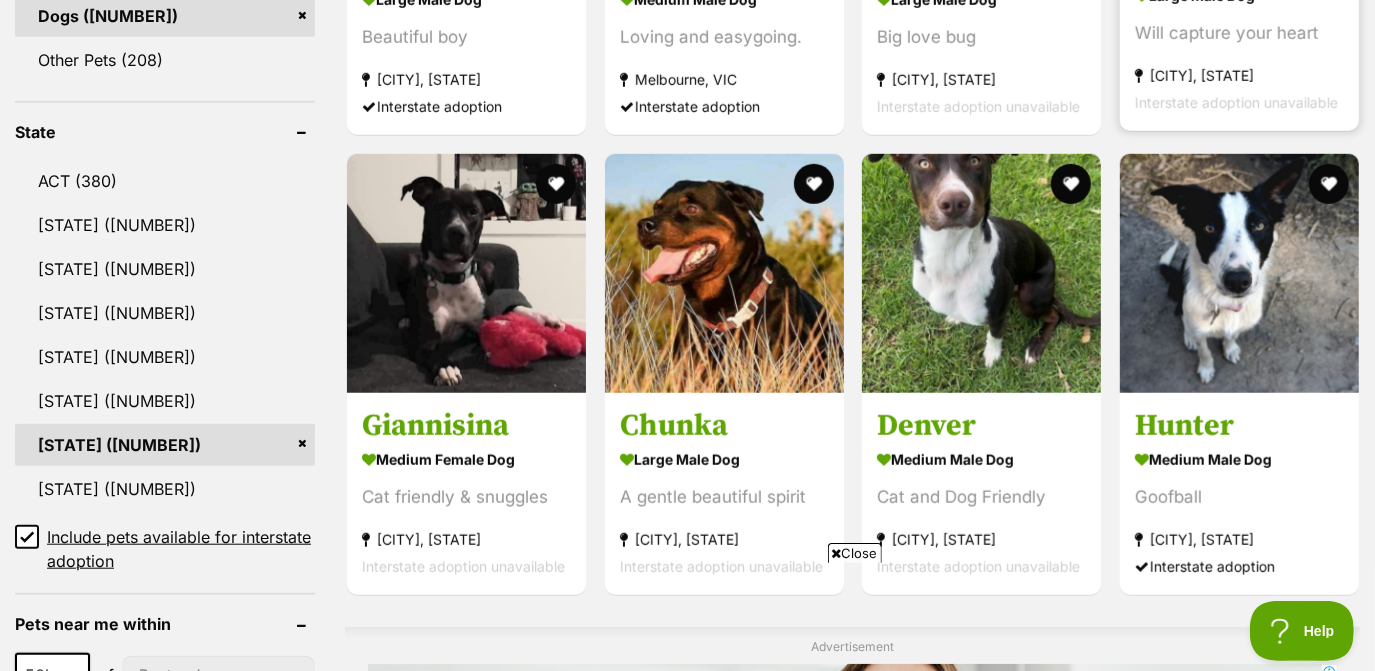 scroll, scrollTop: 958, scrollLeft: 0, axis: vertical 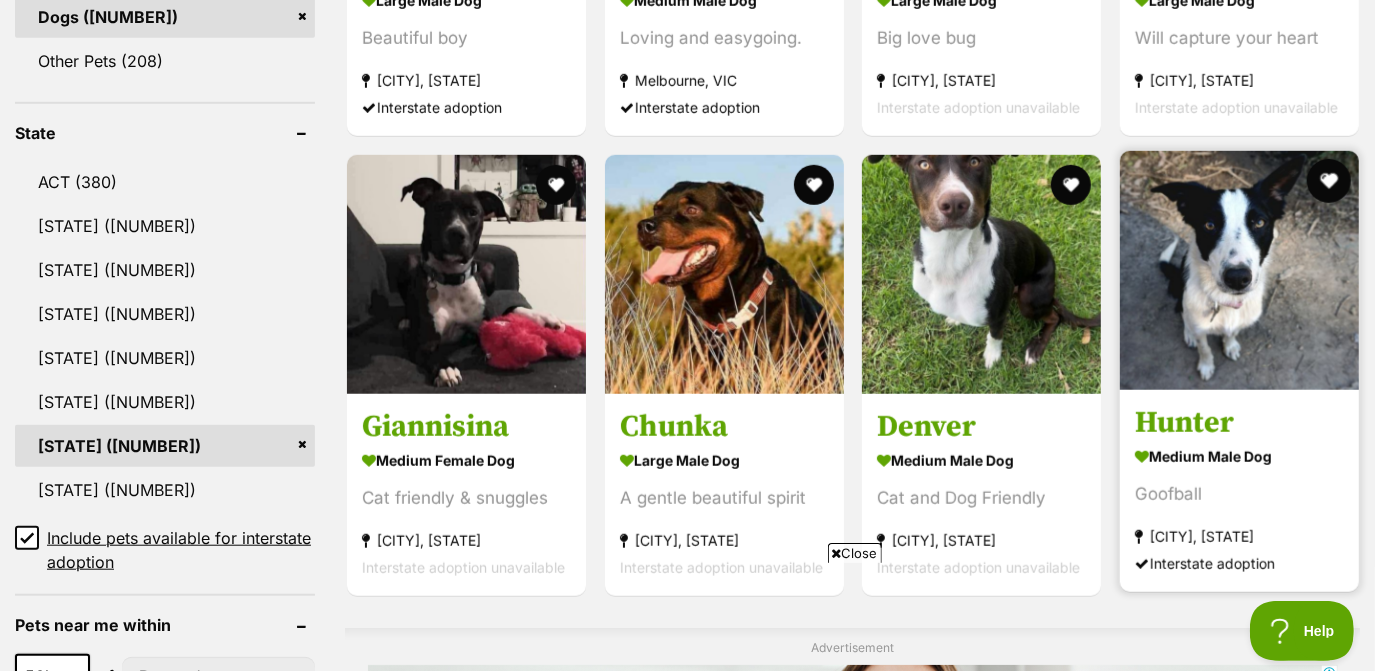 click at bounding box center [1328, 181] 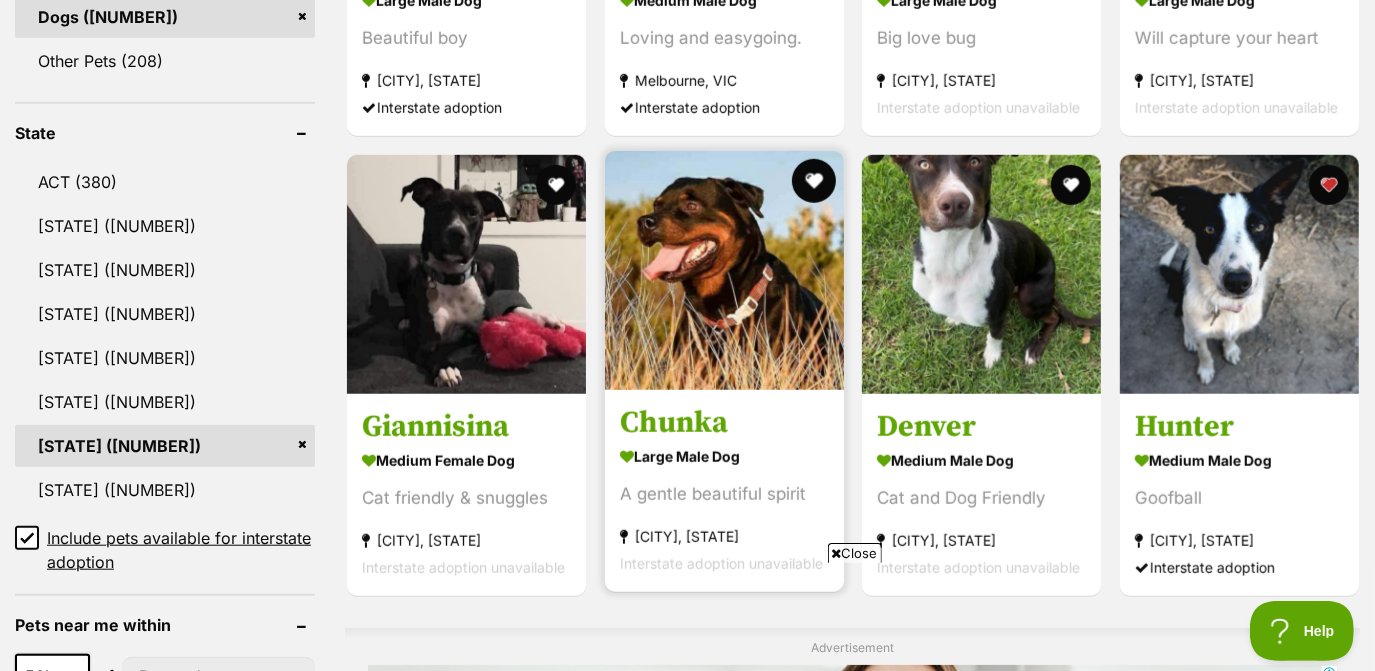 click at bounding box center [813, 181] 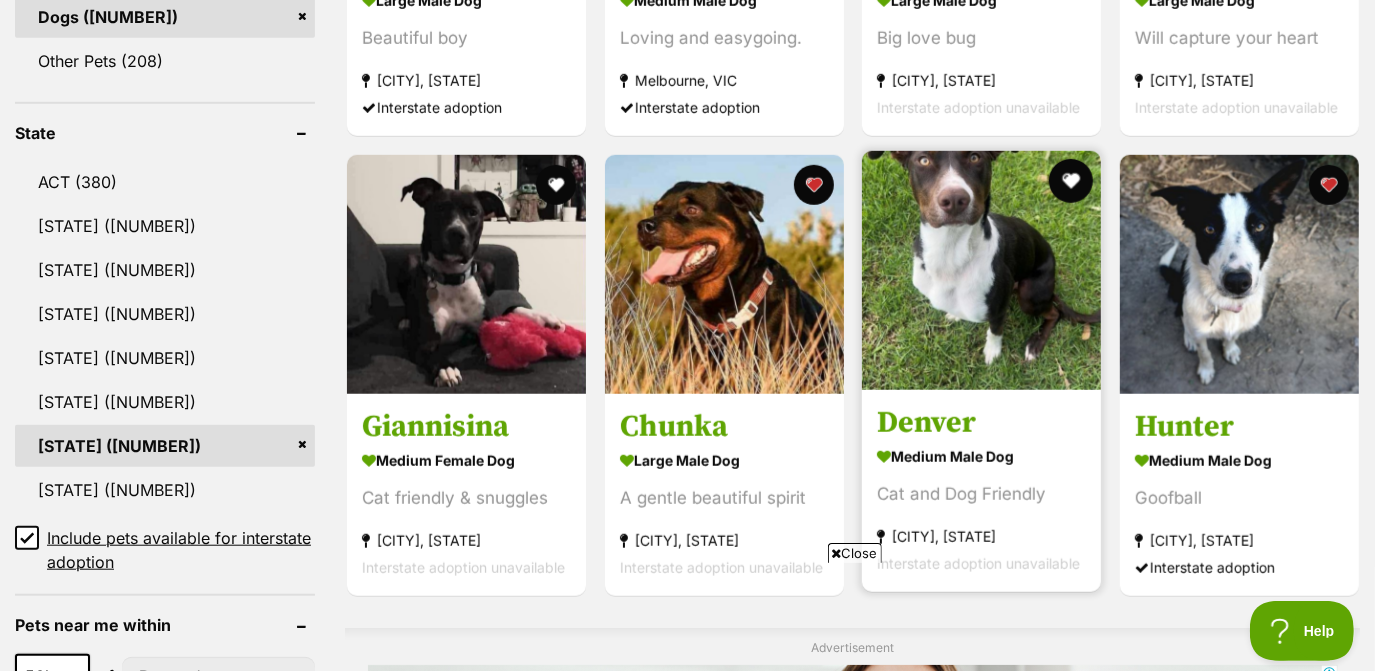click at bounding box center (1071, 181) 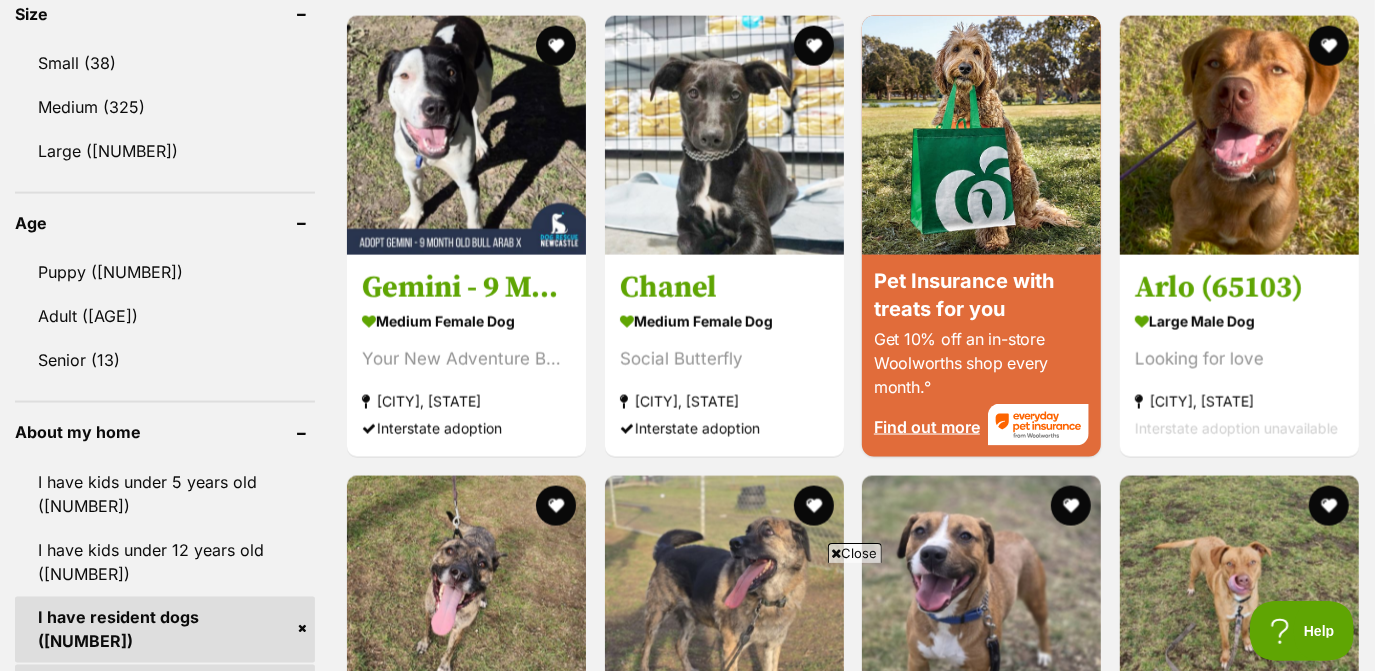 scroll, scrollTop: 1891, scrollLeft: 0, axis: vertical 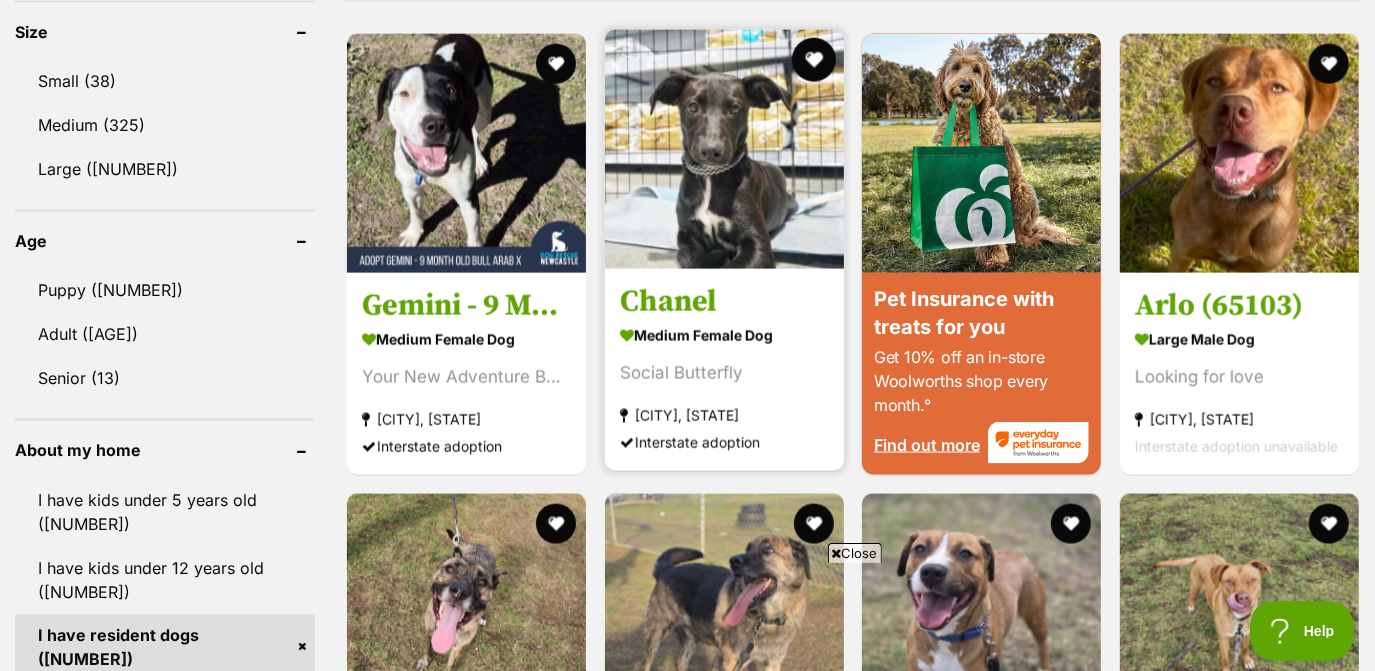 click at bounding box center [813, 60] 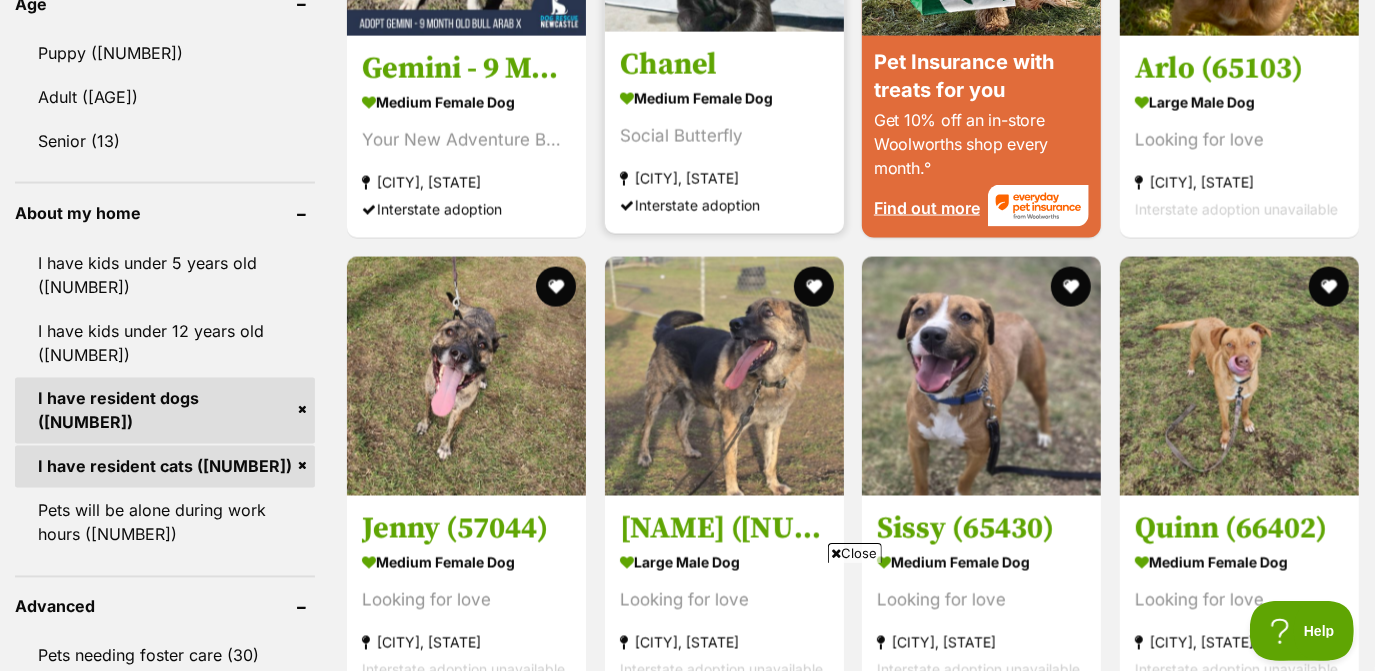scroll, scrollTop: 2125, scrollLeft: 0, axis: vertical 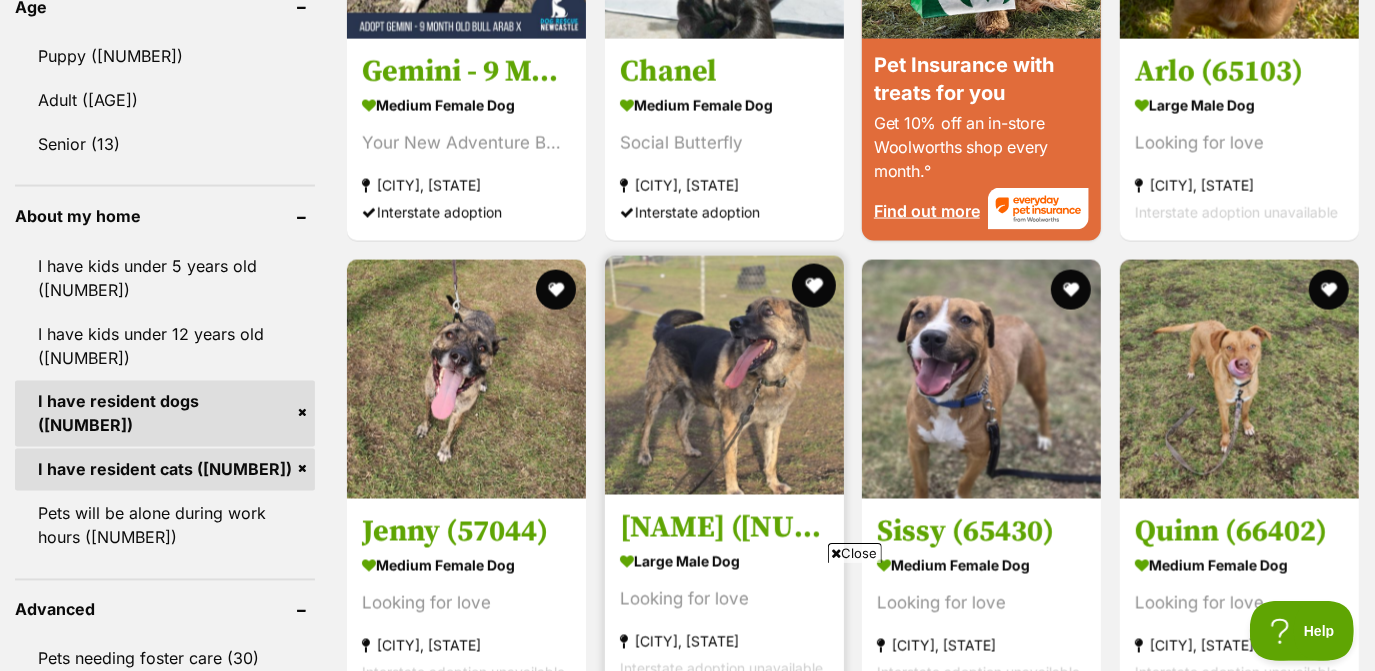 click at bounding box center [813, 286] 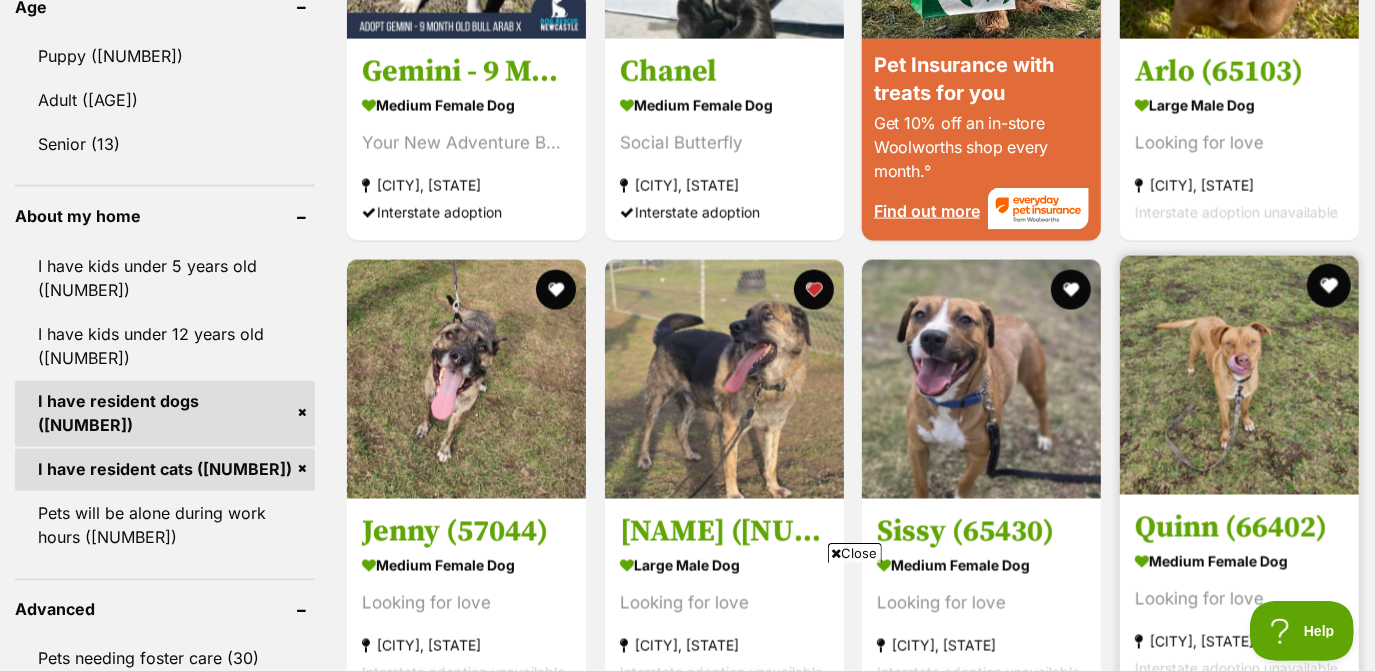 click at bounding box center (1328, 286) 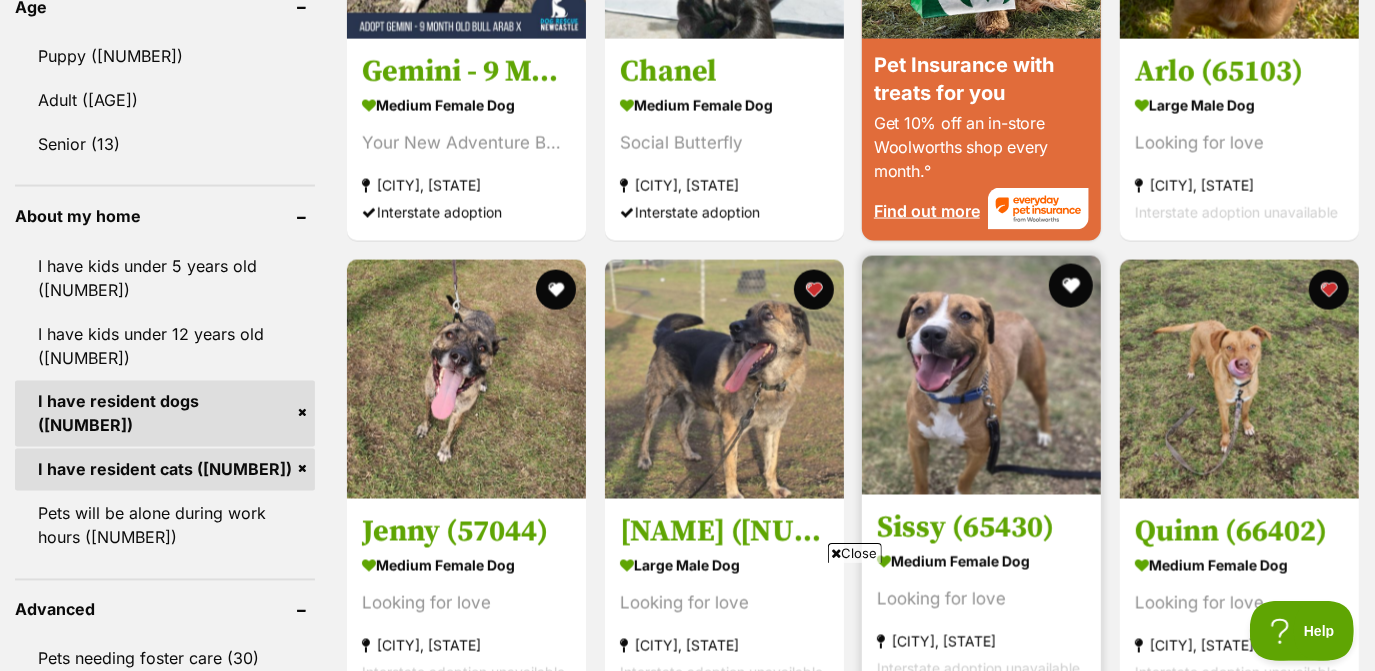 click at bounding box center (1071, 286) 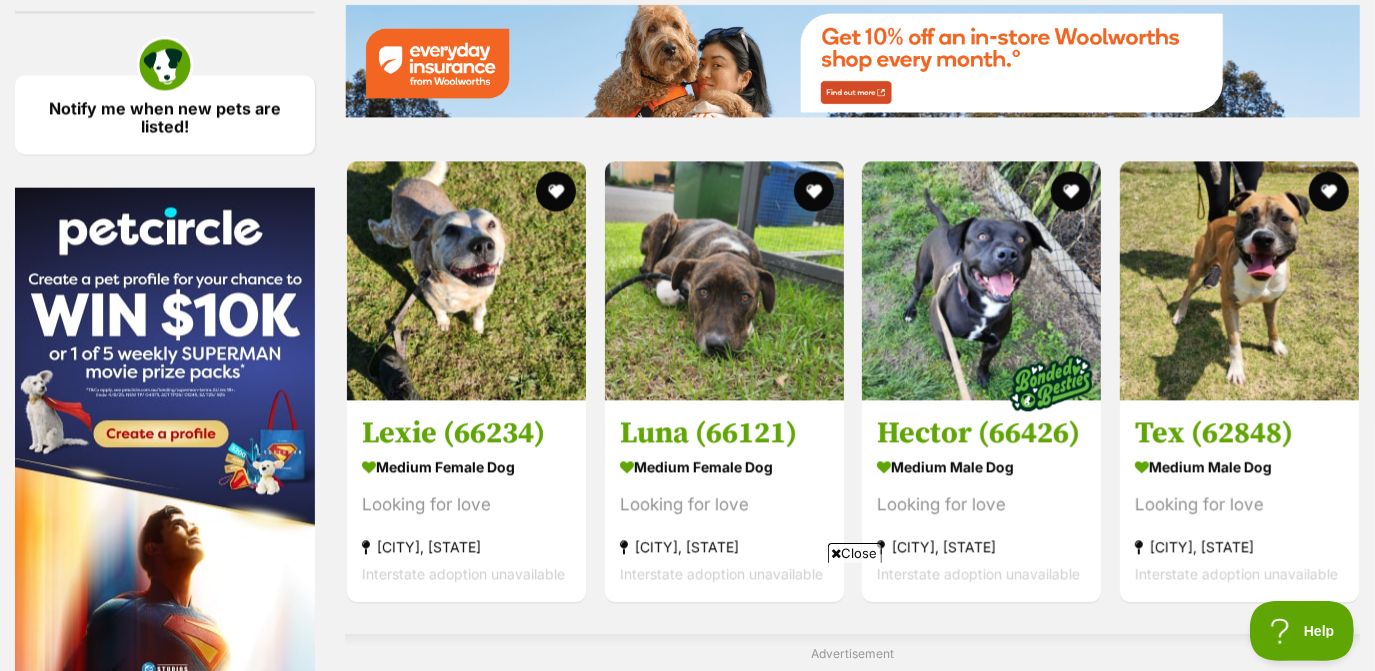 scroll, scrollTop: 2880, scrollLeft: 0, axis: vertical 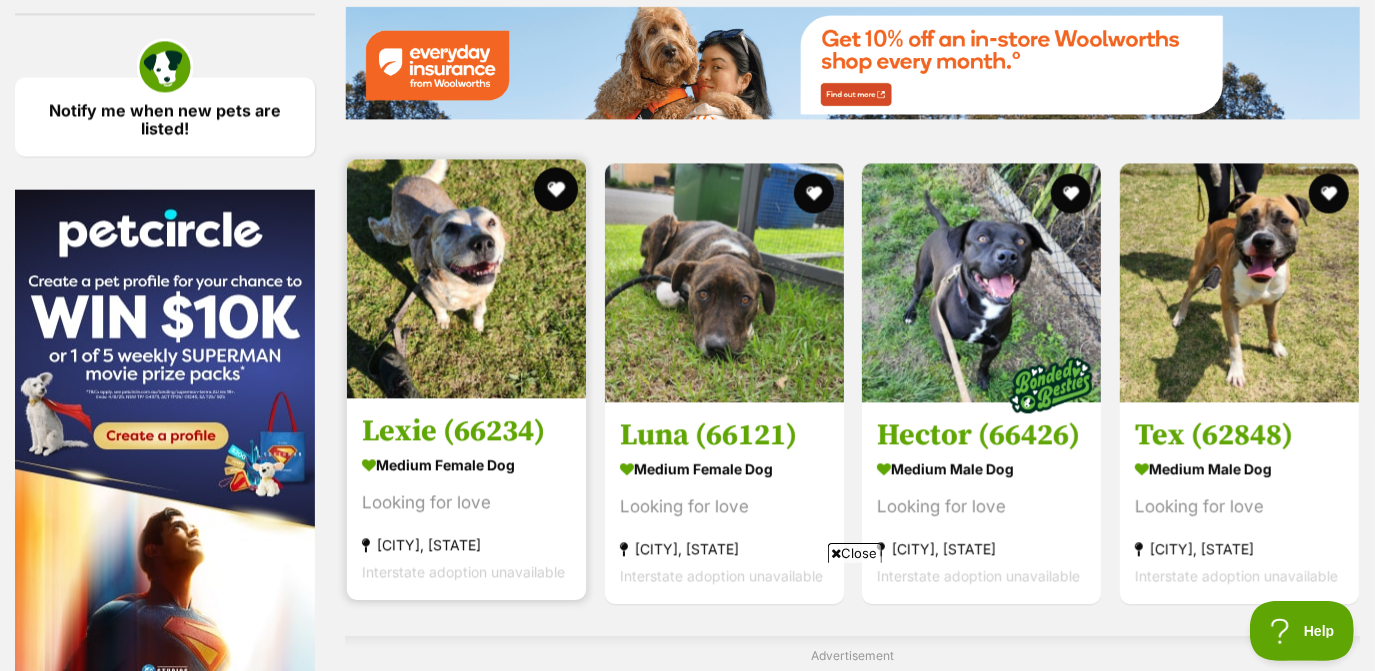 click at bounding box center [556, 189] 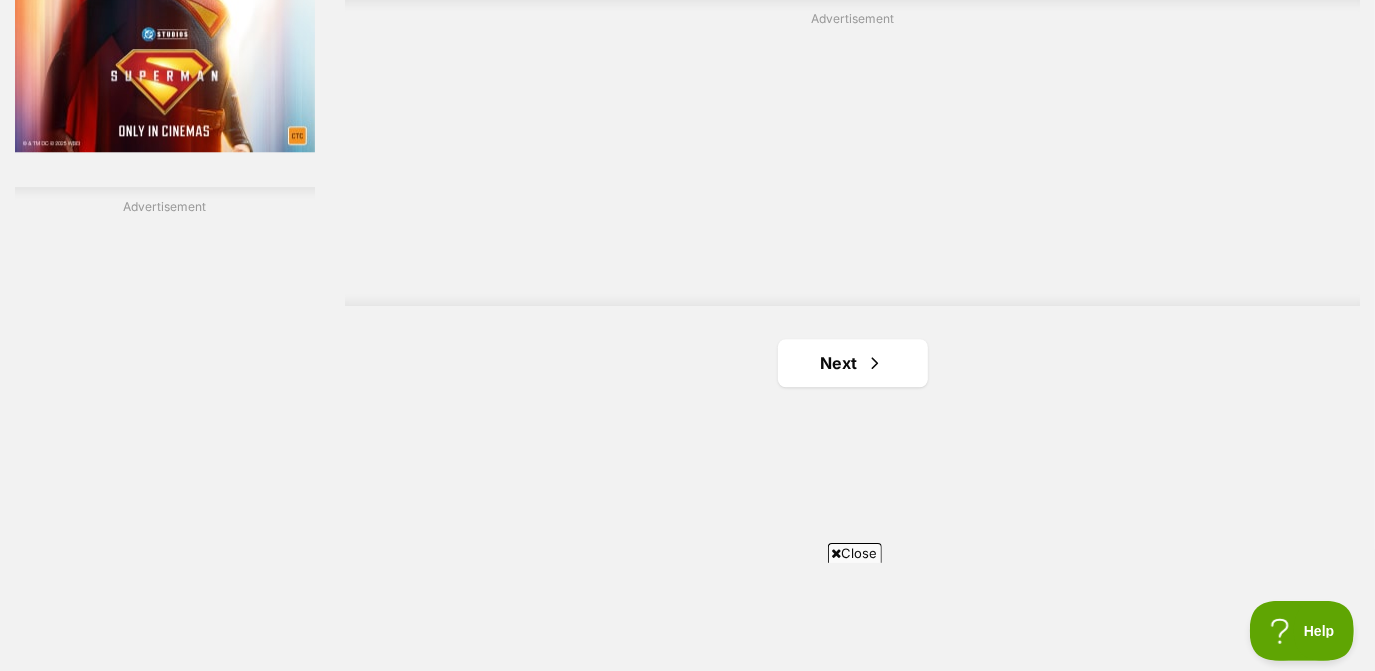 scroll, scrollTop: 3524, scrollLeft: 0, axis: vertical 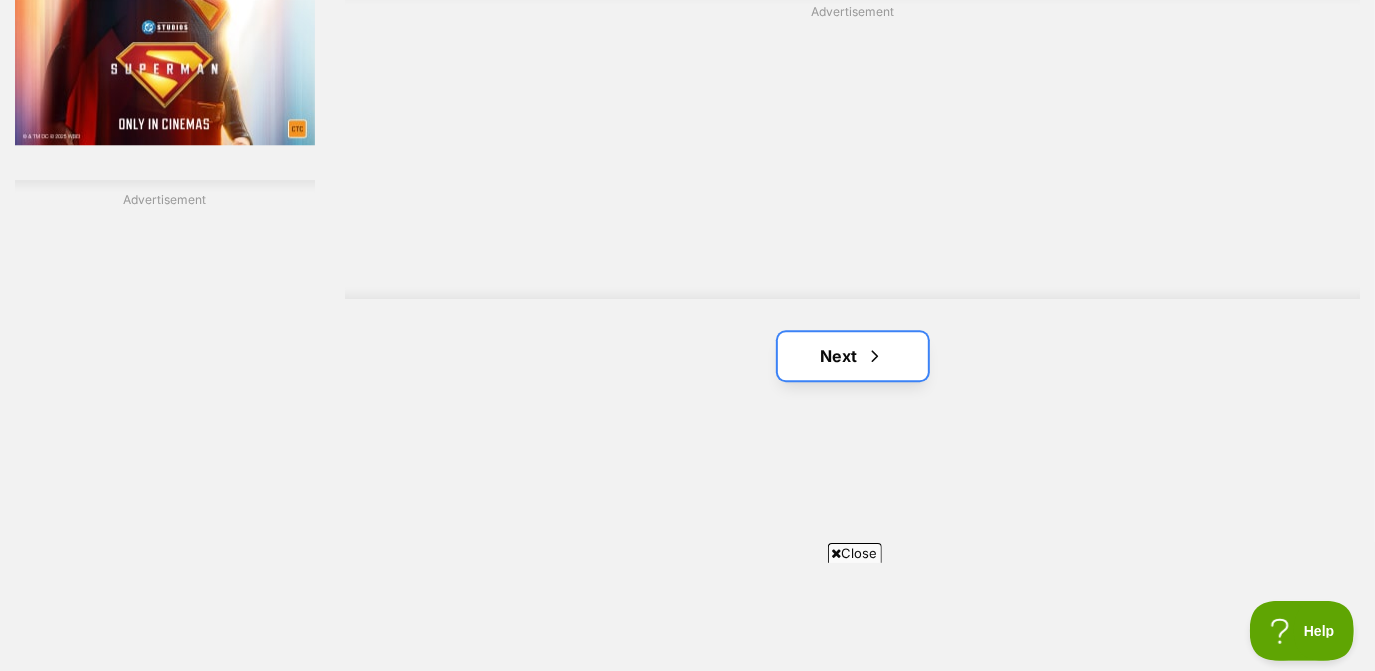 click on "Next" at bounding box center [853, 356] 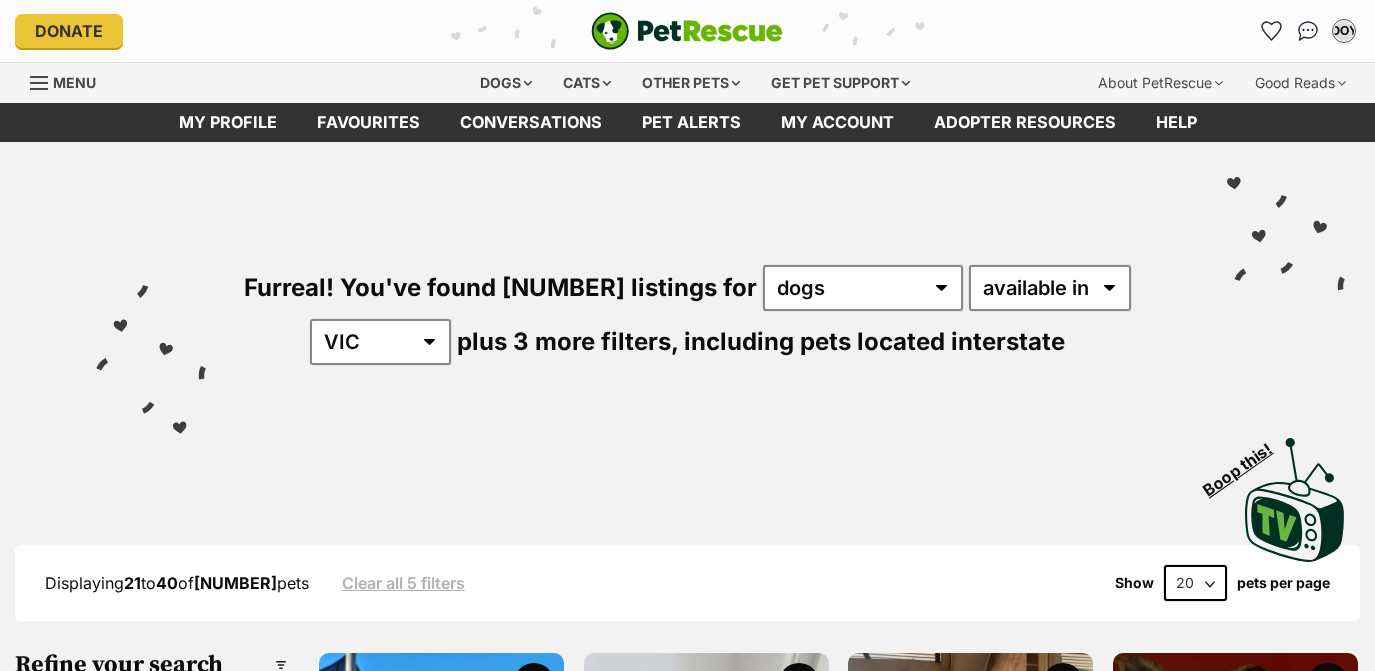 scroll, scrollTop: 0, scrollLeft: 0, axis: both 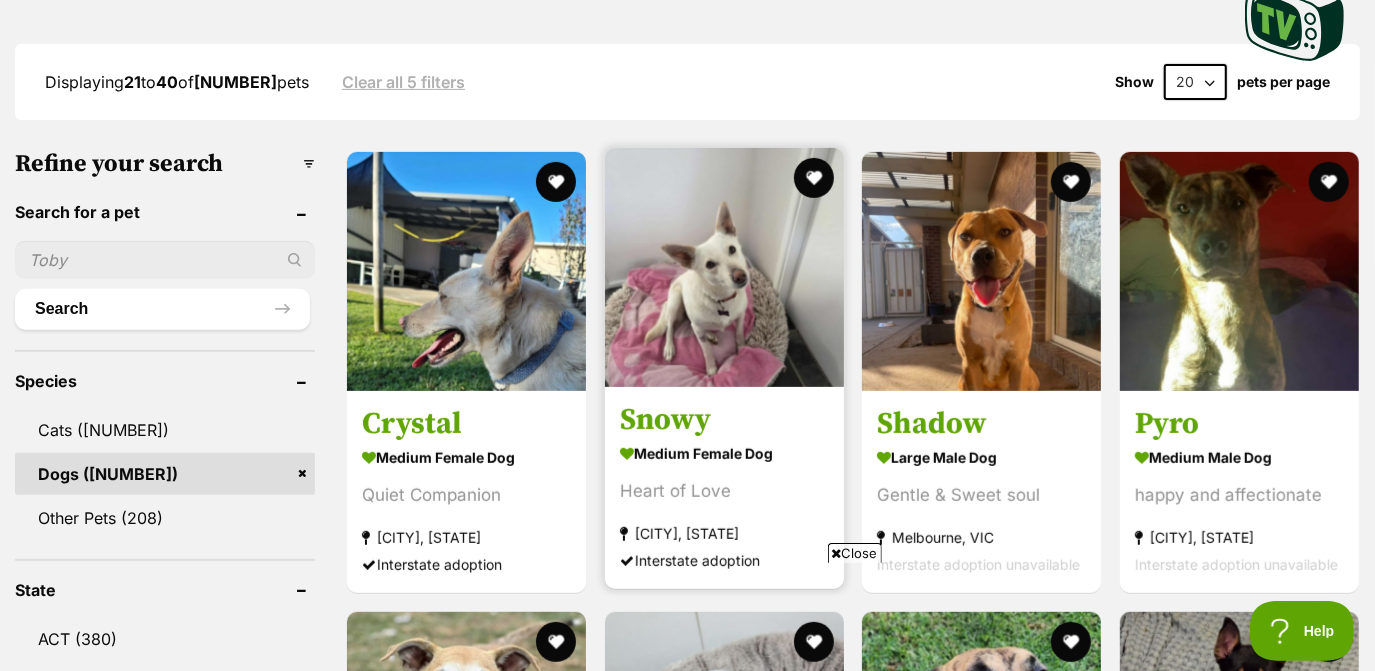 click at bounding box center [724, 267] 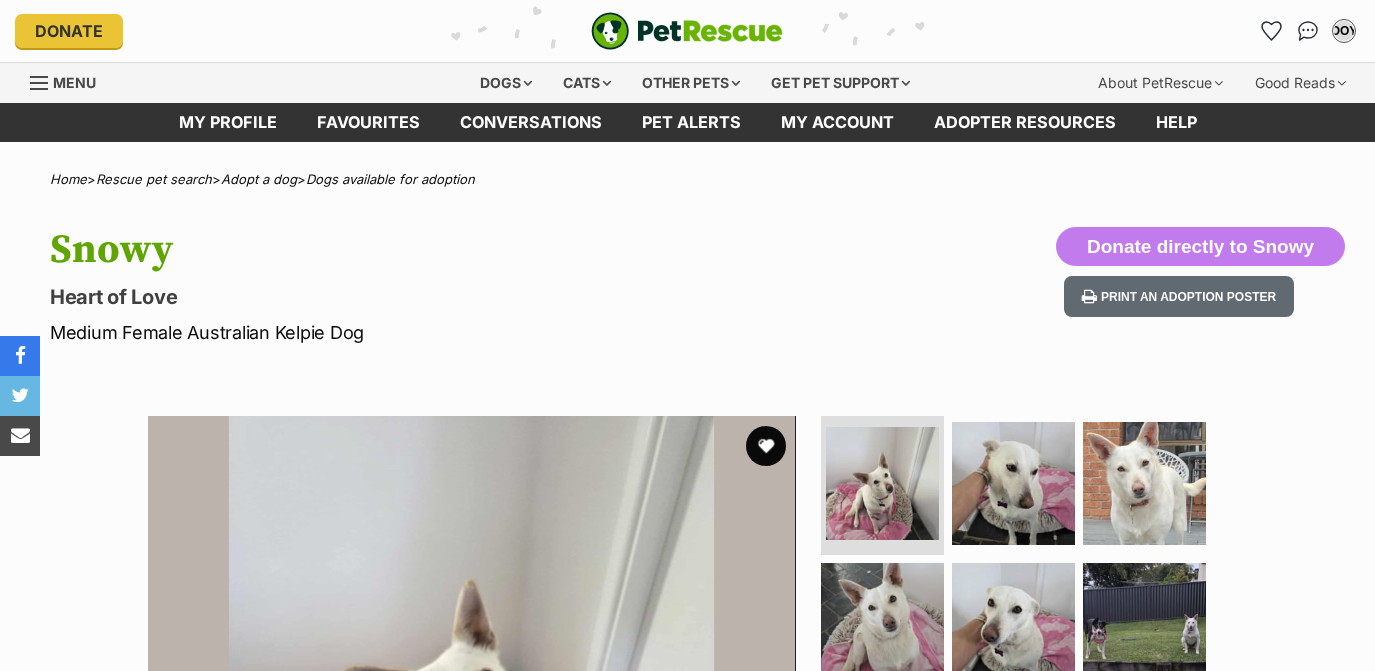 scroll, scrollTop: 0, scrollLeft: 0, axis: both 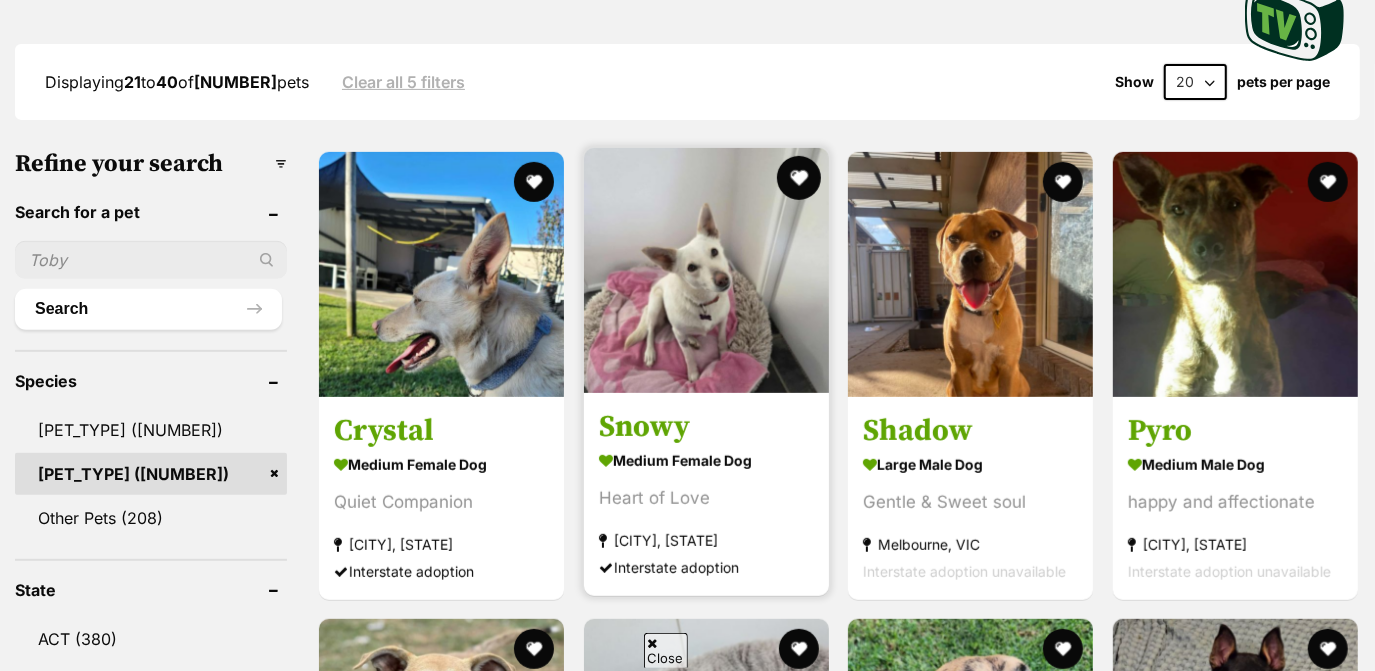 click at bounding box center [799, 178] 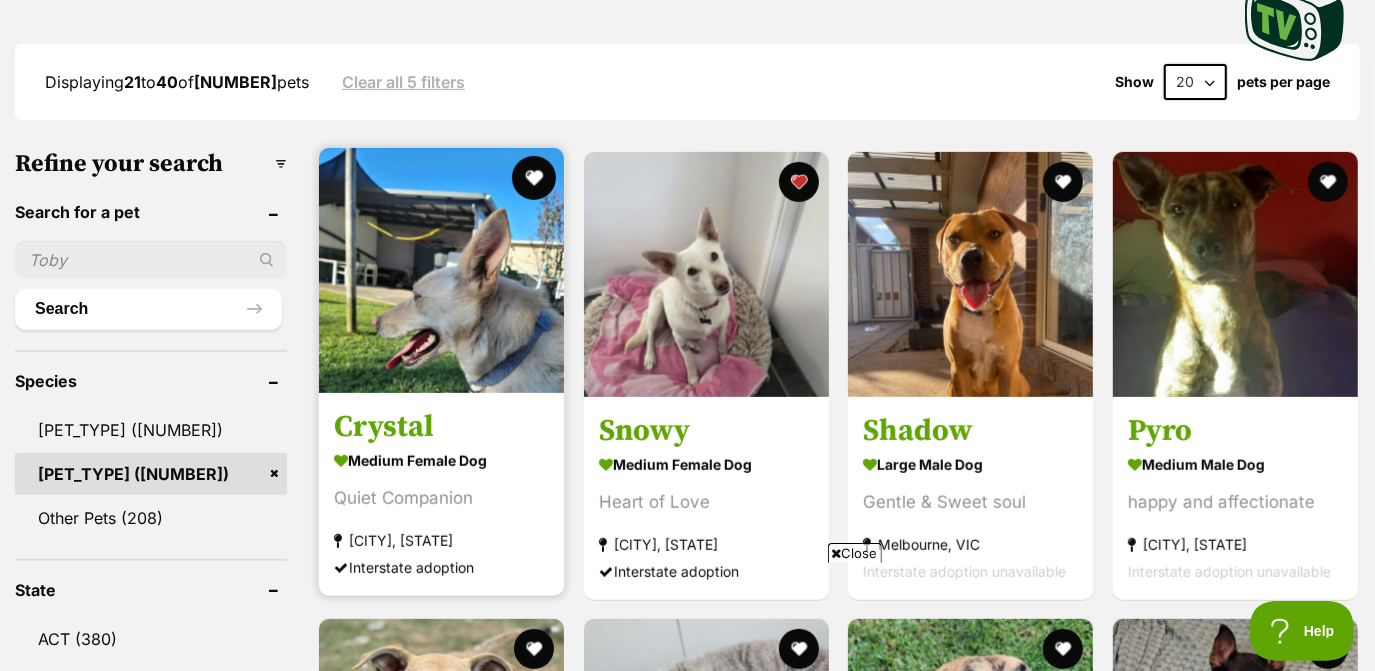 scroll, scrollTop: 0, scrollLeft: 0, axis: both 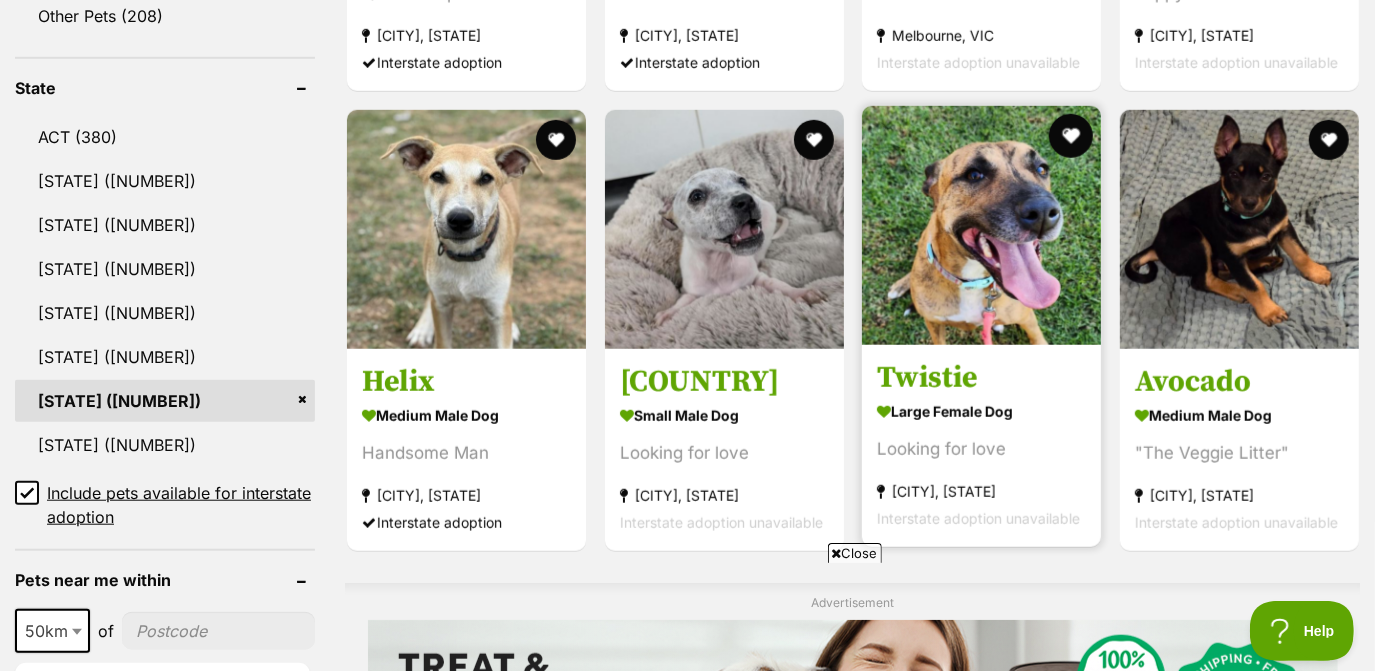 click at bounding box center (1071, 136) 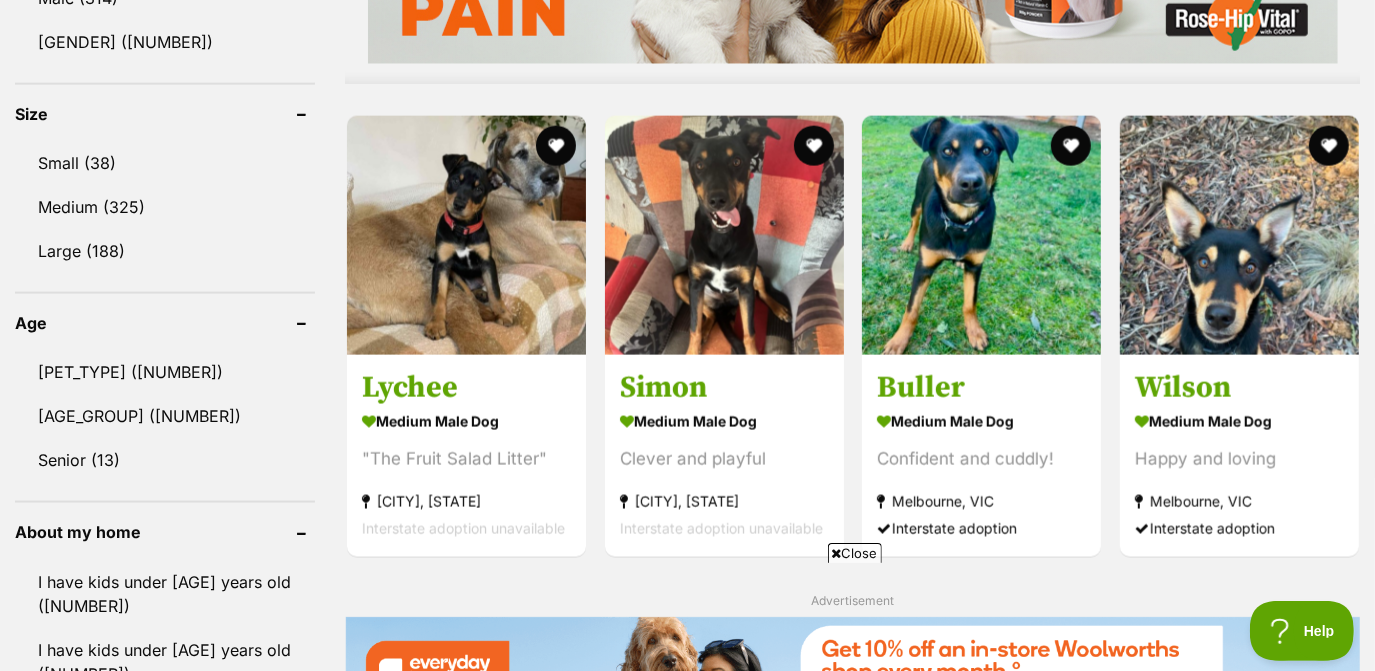 scroll, scrollTop: 1808, scrollLeft: 0, axis: vertical 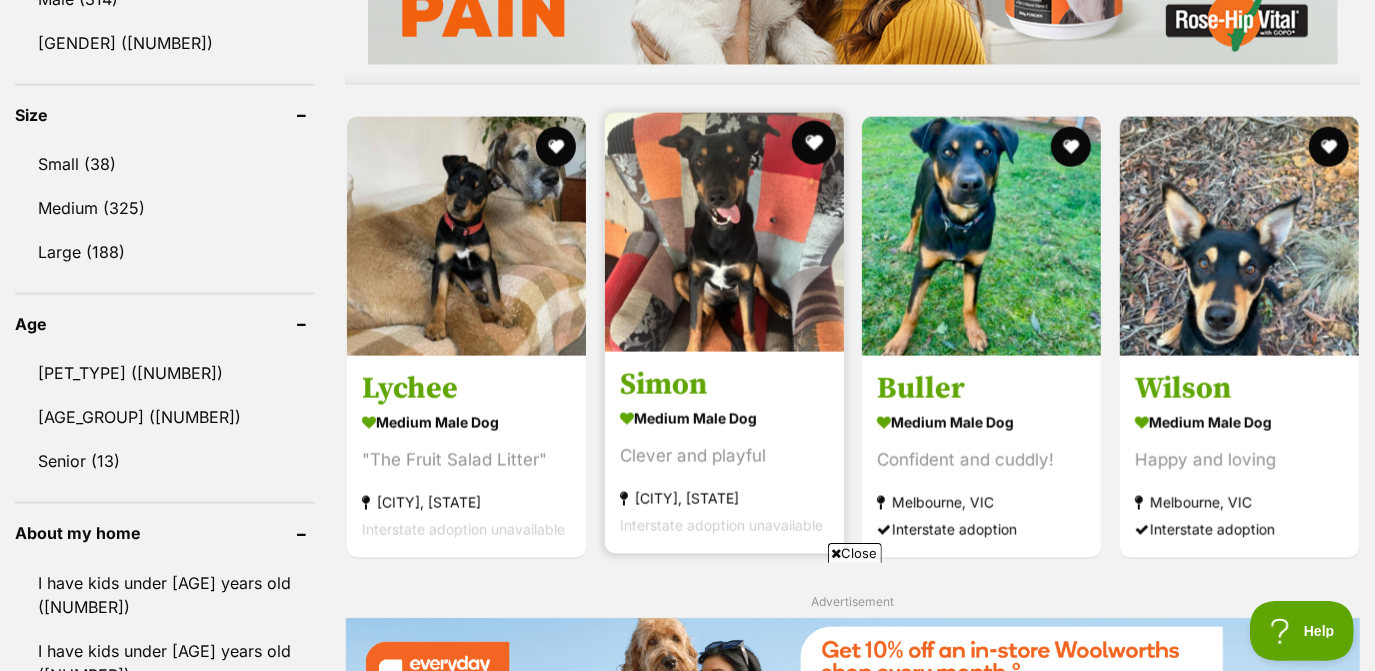 click at bounding box center (813, 143) 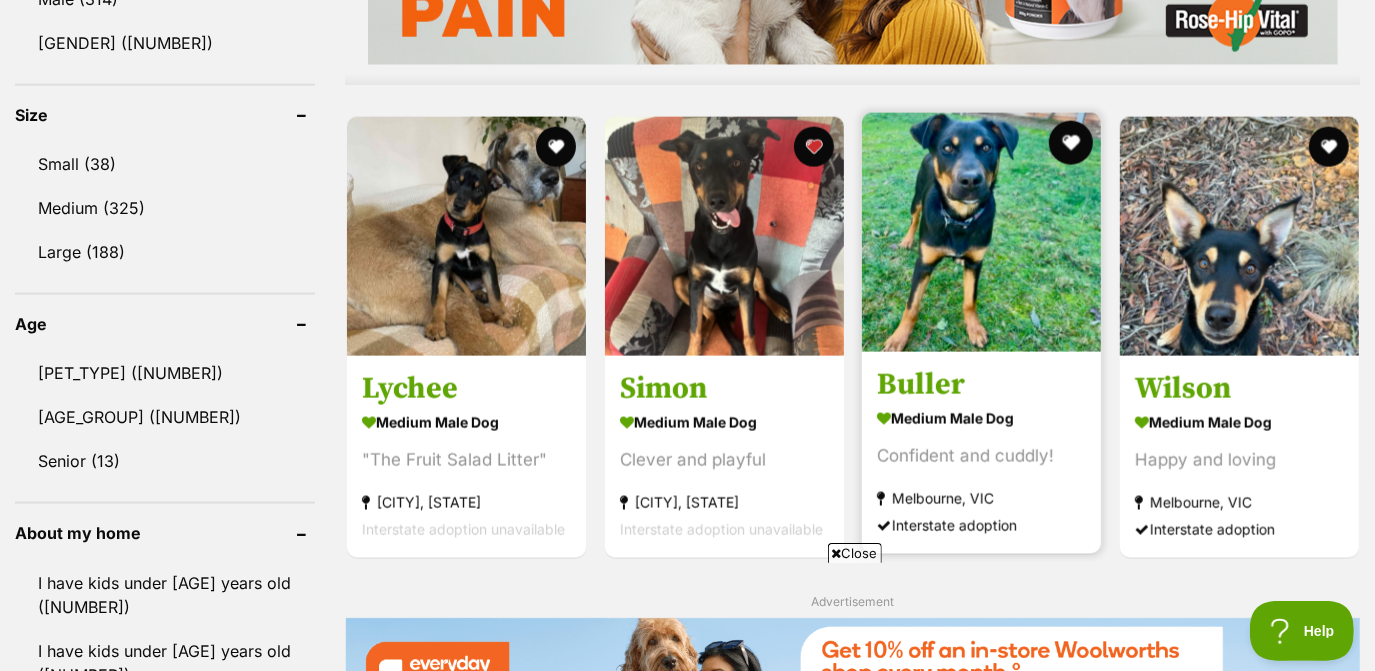 click at bounding box center [1071, 143] 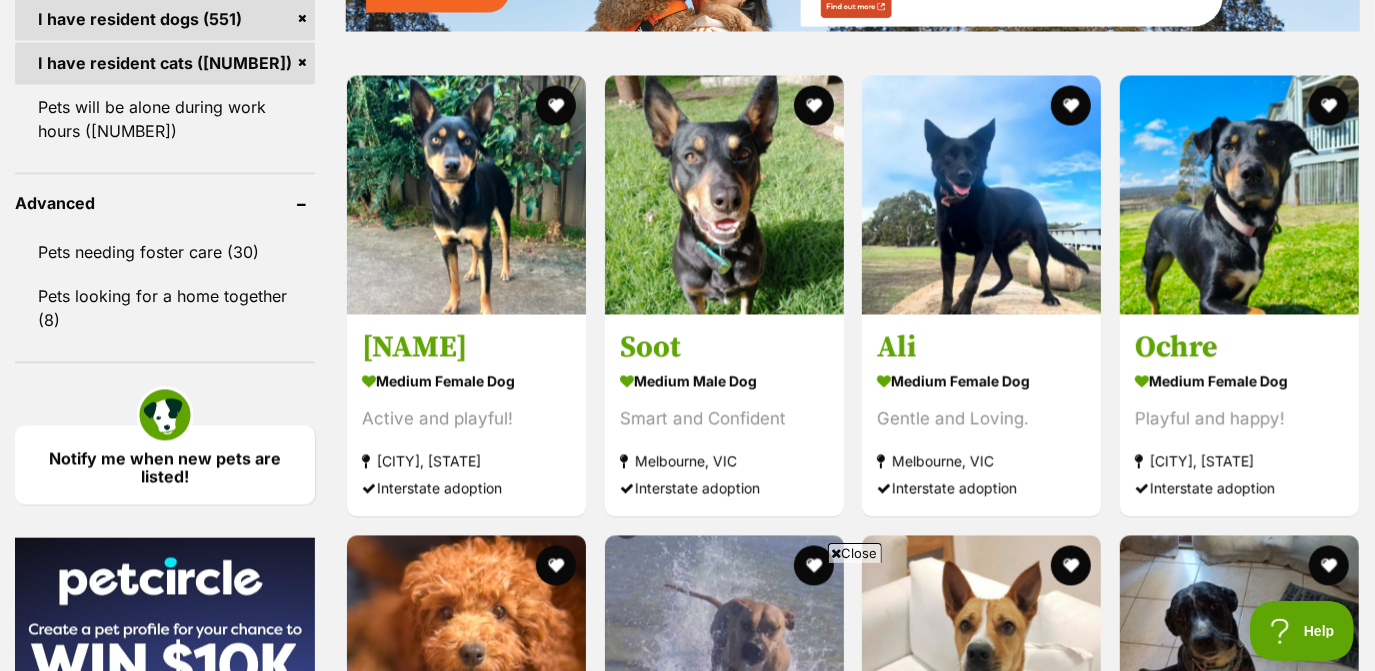 scroll, scrollTop: 2506, scrollLeft: 0, axis: vertical 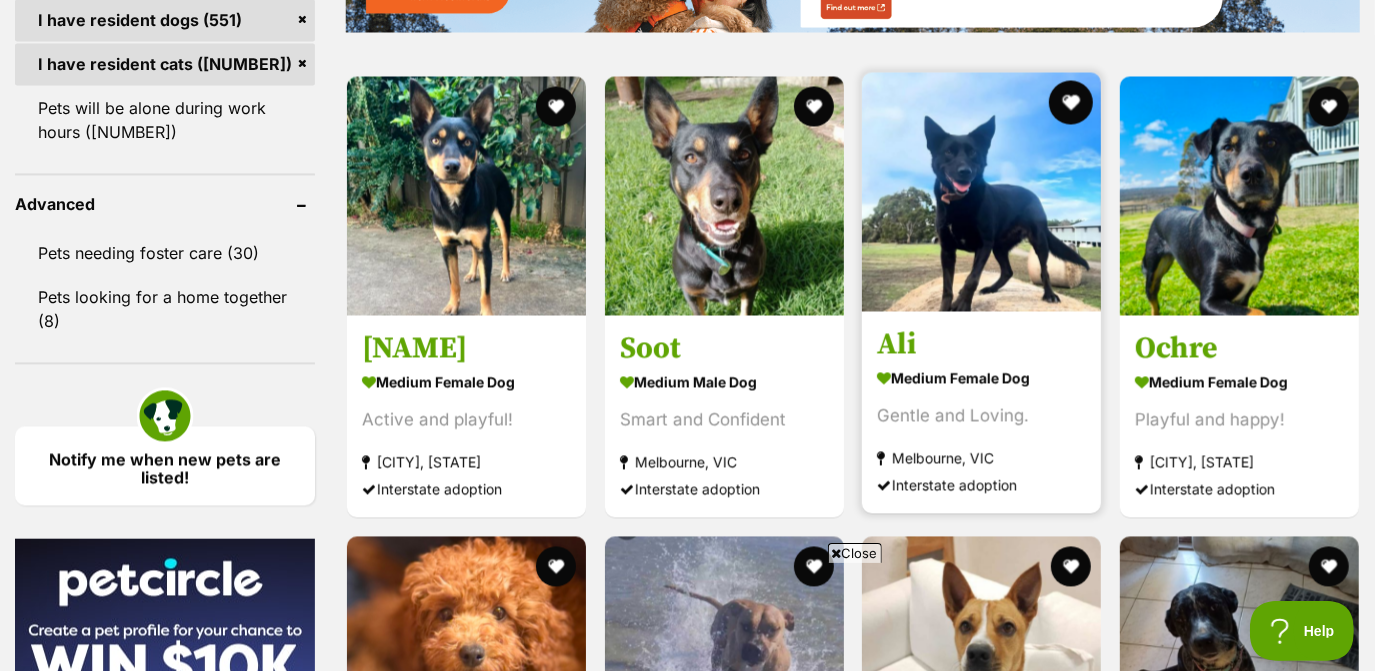 click at bounding box center (1071, 103) 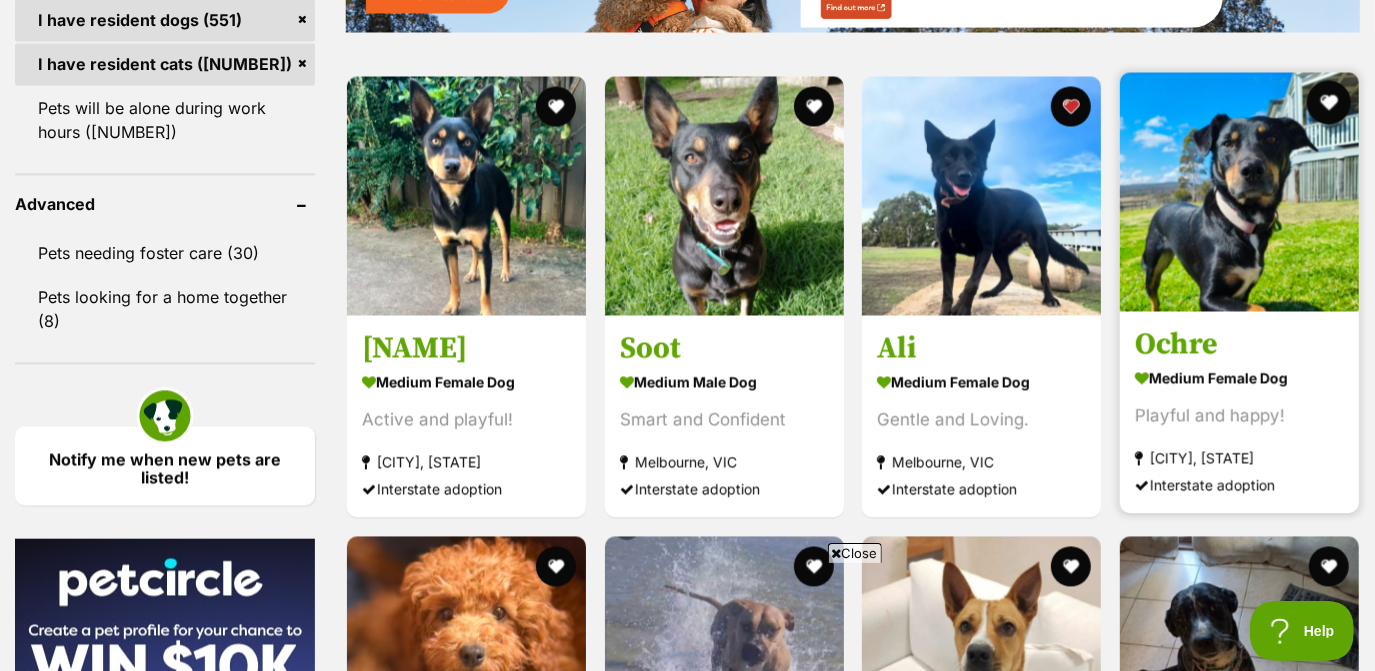 click at bounding box center (1328, 103) 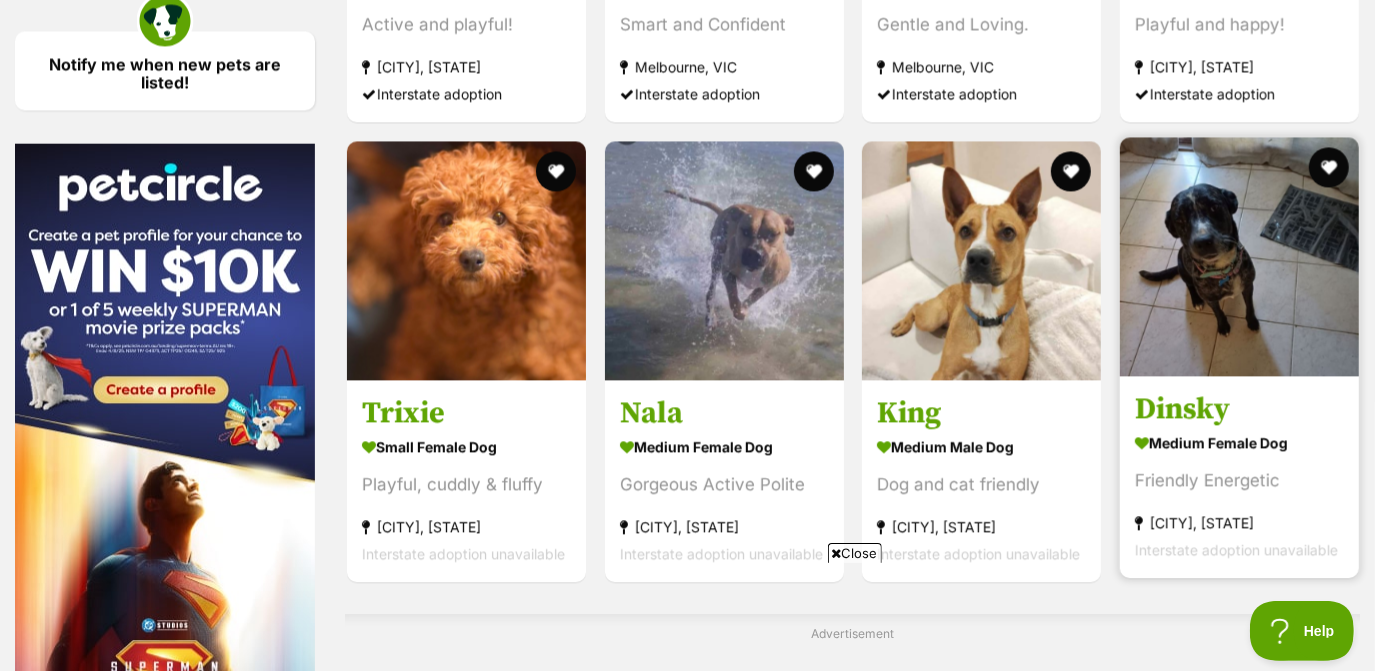 scroll, scrollTop: 2999, scrollLeft: 0, axis: vertical 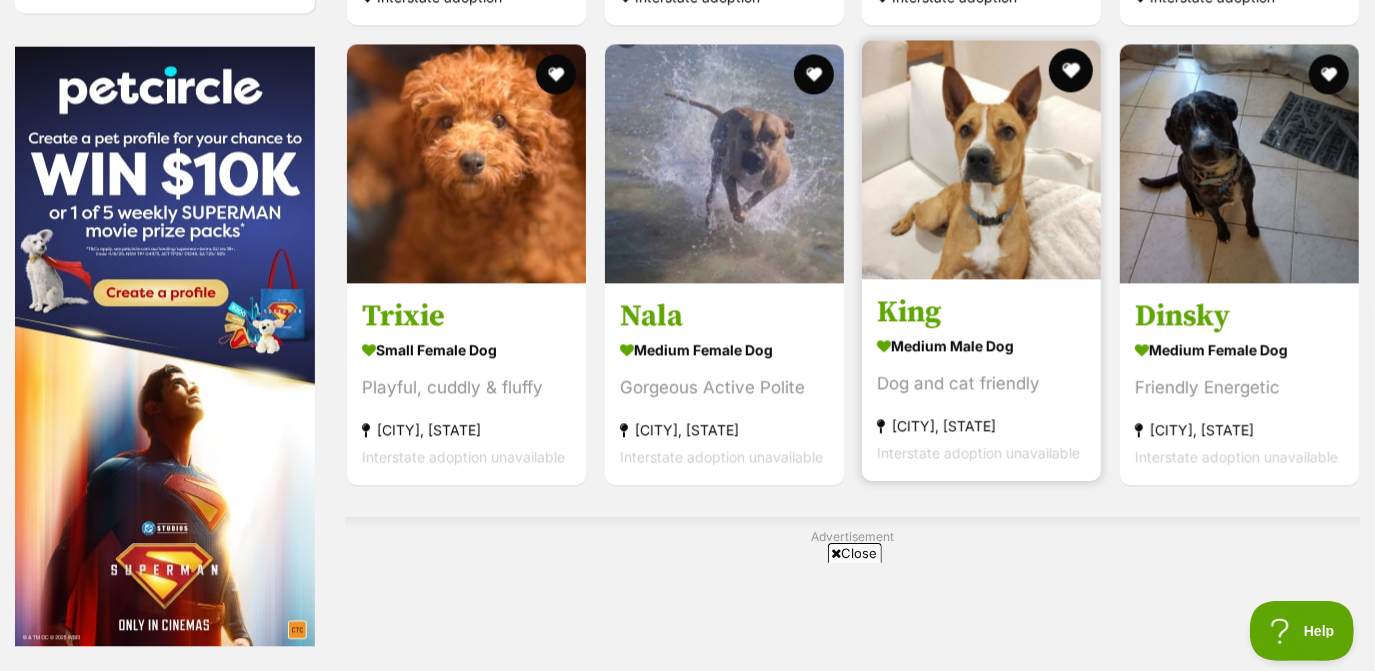click at bounding box center [1071, 70] 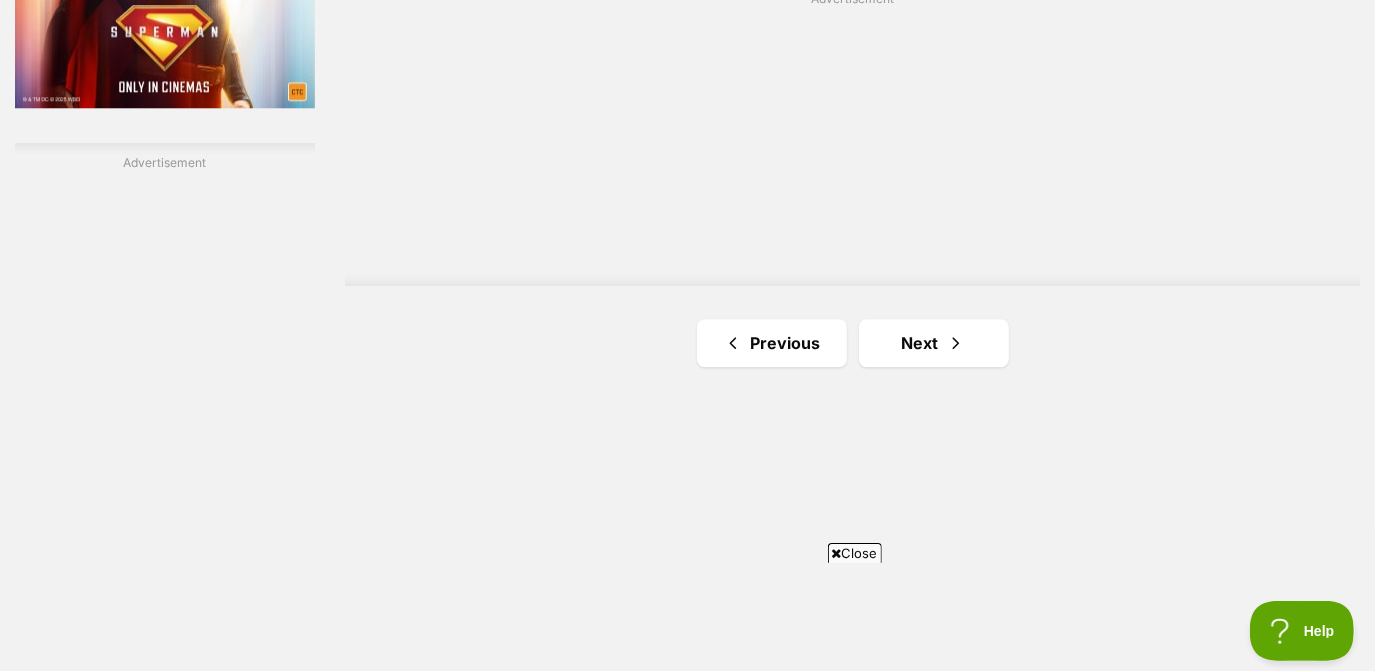 scroll, scrollTop: 3551, scrollLeft: 0, axis: vertical 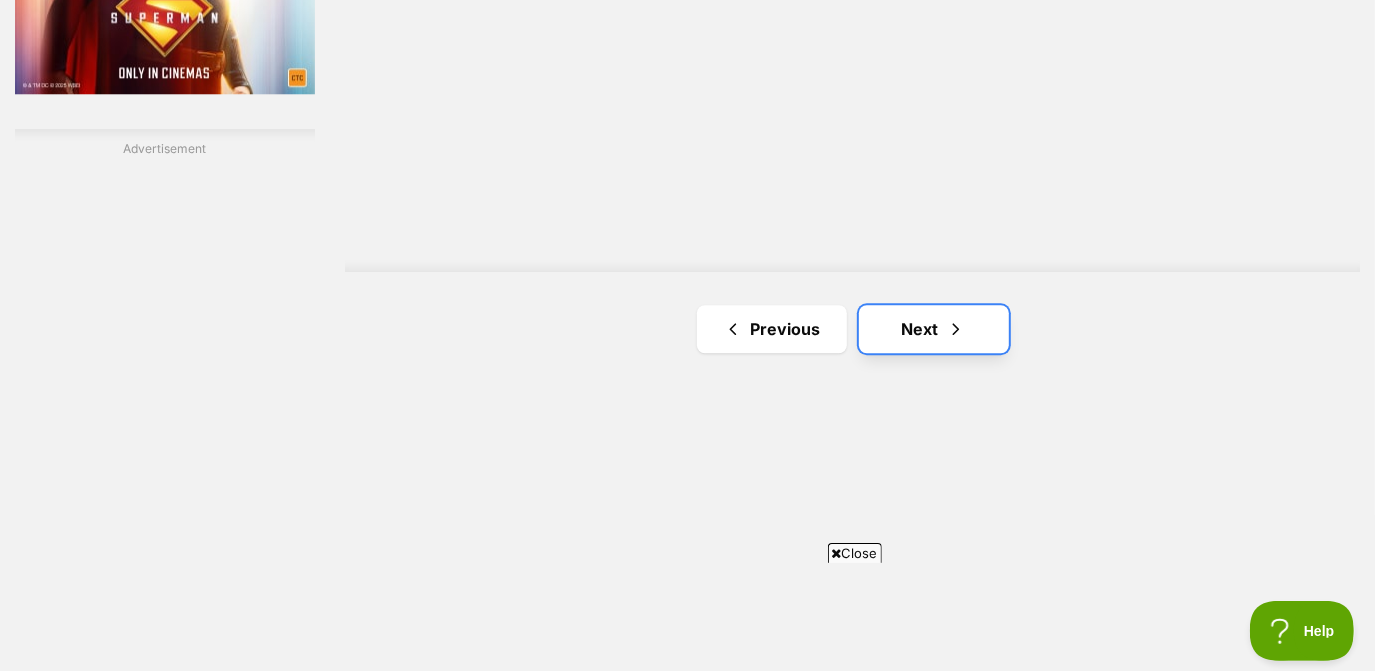 click on "Next" at bounding box center [934, 329] 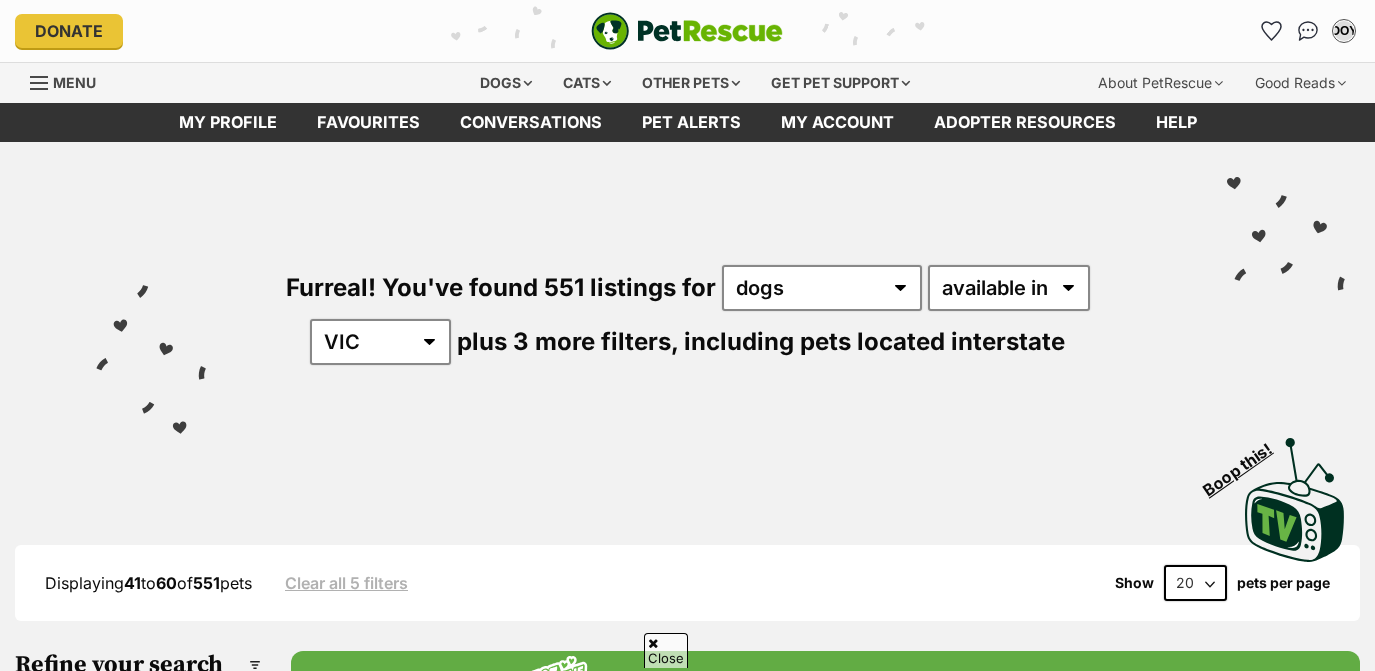 scroll, scrollTop: 333, scrollLeft: 0, axis: vertical 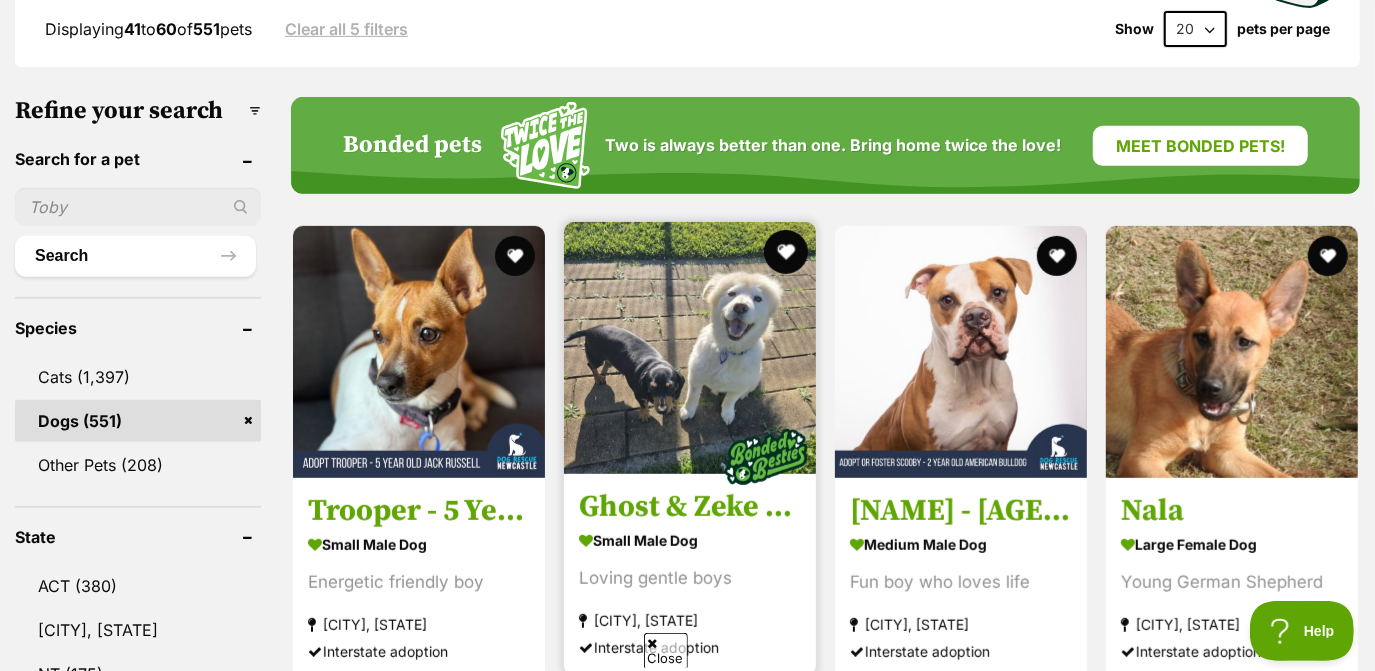 click at bounding box center (786, 252) 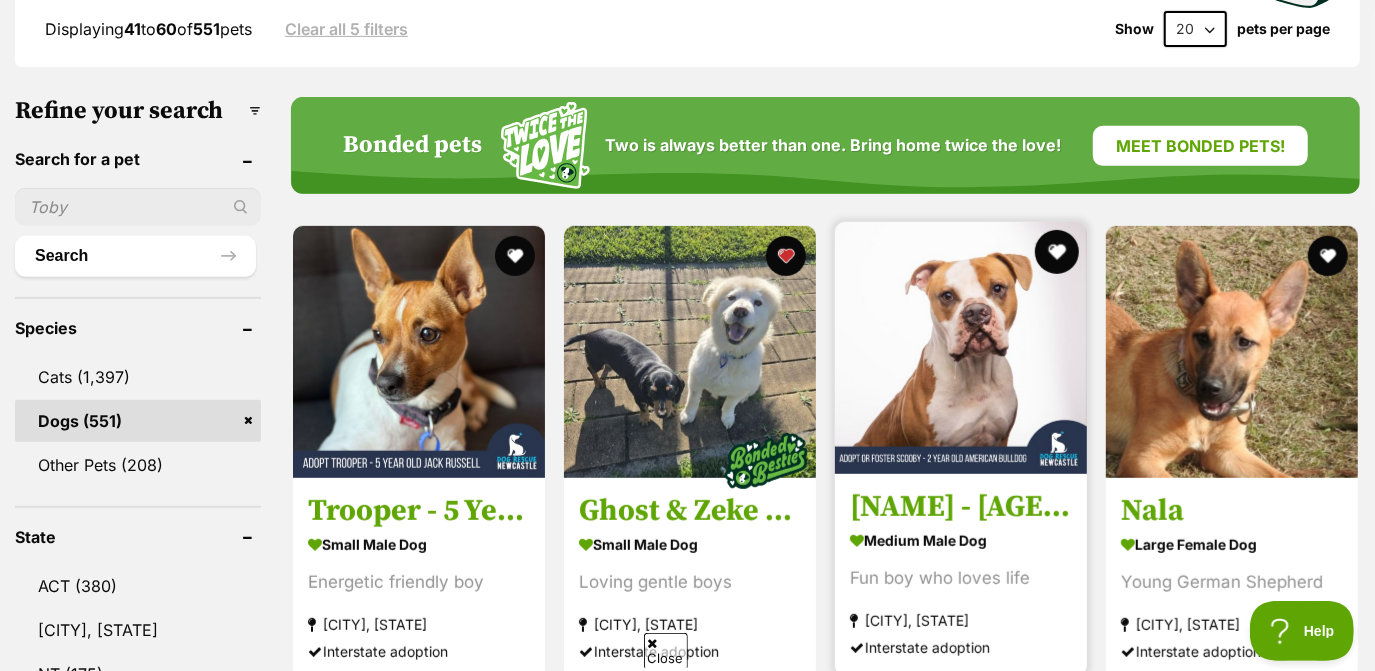 scroll, scrollTop: 0, scrollLeft: 0, axis: both 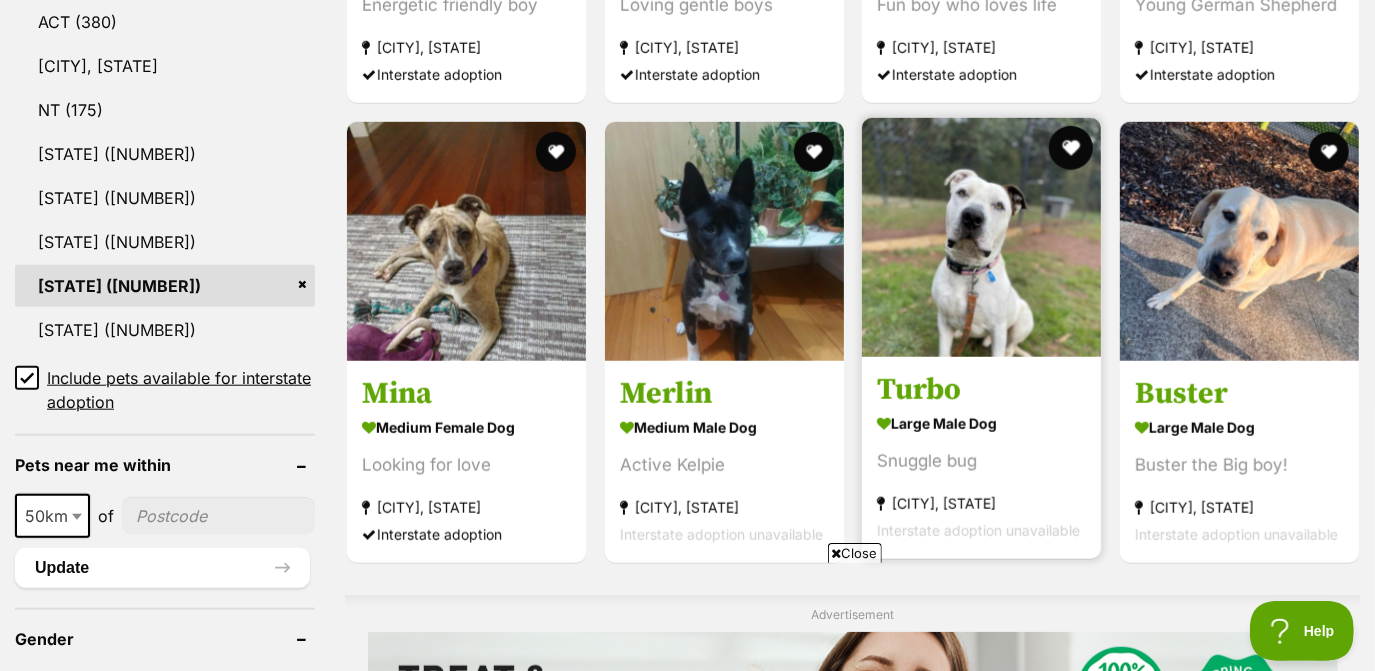 click at bounding box center (981, 239) 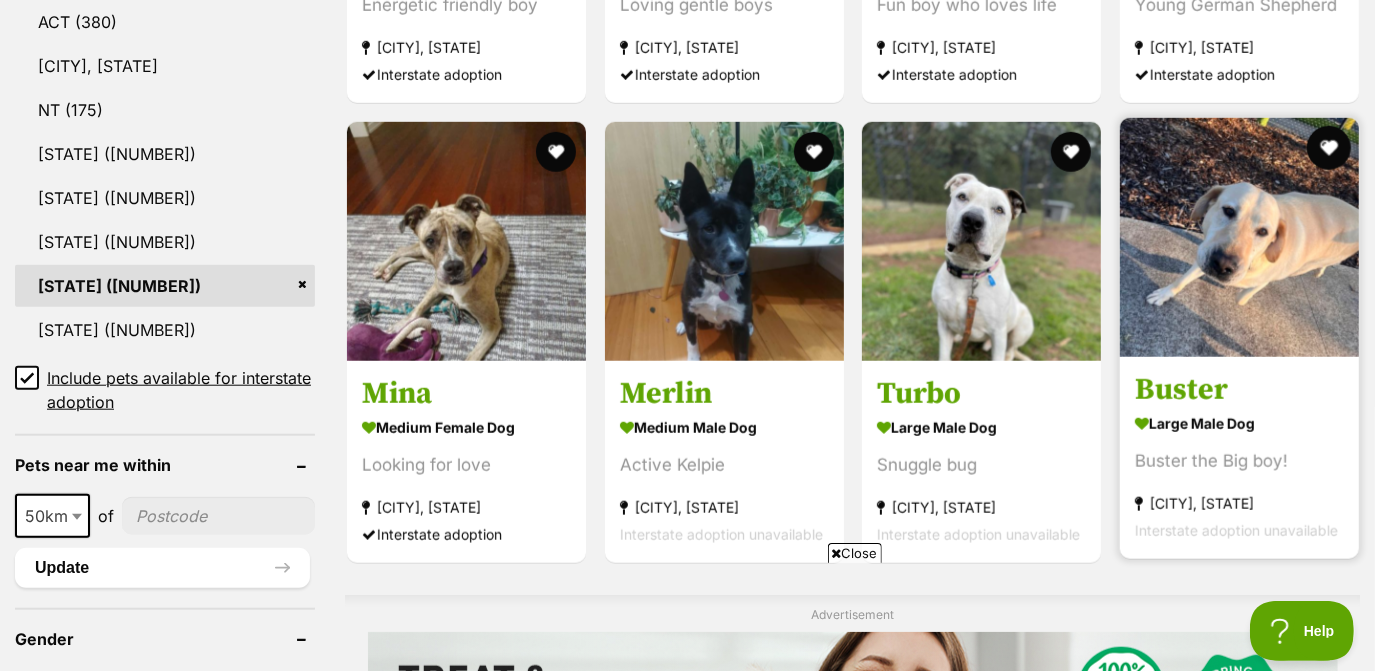 click at bounding box center (1328, 148) 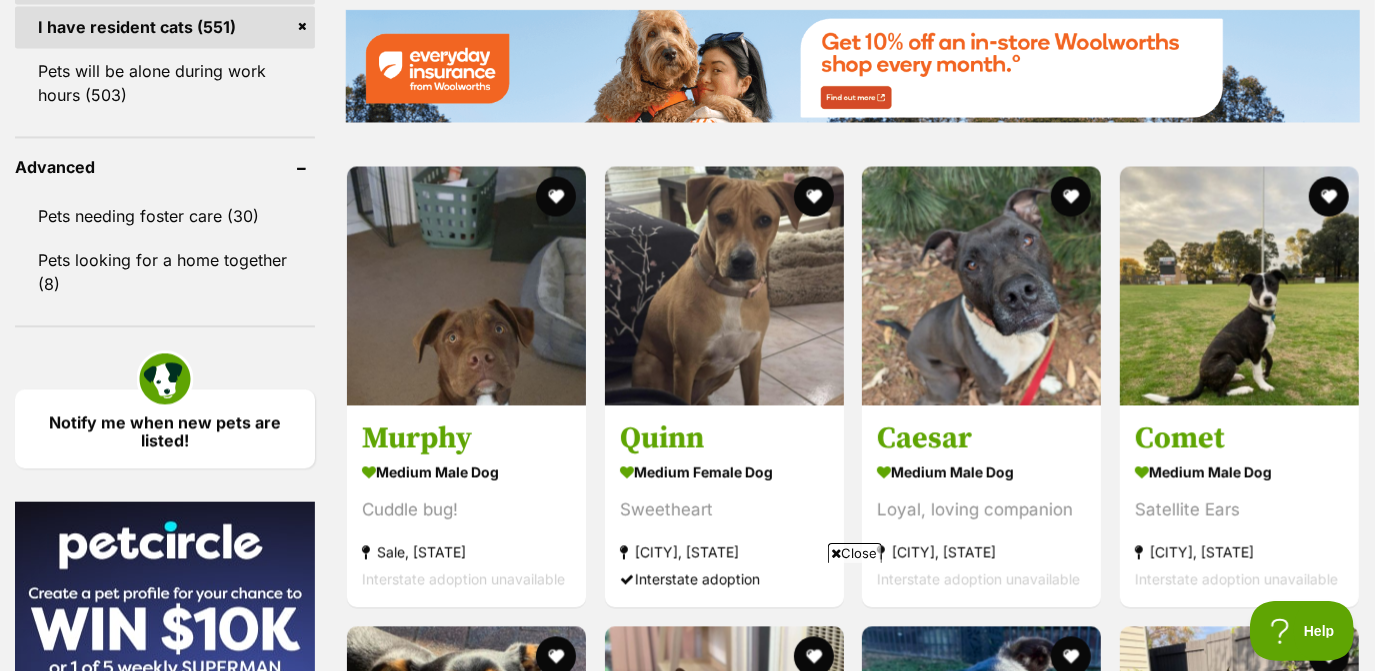 scroll, scrollTop: 2544, scrollLeft: 0, axis: vertical 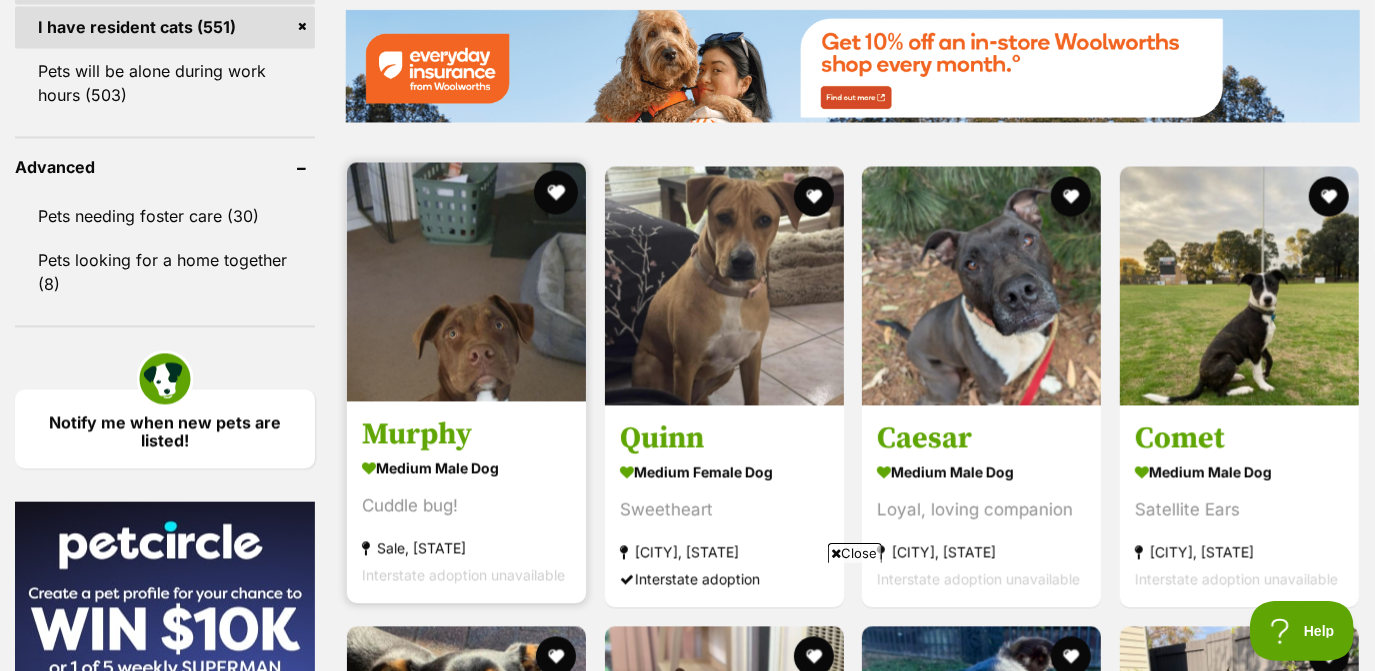 click at bounding box center [556, 192] 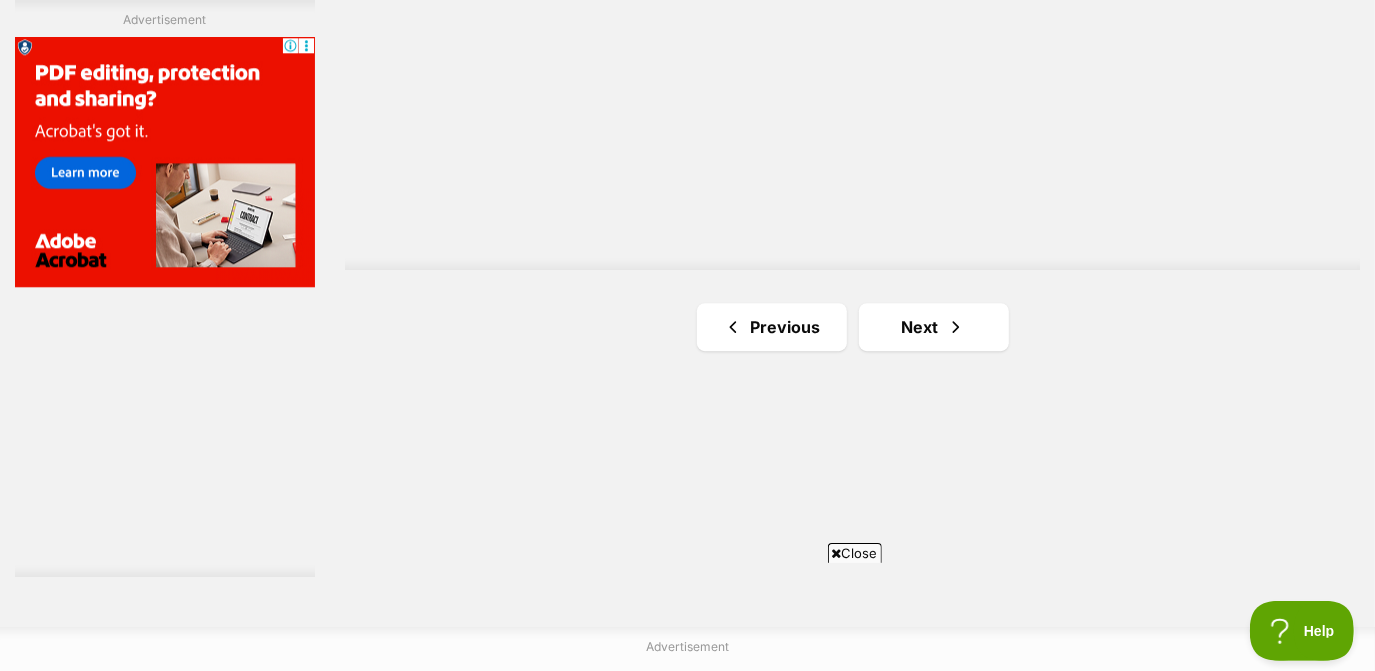 scroll, scrollTop: 3682, scrollLeft: 0, axis: vertical 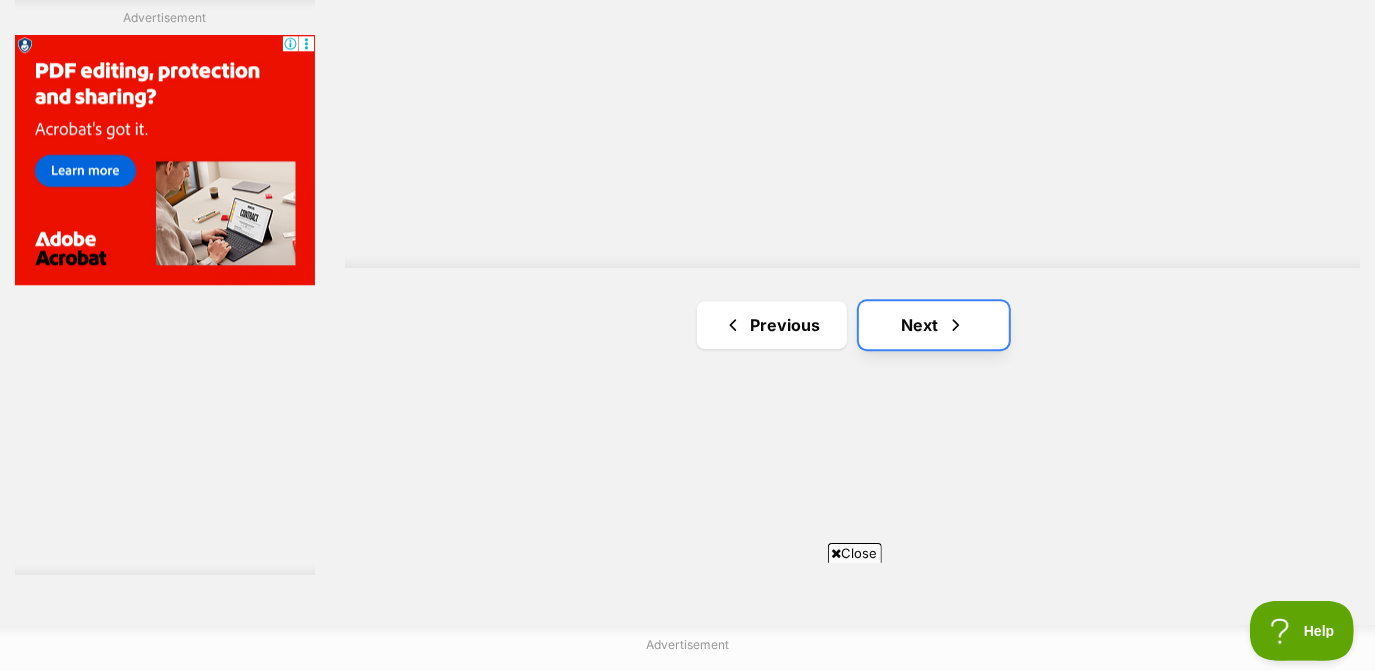 click on "Next" at bounding box center (934, 325) 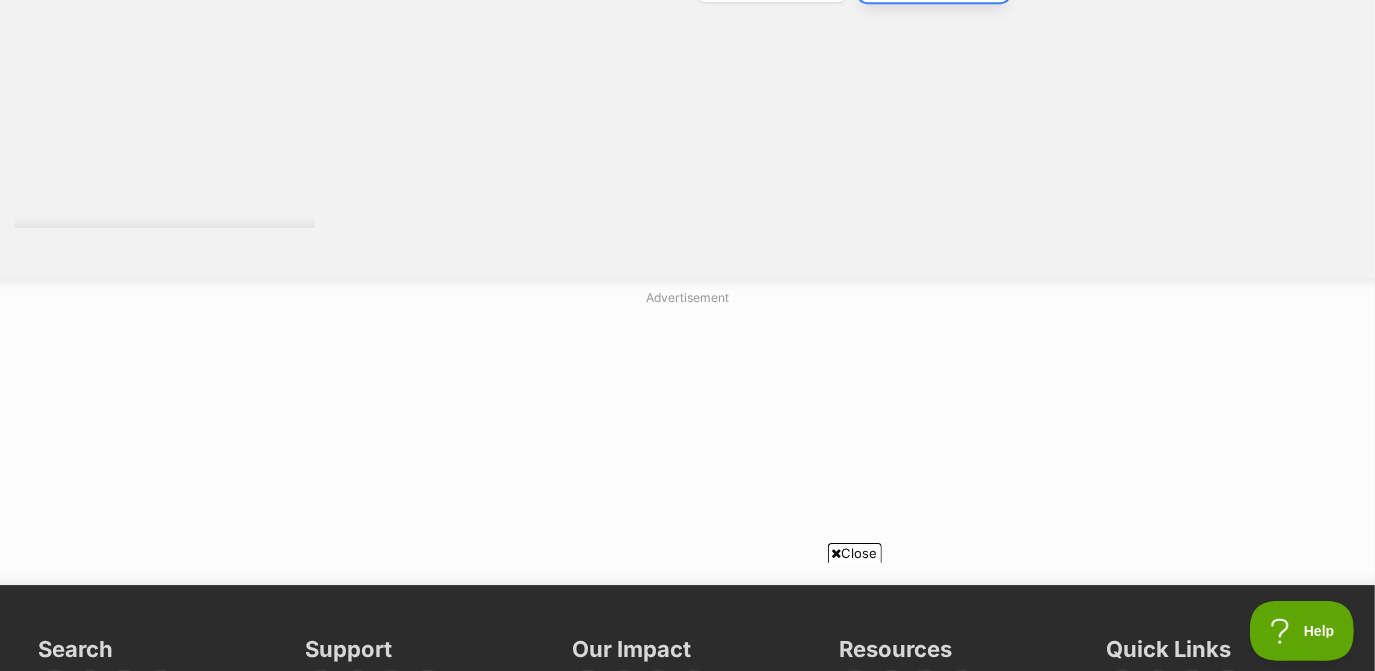 scroll, scrollTop: 4174, scrollLeft: 0, axis: vertical 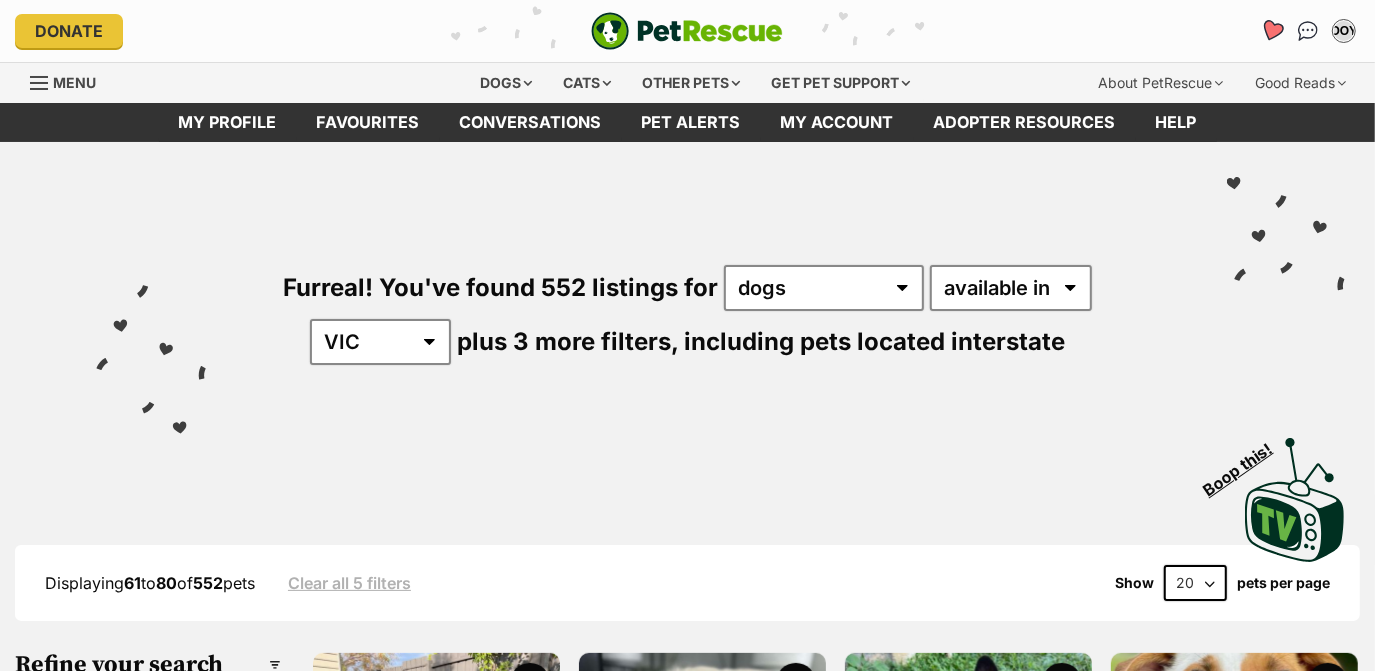 click 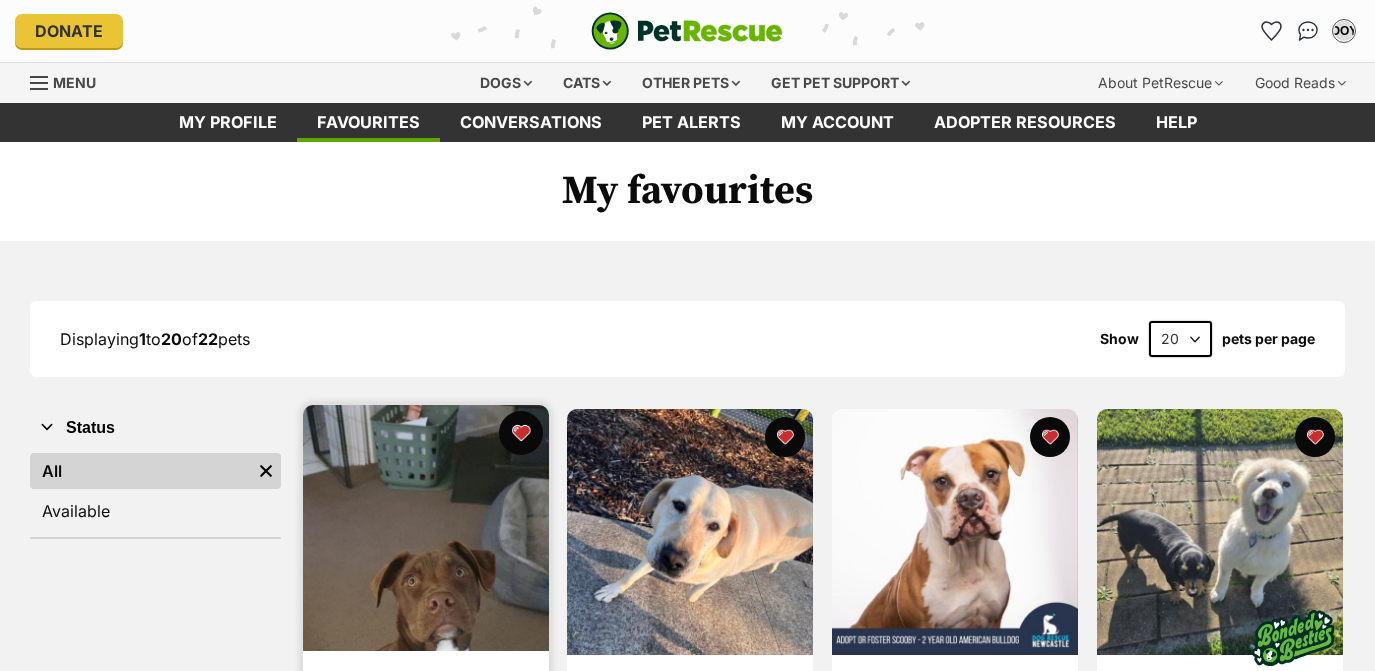 scroll, scrollTop: 0, scrollLeft: 0, axis: both 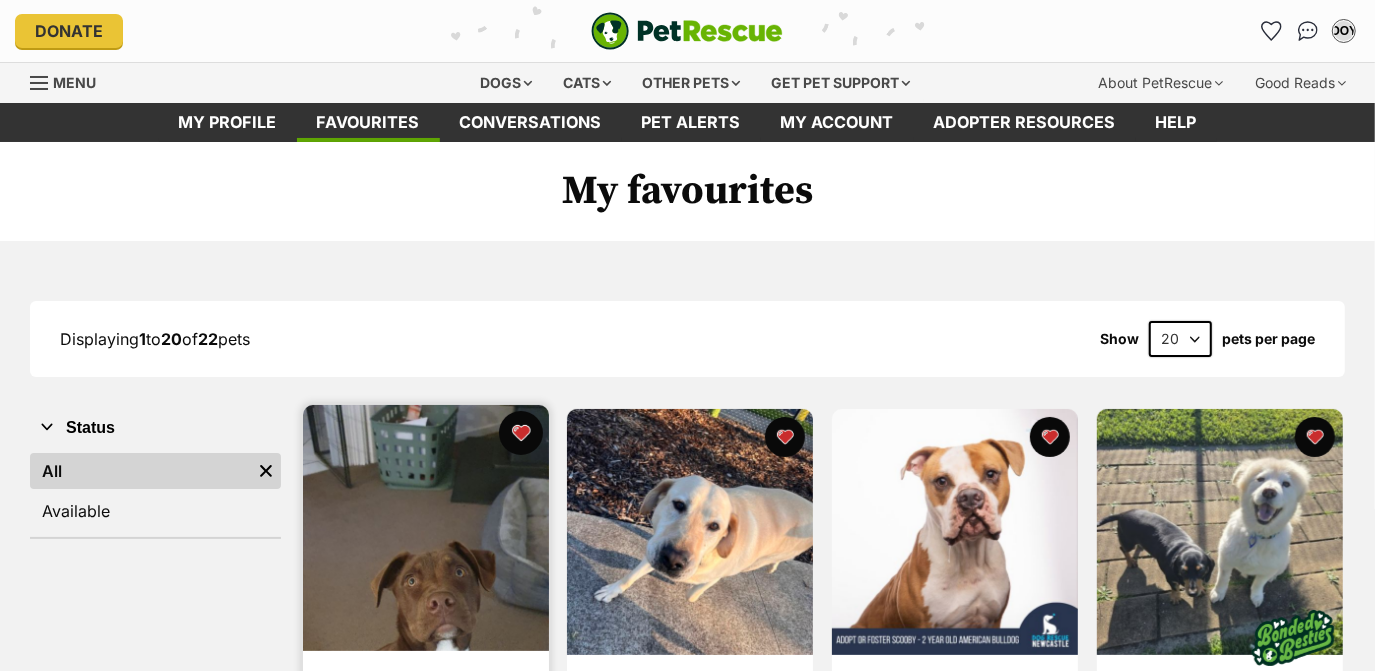 click at bounding box center [520, 433] 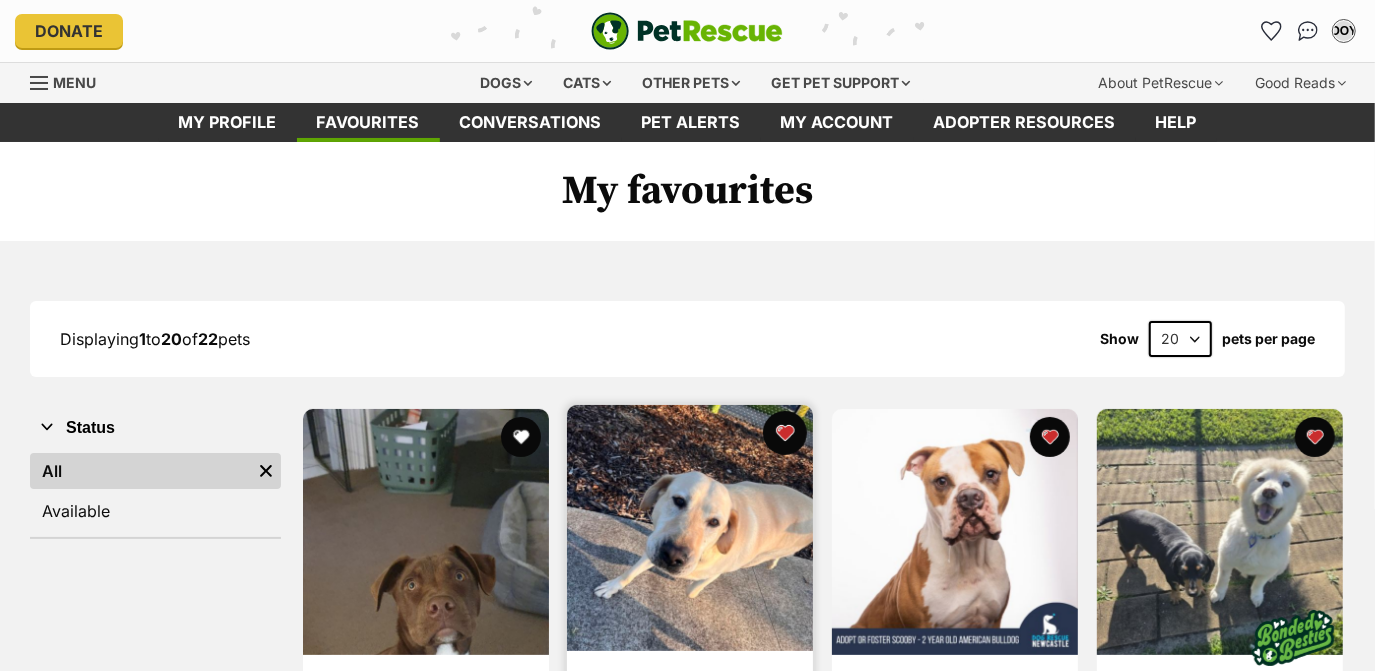 click at bounding box center [785, 433] 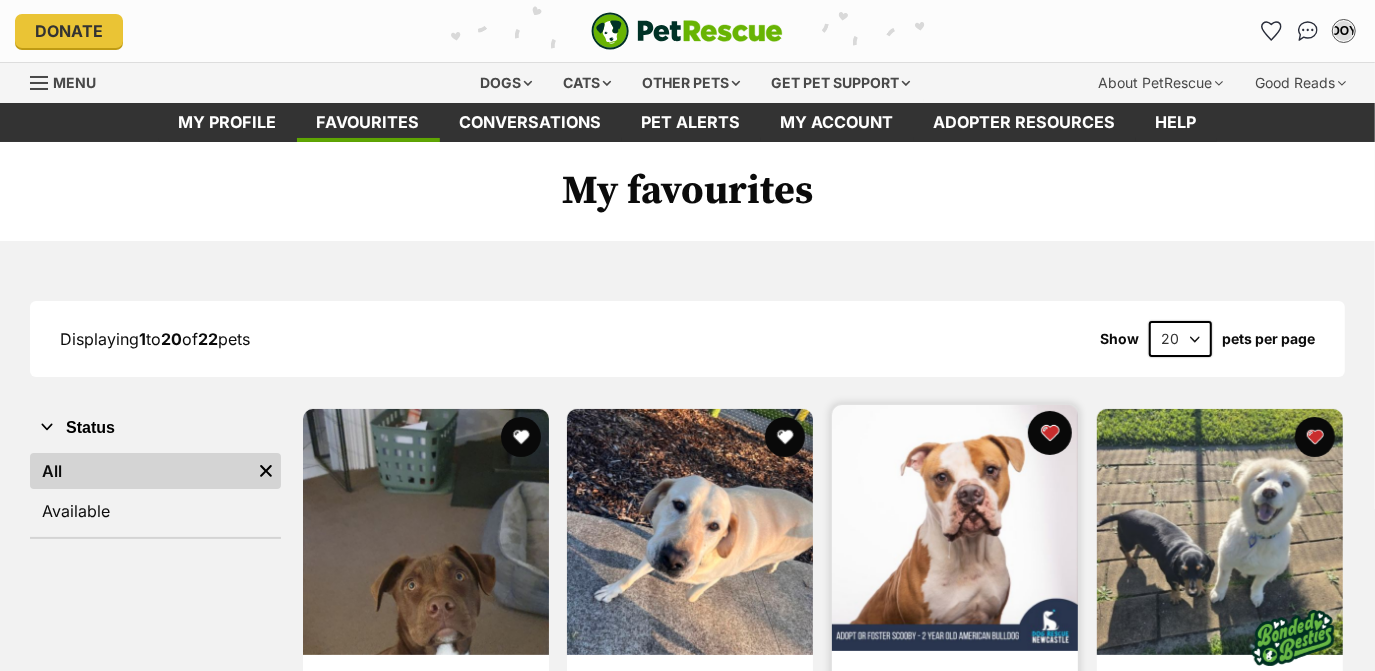scroll, scrollTop: 0, scrollLeft: 0, axis: both 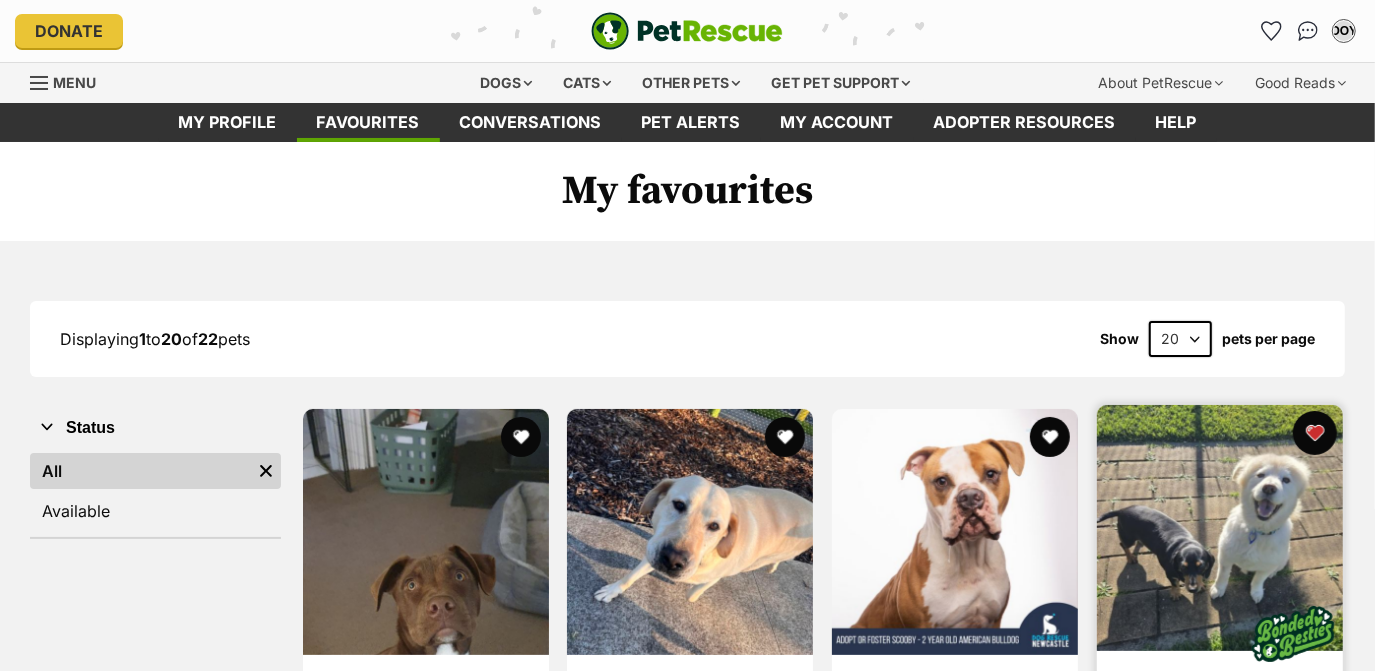 click at bounding box center (1315, 433) 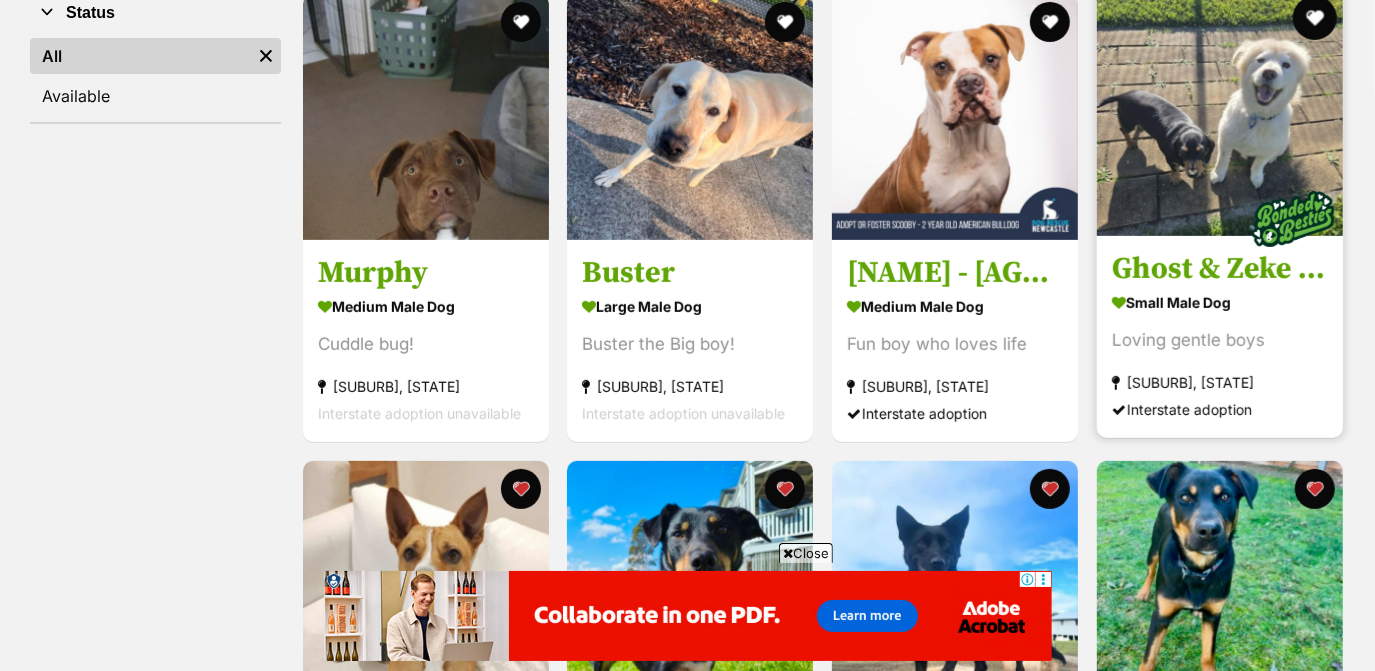 scroll, scrollTop: 422, scrollLeft: 0, axis: vertical 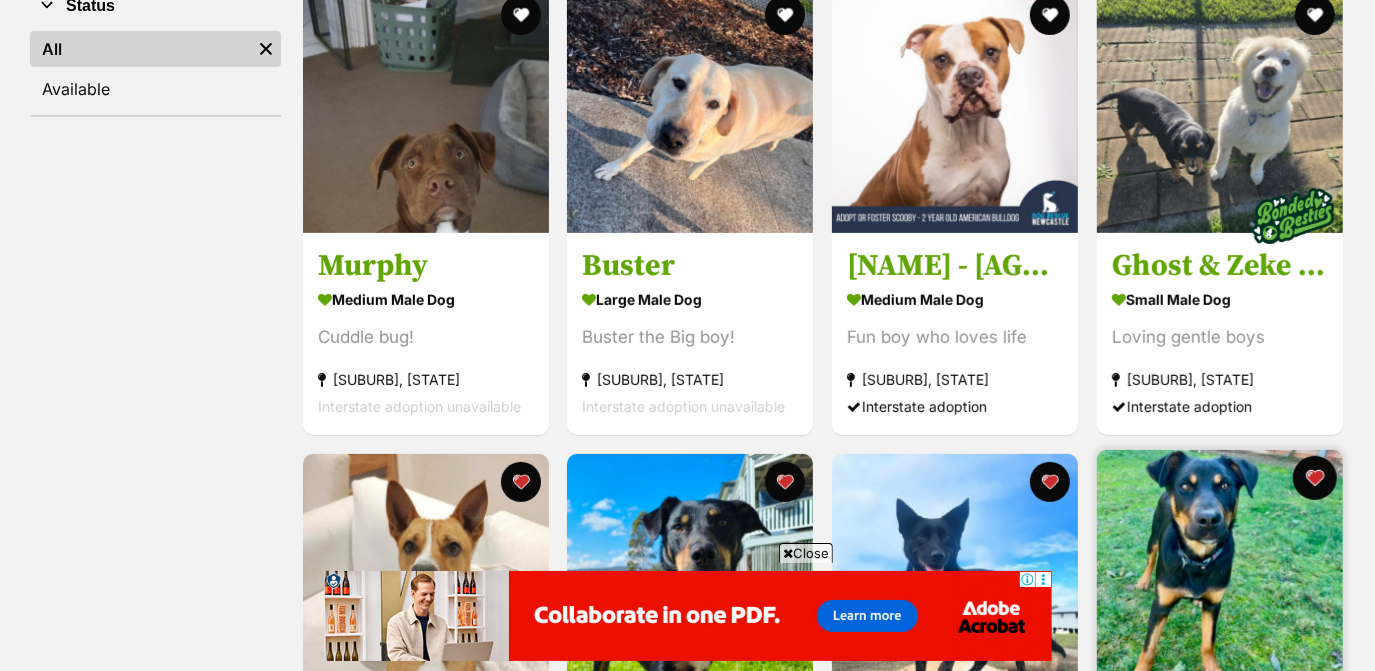 click at bounding box center (1315, 478) 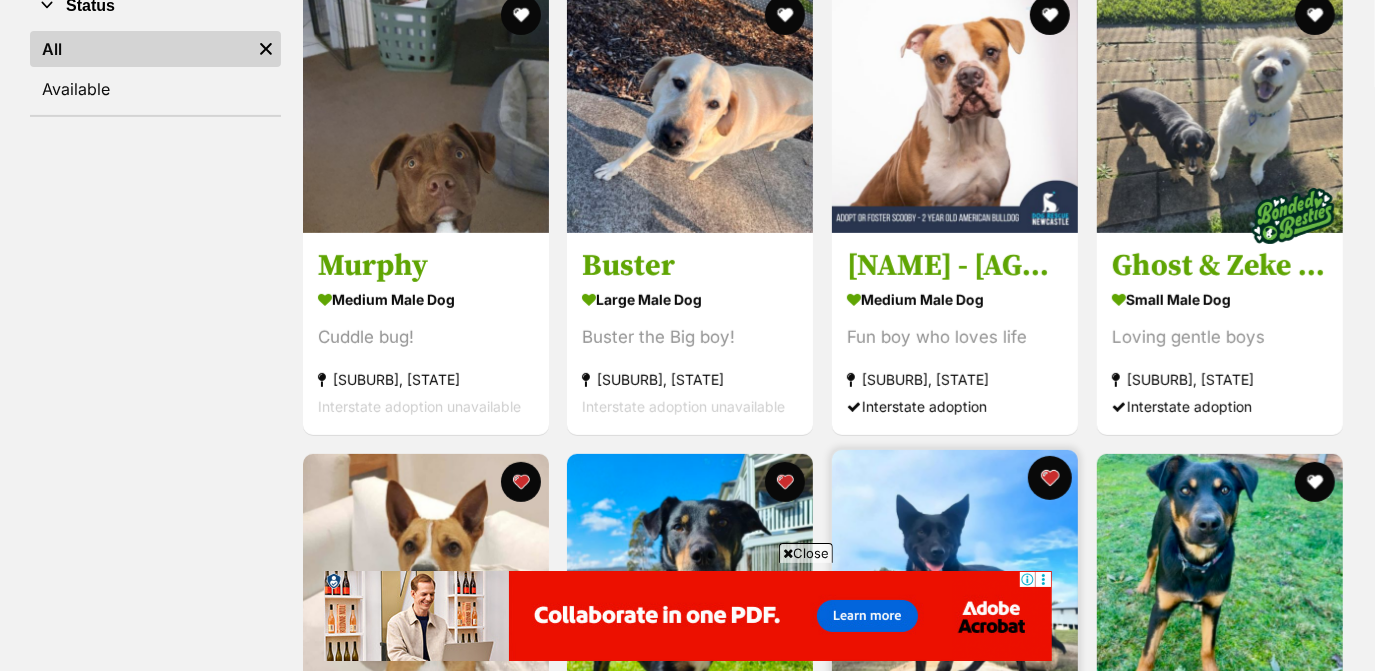 click at bounding box center (1050, 478) 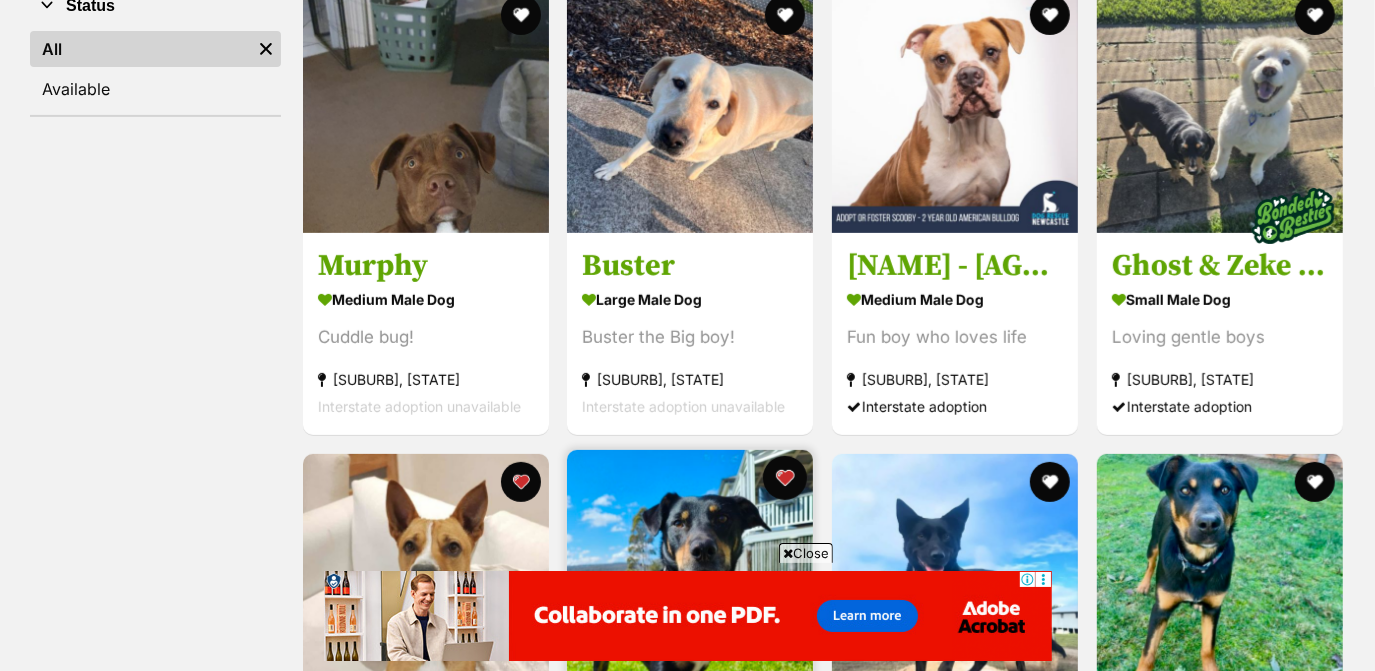 click at bounding box center (785, 478) 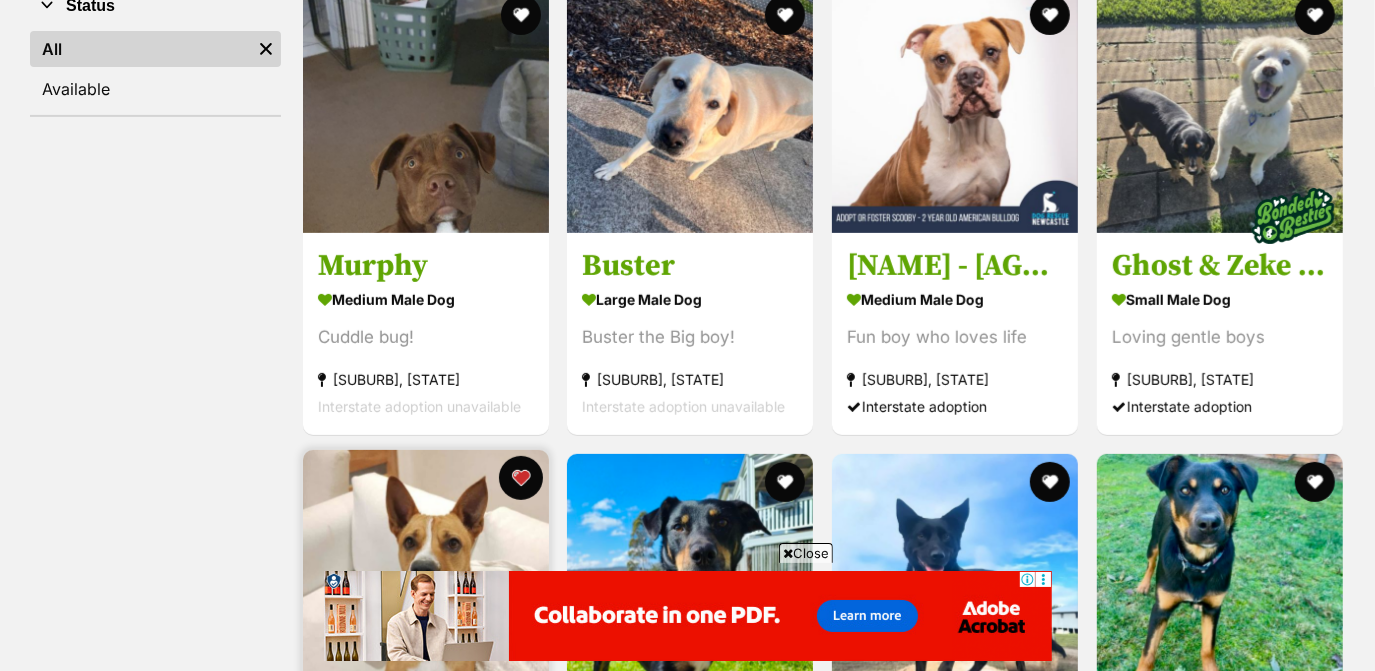 click at bounding box center (520, 478) 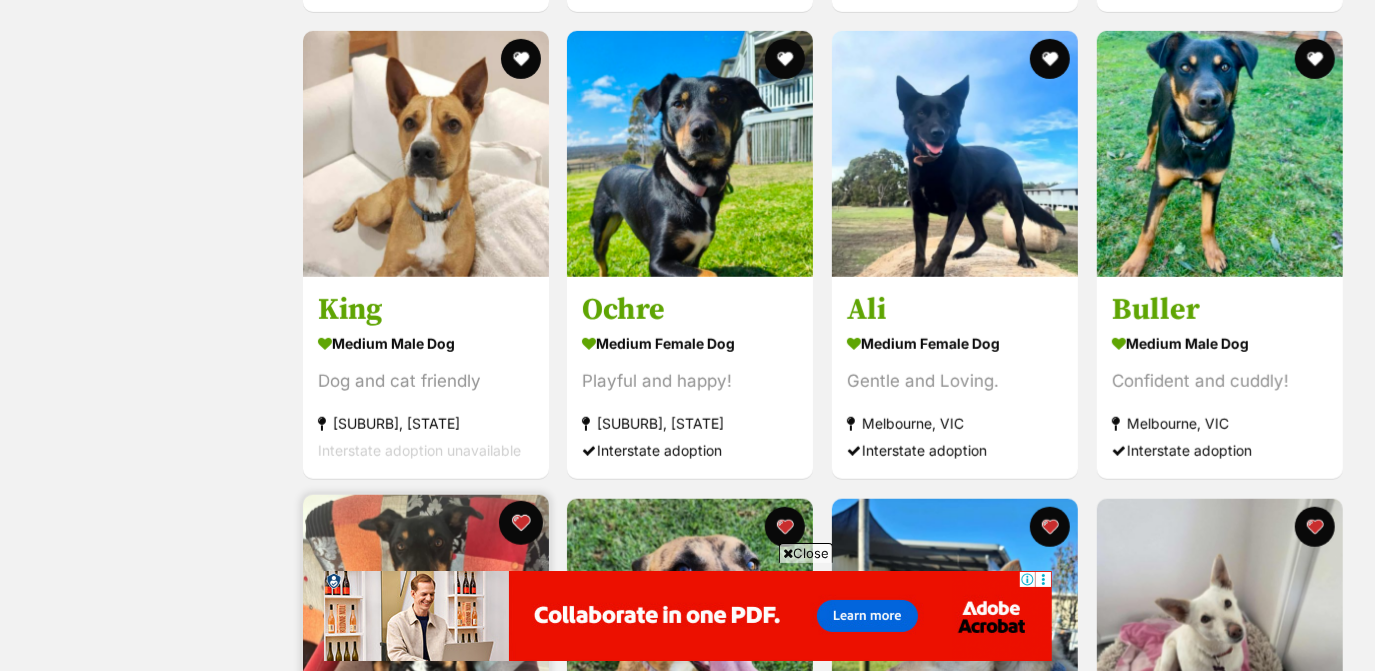 scroll, scrollTop: 844, scrollLeft: 0, axis: vertical 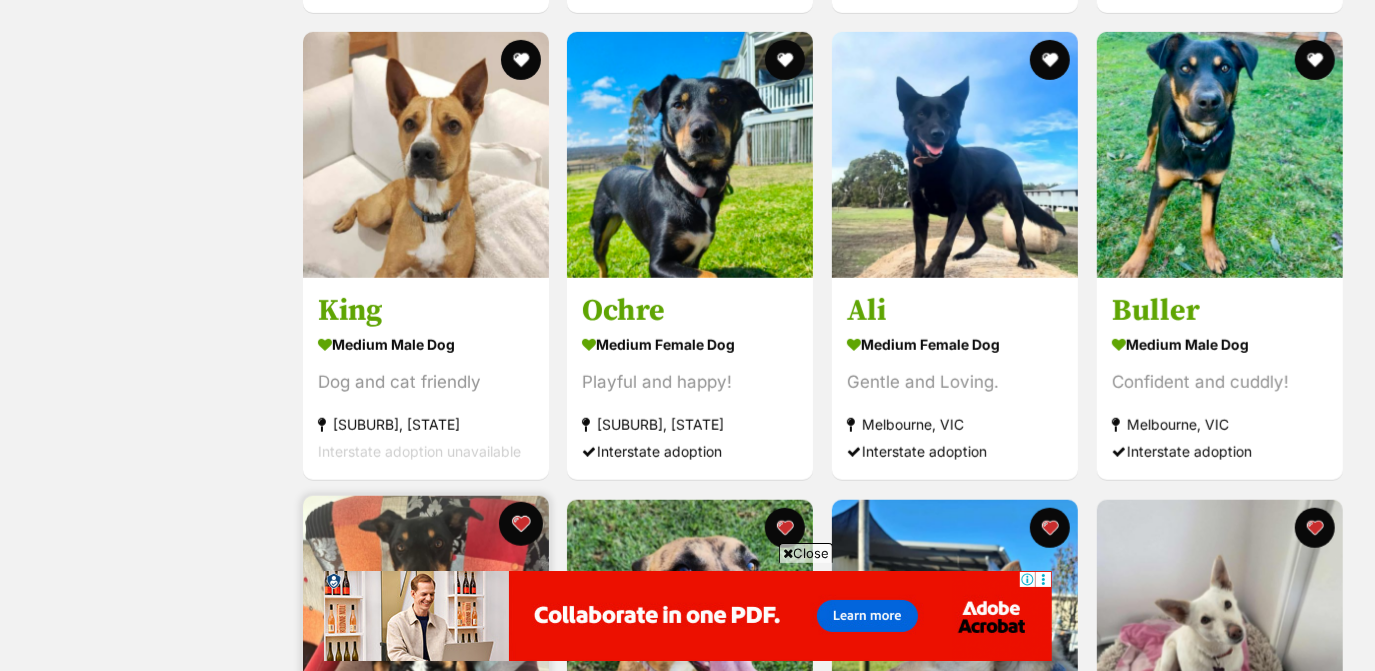 click at bounding box center (520, 524) 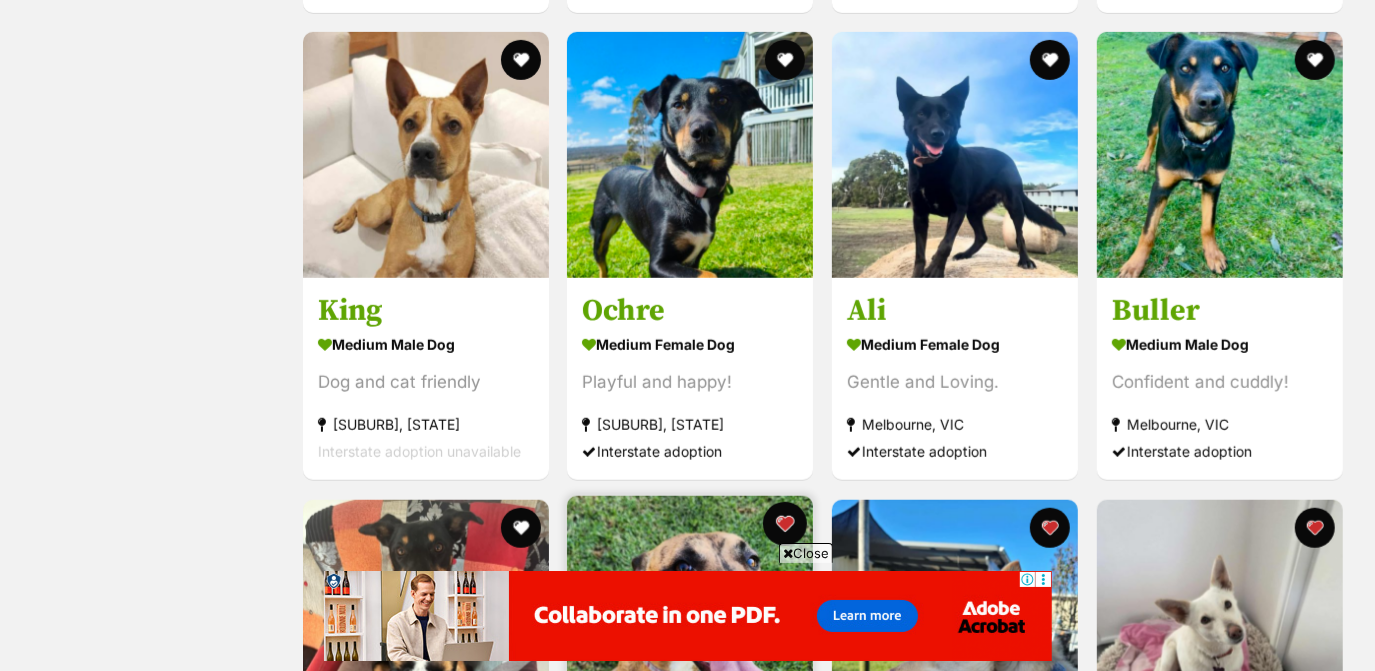click at bounding box center (785, 524) 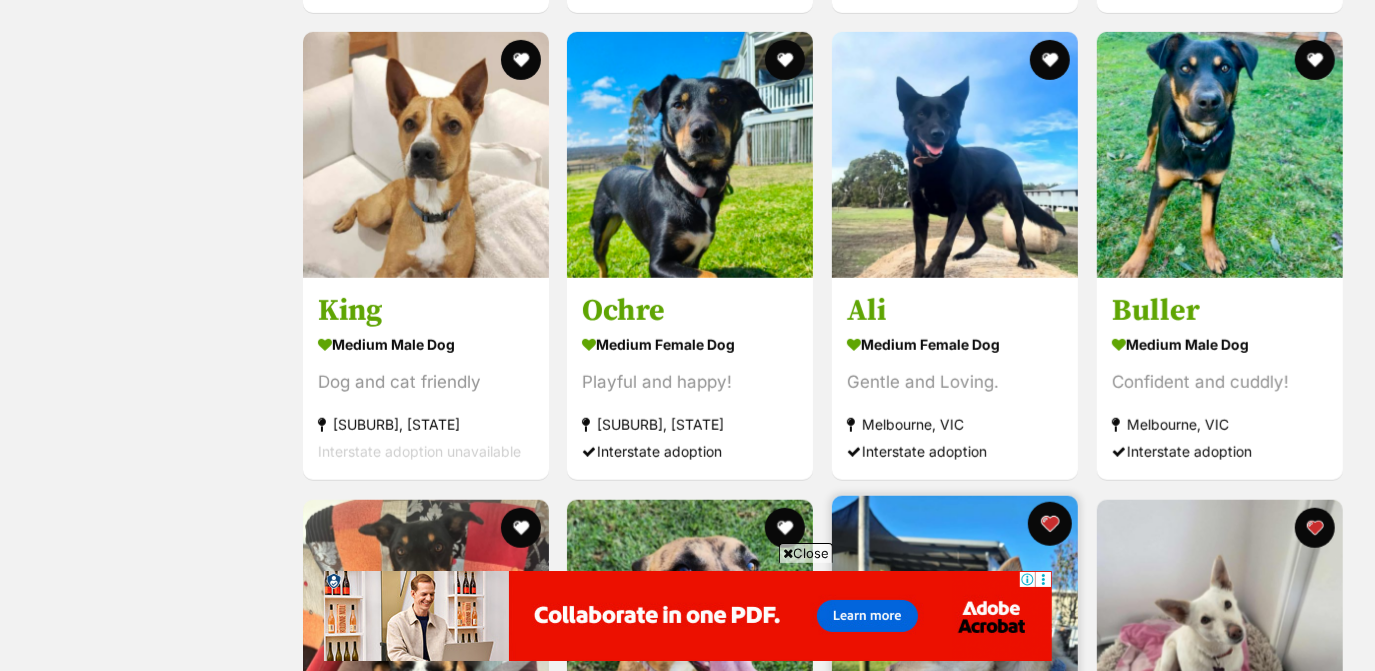 click at bounding box center (1050, 524) 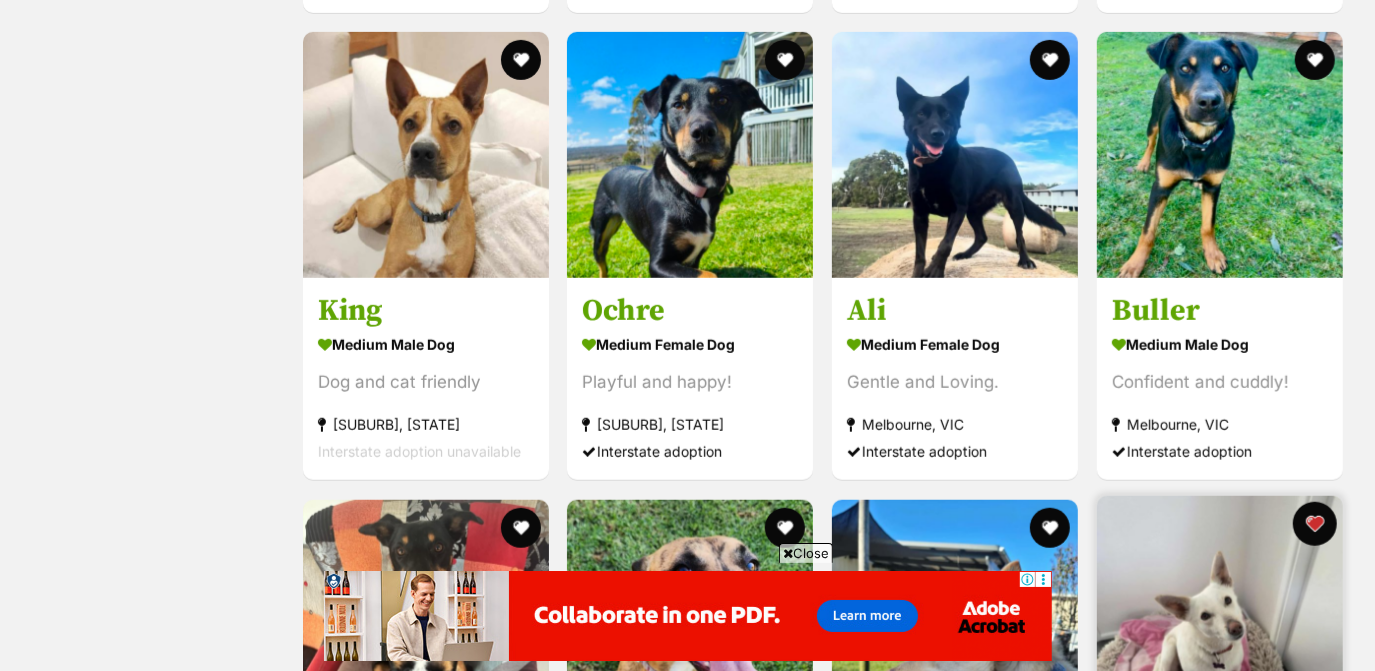 click at bounding box center (1315, 524) 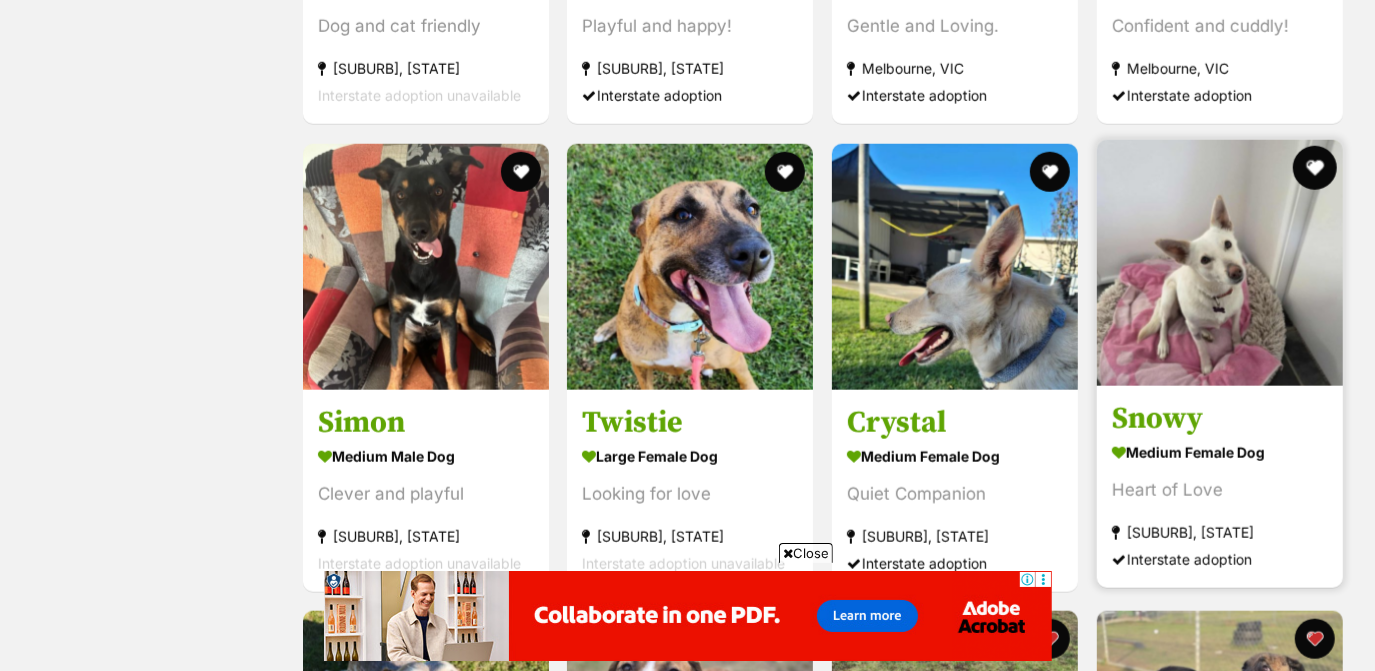 scroll, scrollTop: 1238, scrollLeft: 0, axis: vertical 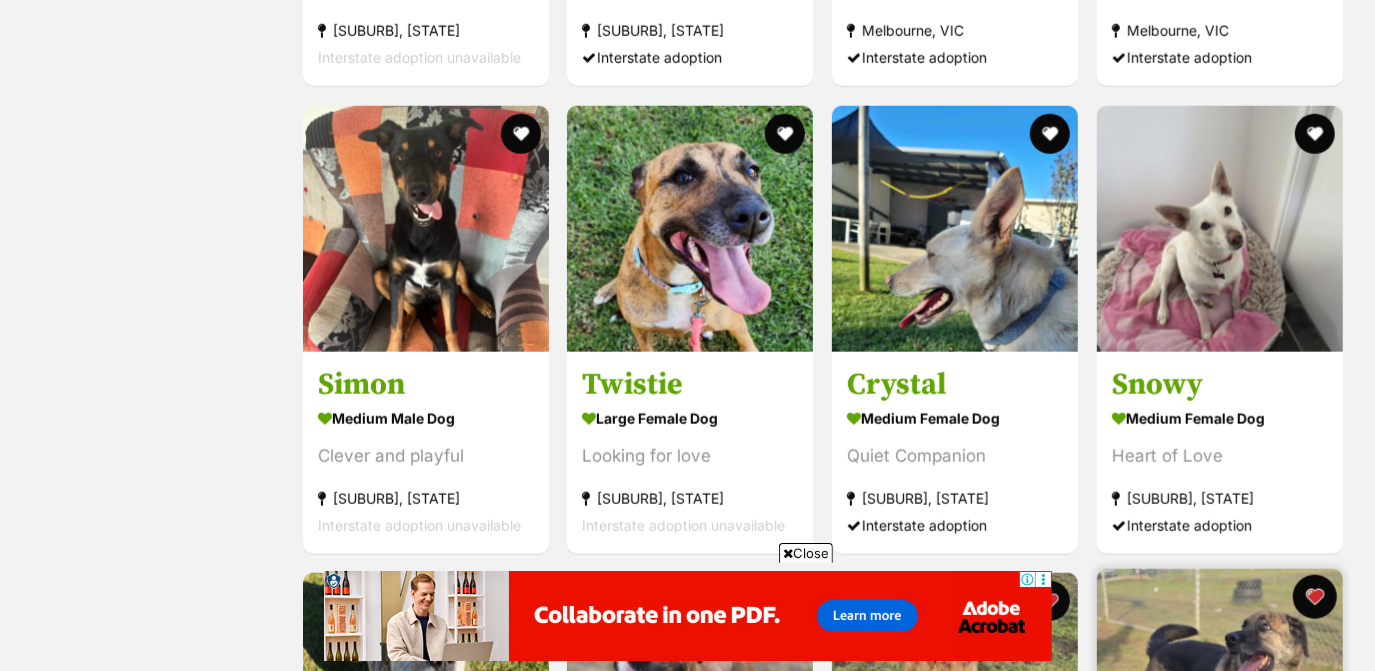 click at bounding box center [1315, 597] 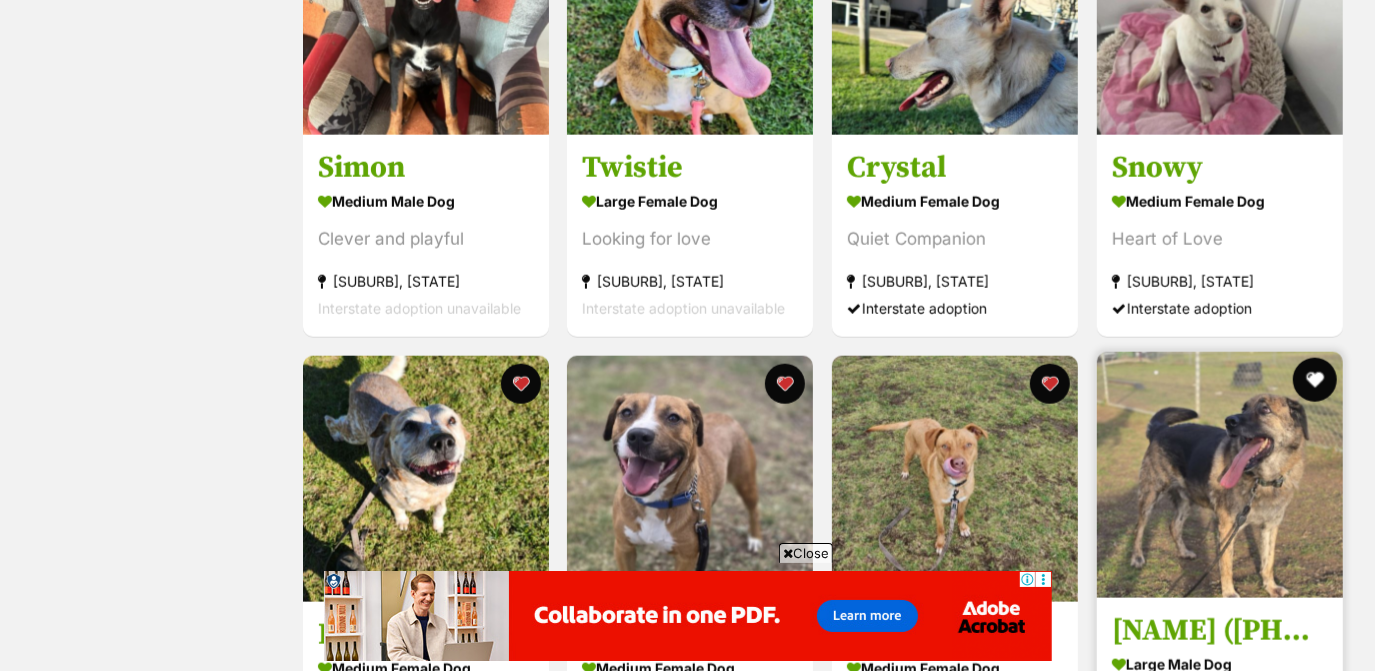 scroll, scrollTop: 1456, scrollLeft: 0, axis: vertical 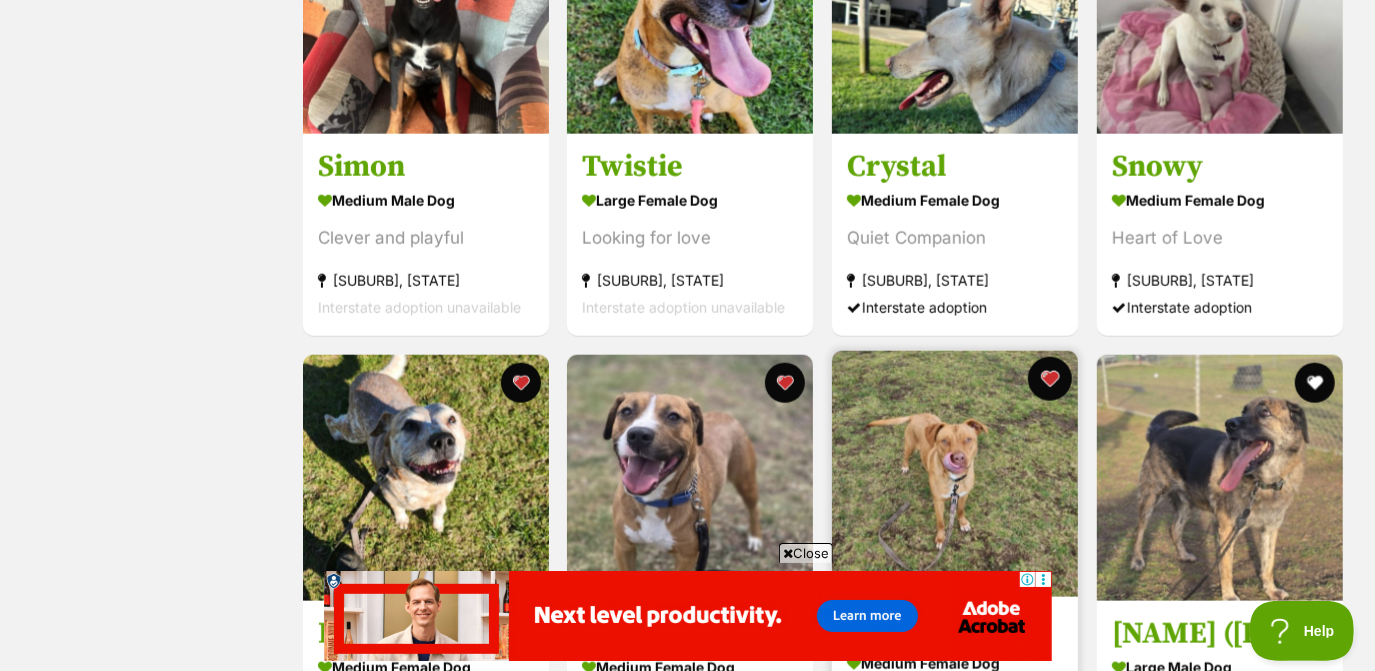 click at bounding box center (1050, 379) 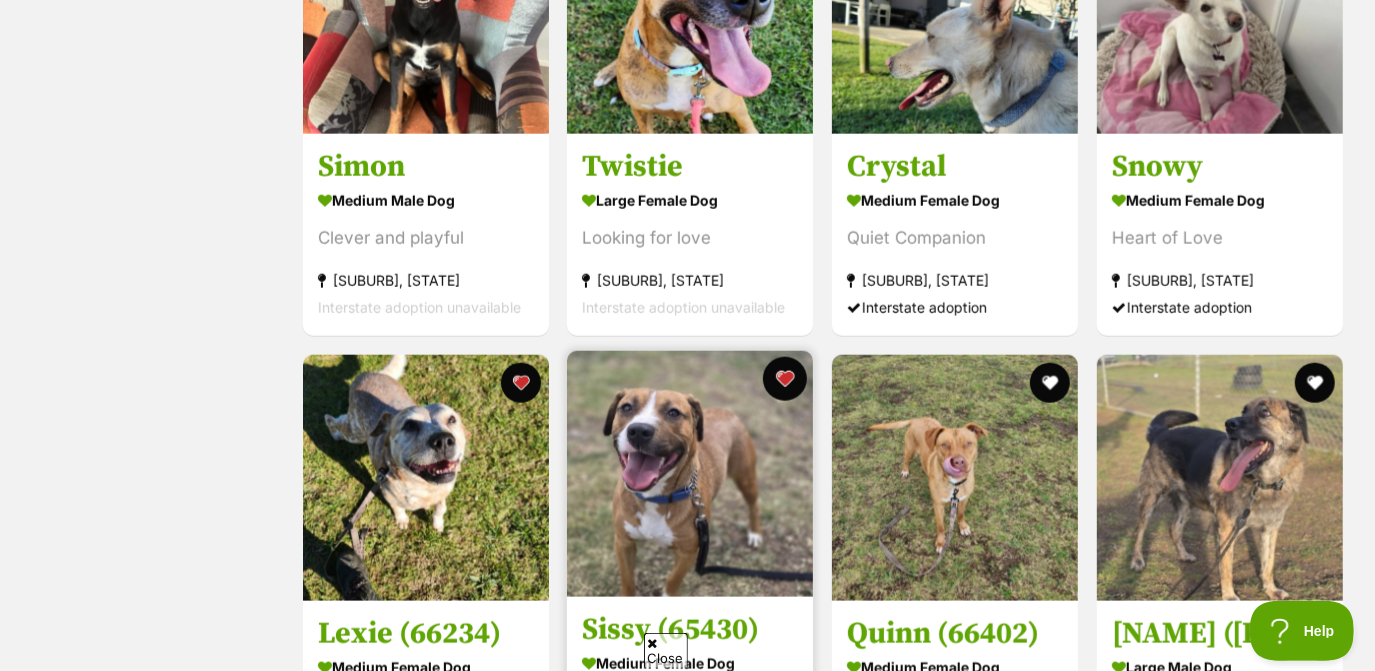 click at bounding box center (785, 379) 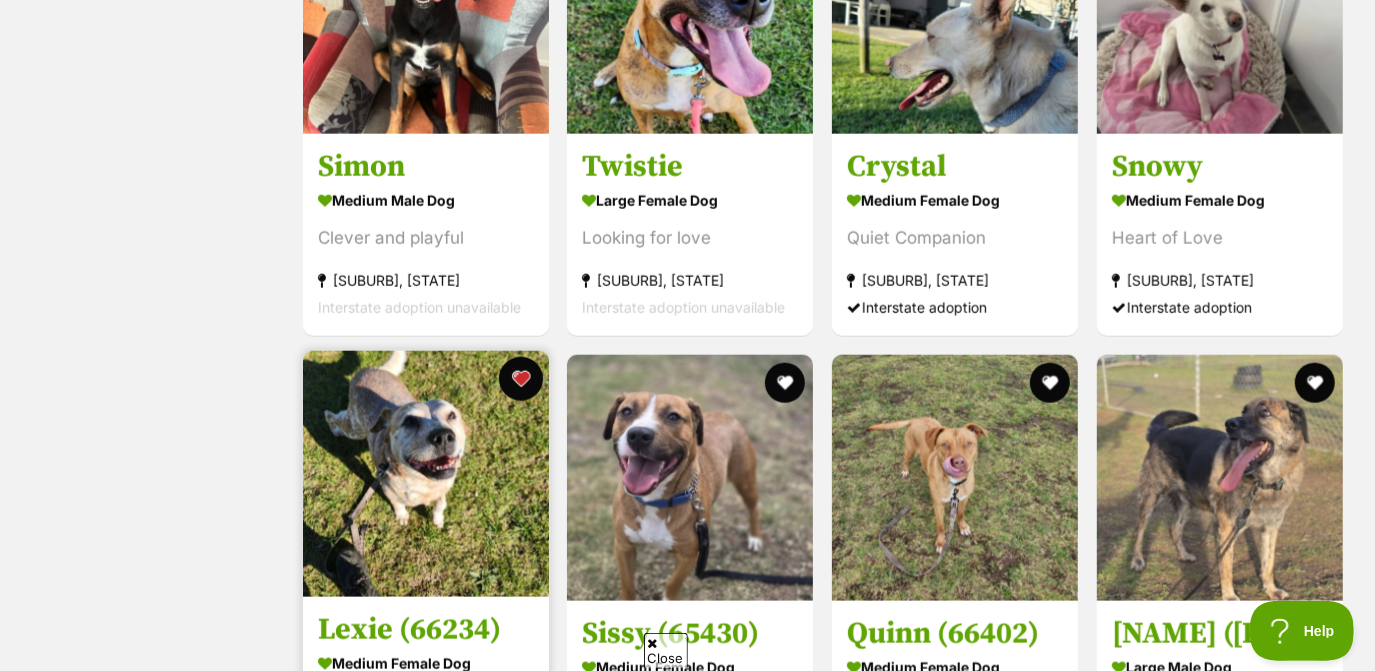 scroll, scrollTop: 0, scrollLeft: 0, axis: both 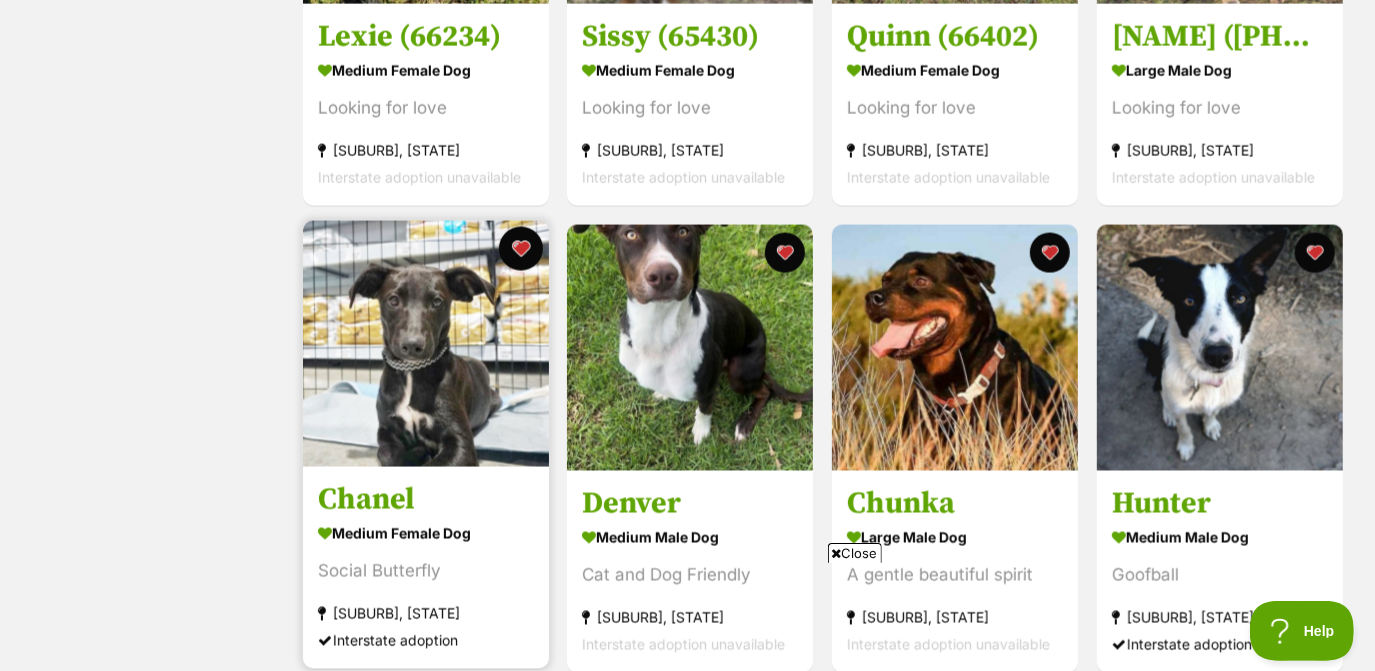 click at bounding box center [520, 249] 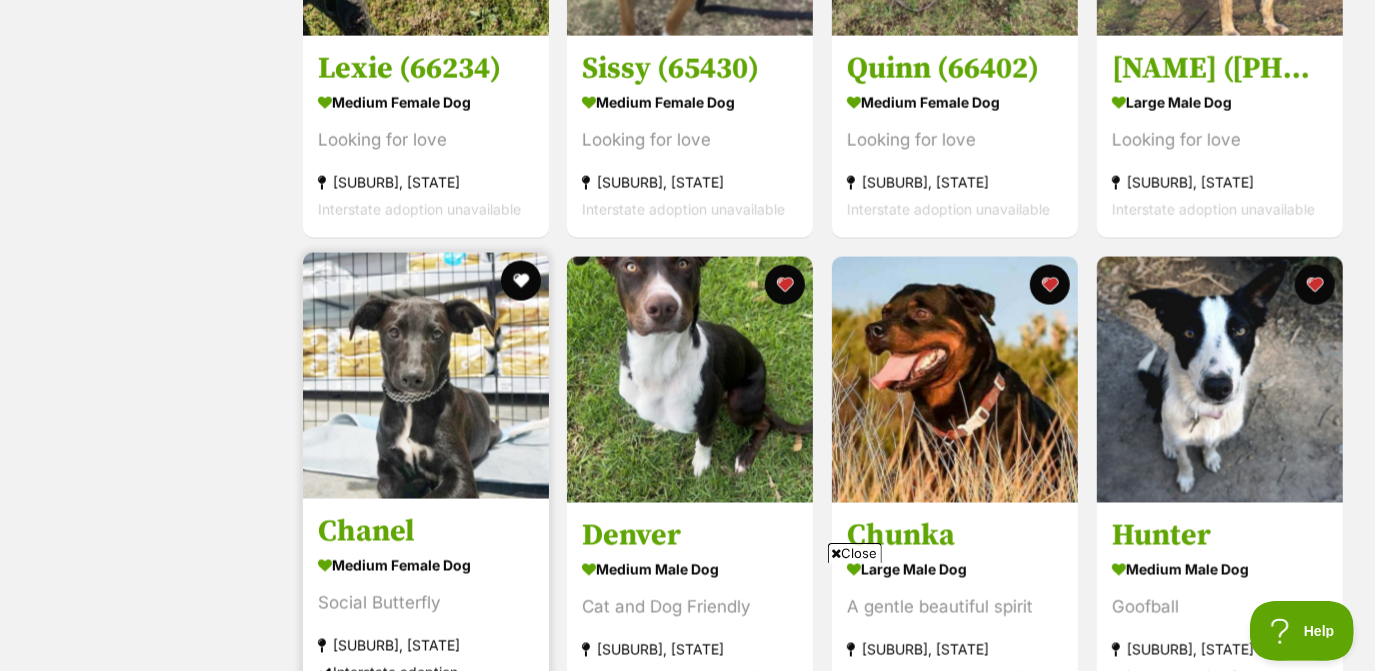 scroll, scrollTop: 2020, scrollLeft: 0, axis: vertical 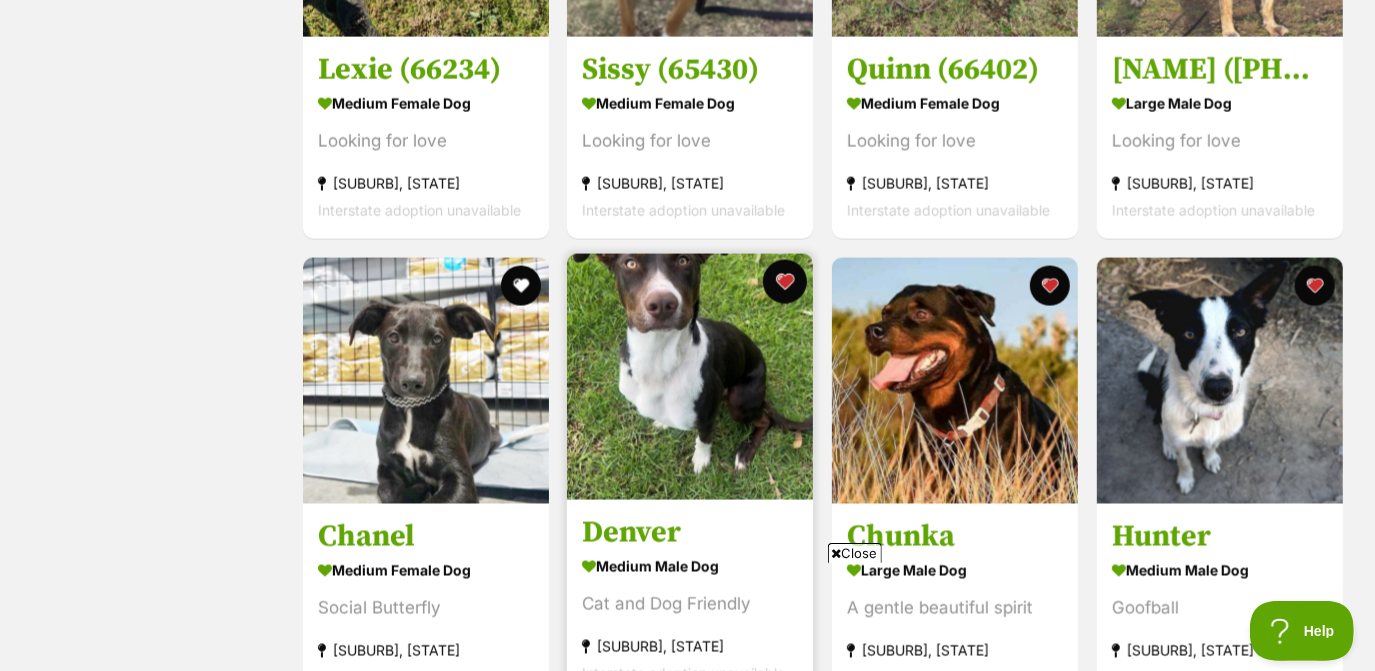 click at bounding box center [785, 282] 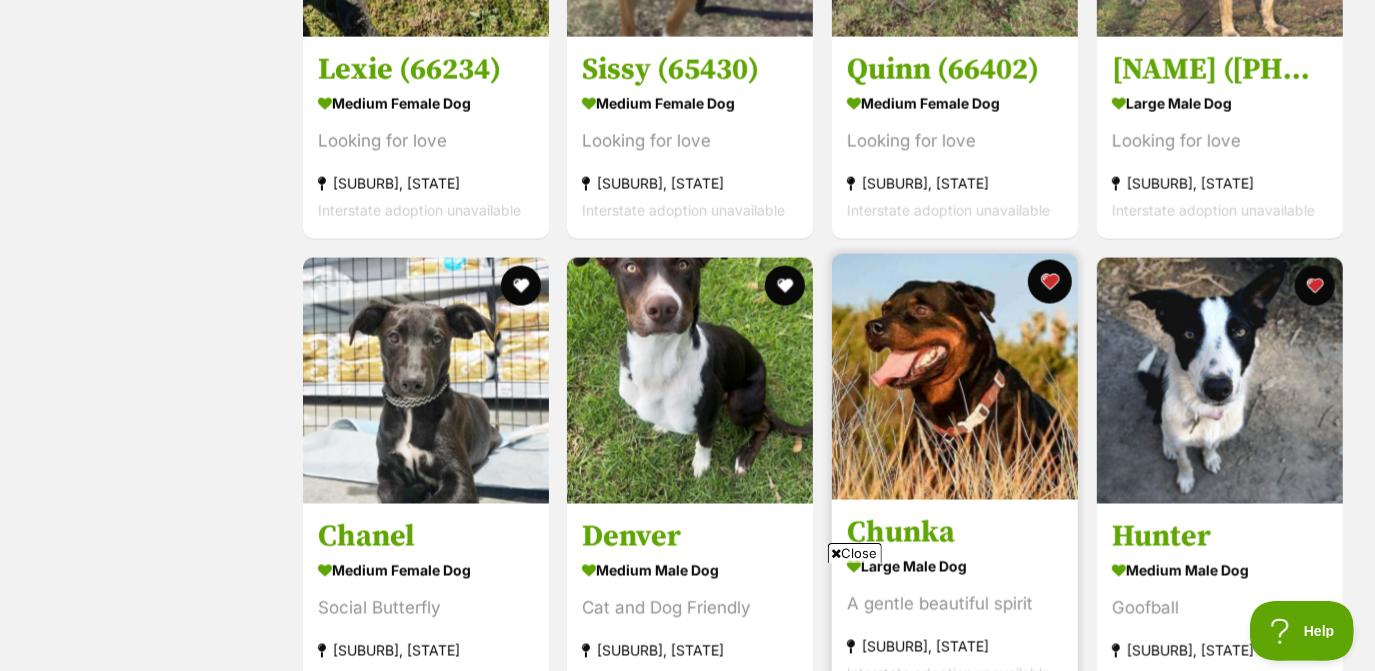 click at bounding box center (1050, 282) 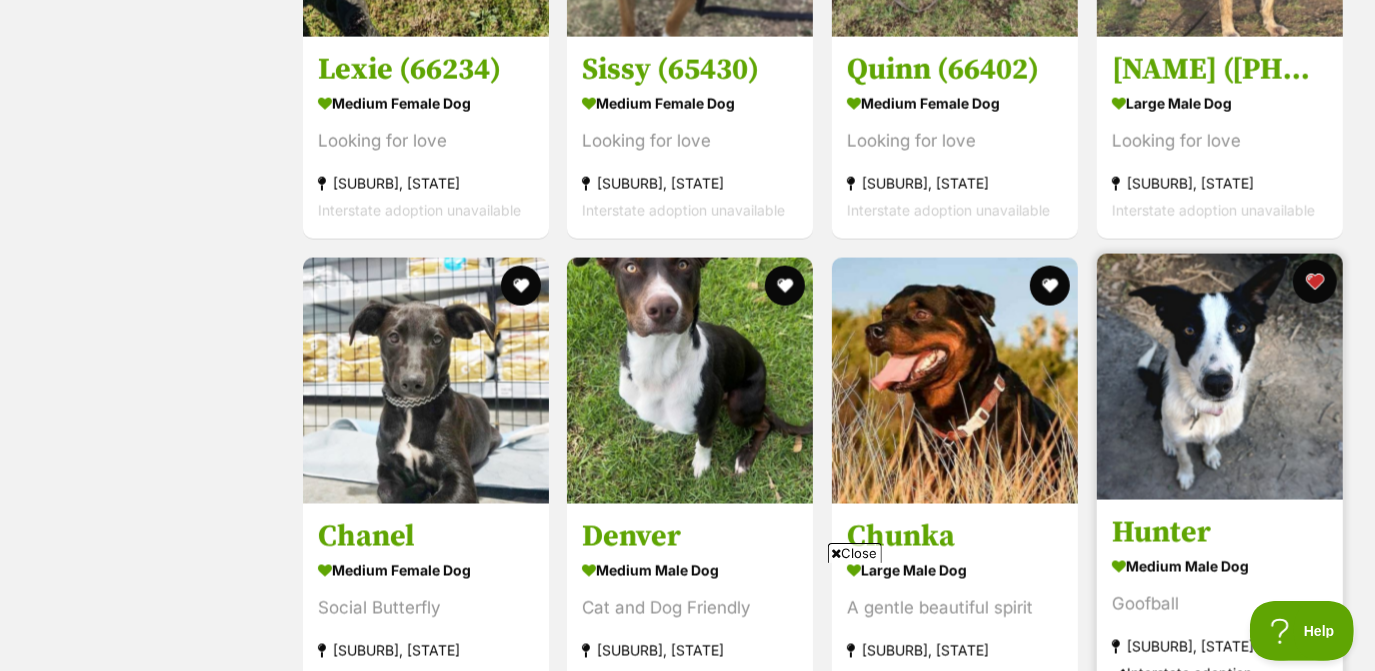 click at bounding box center [1315, 282] 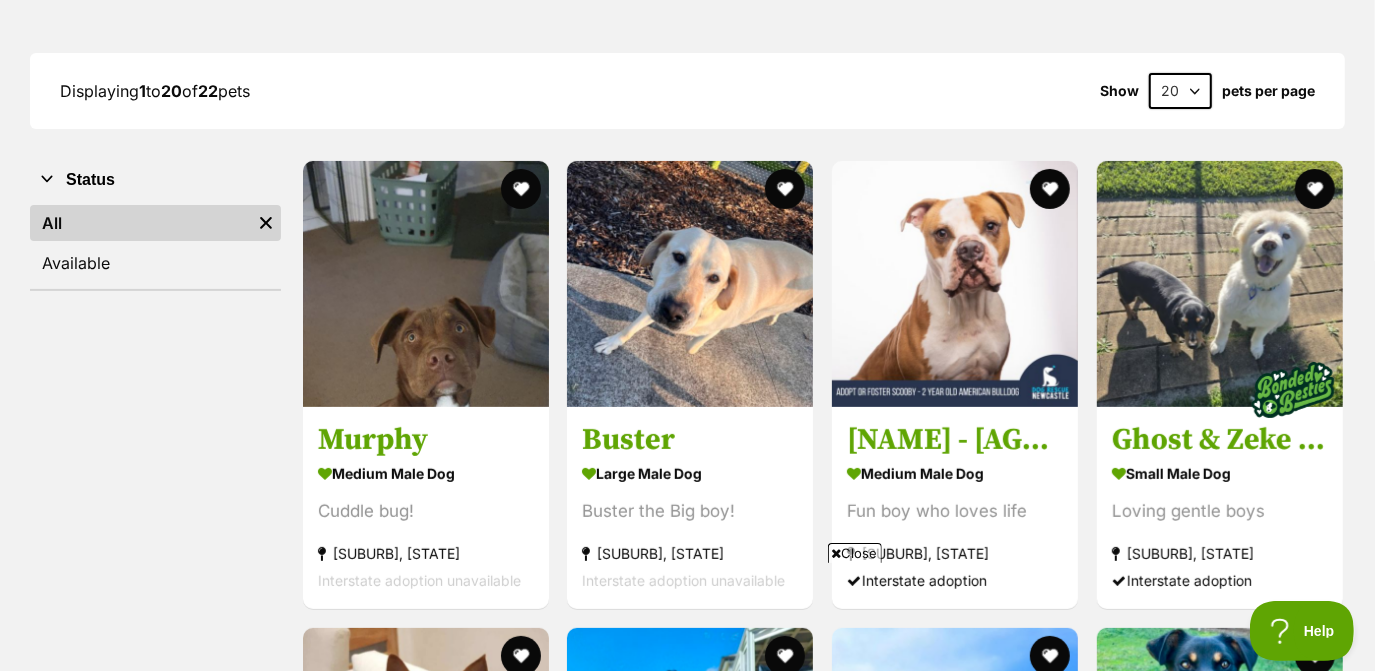 scroll, scrollTop: 0, scrollLeft: 0, axis: both 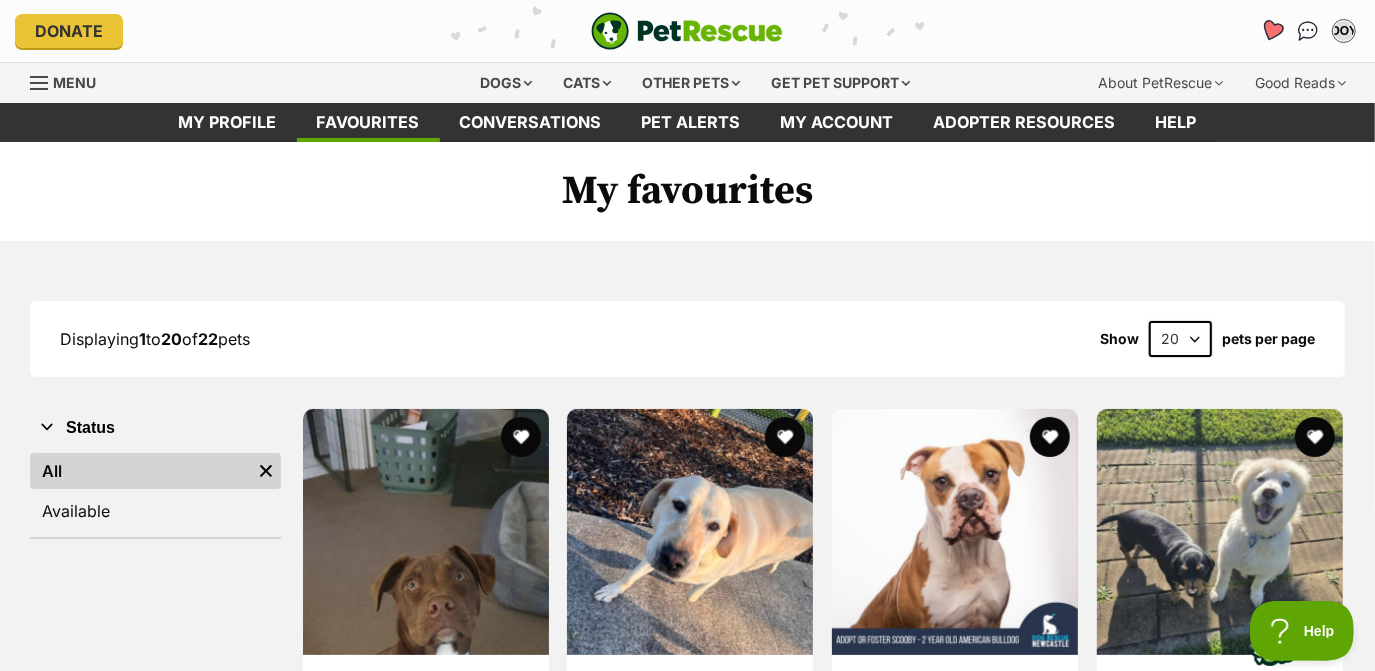 click 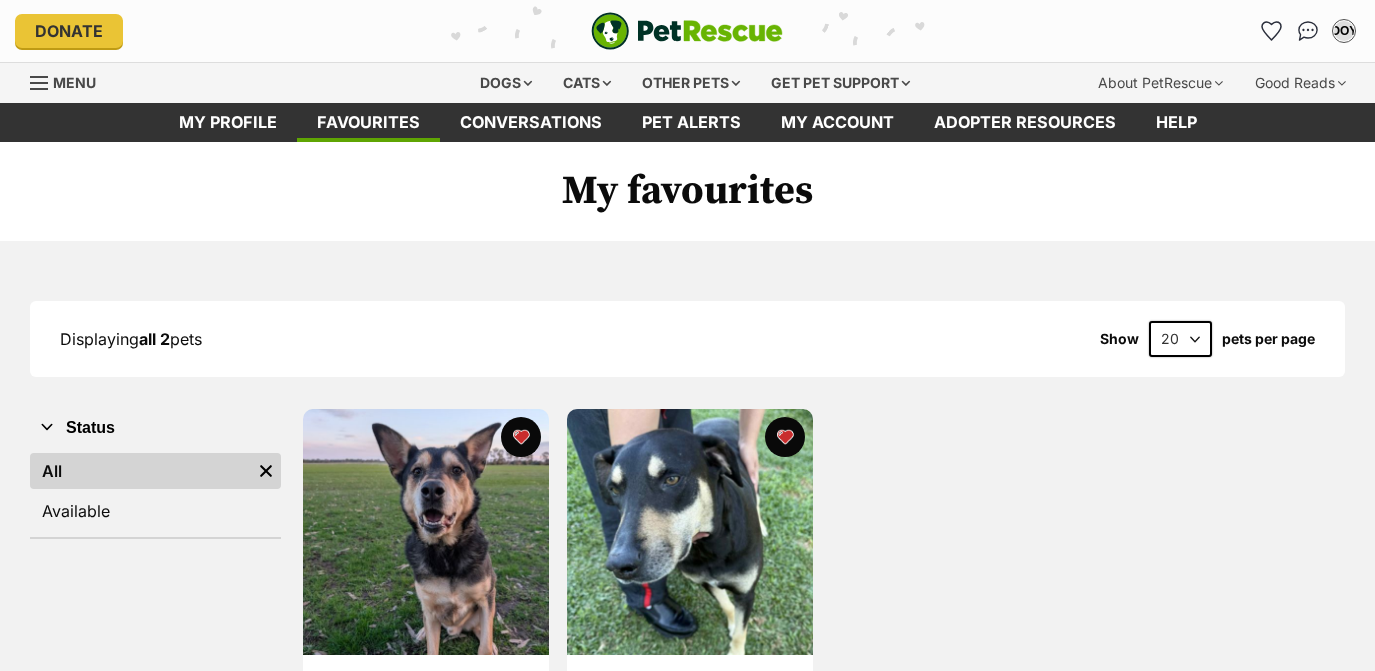 scroll, scrollTop: 0, scrollLeft: 0, axis: both 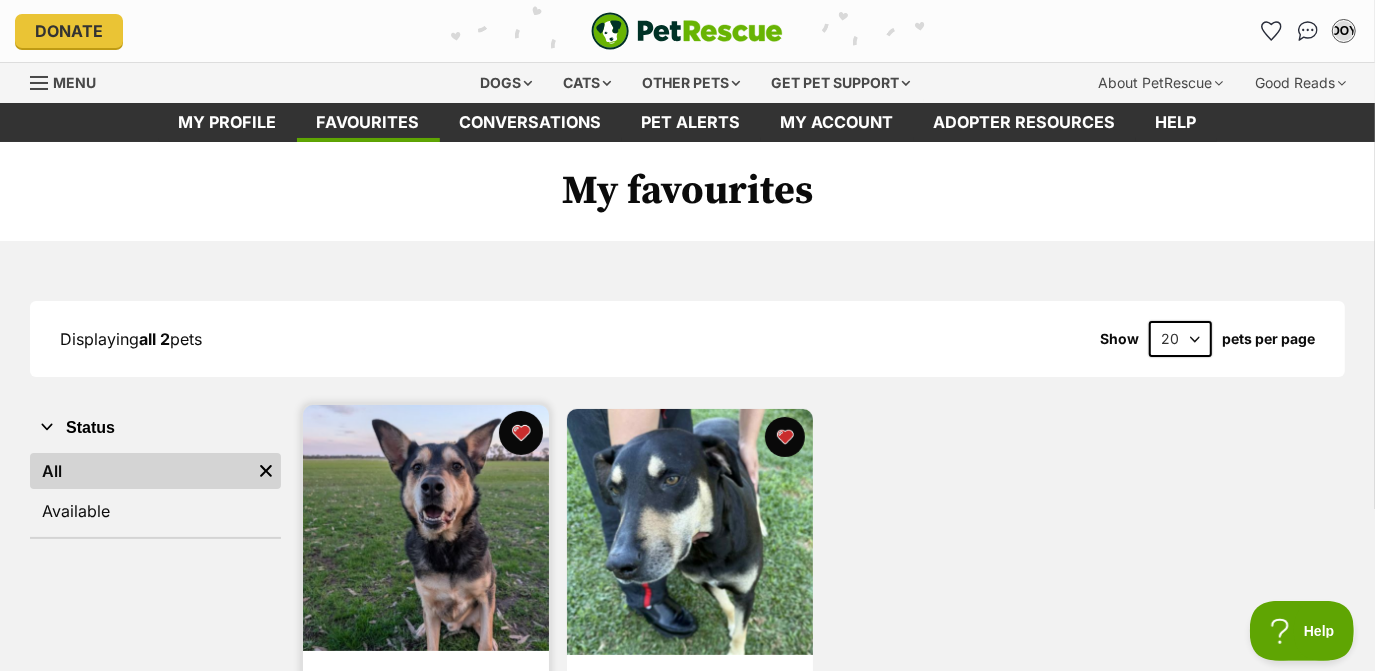 click at bounding box center (520, 433) 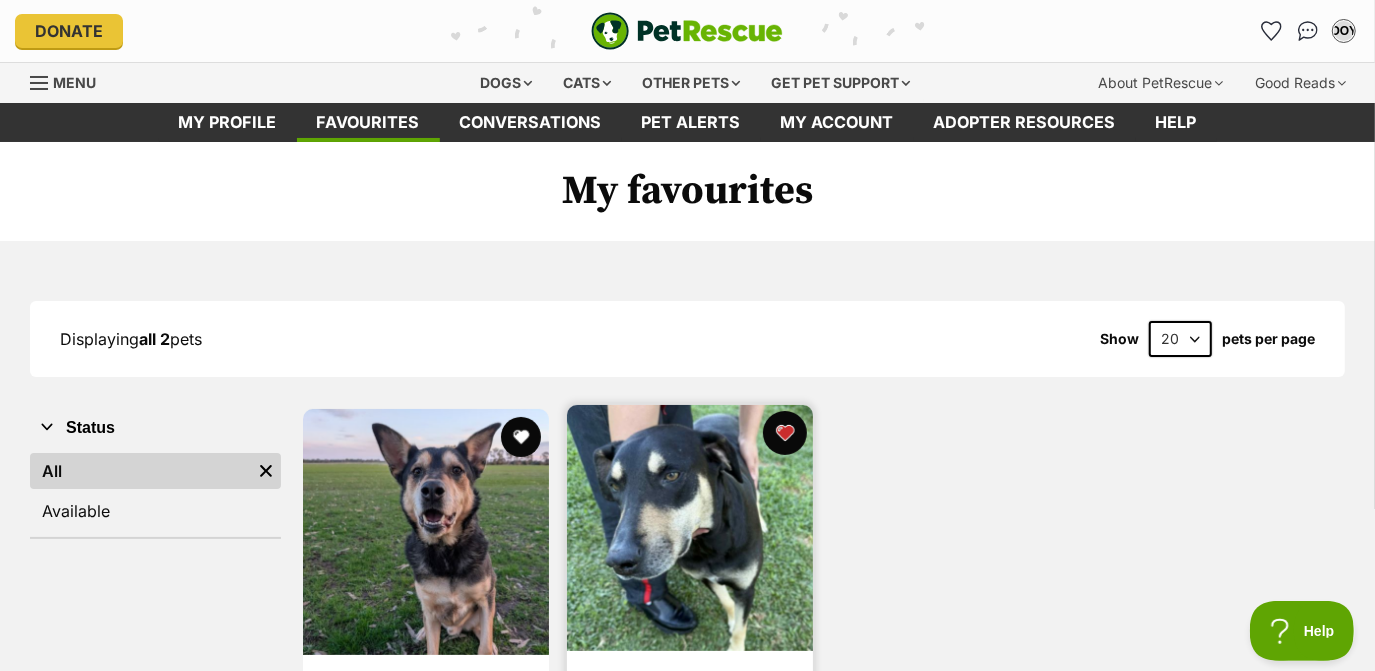 click at bounding box center (785, 433) 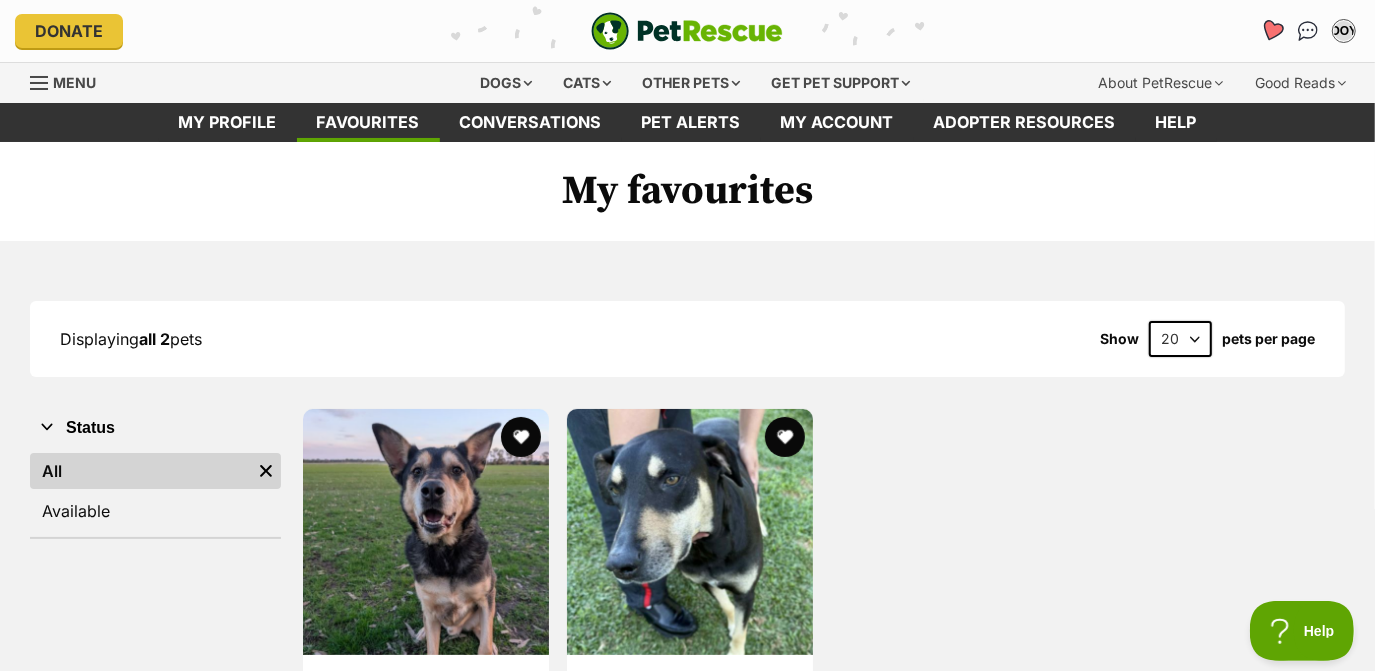 click 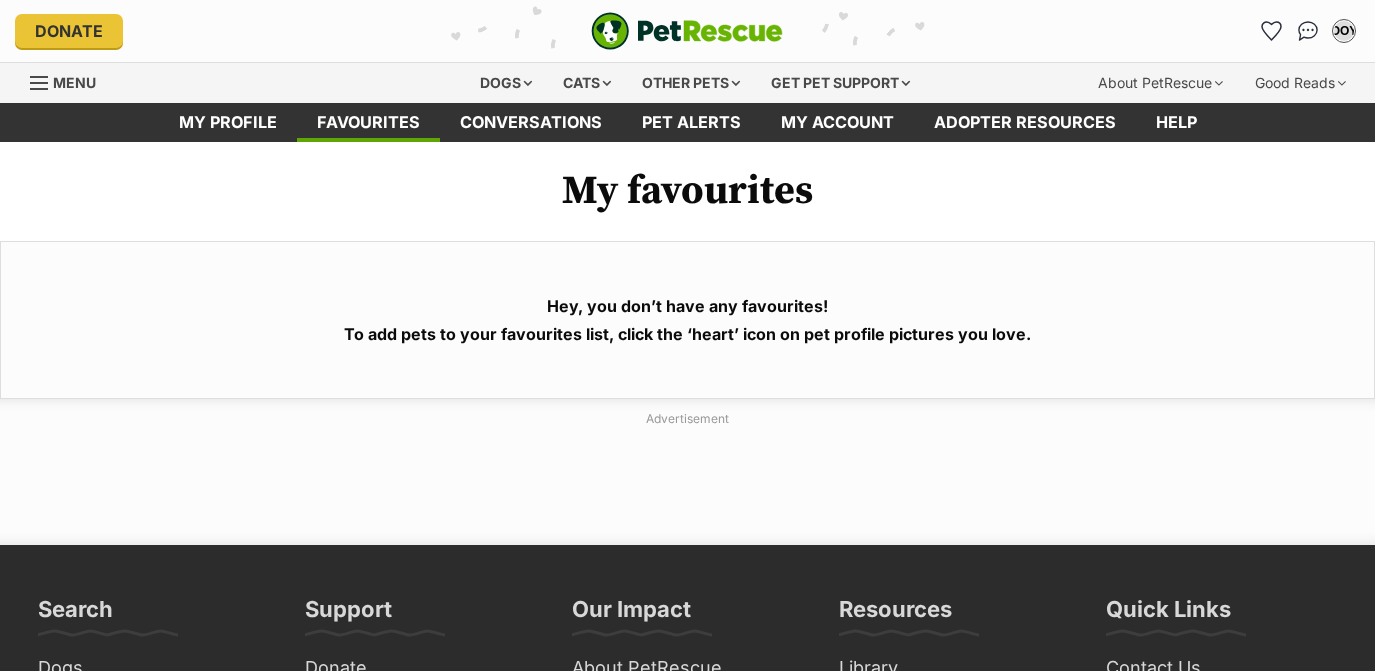 scroll, scrollTop: 0, scrollLeft: 0, axis: both 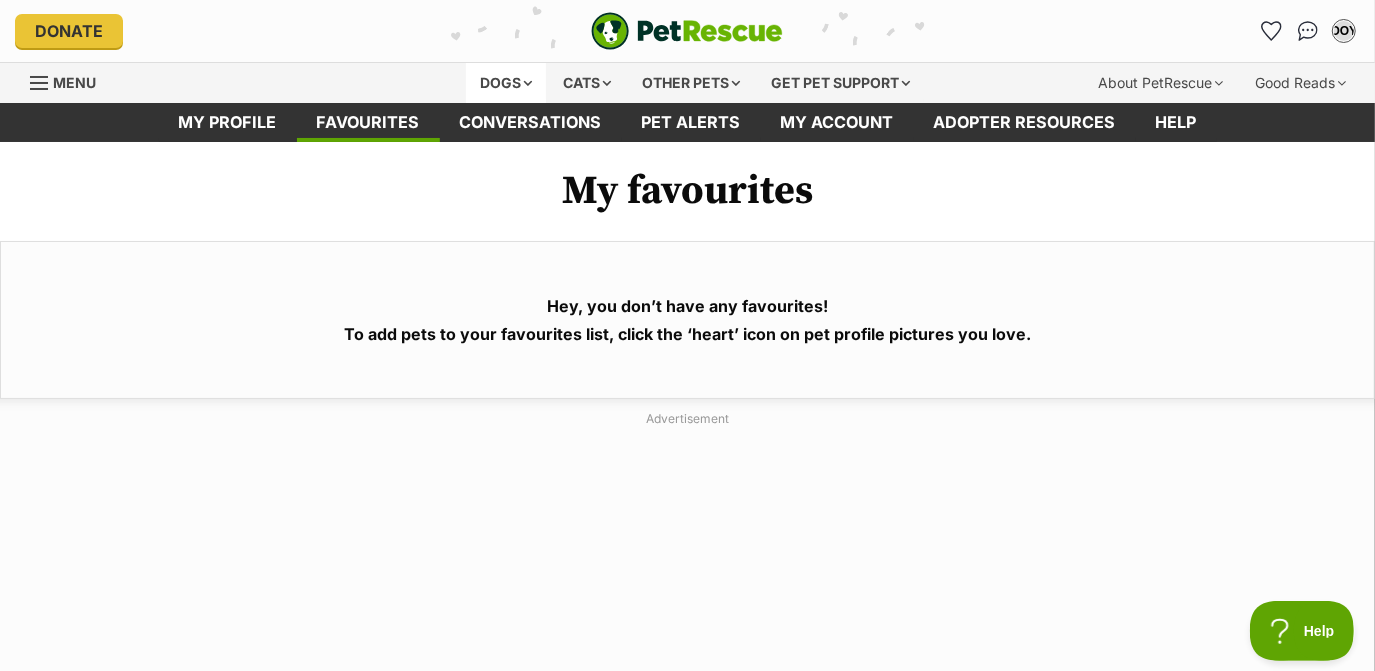 click on "Dogs" at bounding box center [506, 83] 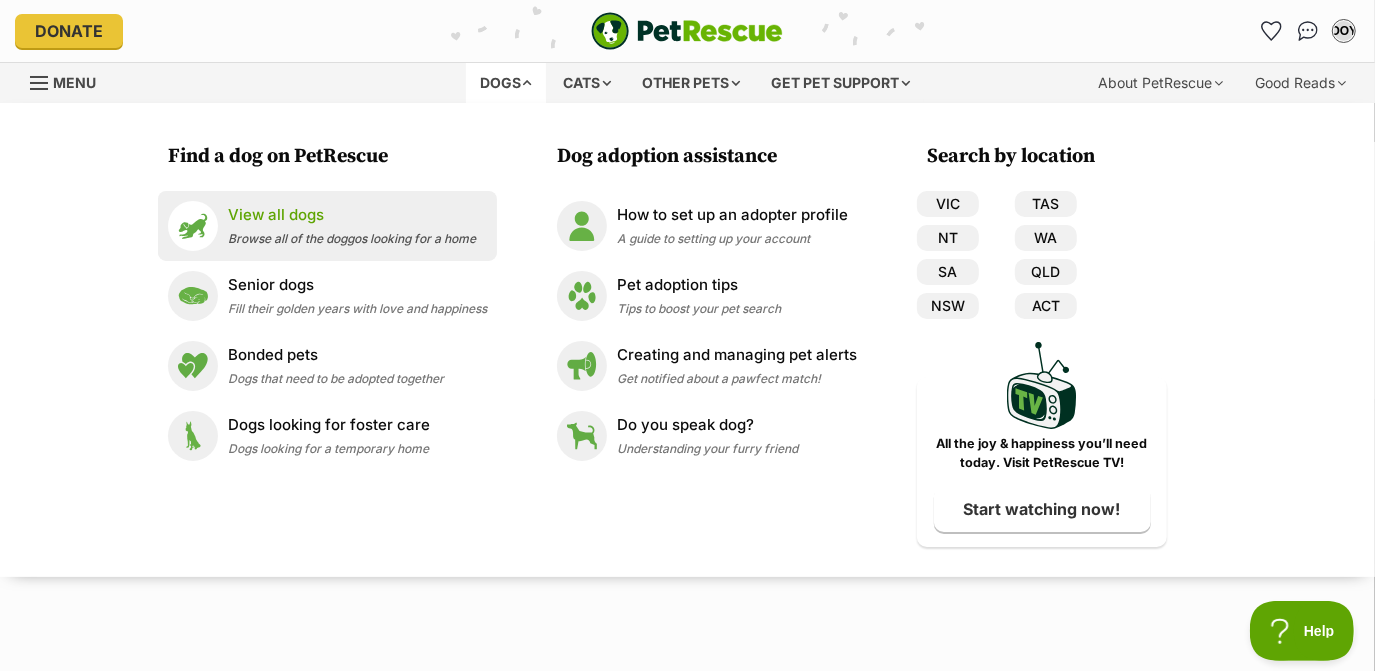 click on "View all dogs" at bounding box center (352, 215) 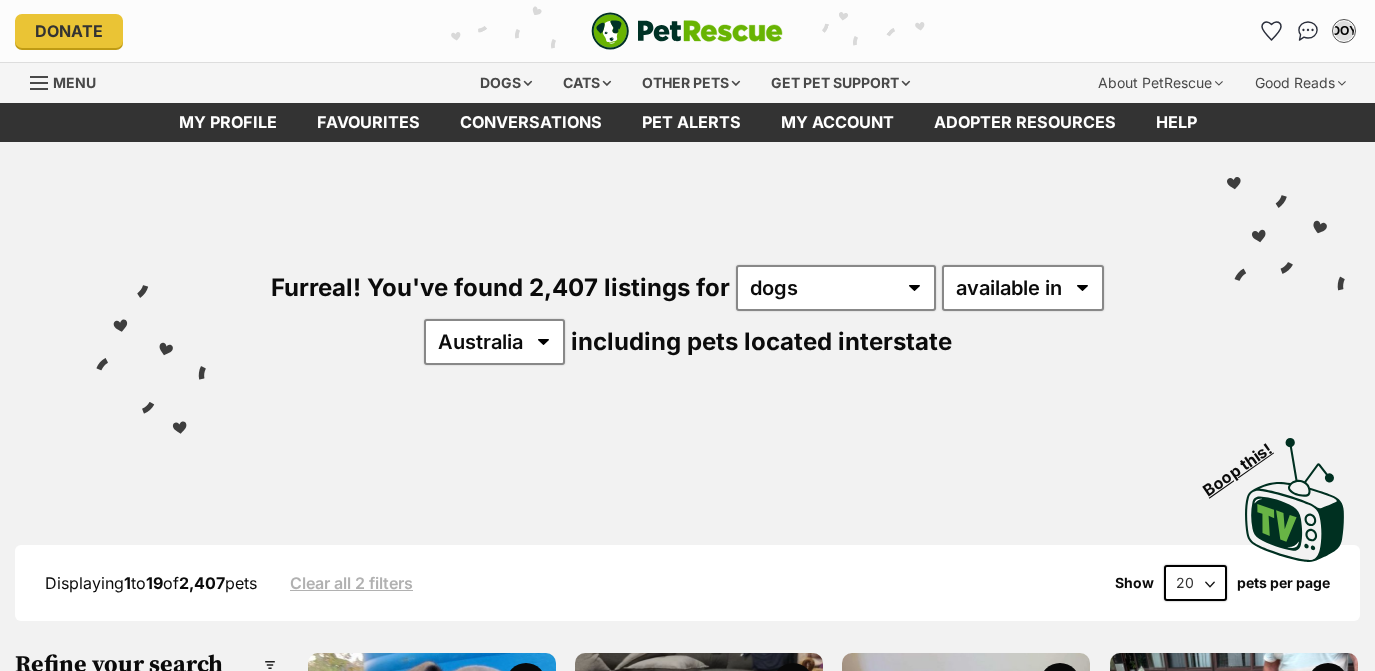 scroll, scrollTop: 0, scrollLeft: 0, axis: both 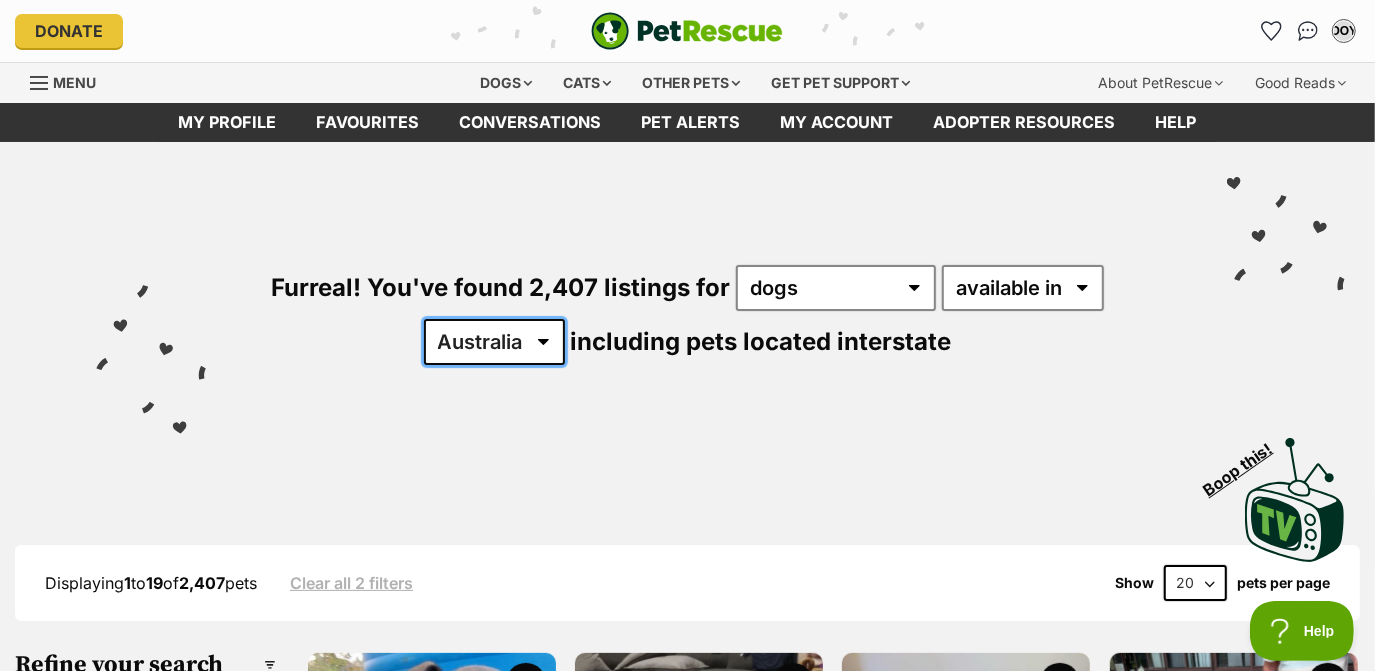 click on "Australia
ACT
NSW
NT
QLD
SA
TAS
VIC
WA" at bounding box center [494, 342] 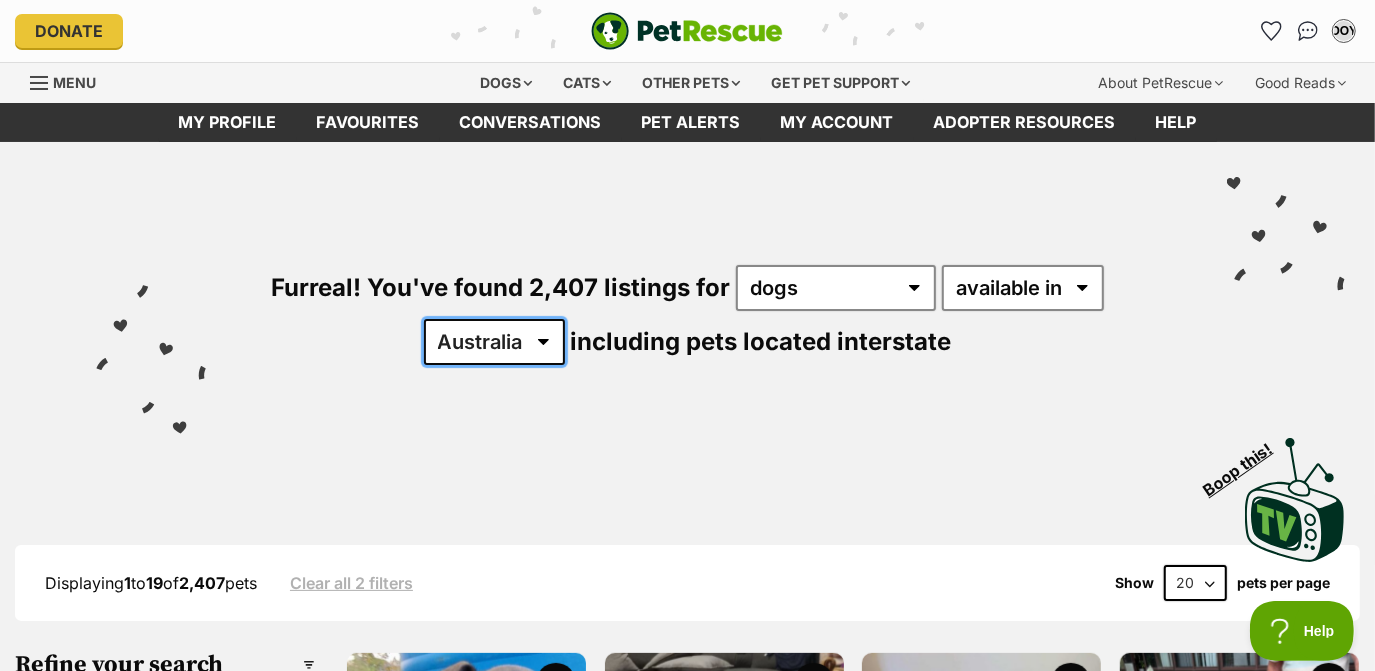 scroll, scrollTop: 0, scrollLeft: 0, axis: both 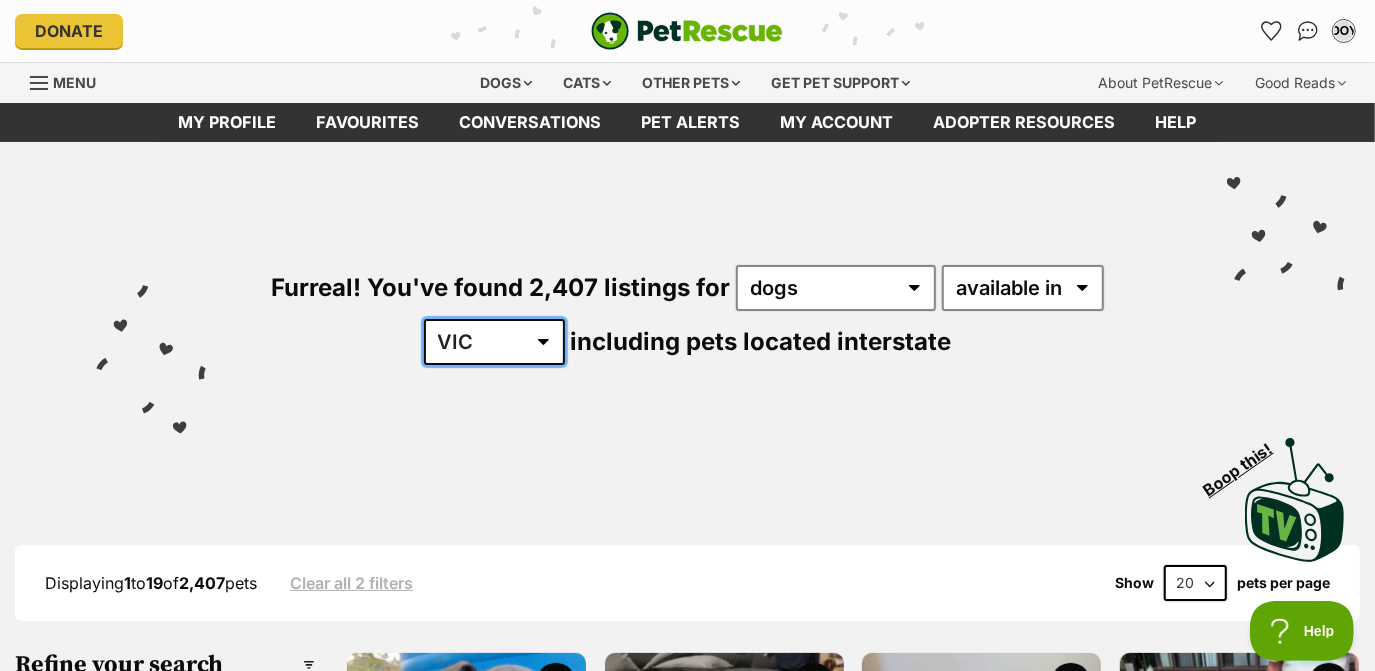 click on "Australia
ACT
NSW
NT
QLD
SA
TAS
VIC
WA" at bounding box center [494, 342] 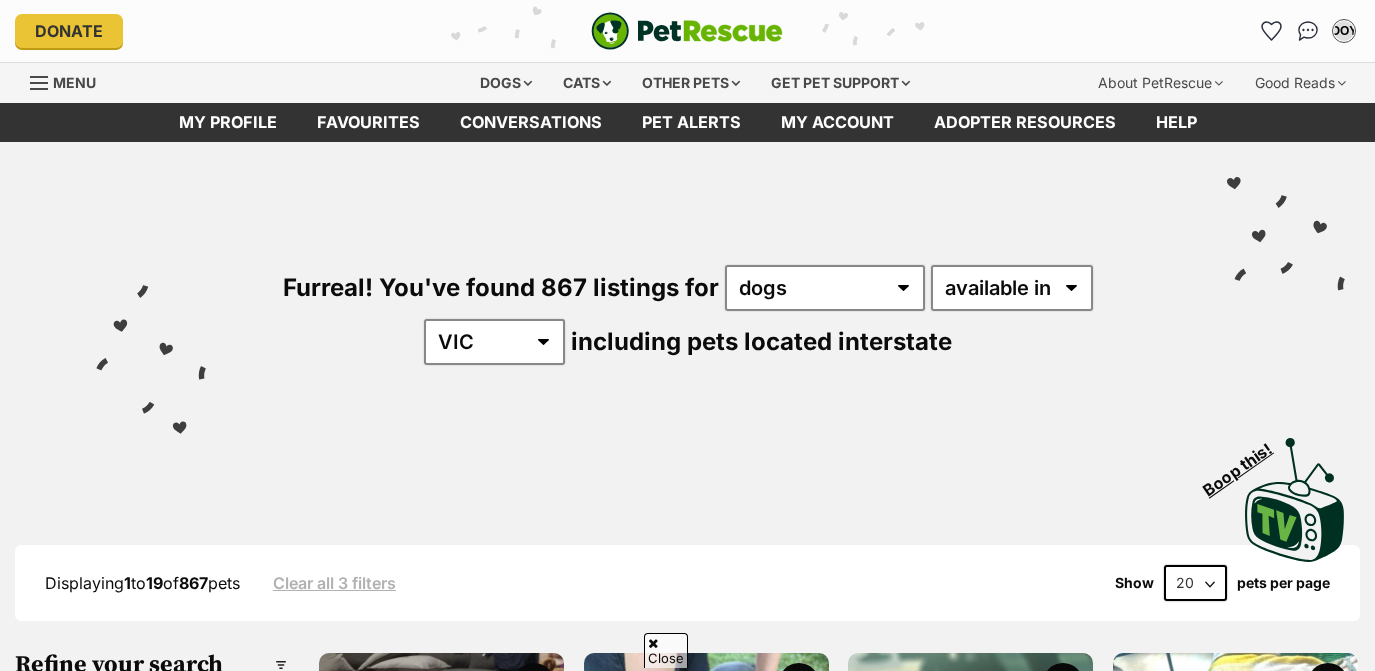 scroll, scrollTop: 472, scrollLeft: 0, axis: vertical 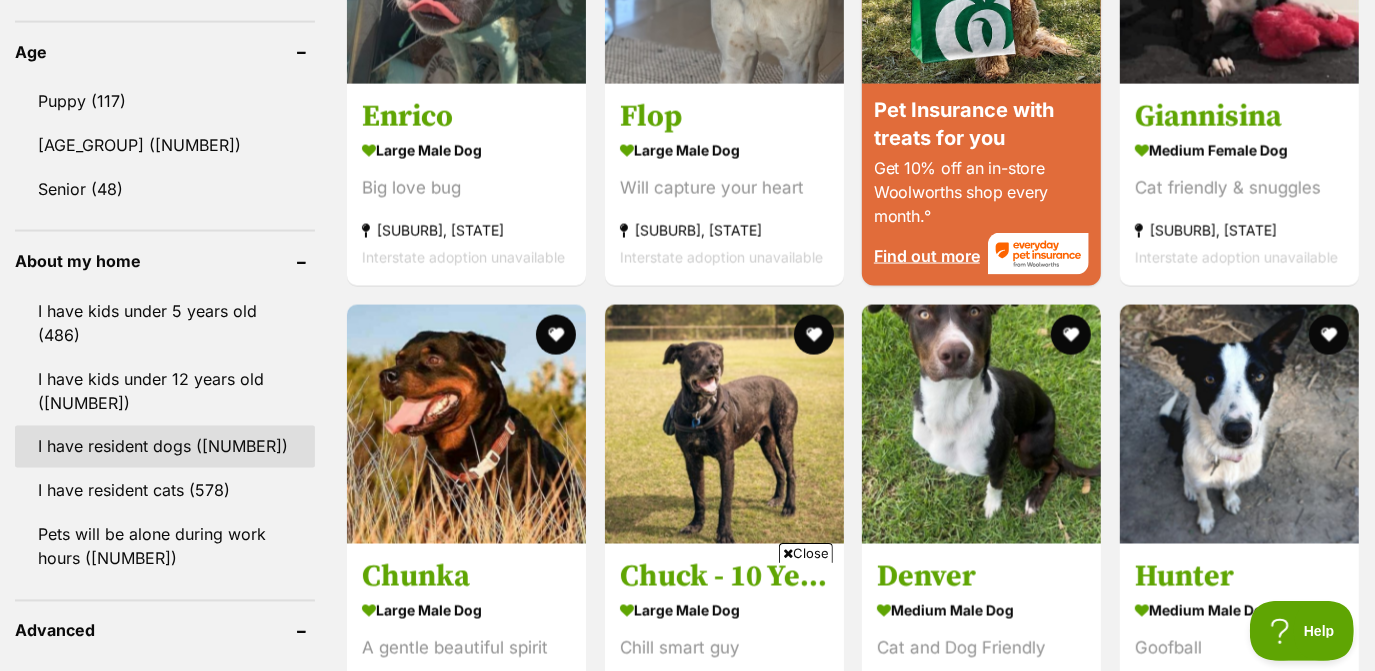 click on "I have resident dogs (747)" at bounding box center (165, 447) 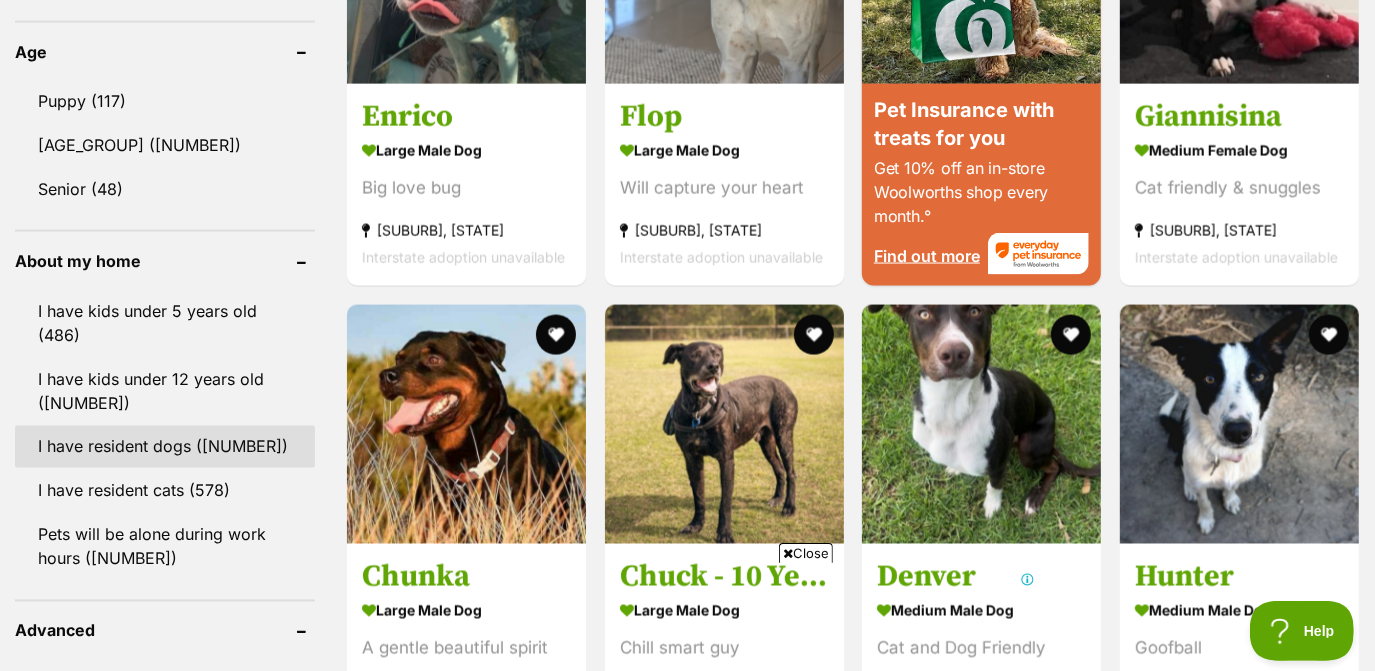 scroll, scrollTop: 0, scrollLeft: 0, axis: both 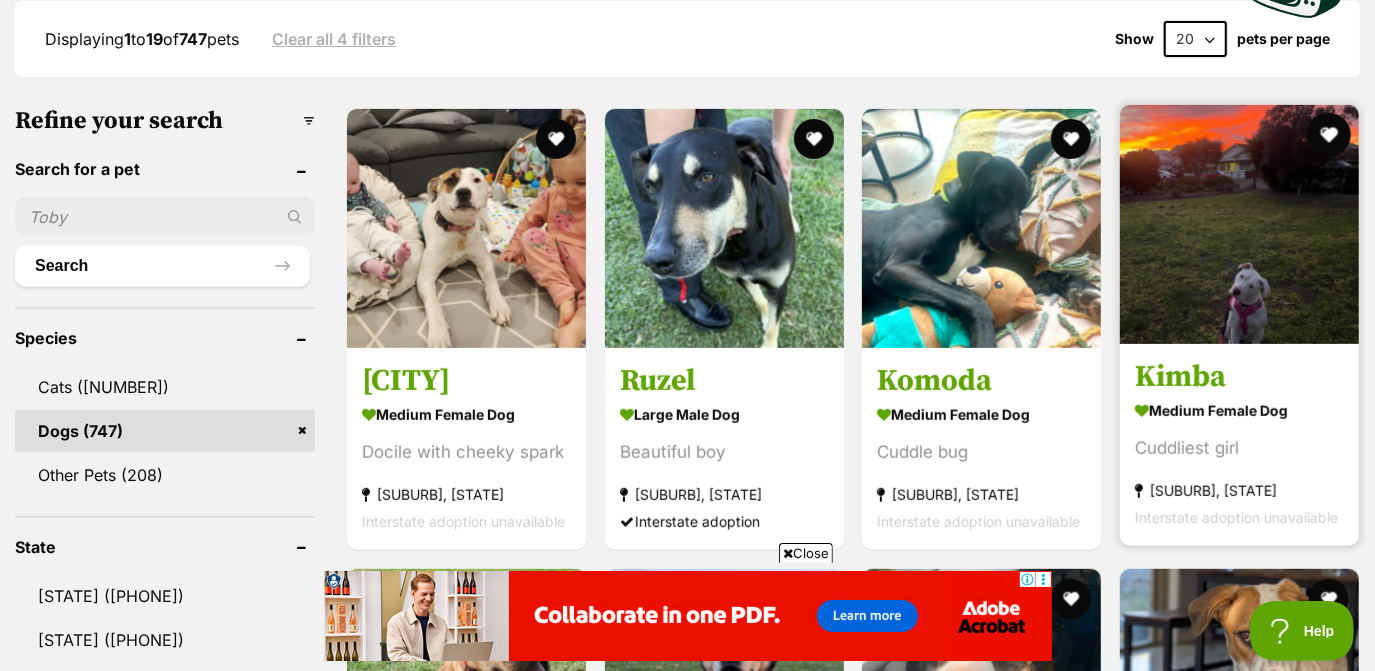 click at bounding box center (1328, 135) 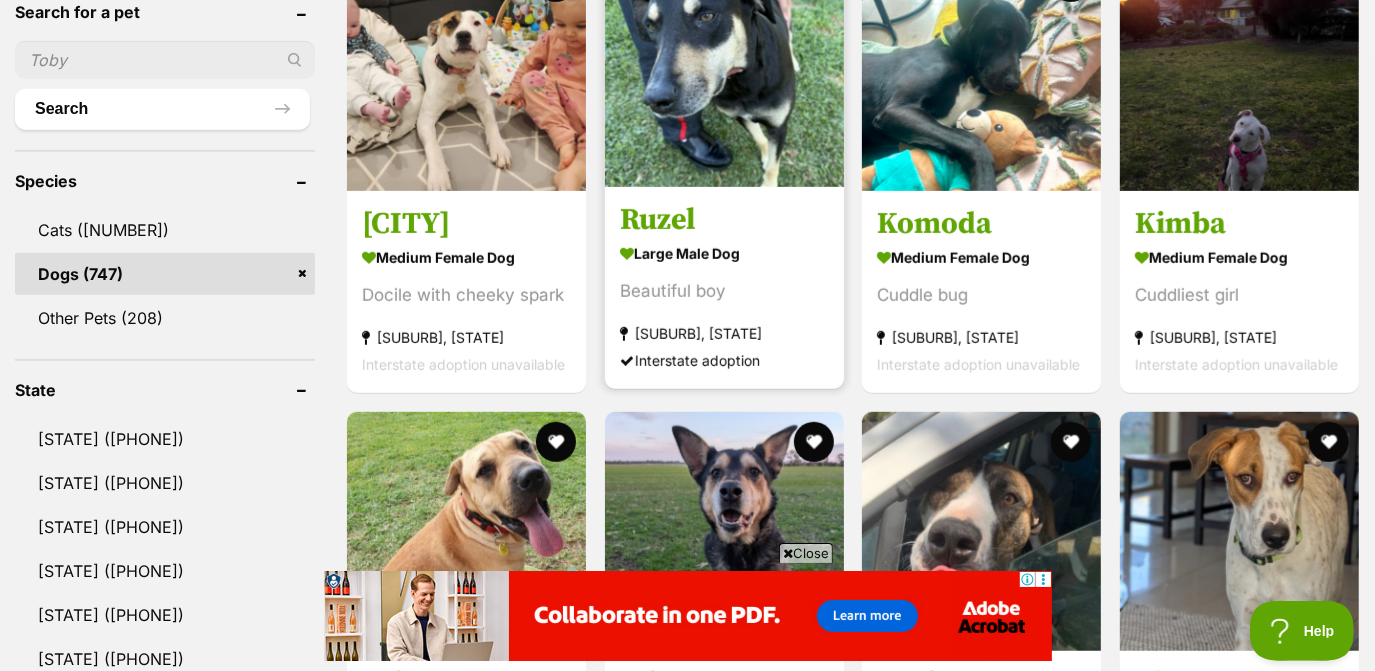 scroll, scrollTop: 624, scrollLeft: 0, axis: vertical 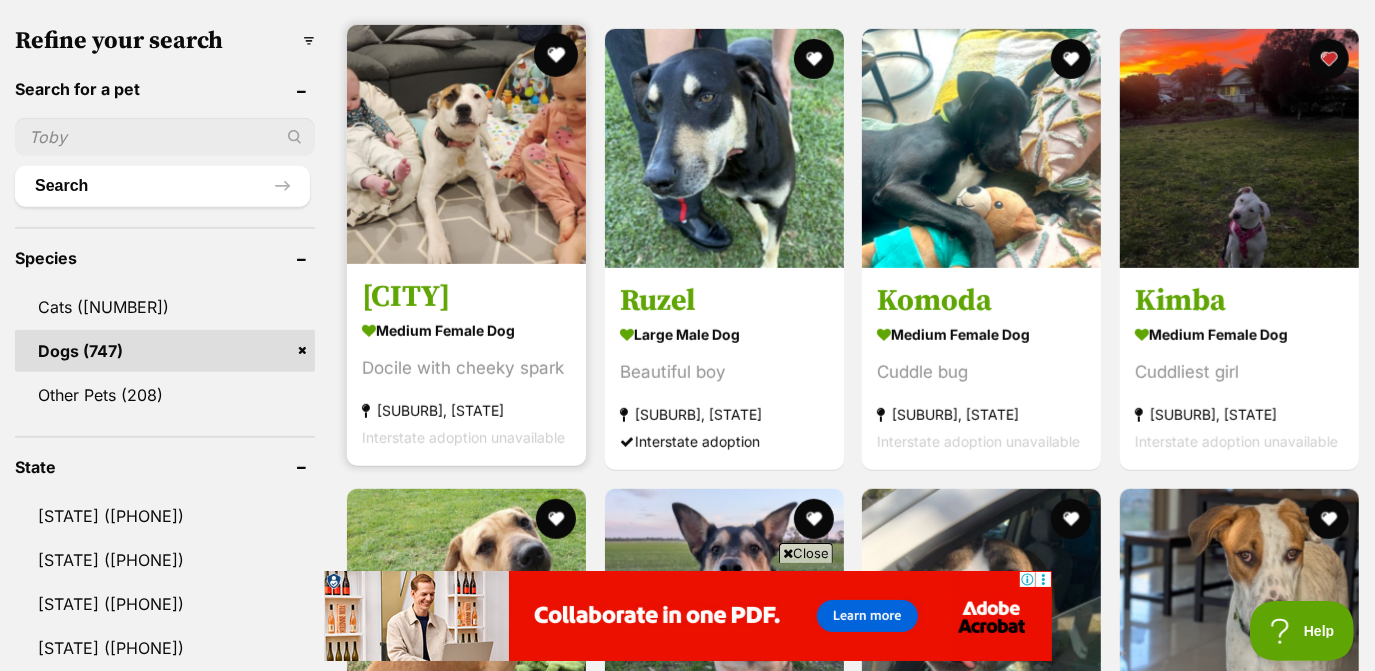click at bounding box center (556, 55) 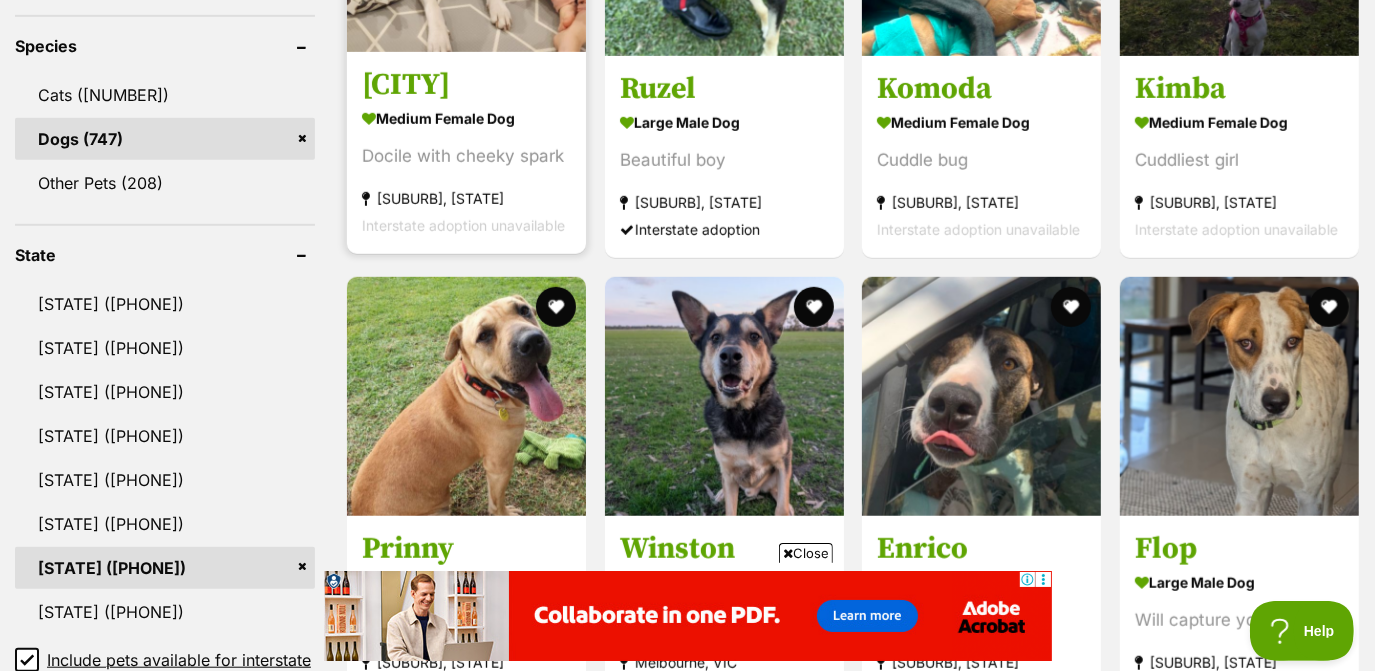 scroll, scrollTop: 854, scrollLeft: 0, axis: vertical 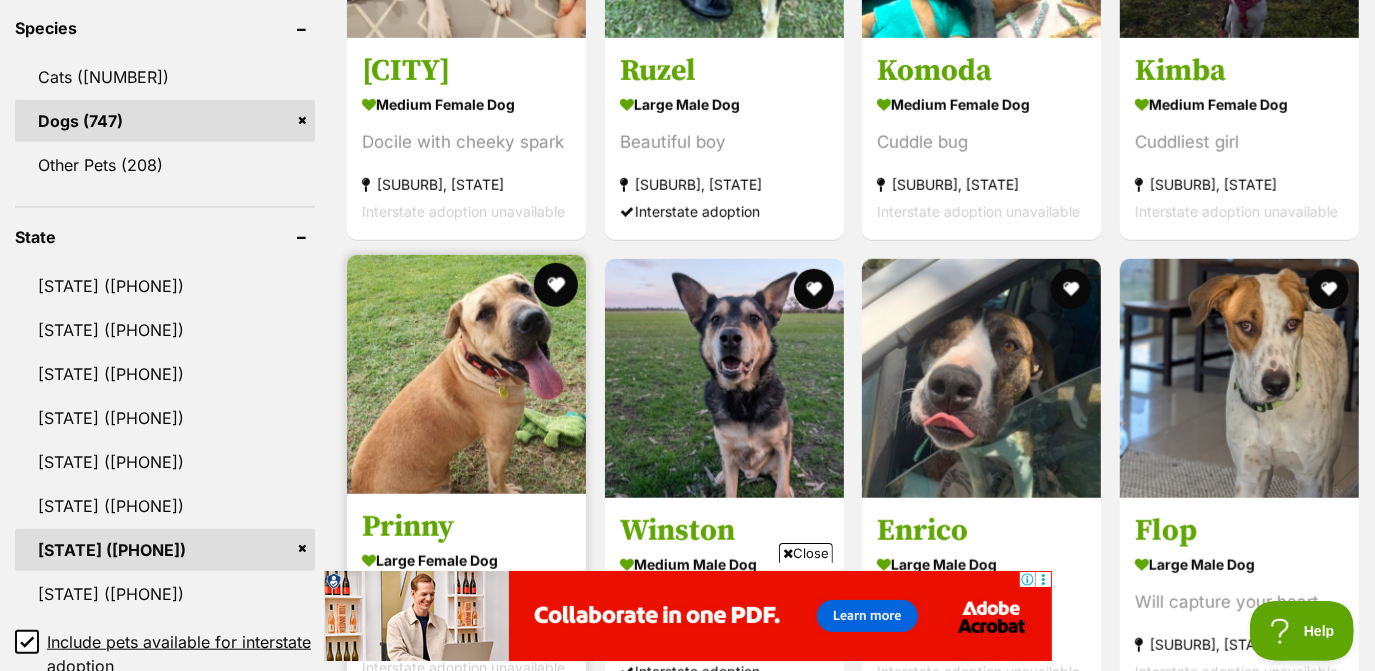 click at bounding box center [556, 285] 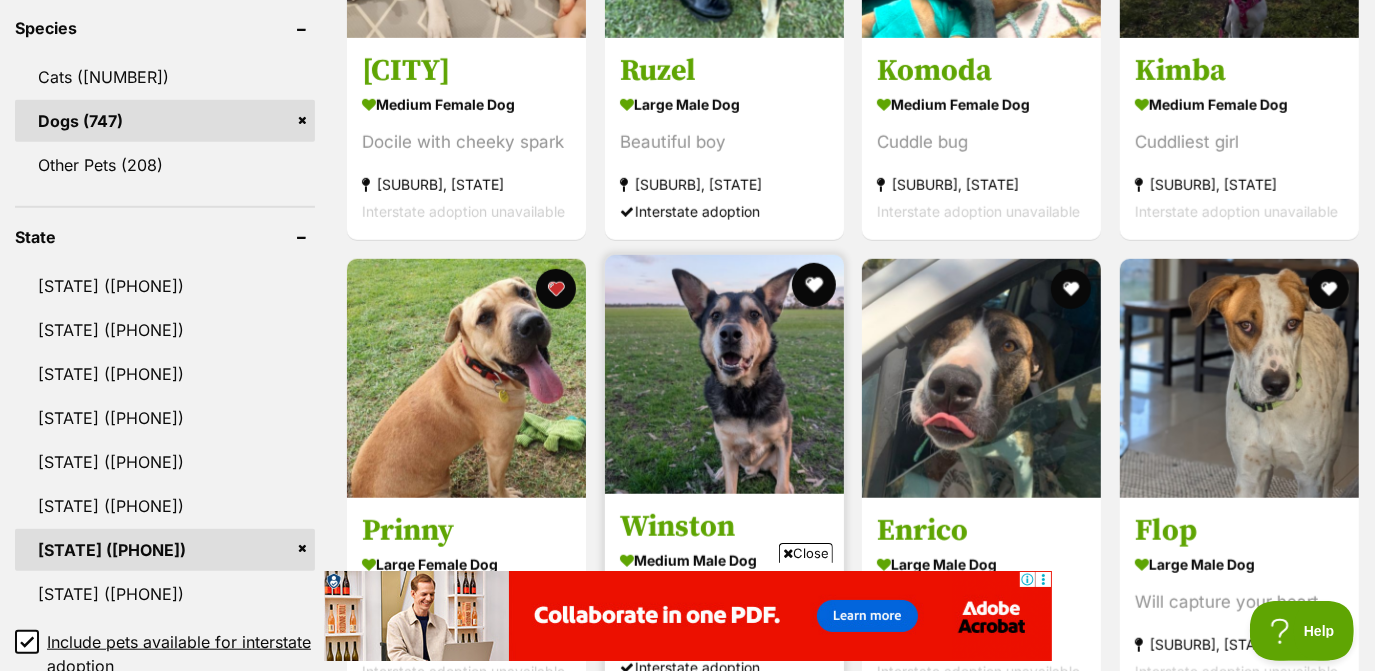 click at bounding box center (813, 285) 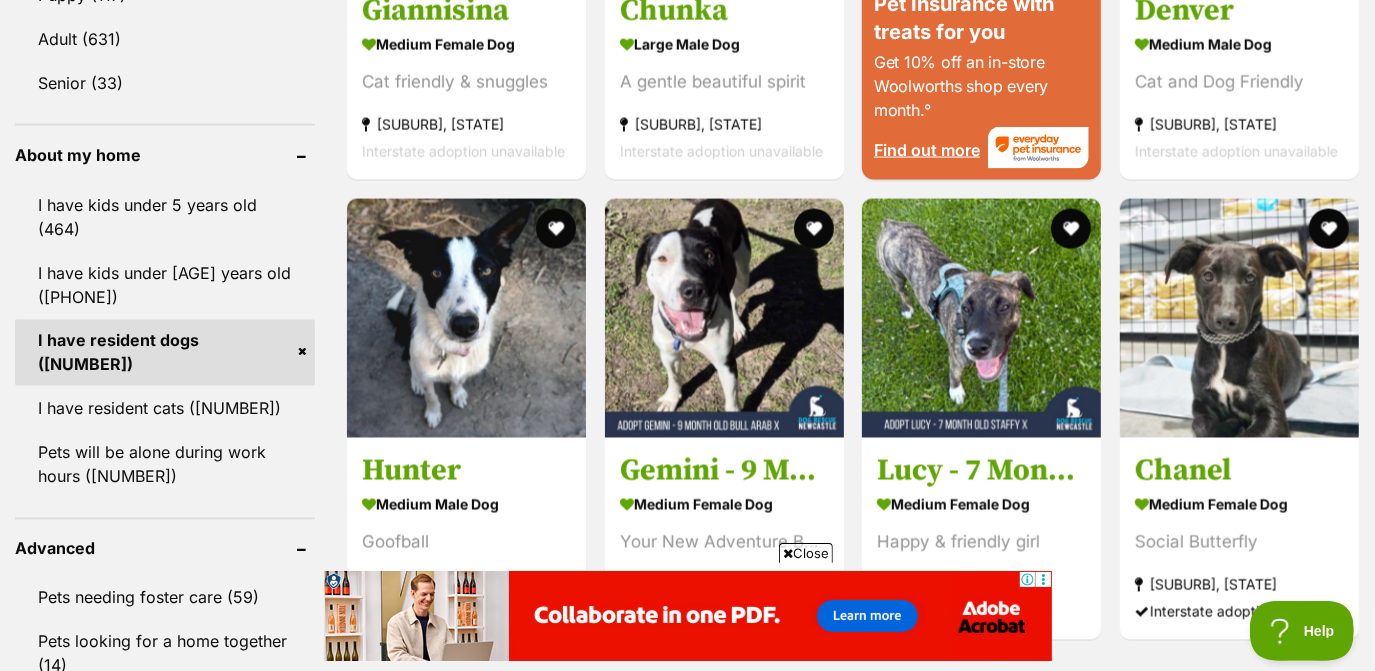 scroll, scrollTop: 2185, scrollLeft: 0, axis: vertical 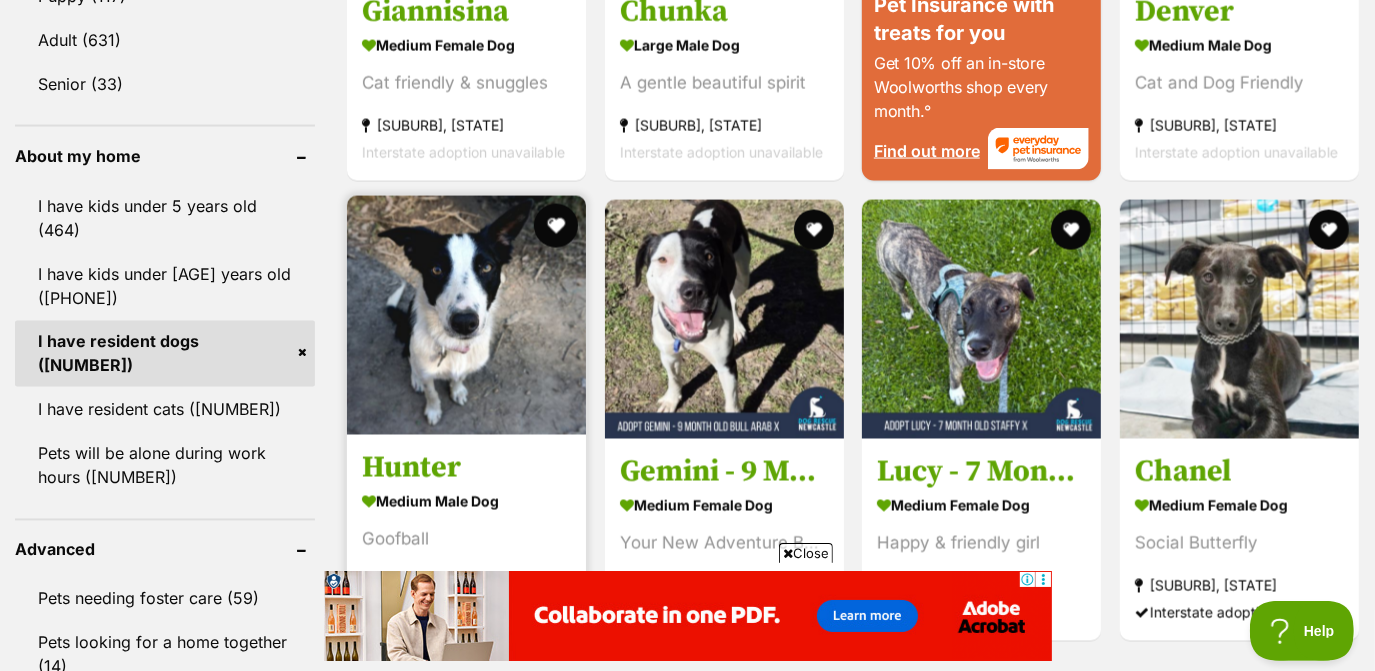 click at bounding box center [556, 226] 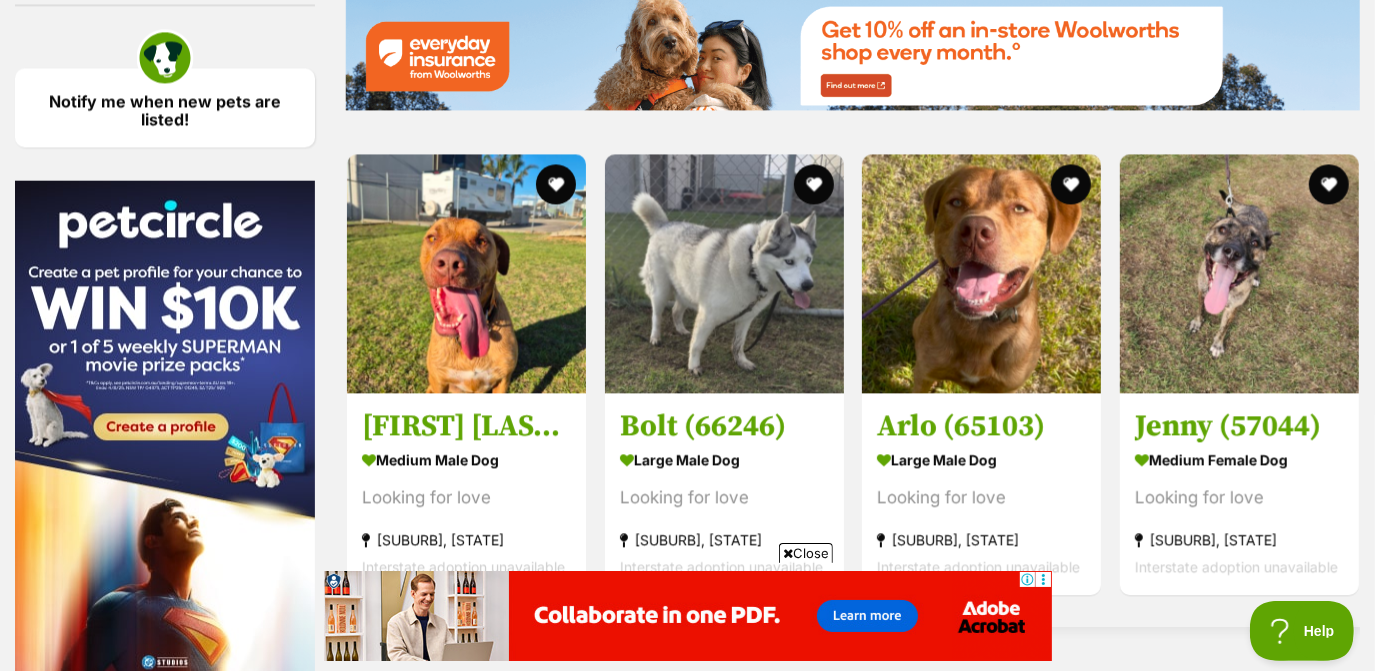 scroll, scrollTop: 2893, scrollLeft: 0, axis: vertical 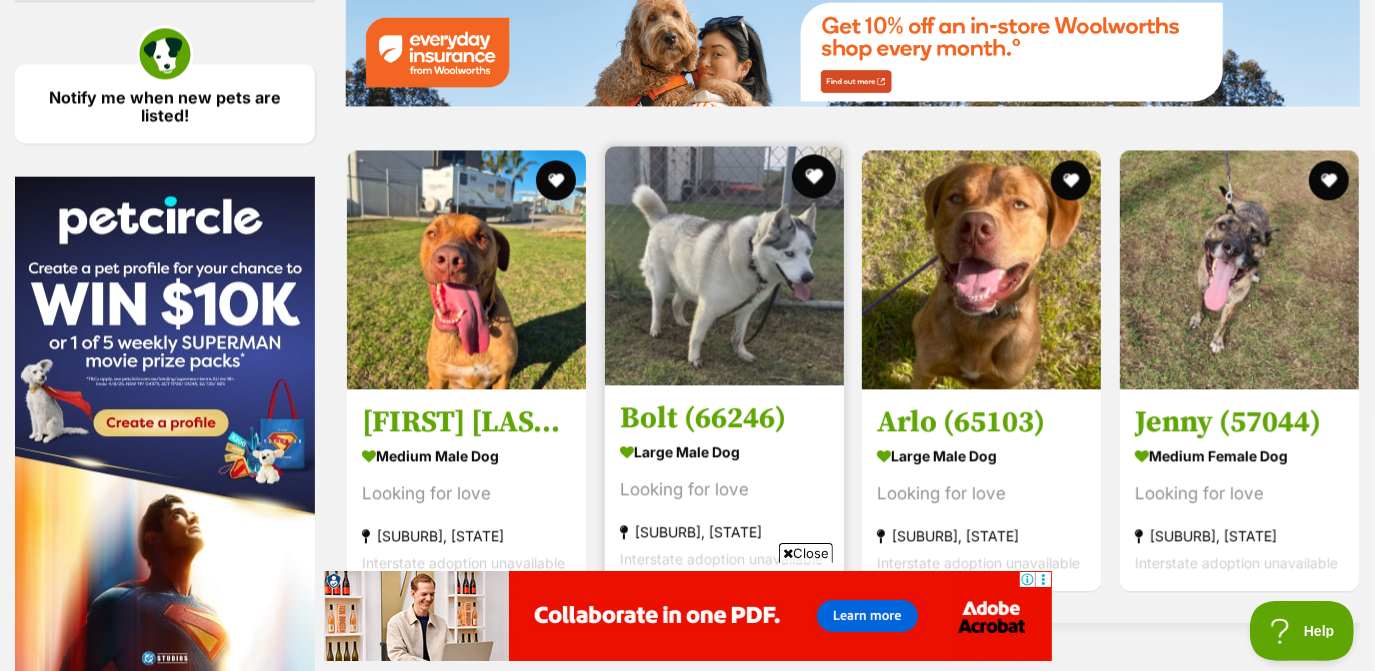 click at bounding box center [813, 176] 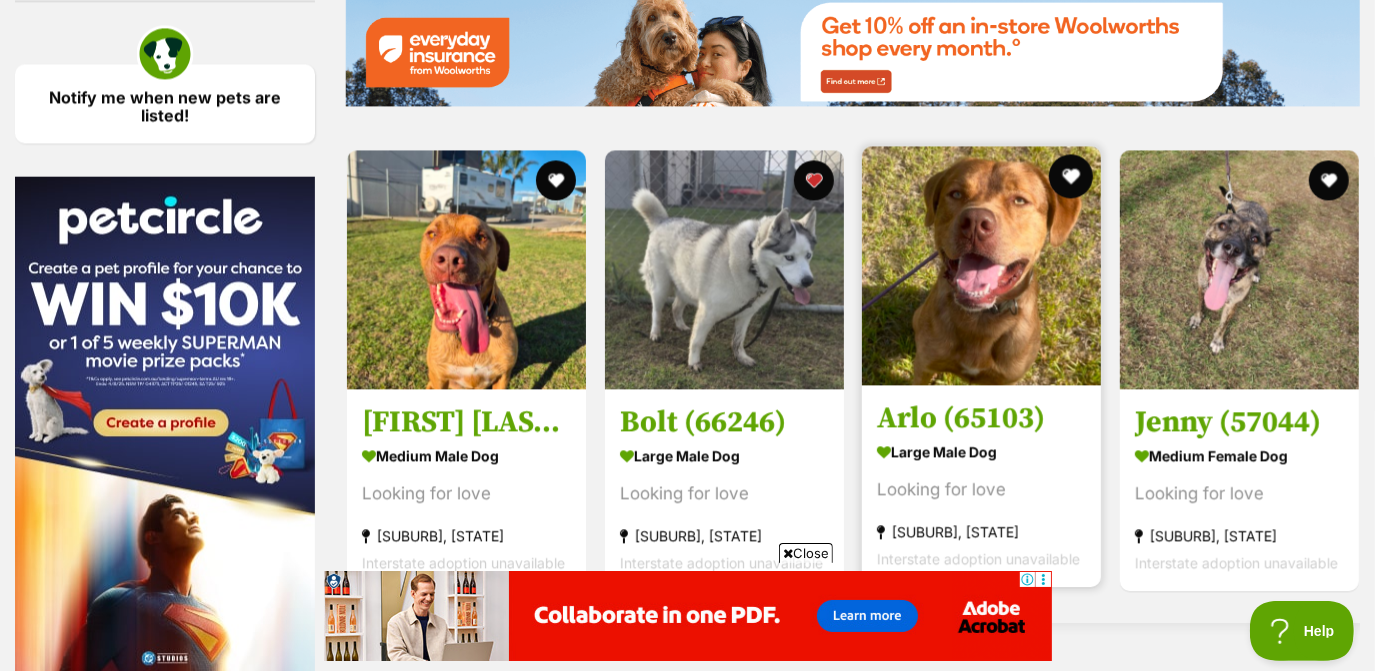 click at bounding box center [1071, 176] 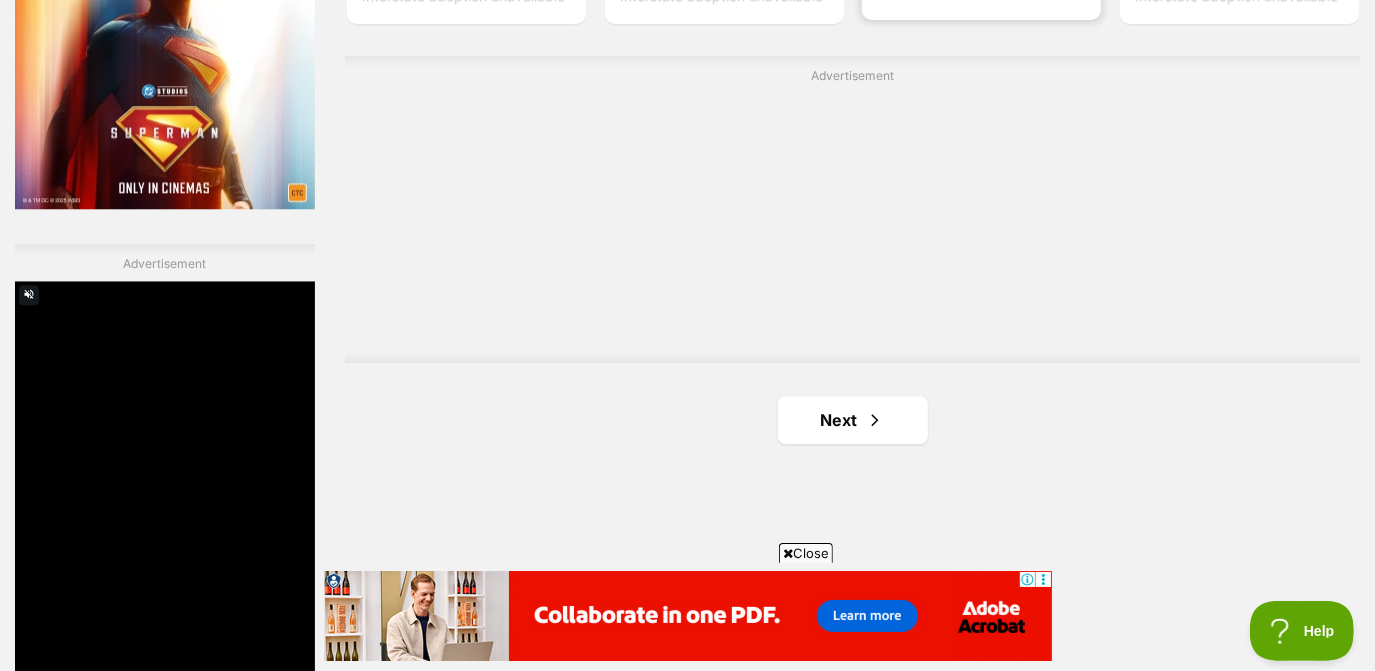scroll, scrollTop: 3495, scrollLeft: 0, axis: vertical 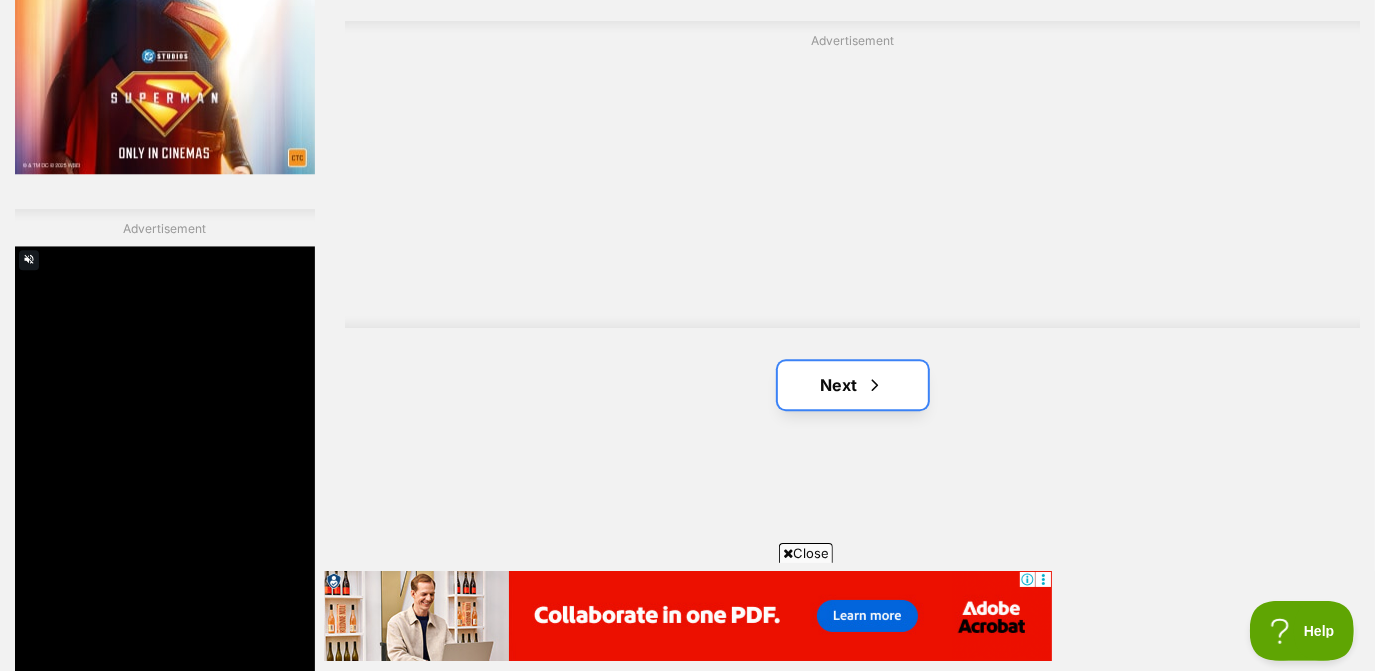 click on "Next" at bounding box center [853, 385] 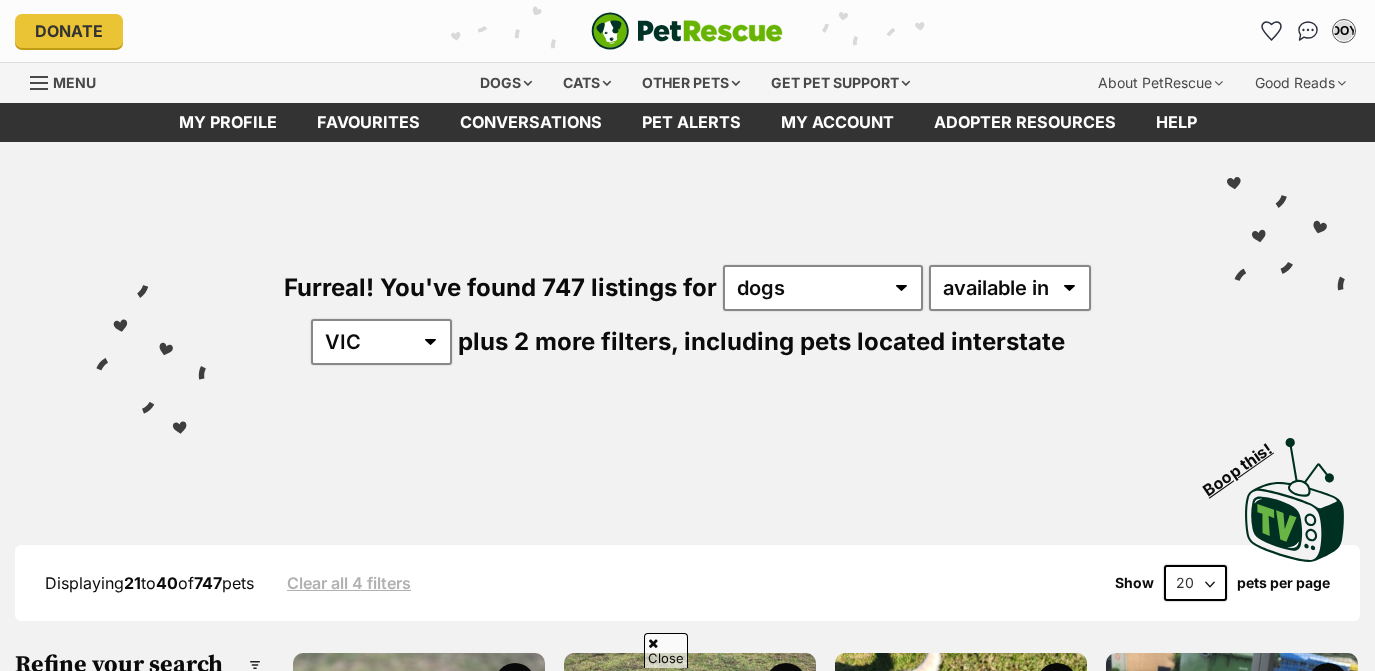 scroll, scrollTop: 411, scrollLeft: 0, axis: vertical 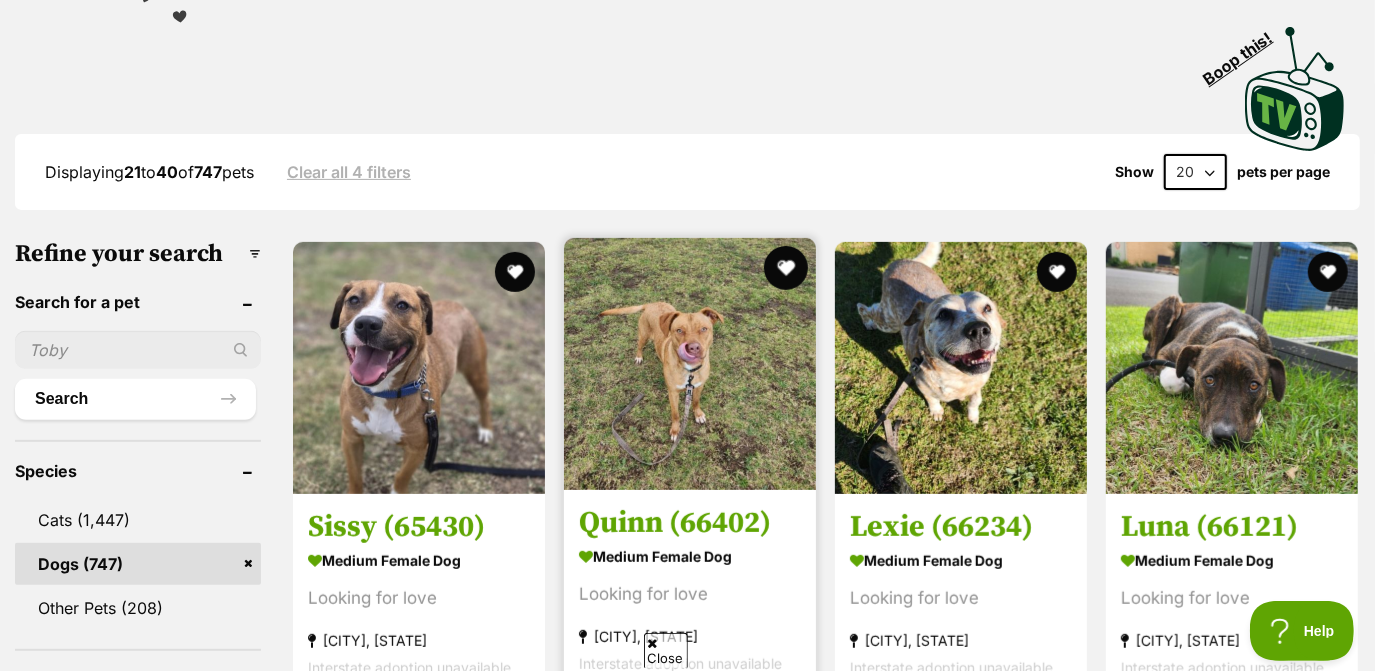 click at bounding box center [786, 268] 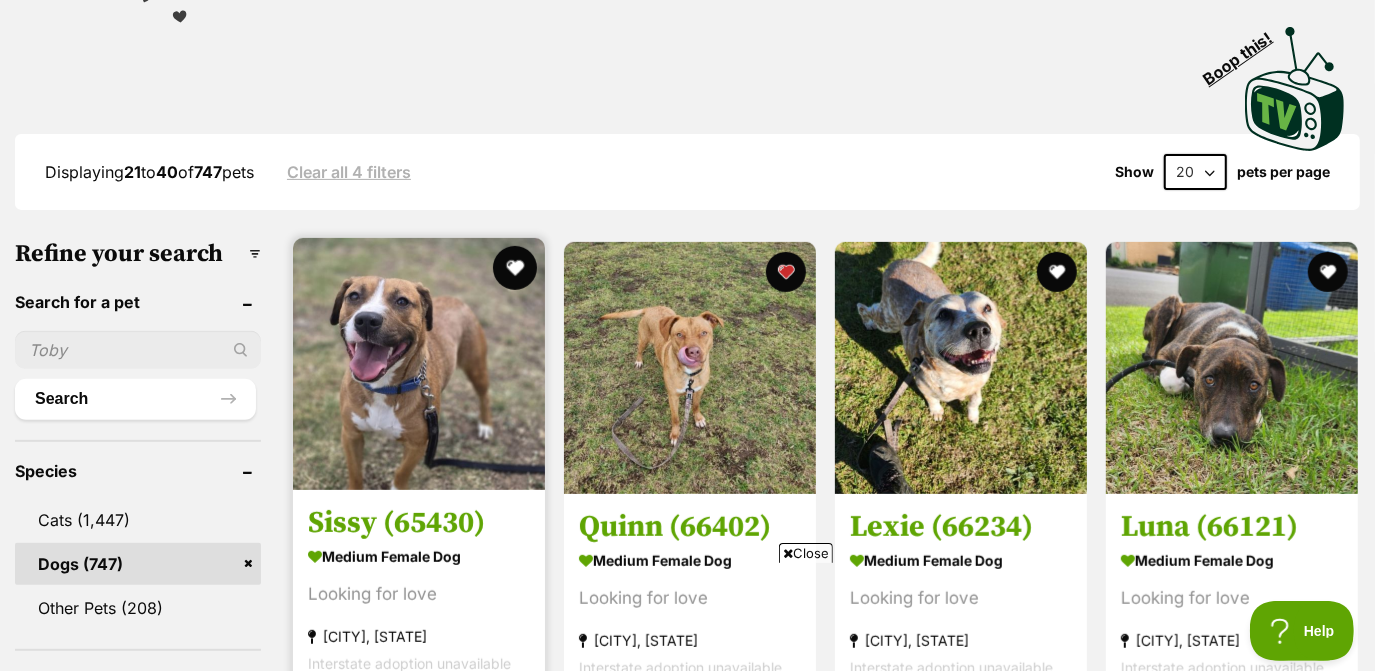scroll, scrollTop: 0, scrollLeft: 0, axis: both 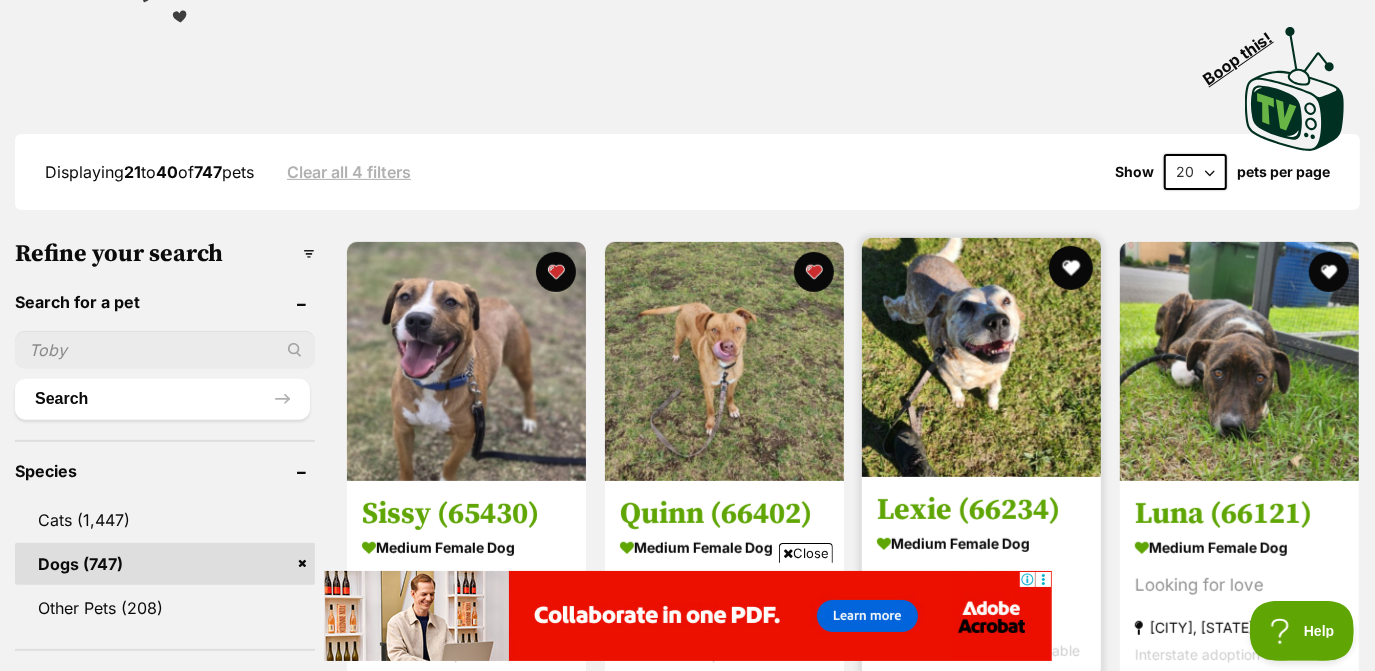 click at bounding box center [1071, 268] 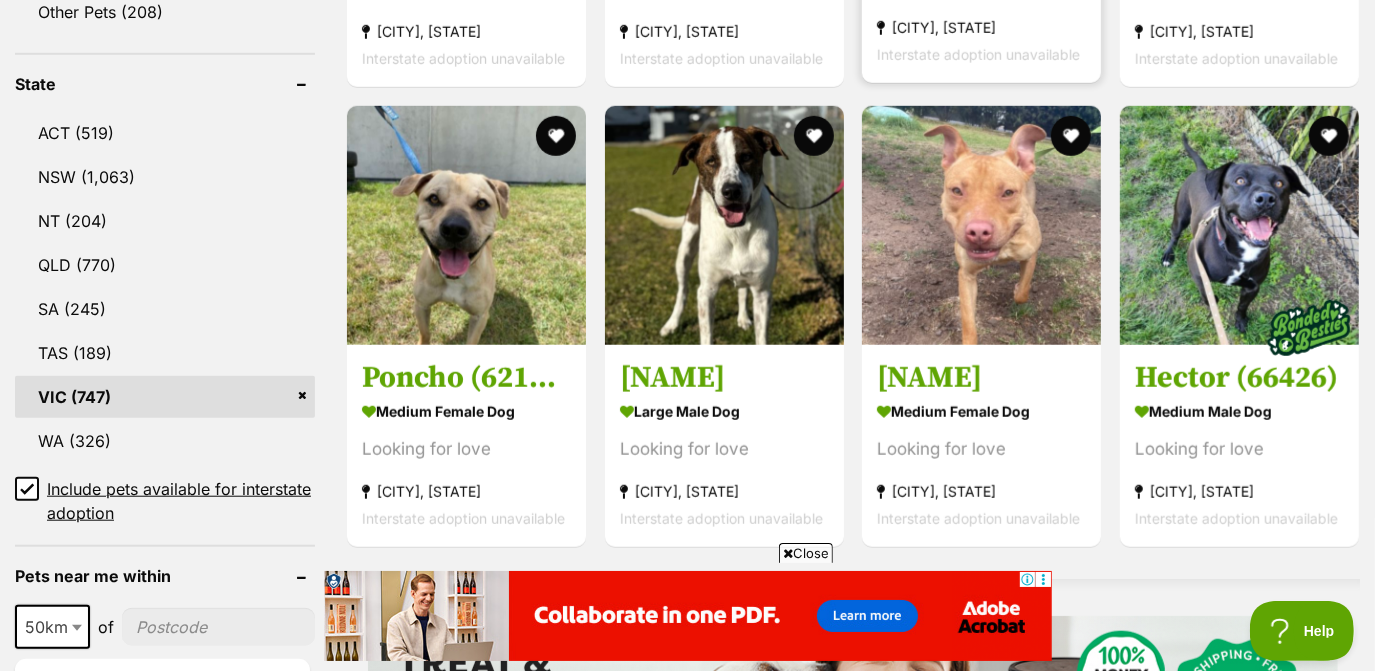 scroll, scrollTop: 1017, scrollLeft: 0, axis: vertical 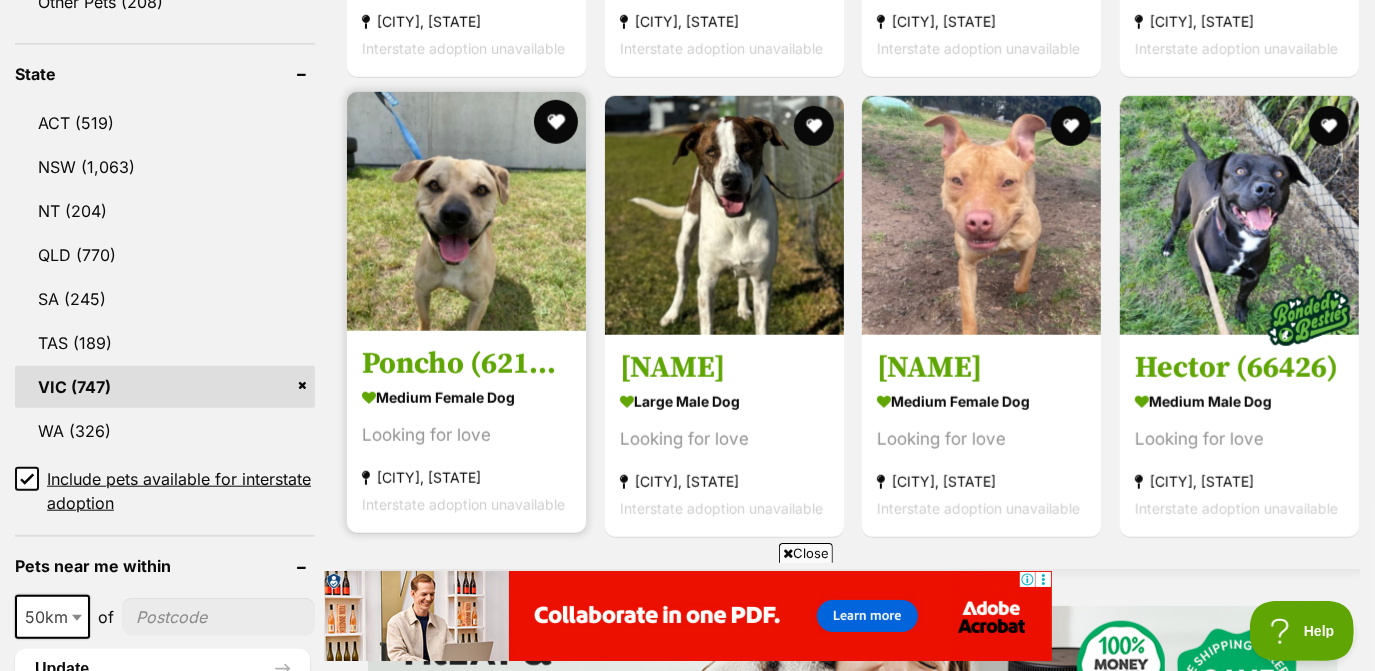 click at bounding box center [556, 122] 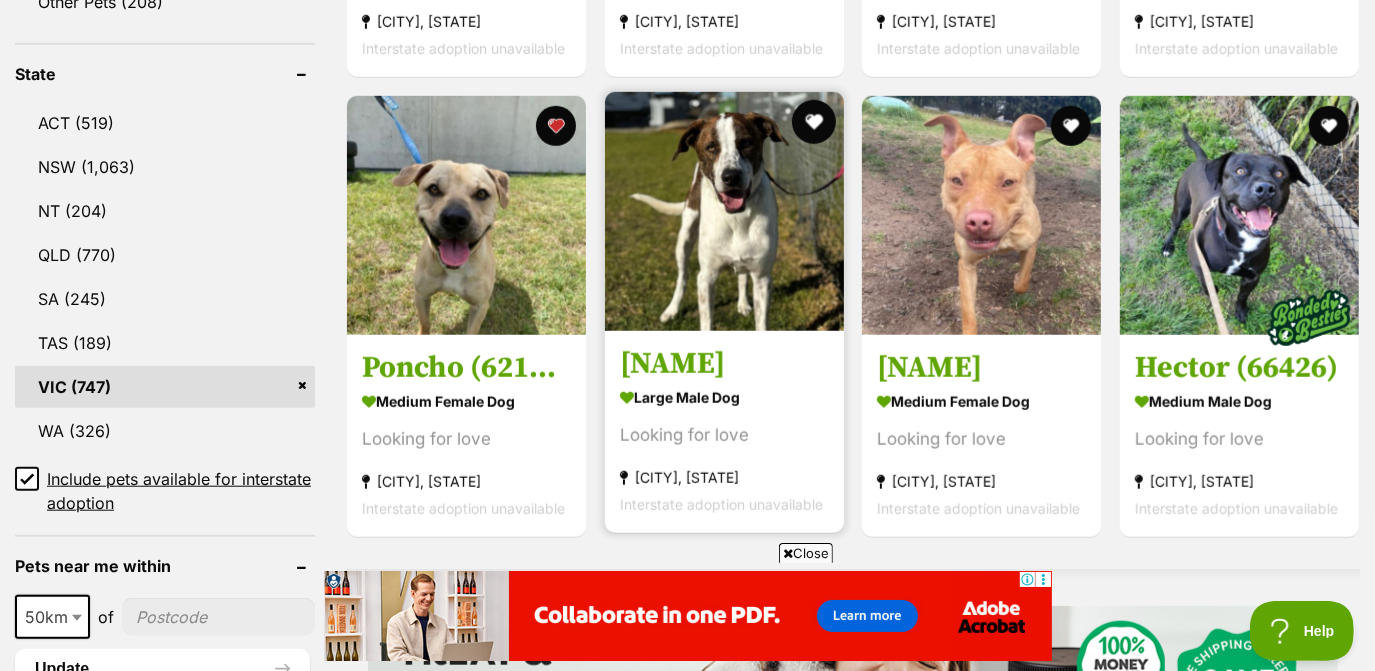 click at bounding box center (813, 122) 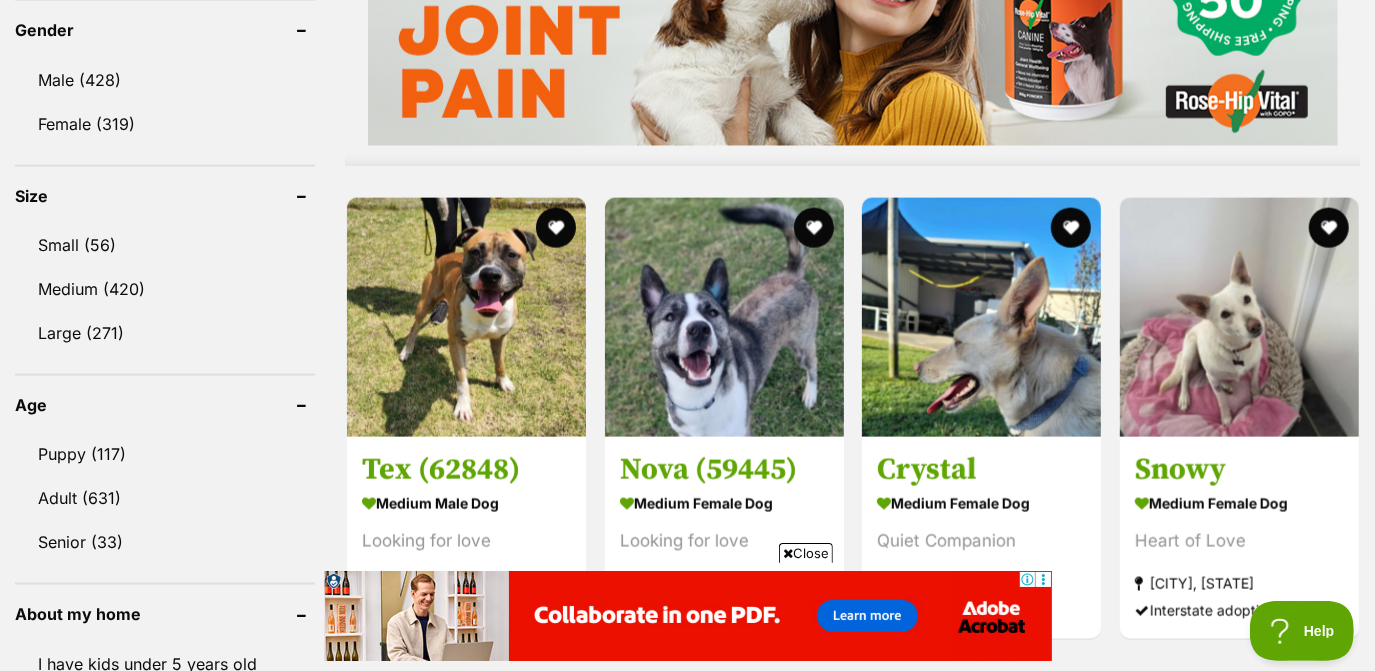 scroll, scrollTop: 1728, scrollLeft: 0, axis: vertical 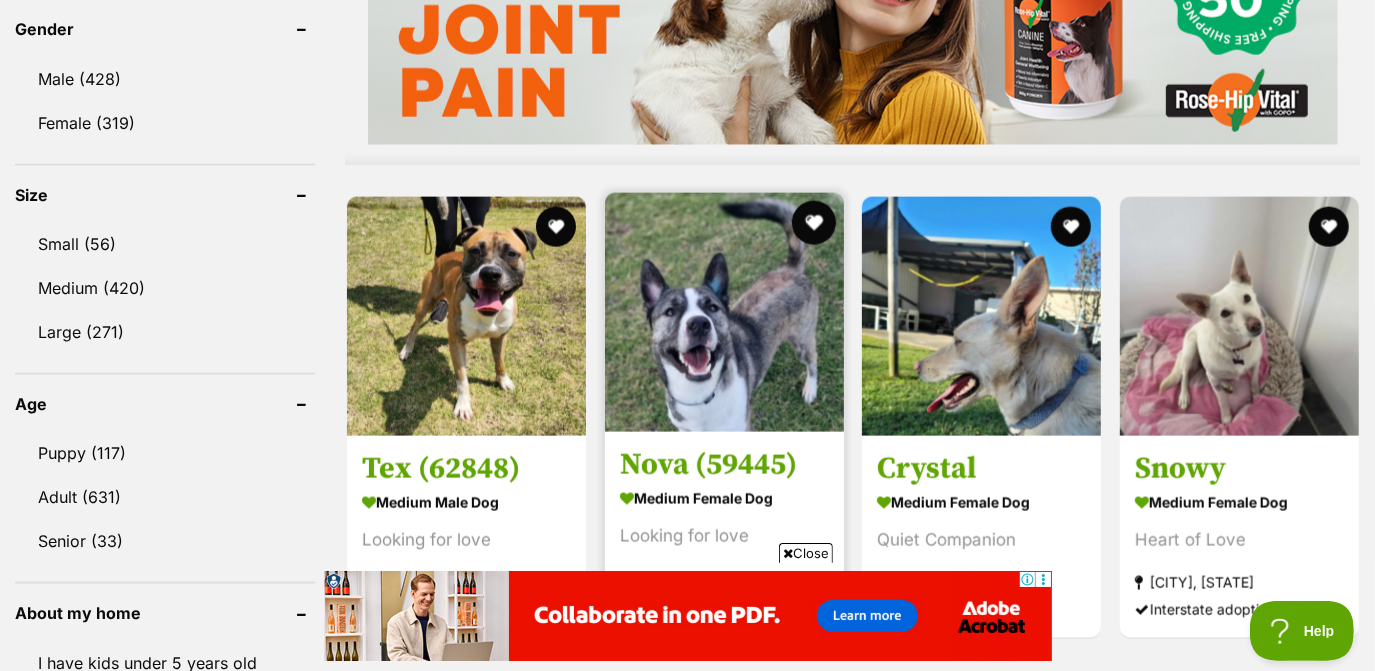 click at bounding box center (813, 223) 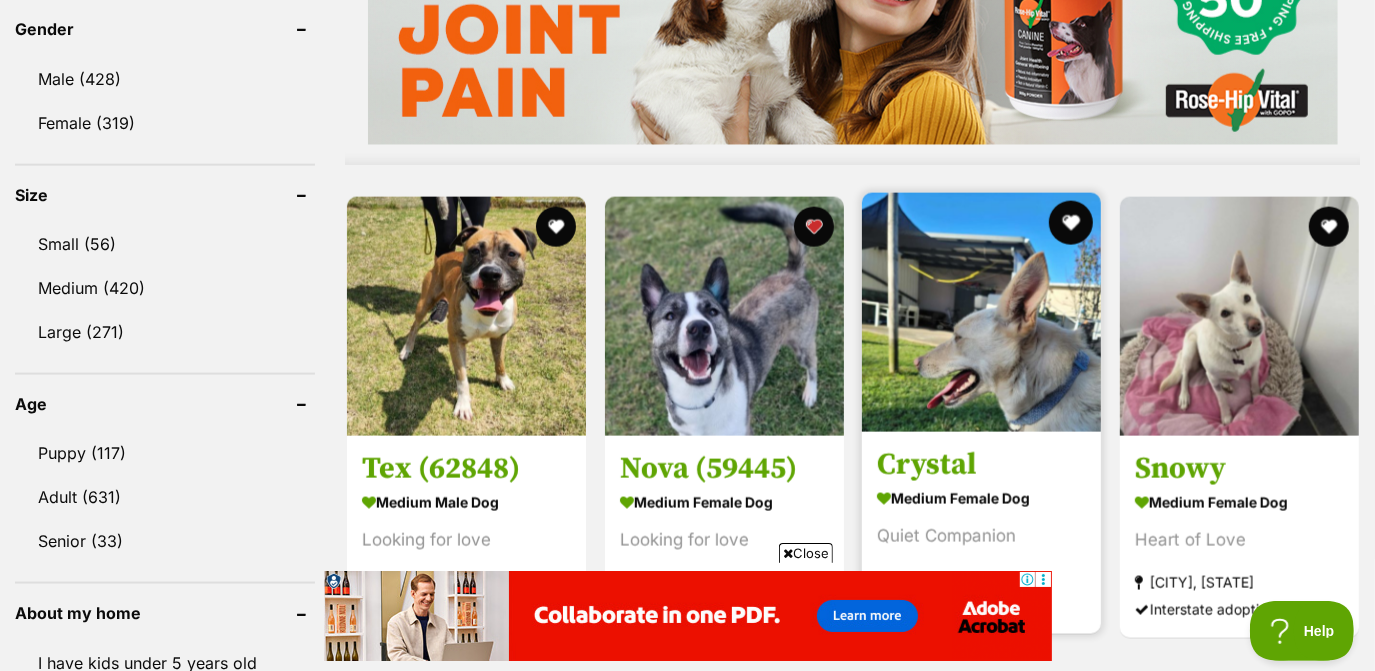 click at bounding box center (1071, 223) 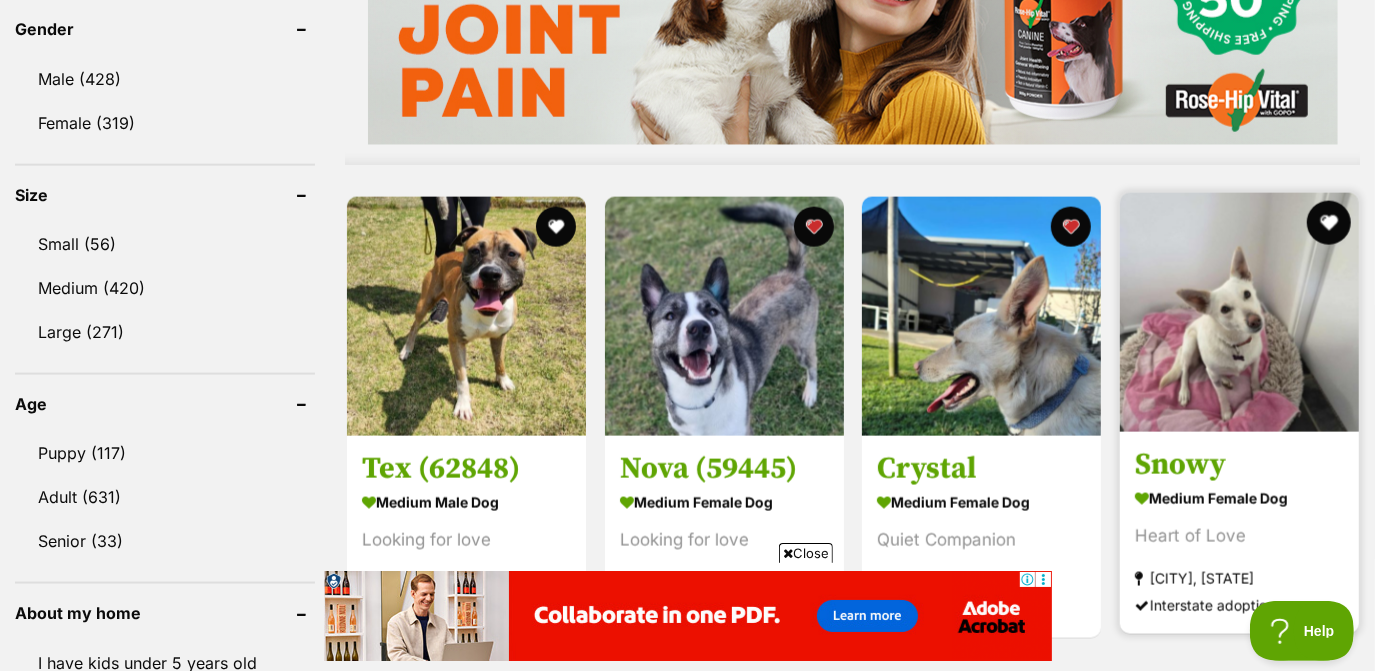 click at bounding box center (1328, 223) 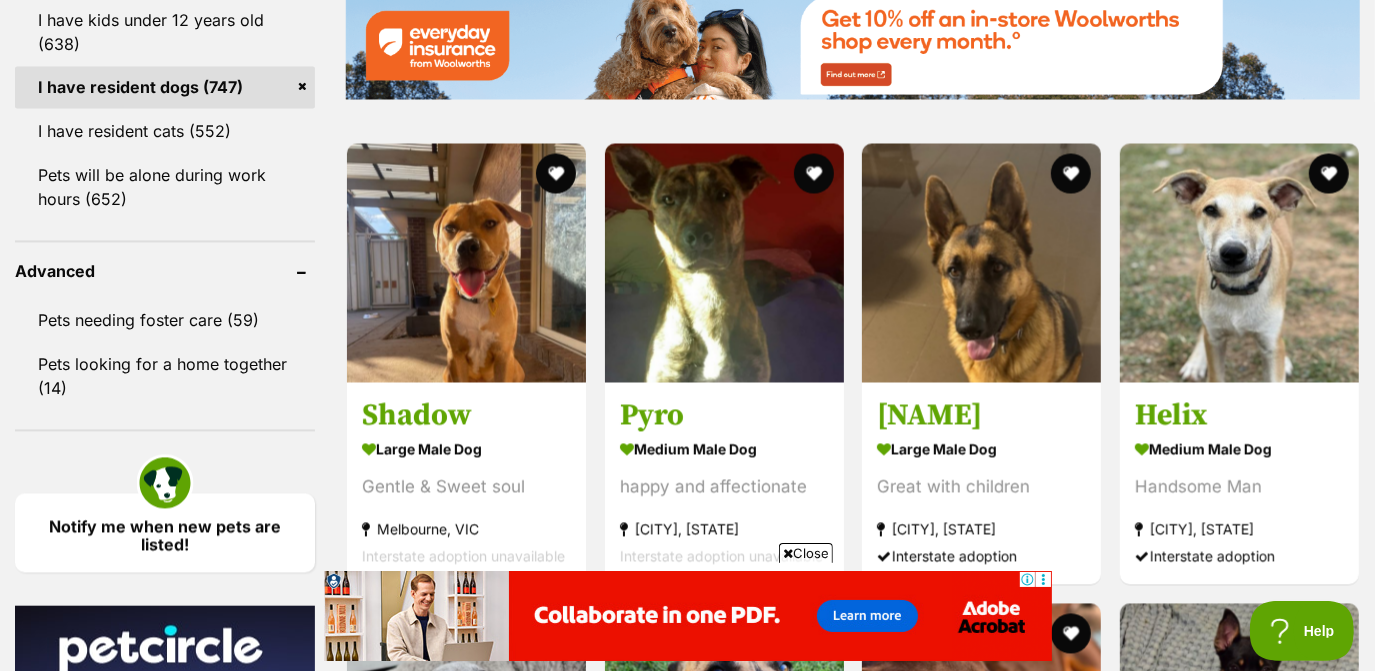 scroll, scrollTop: 2438, scrollLeft: 0, axis: vertical 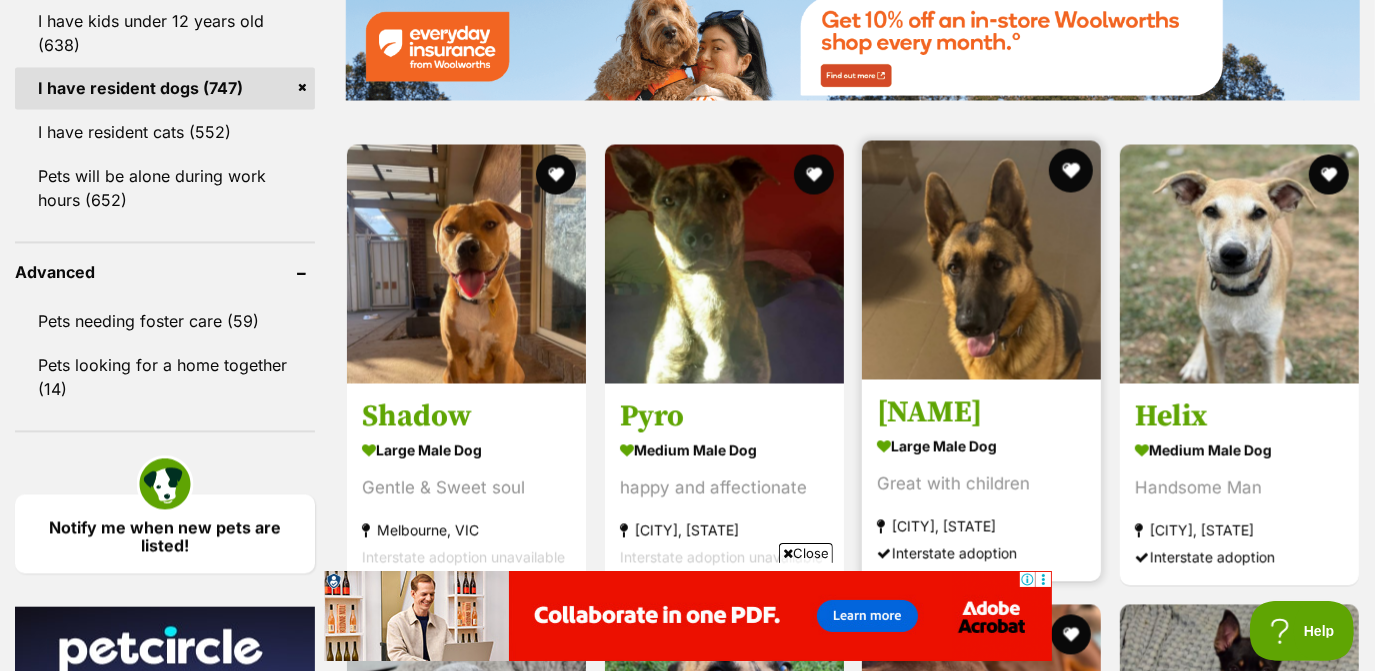 click at bounding box center (1071, 171) 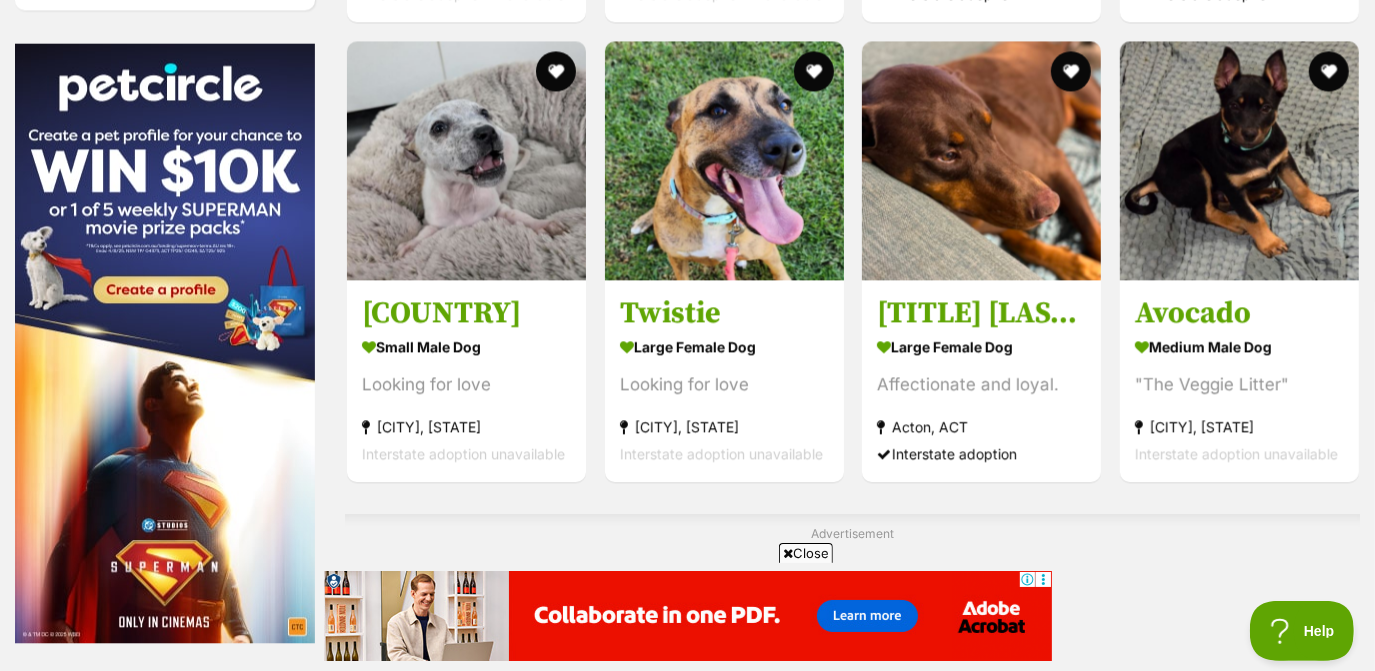 scroll, scrollTop: 3002, scrollLeft: 0, axis: vertical 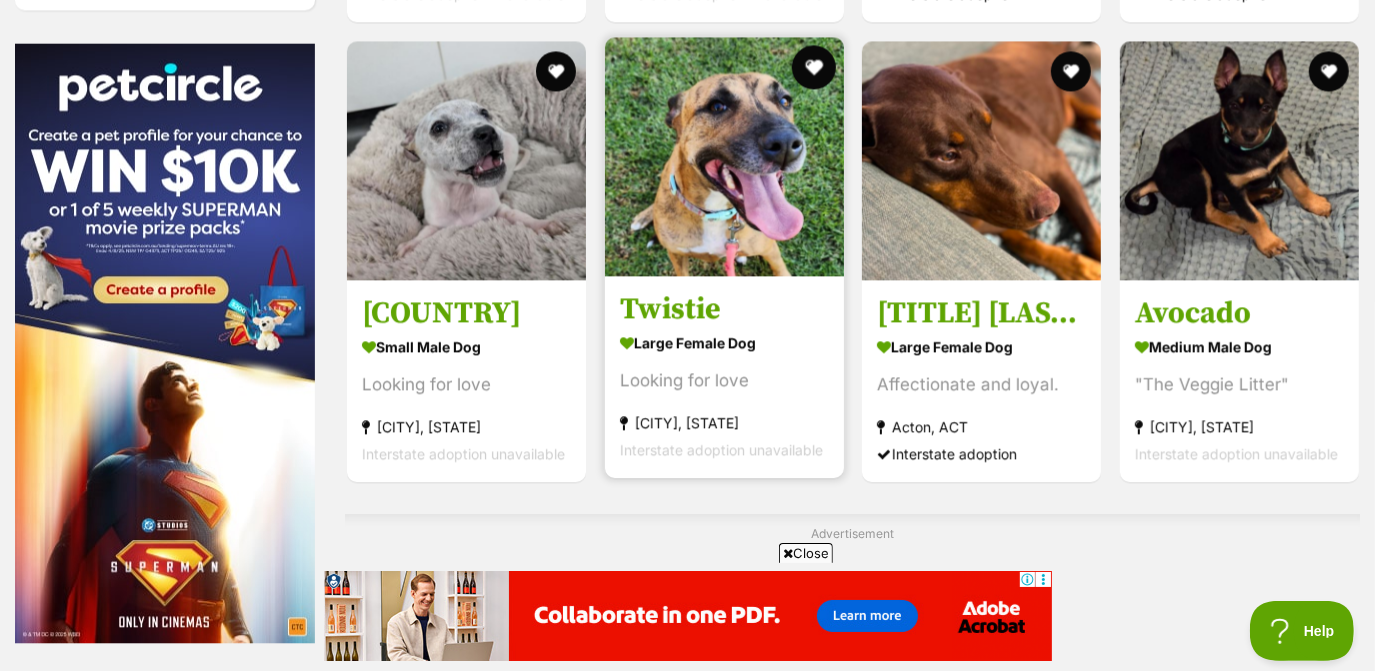 click at bounding box center [813, 67] 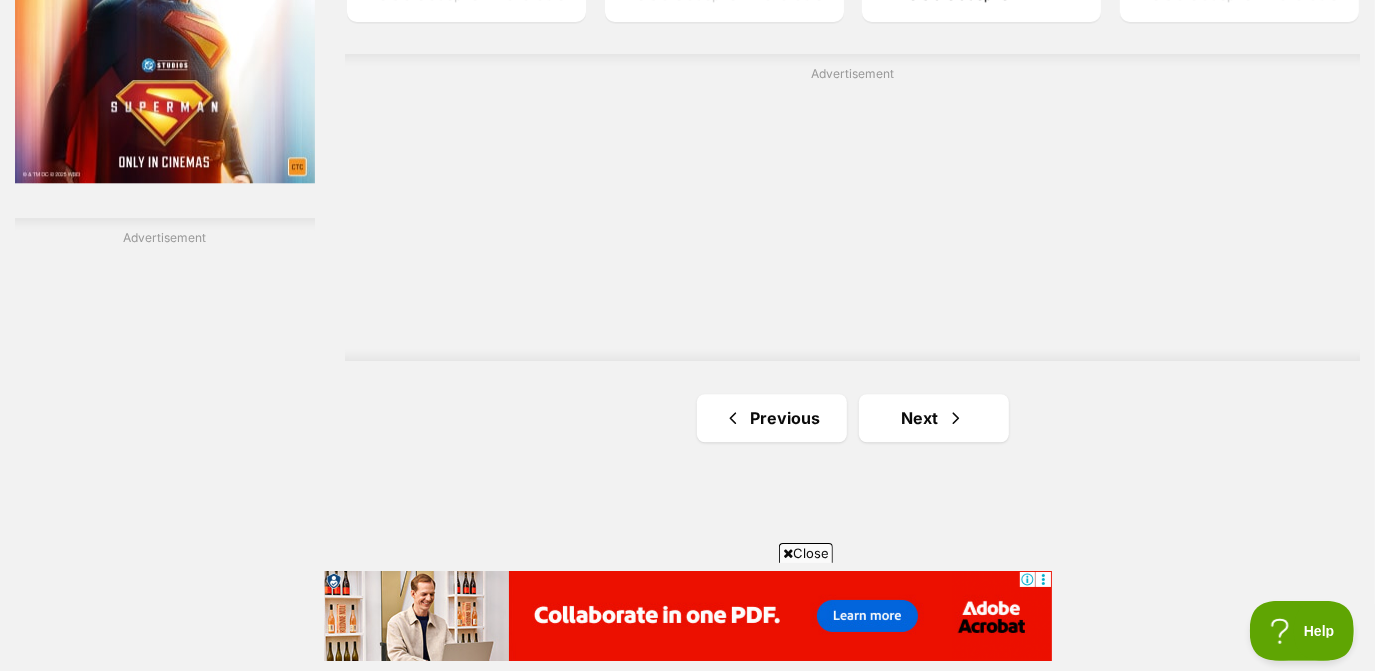 scroll, scrollTop: 3464, scrollLeft: 0, axis: vertical 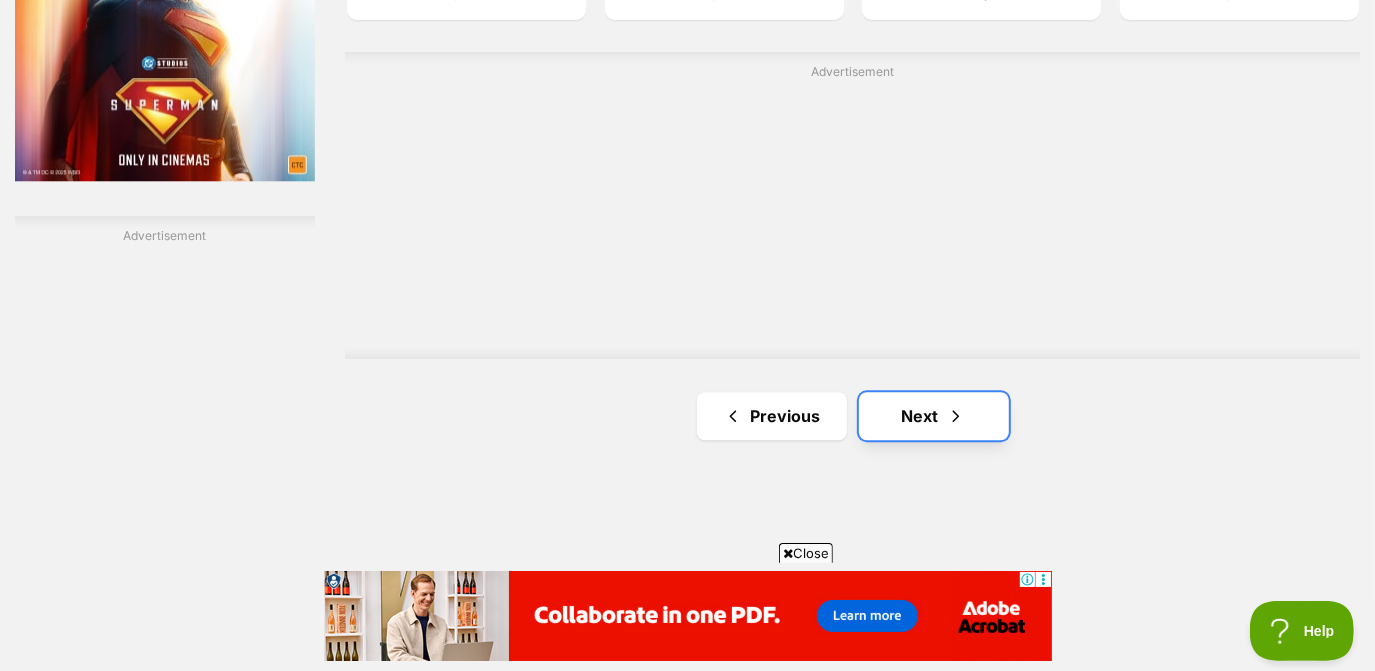 click on "Next" at bounding box center (934, 416) 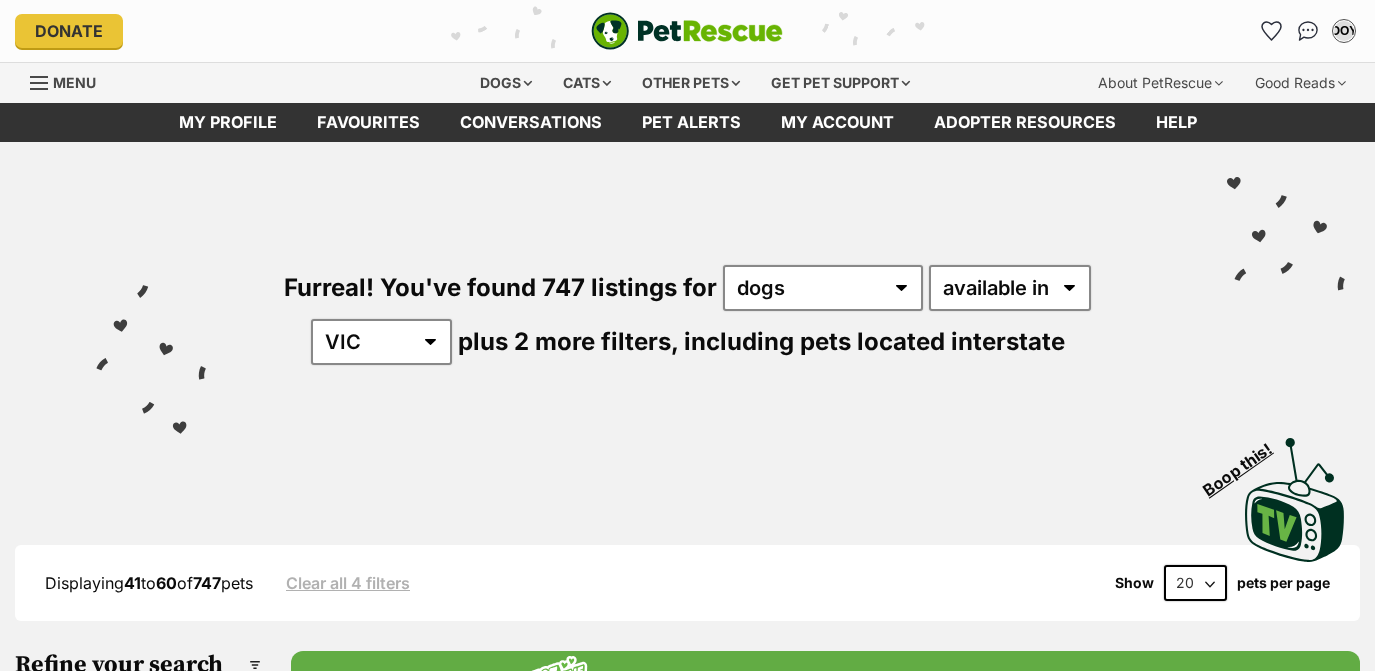 scroll, scrollTop: 0, scrollLeft: 0, axis: both 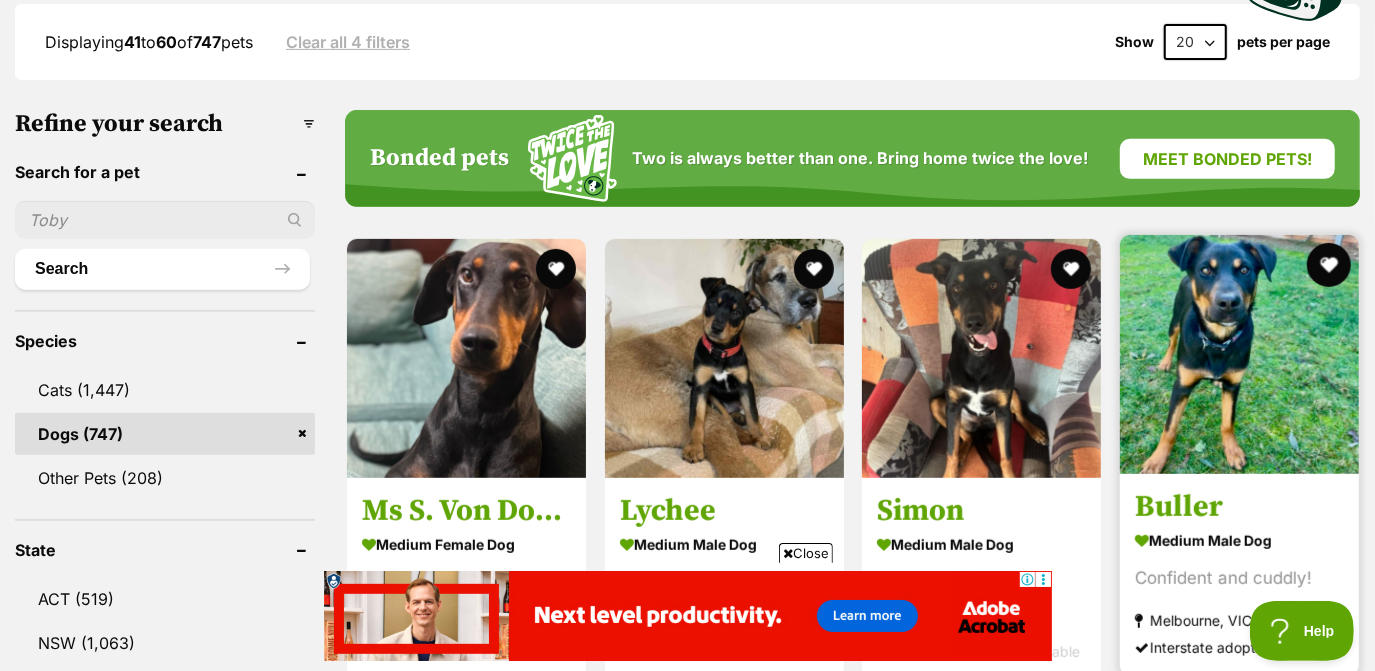 click at bounding box center [1328, 265] 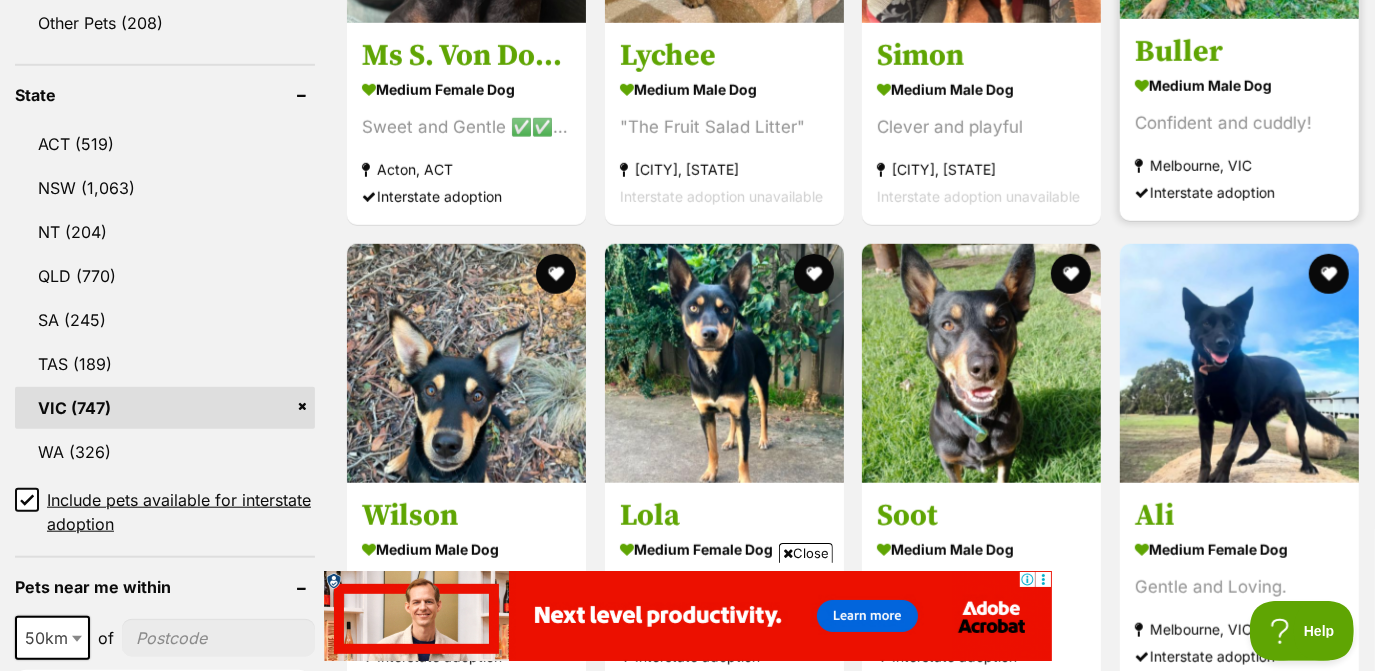scroll, scrollTop: 1079, scrollLeft: 0, axis: vertical 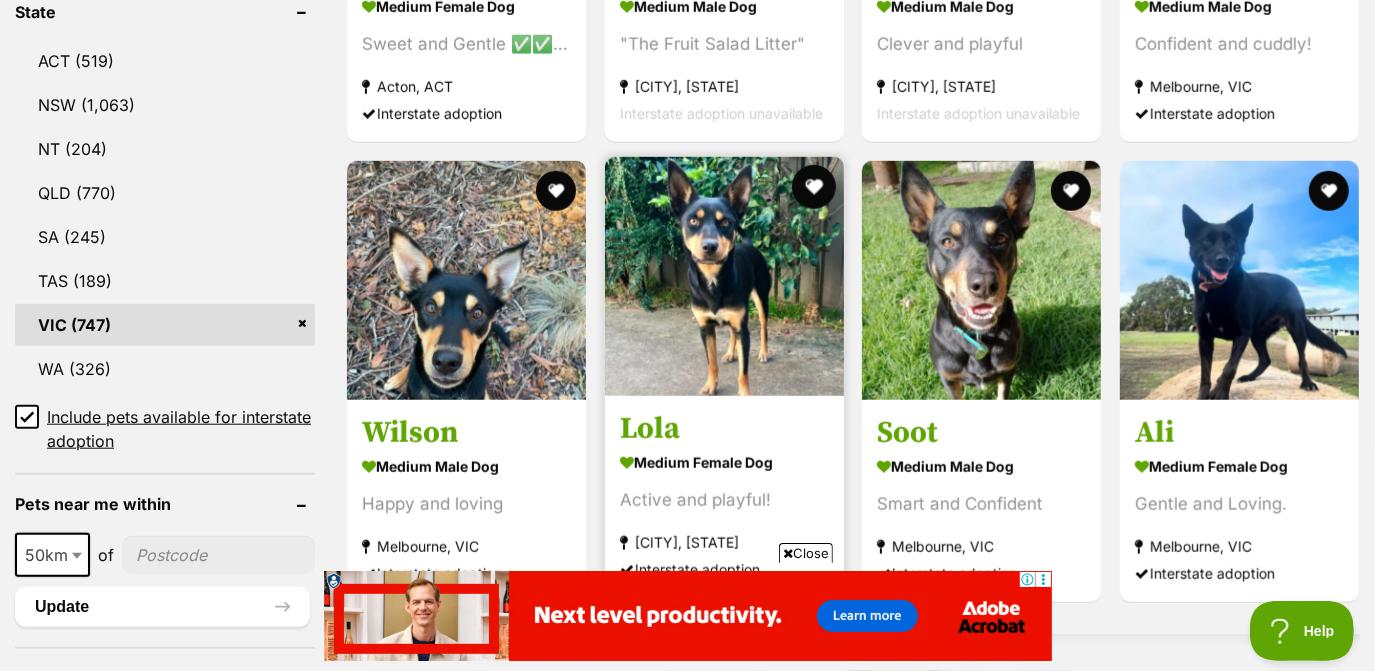 click at bounding box center [813, 187] 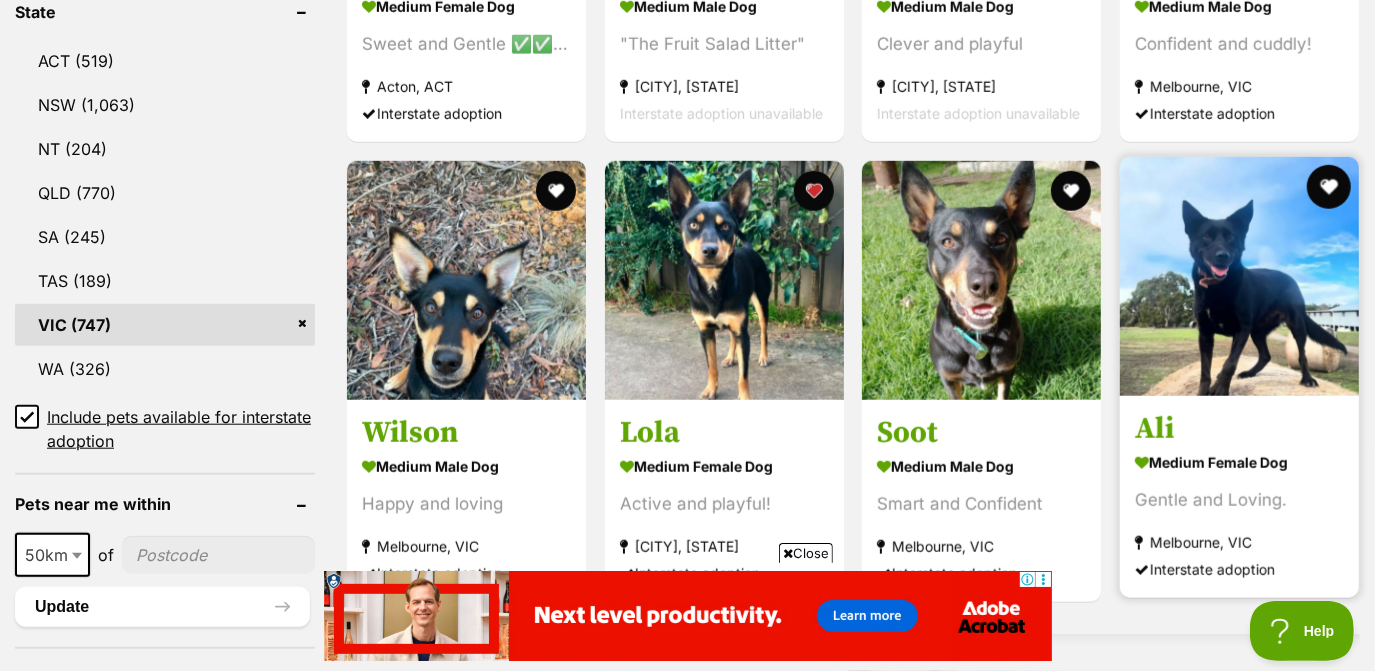 click at bounding box center [1328, 187] 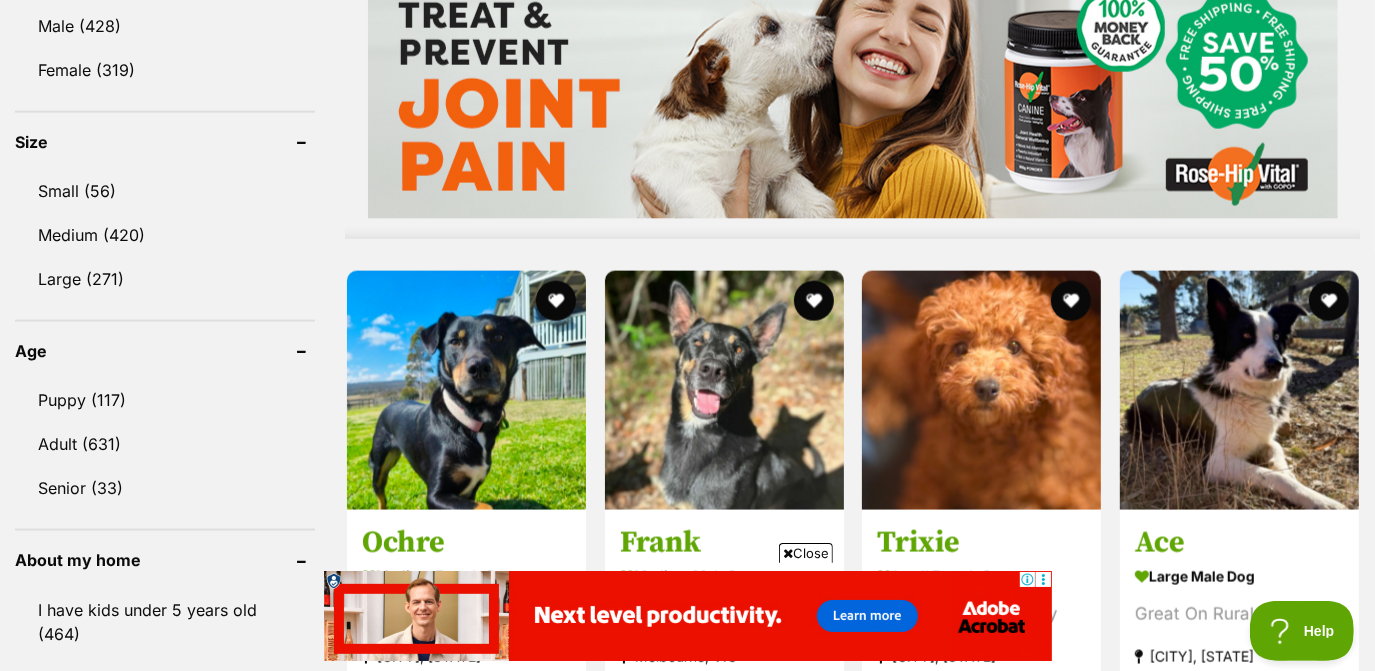 scroll, scrollTop: 1897, scrollLeft: 0, axis: vertical 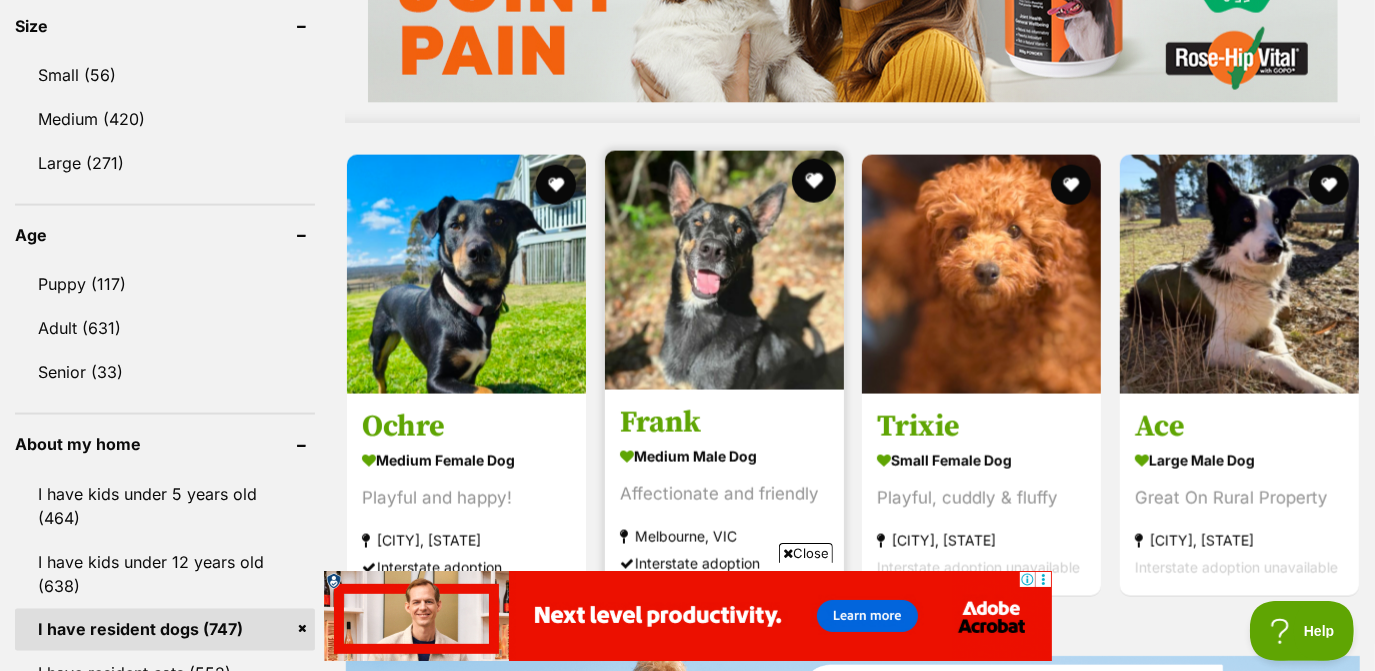 click at bounding box center [813, 181] 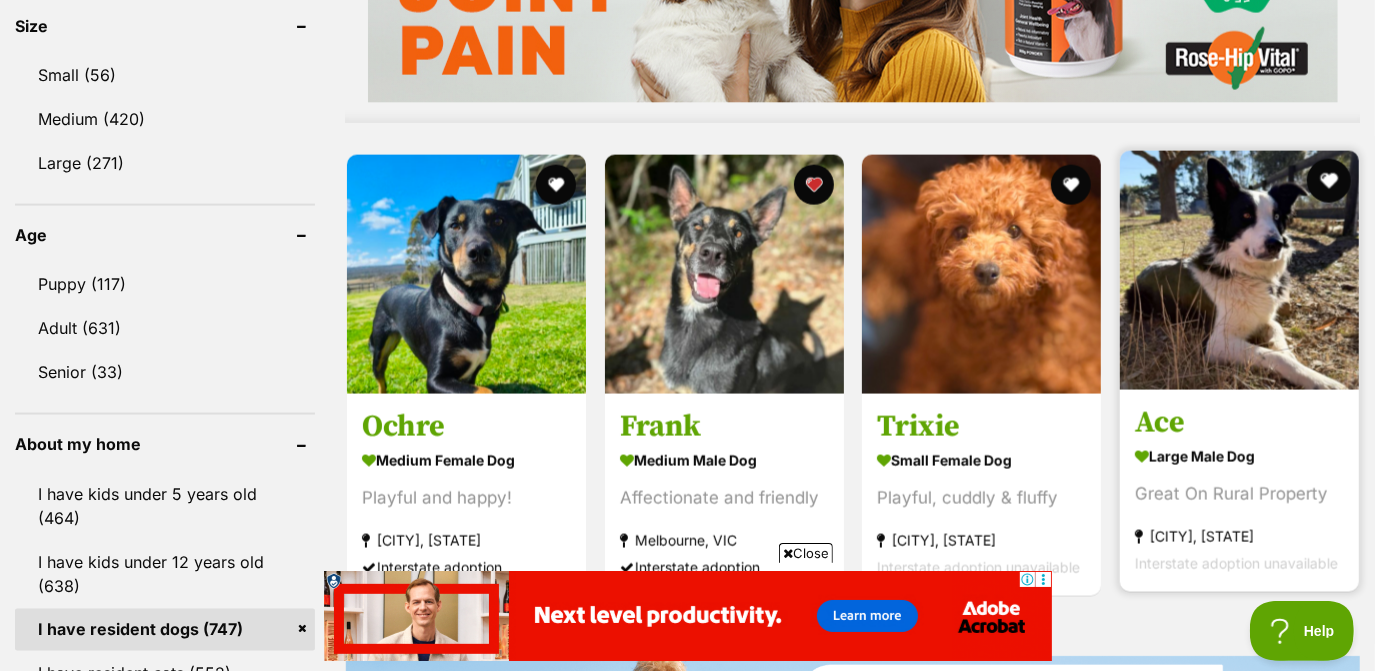 click at bounding box center [1328, 181] 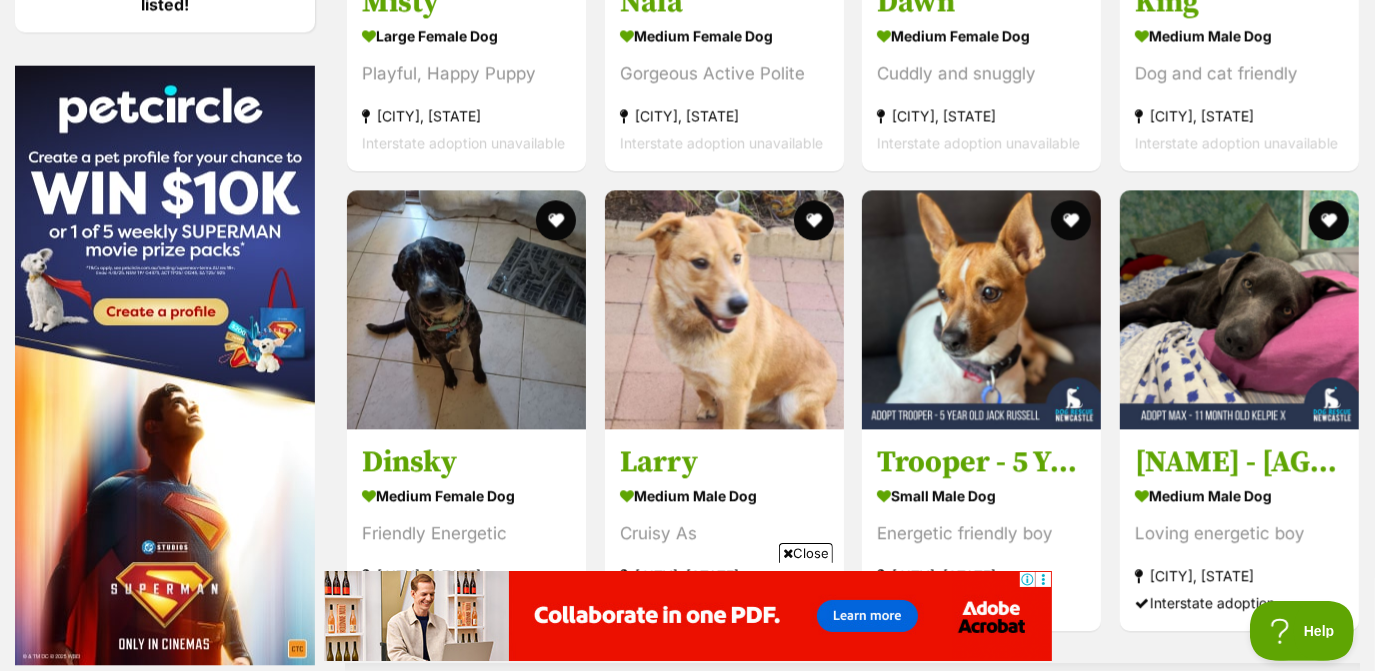 scroll, scrollTop: 3104, scrollLeft: 0, axis: vertical 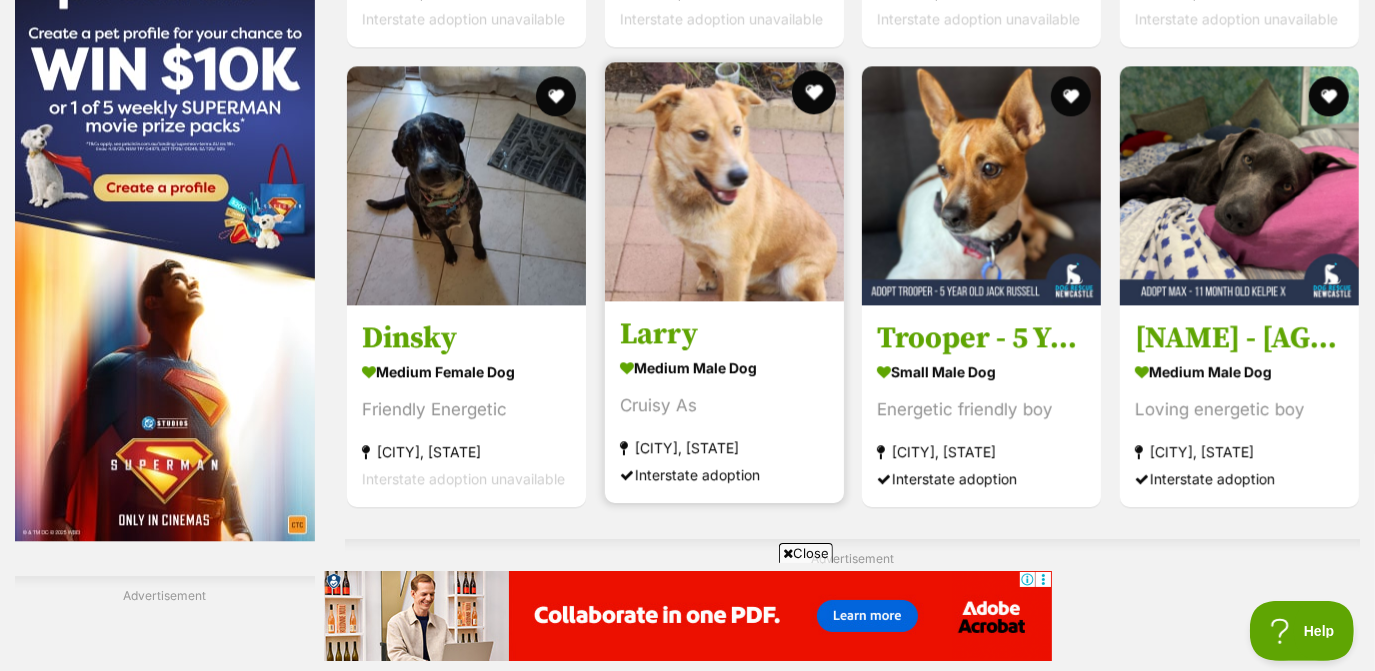 click at bounding box center (813, 92) 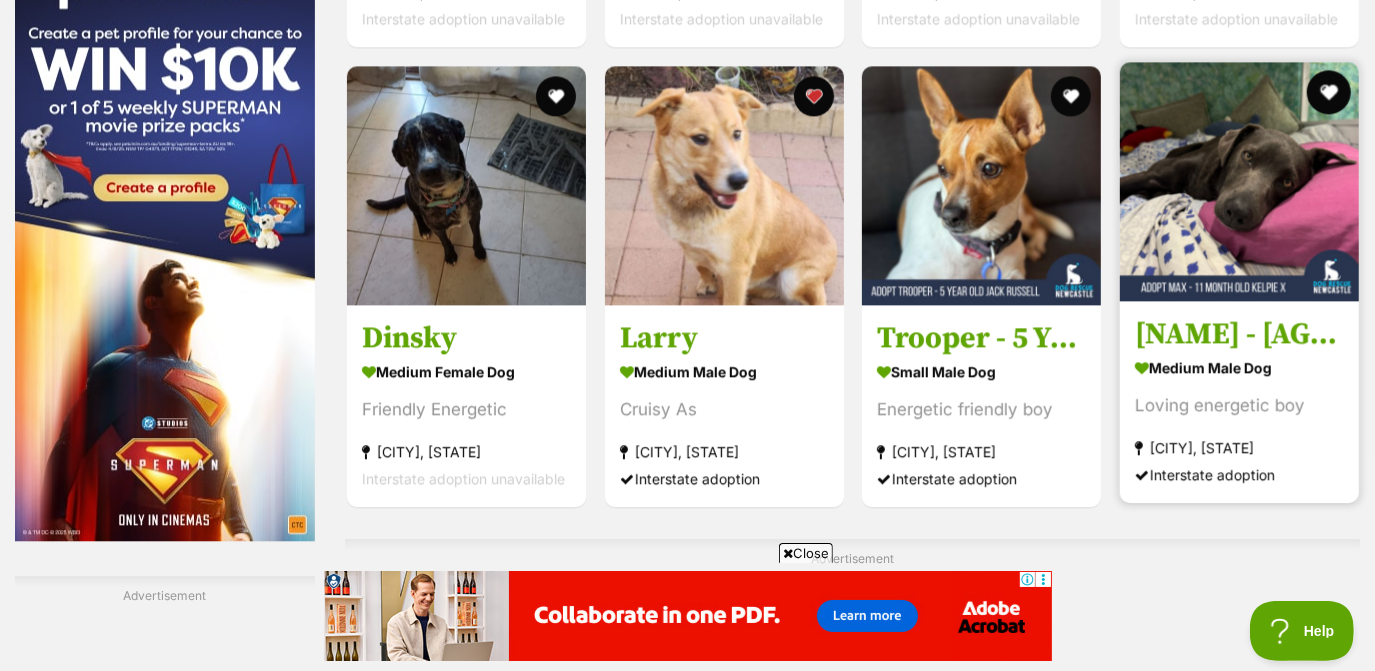click at bounding box center [1328, 92] 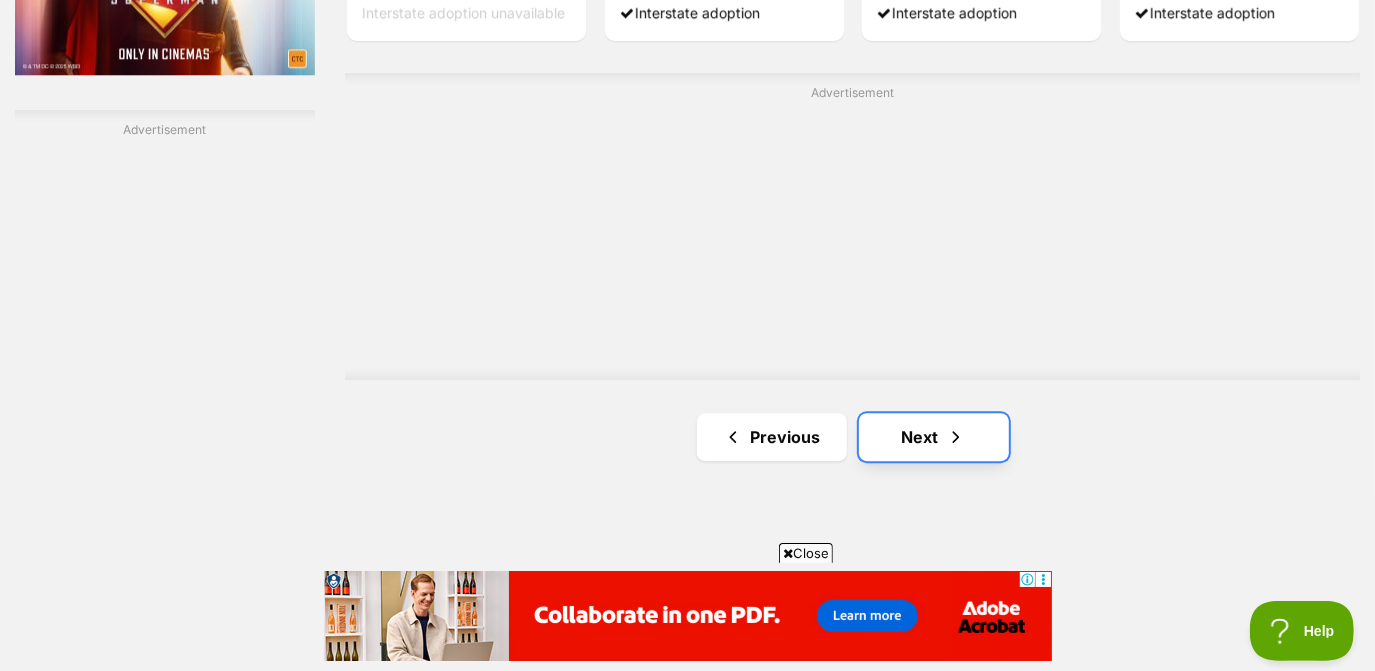 click at bounding box center (956, 437) 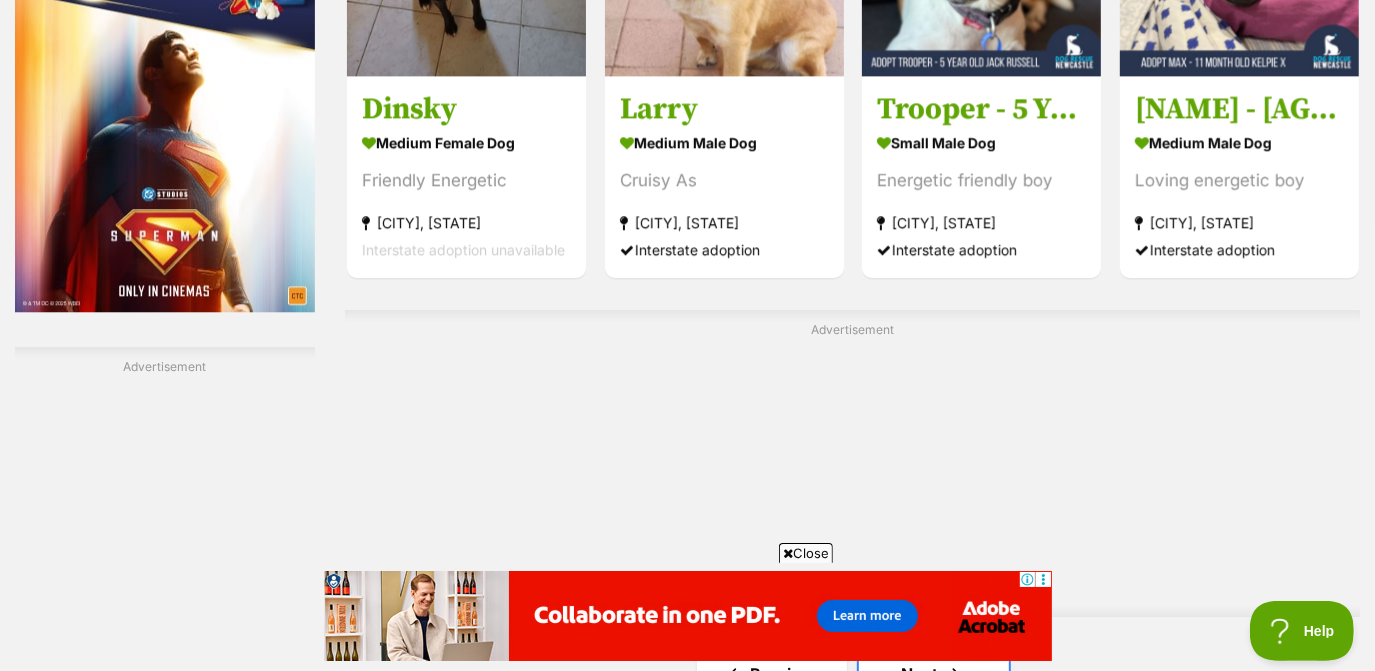 scroll, scrollTop: 3307, scrollLeft: 0, axis: vertical 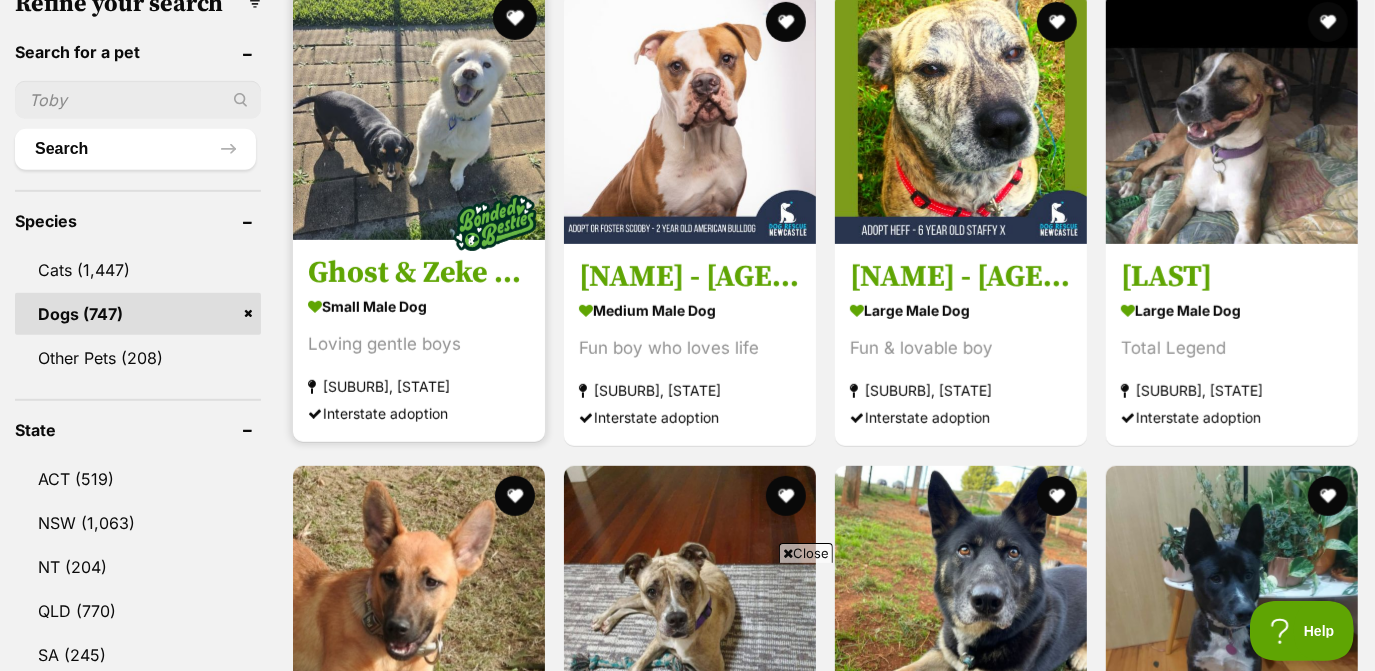 click at bounding box center (515, 18) 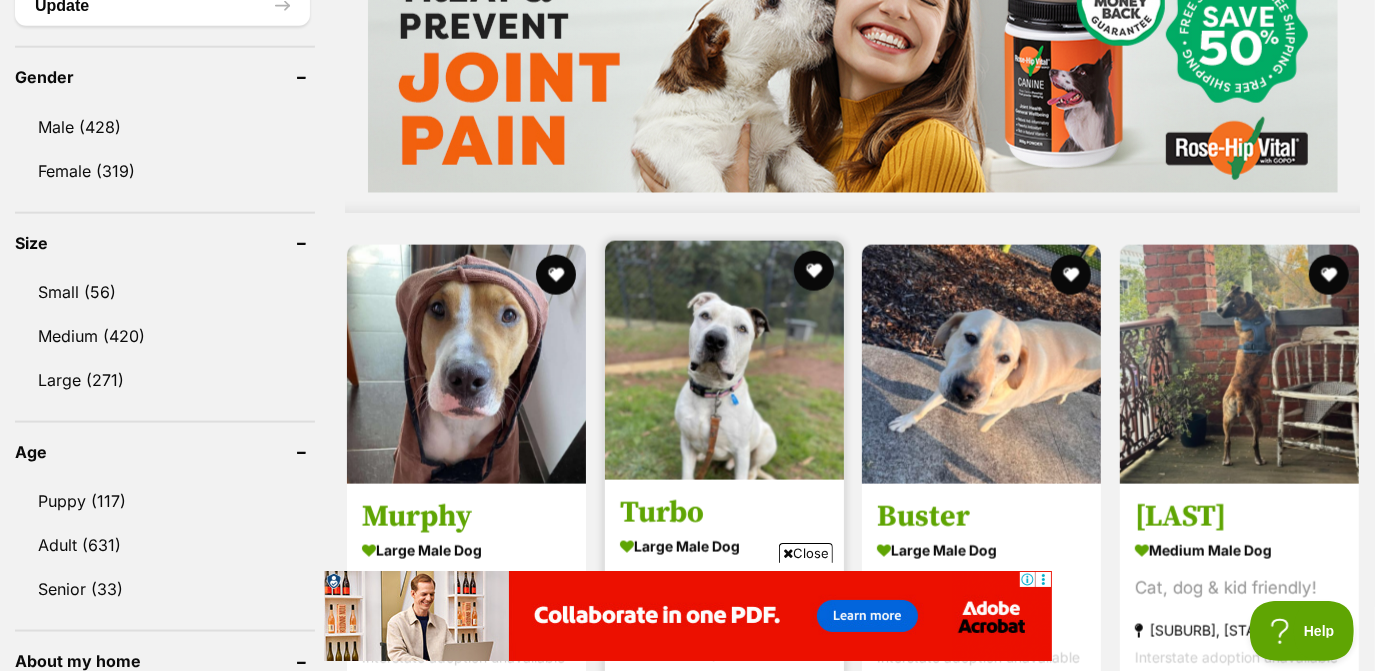 scroll, scrollTop: 1748, scrollLeft: 0, axis: vertical 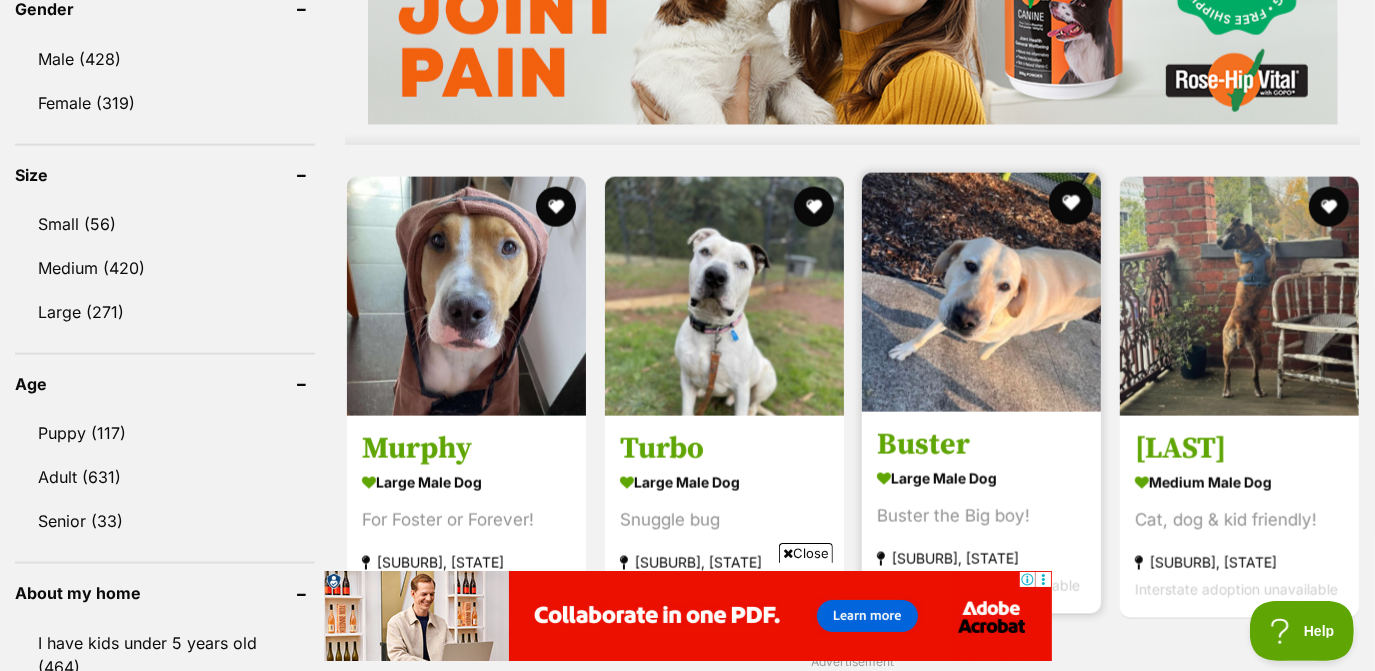 click at bounding box center (1071, 203) 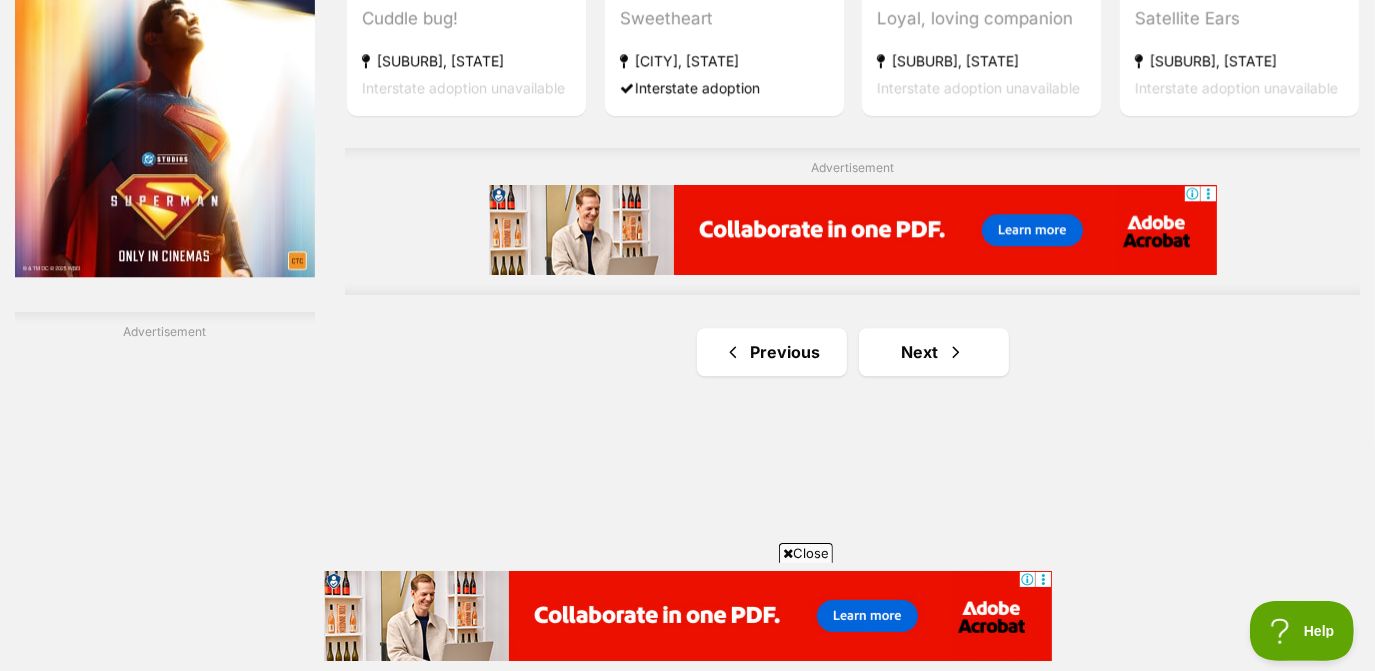 scroll, scrollTop: 3370, scrollLeft: 0, axis: vertical 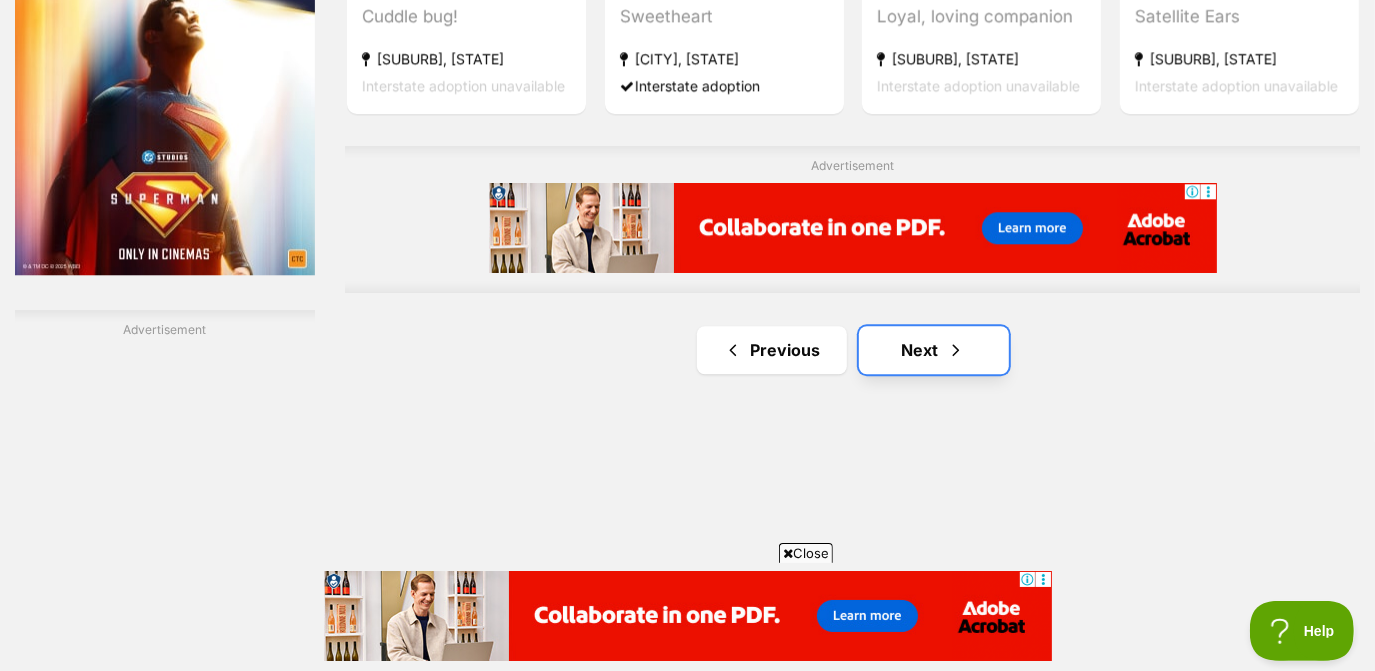 click on "Next" at bounding box center [934, 350] 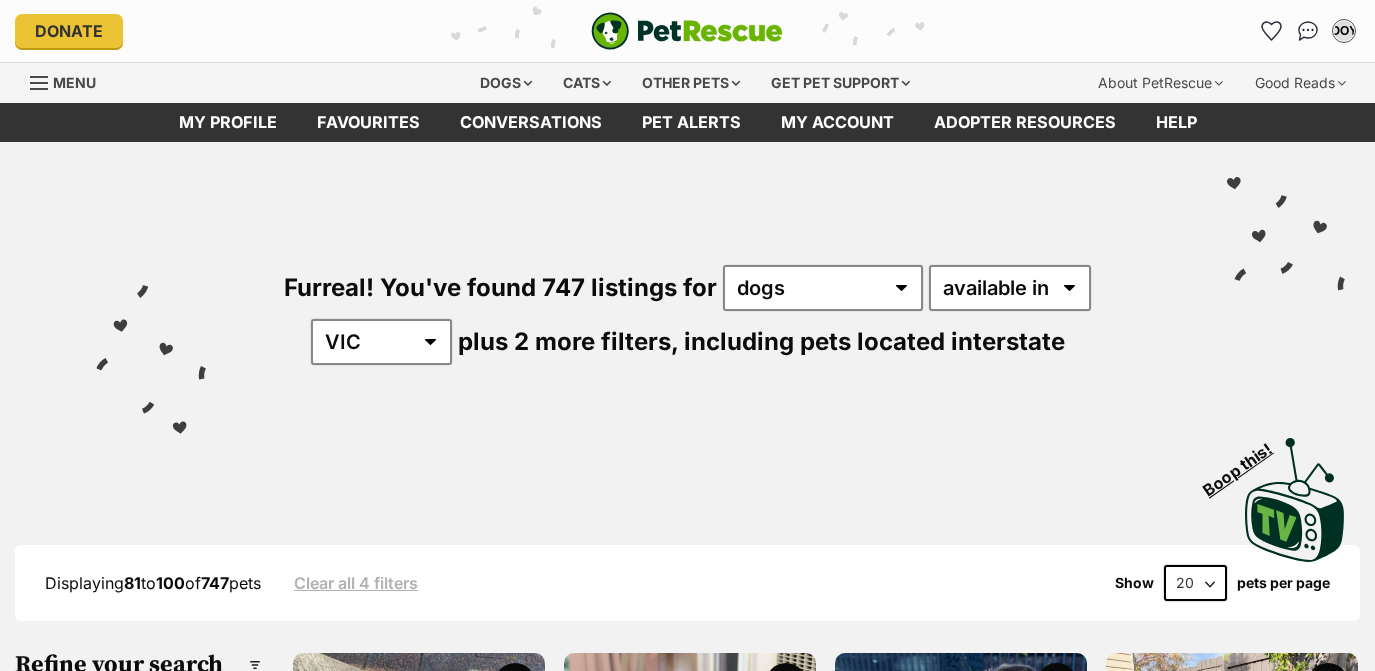 scroll, scrollTop: 490, scrollLeft: 0, axis: vertical 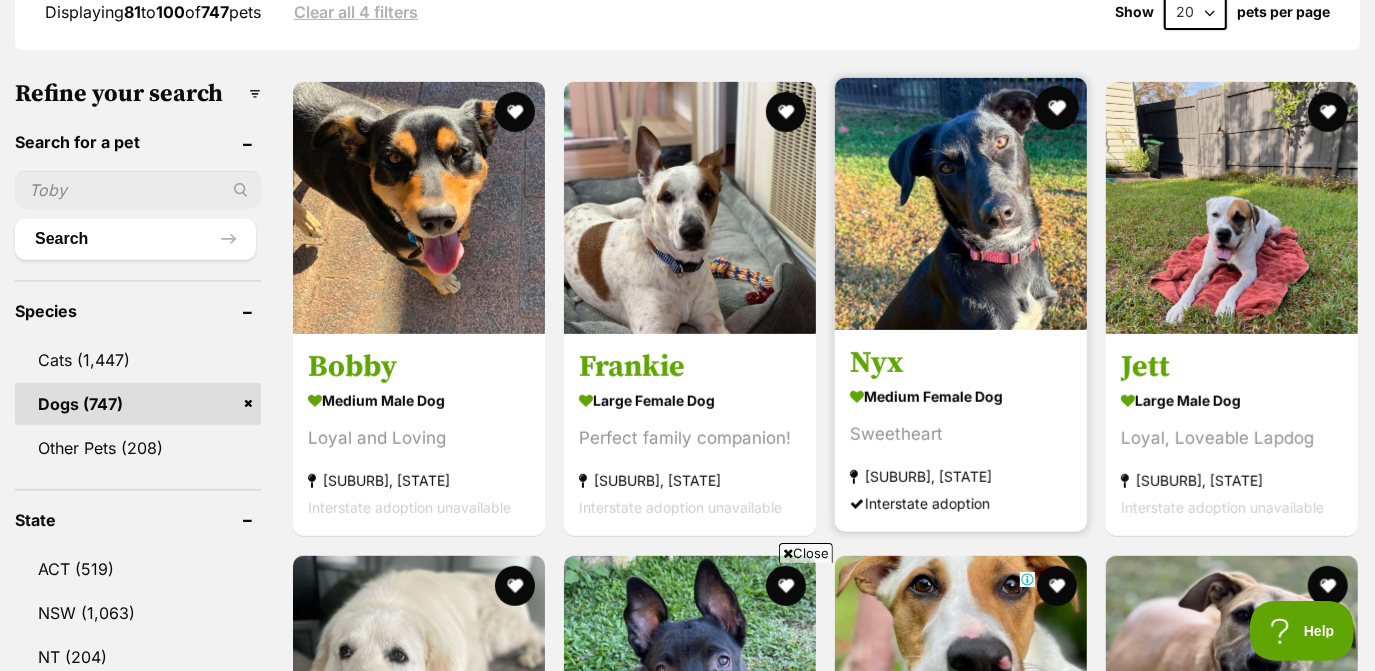 click at bounding box center [1057, 108] 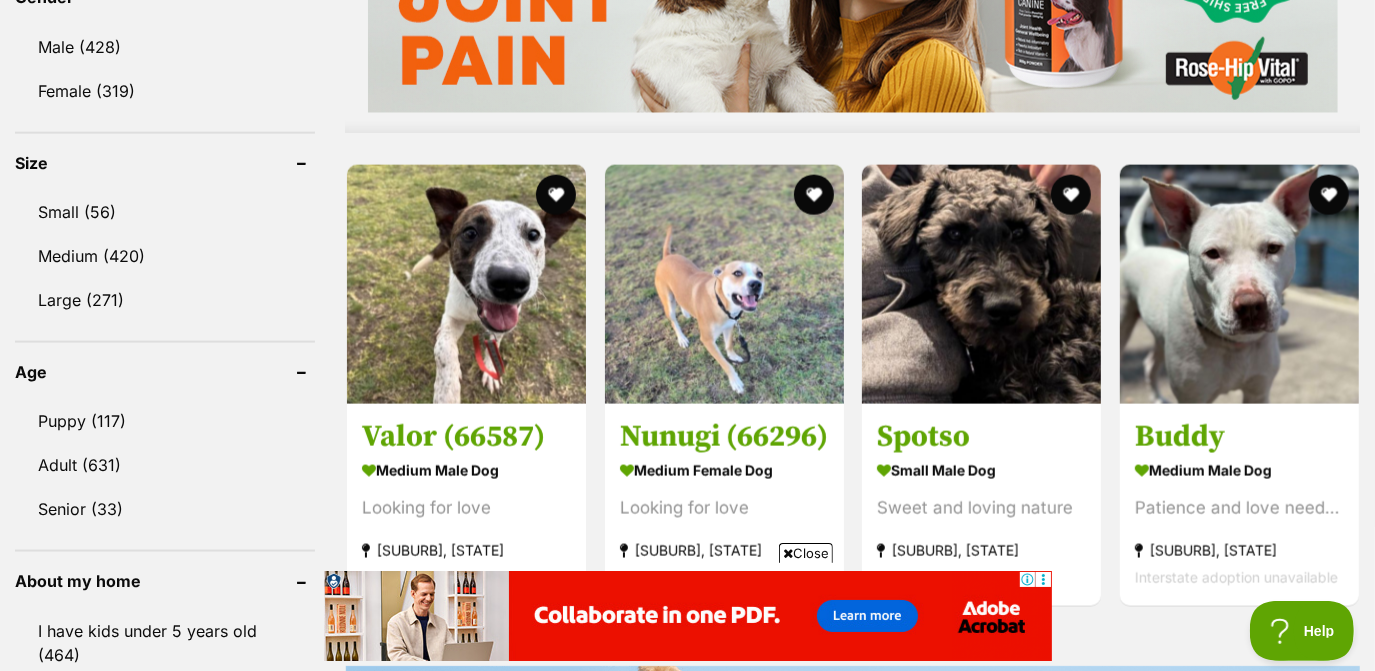 scroll, scrollTop: 1758, scrollLeft: 0, axis: vertical 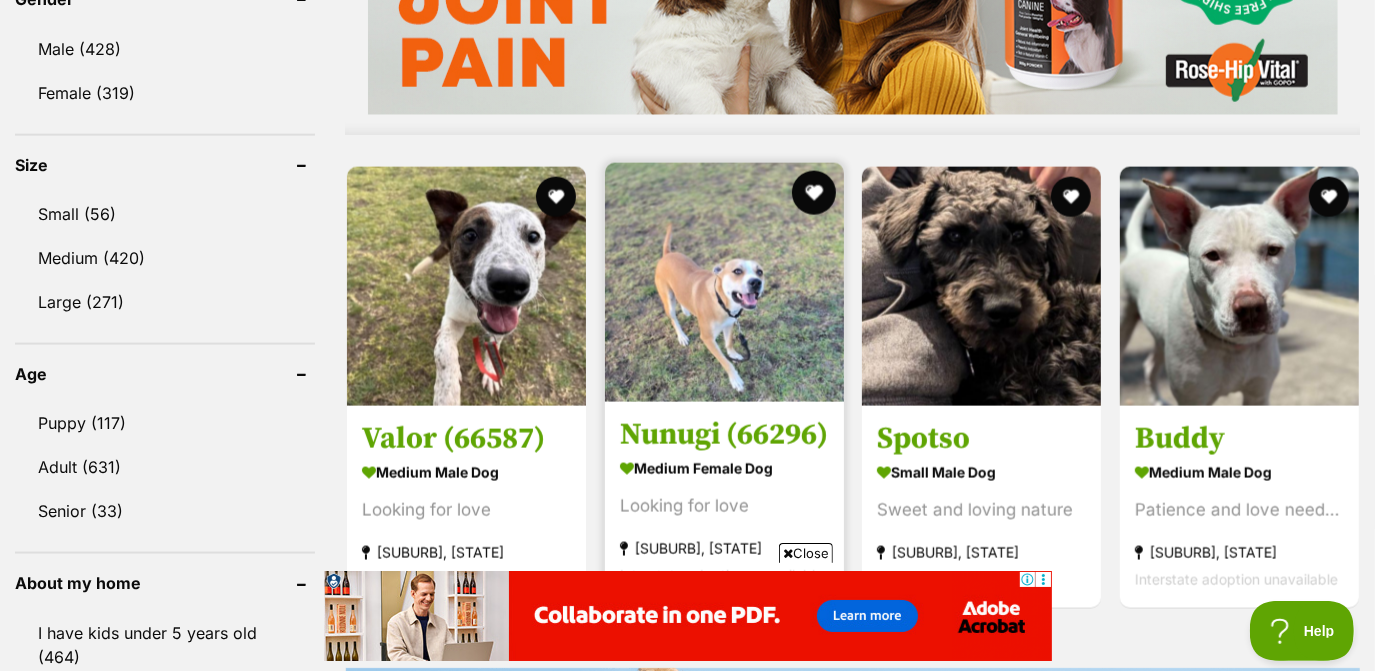 click at bounding box center [813, 193] 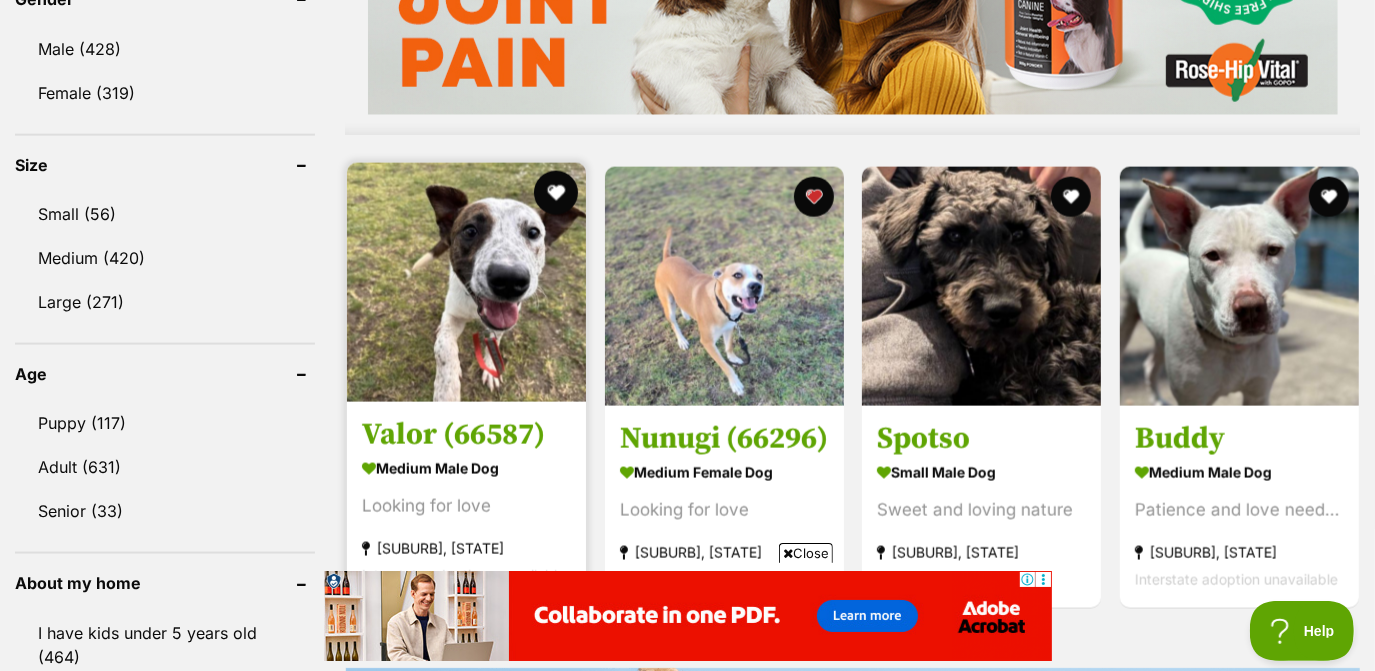 click at bounding box center [556, 193] 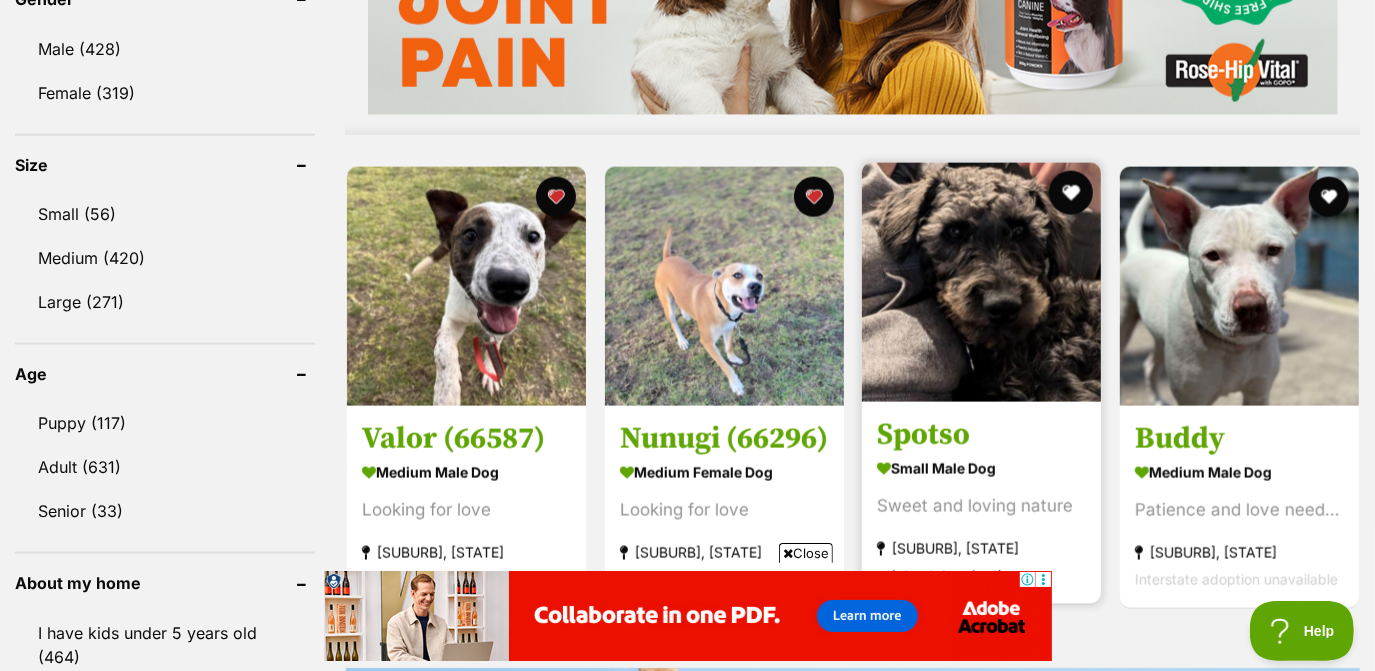 click at bounding box center [1071, 193] 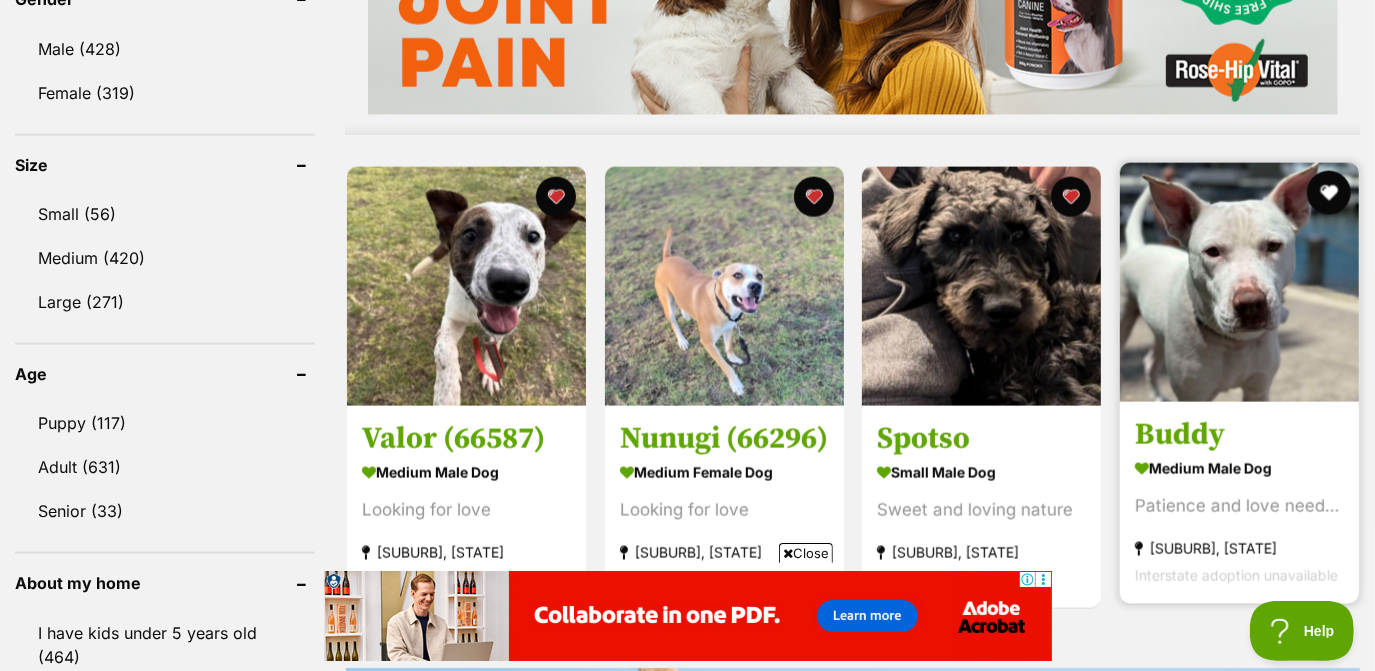 click at bounding box center (1328, 193) 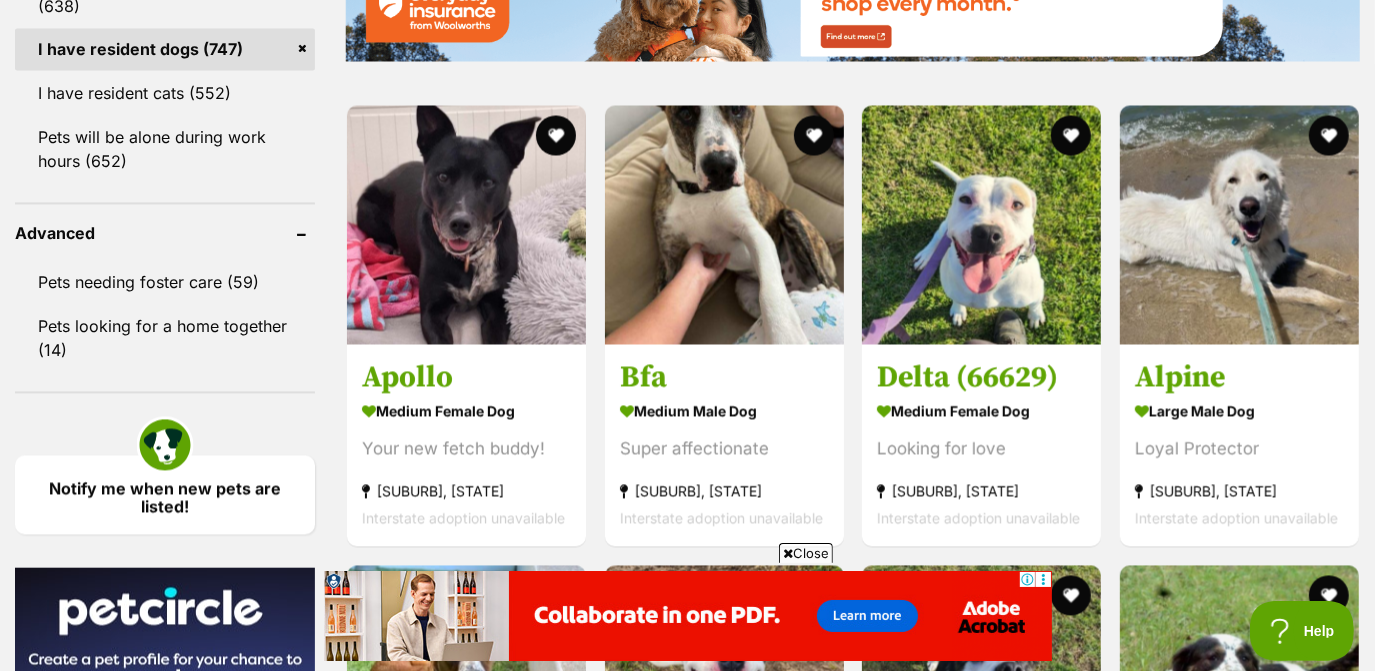scroll, scrollTop: 2493, scrollLeft: 0, axis: vertical 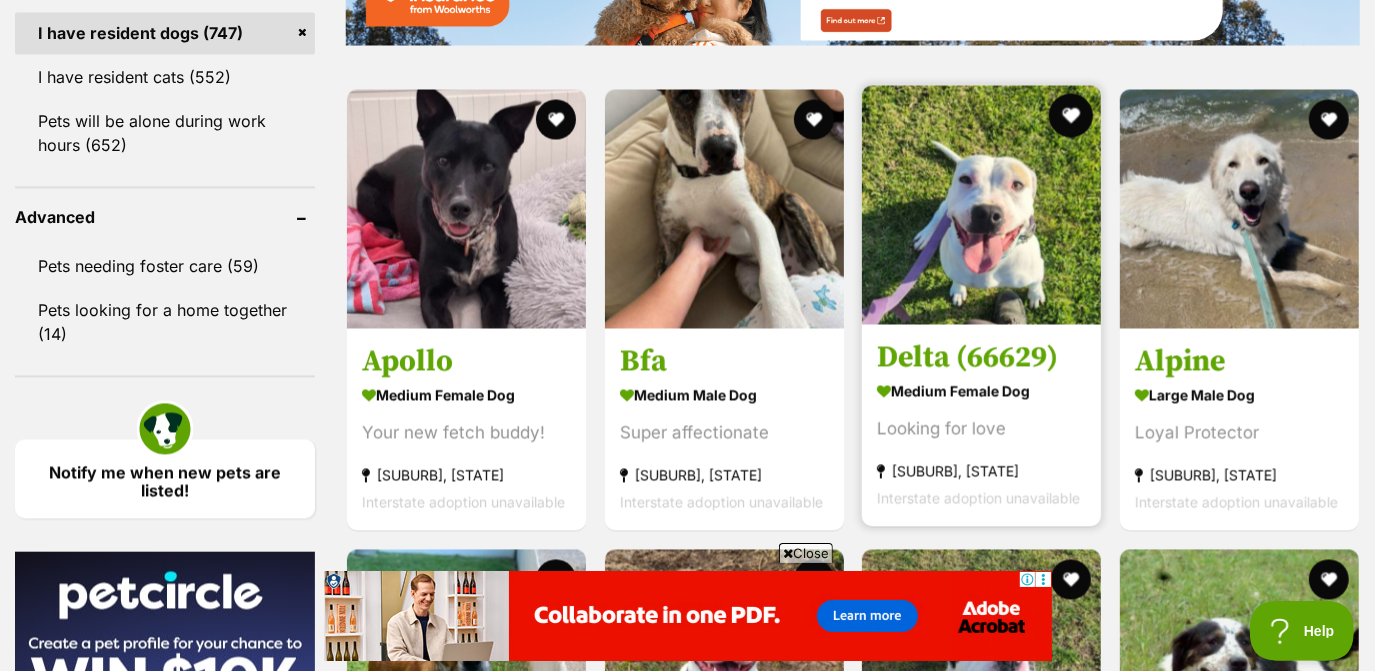 click at bounding box center (1071, 116) 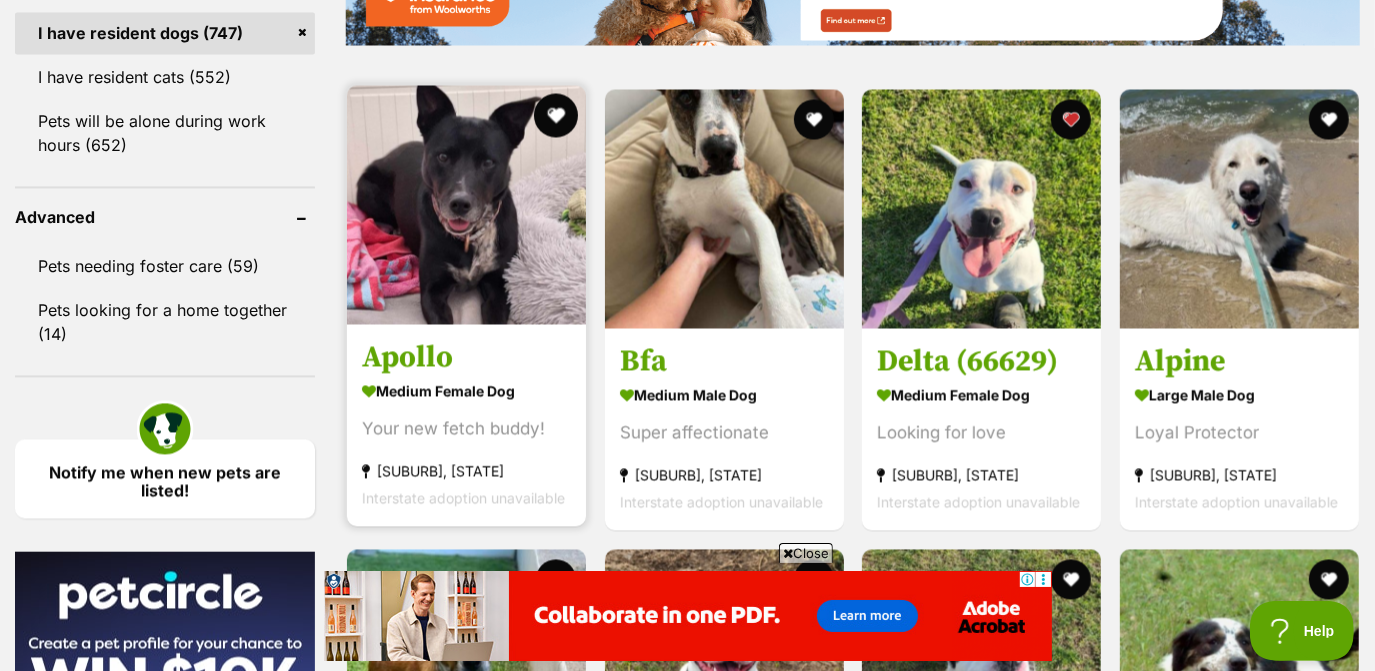 click at bounding box center [556, 116] 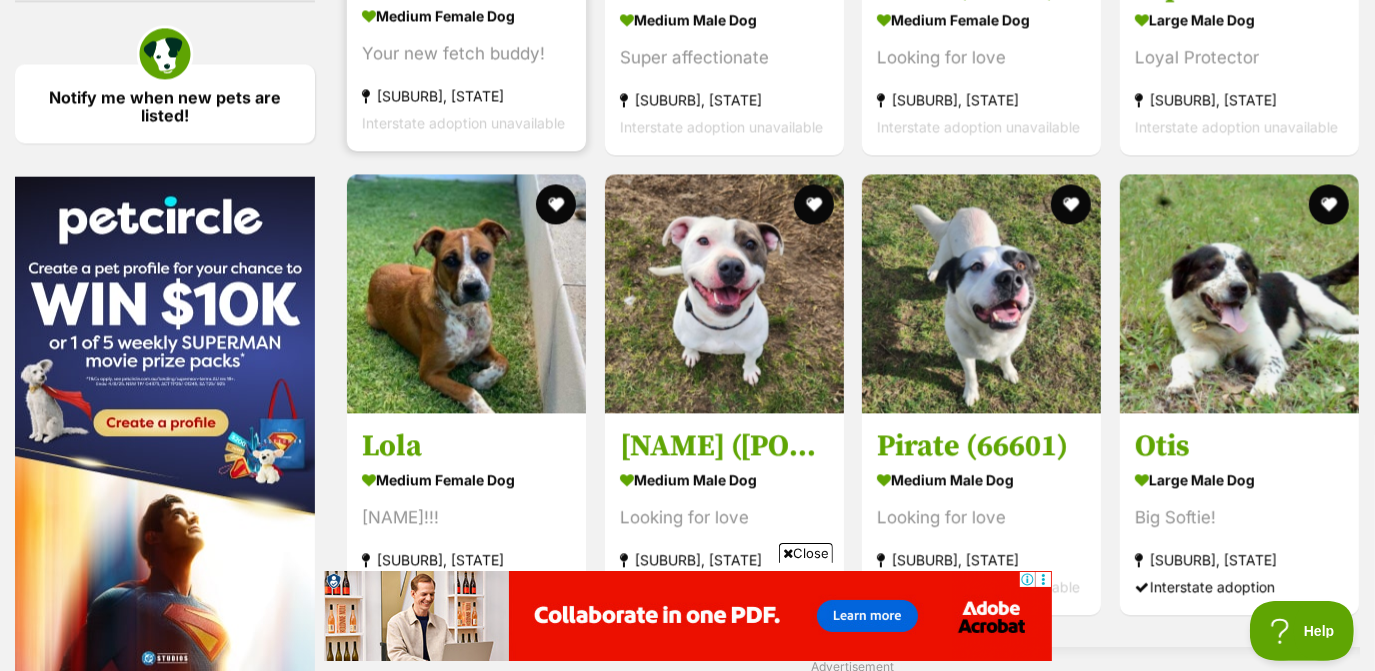 scroll, scrollTop: 2971, scrollLeft: 0, axis: vertical 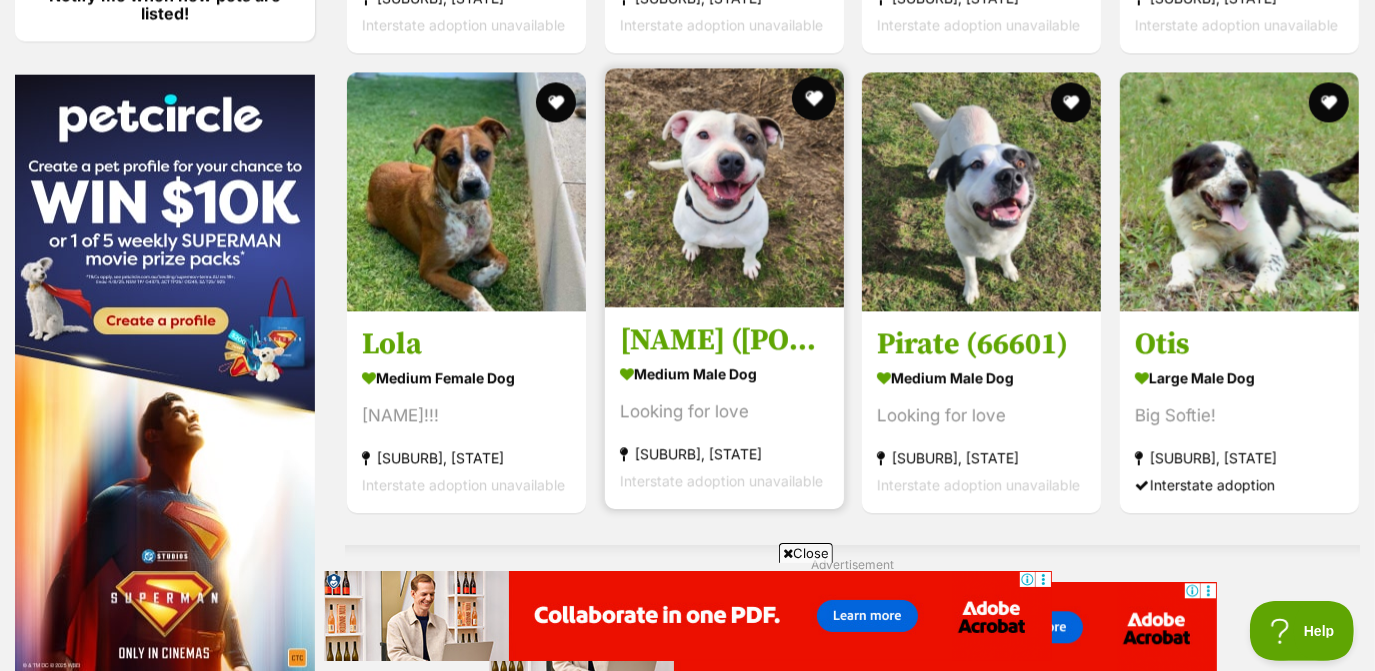 click at bounding box center (813, 98) 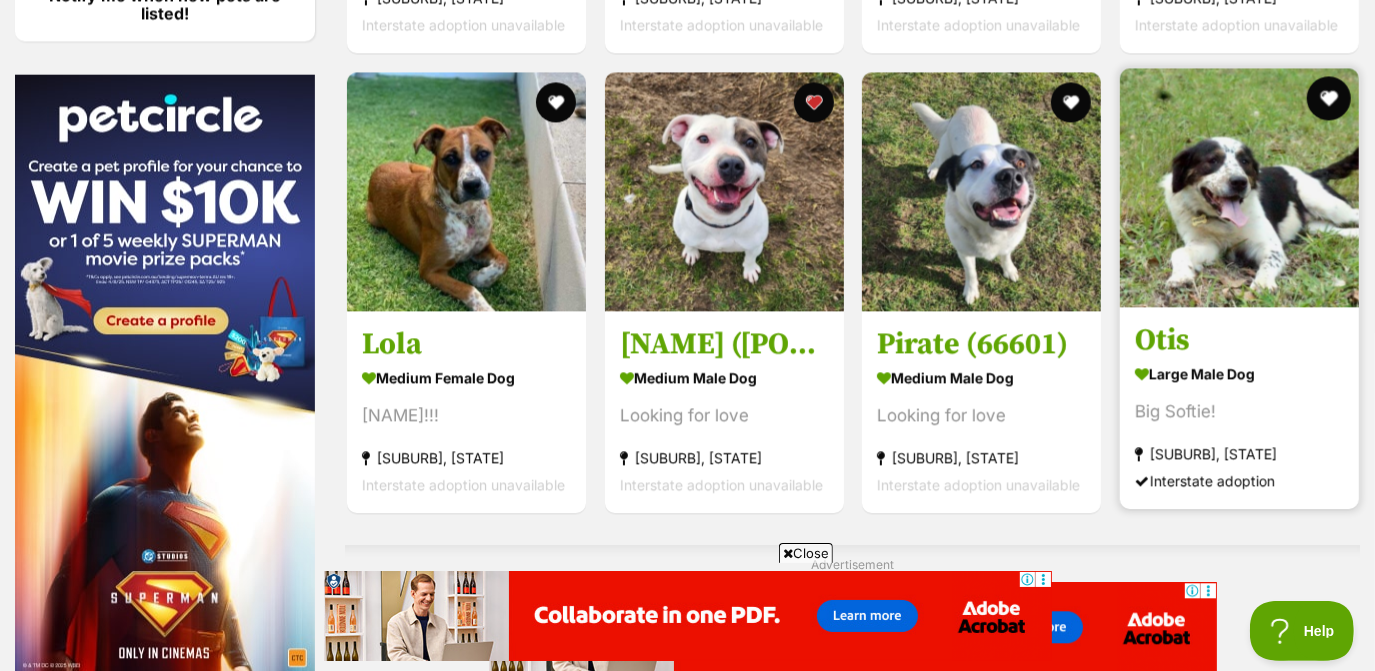 click at bounding box center [1328, 98] 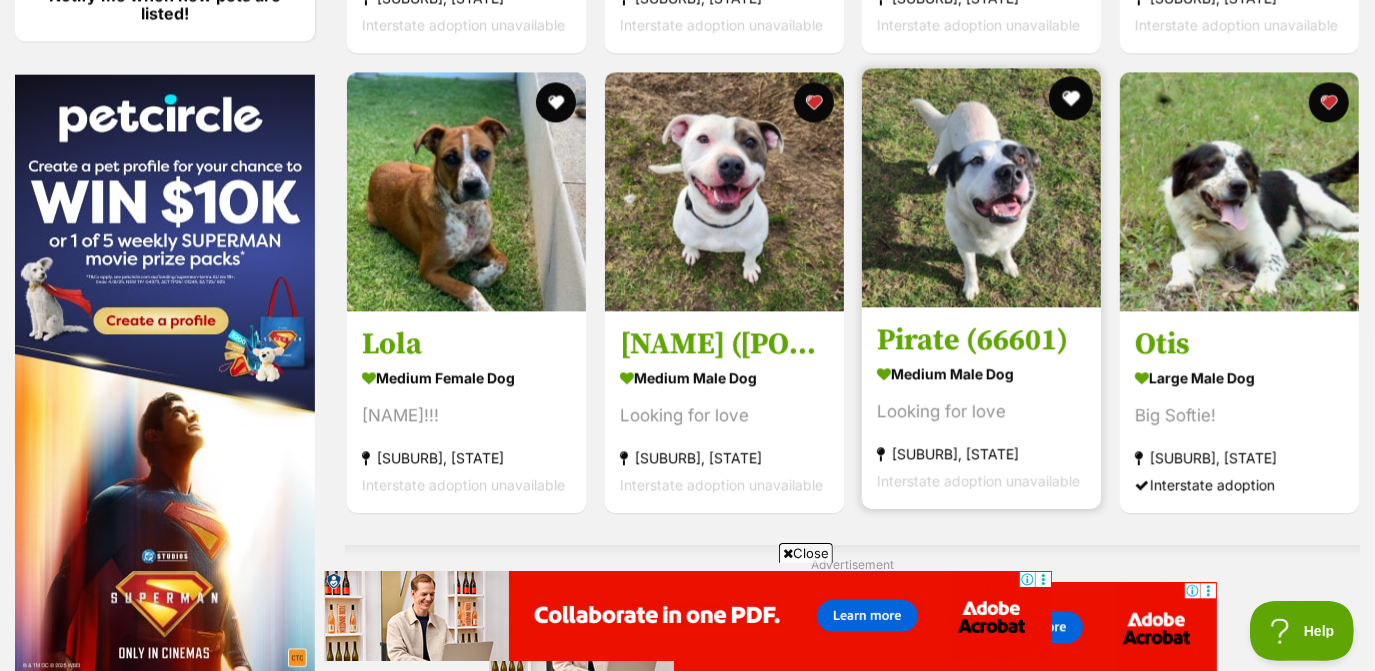 click at bounding box center (1071, 98) 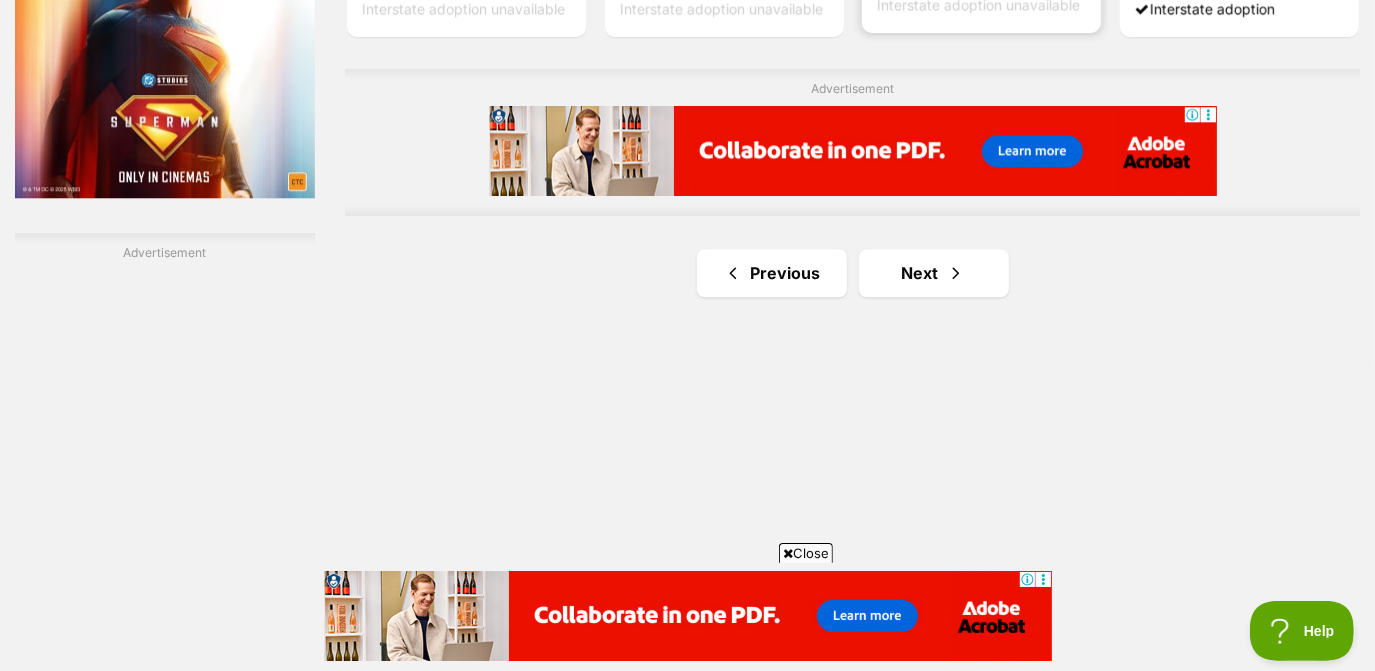 scroll, scrollTop: 3522, scrollLeft: 0, axis: vertical 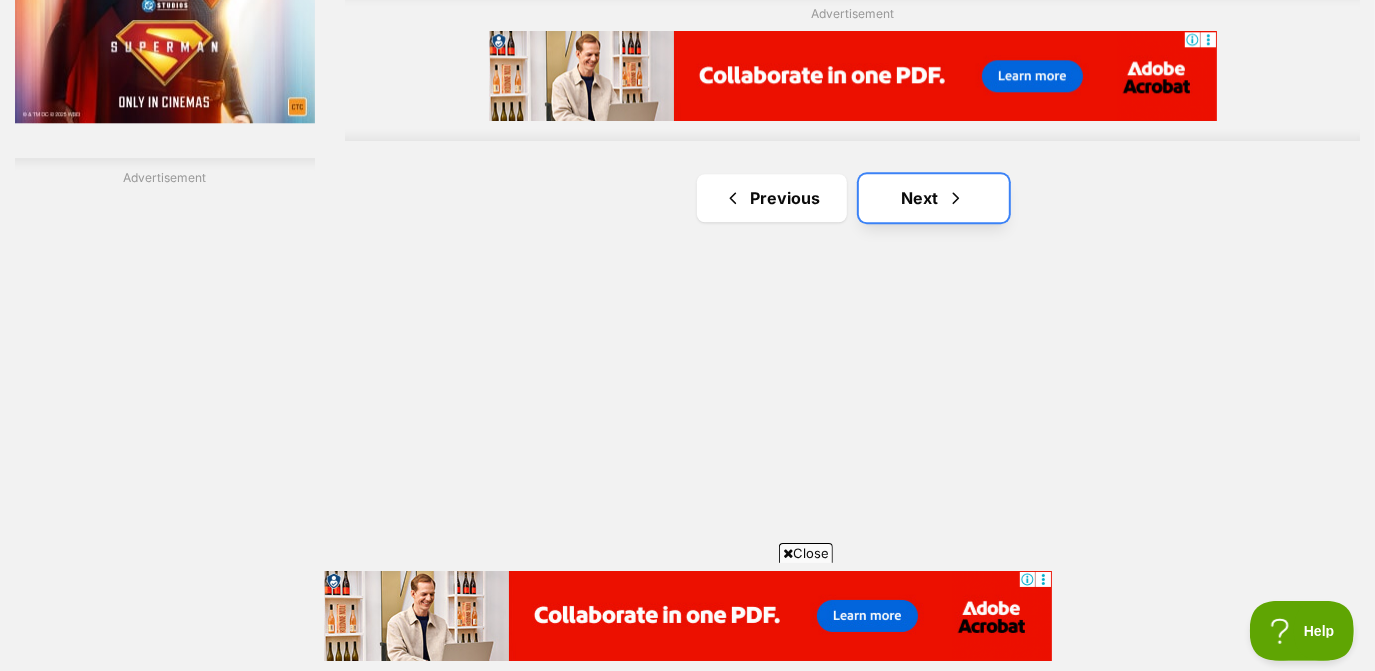 click at bounding box center [956, 198] 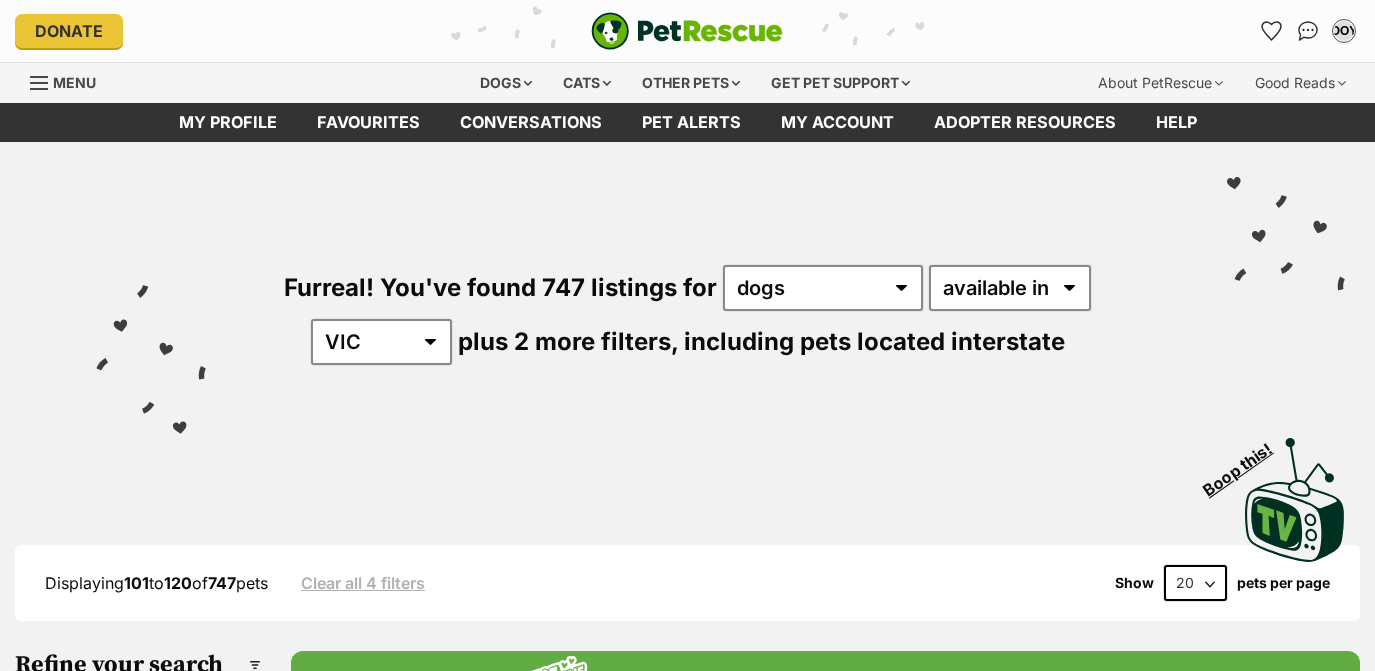 scroll, scrollTop: 0, scrollLeft: 0, axis: both 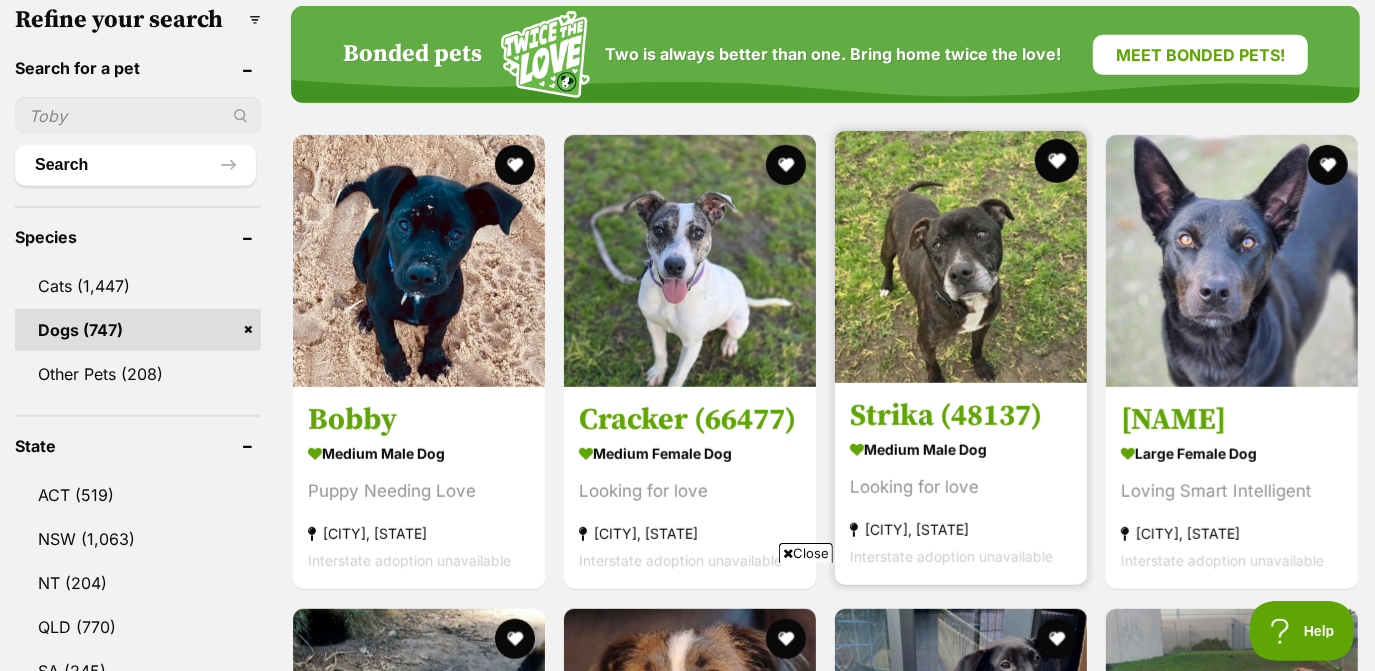 click at bounding box center [1057, 161] 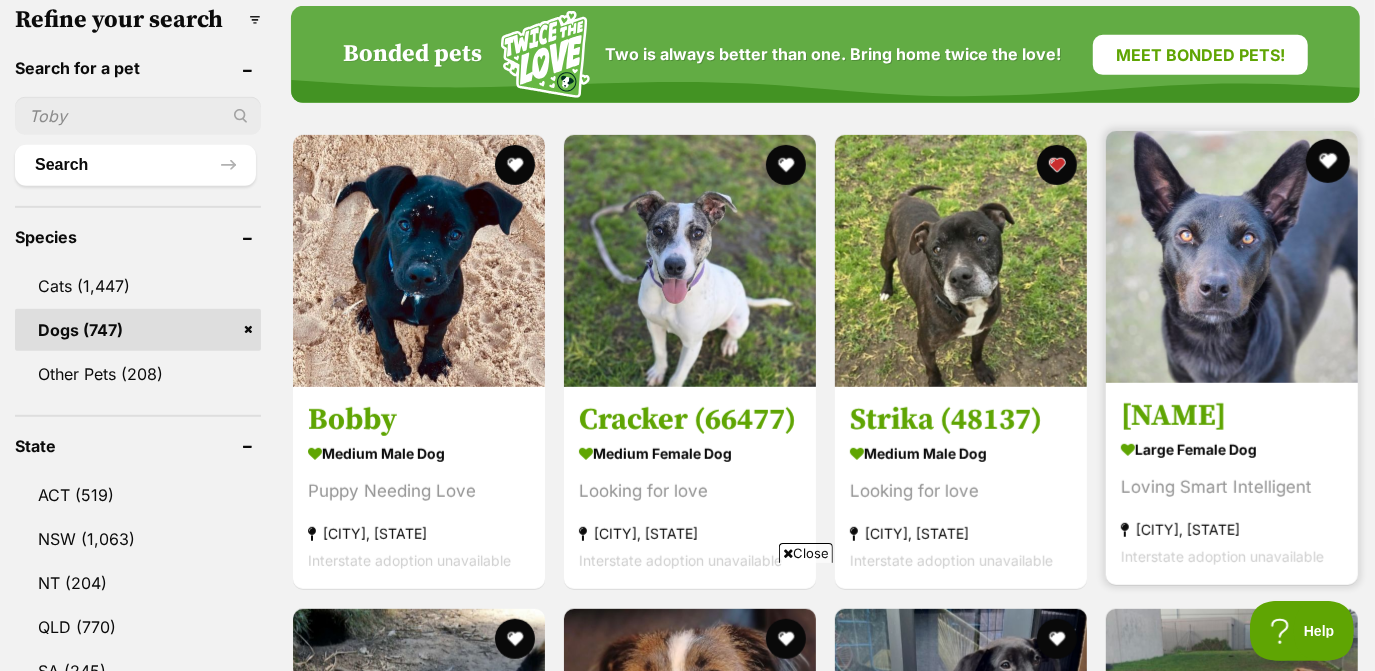 scroll, scrollTop: 0, scrollLeft: 0, axis: both 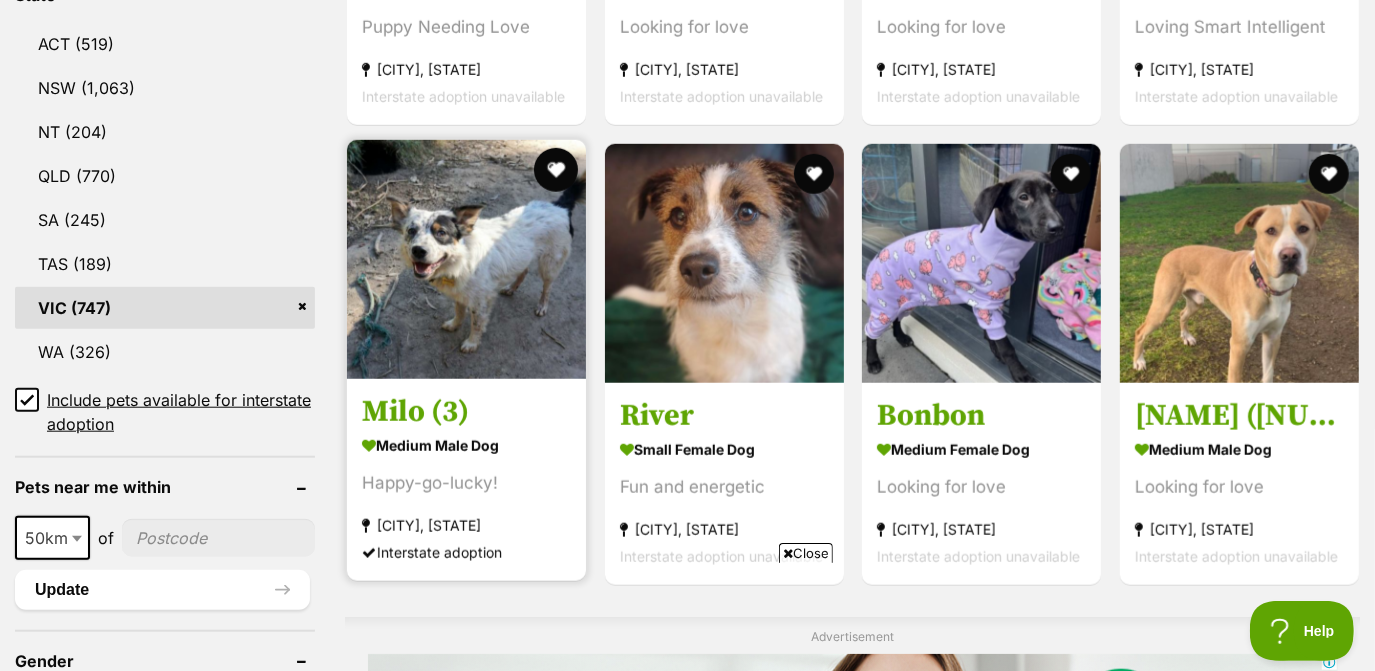 click at bounding box center (556, 170) 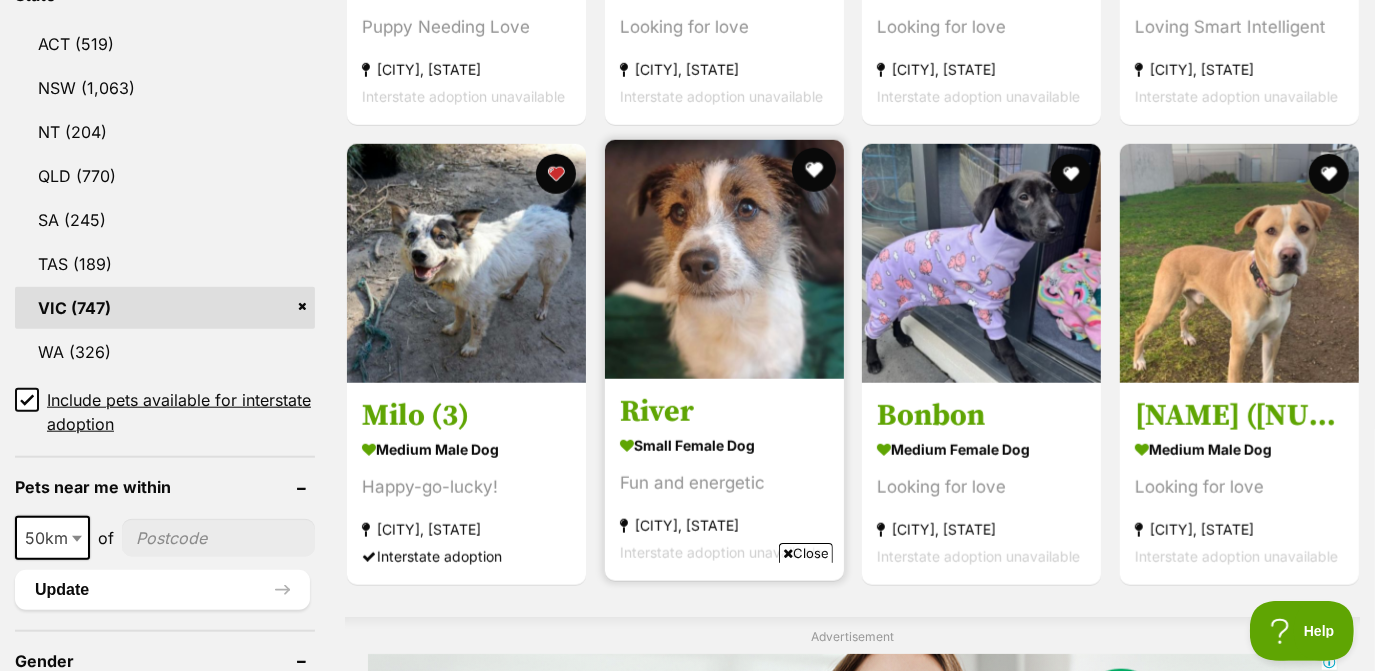 click at bounding box center [813, 170] 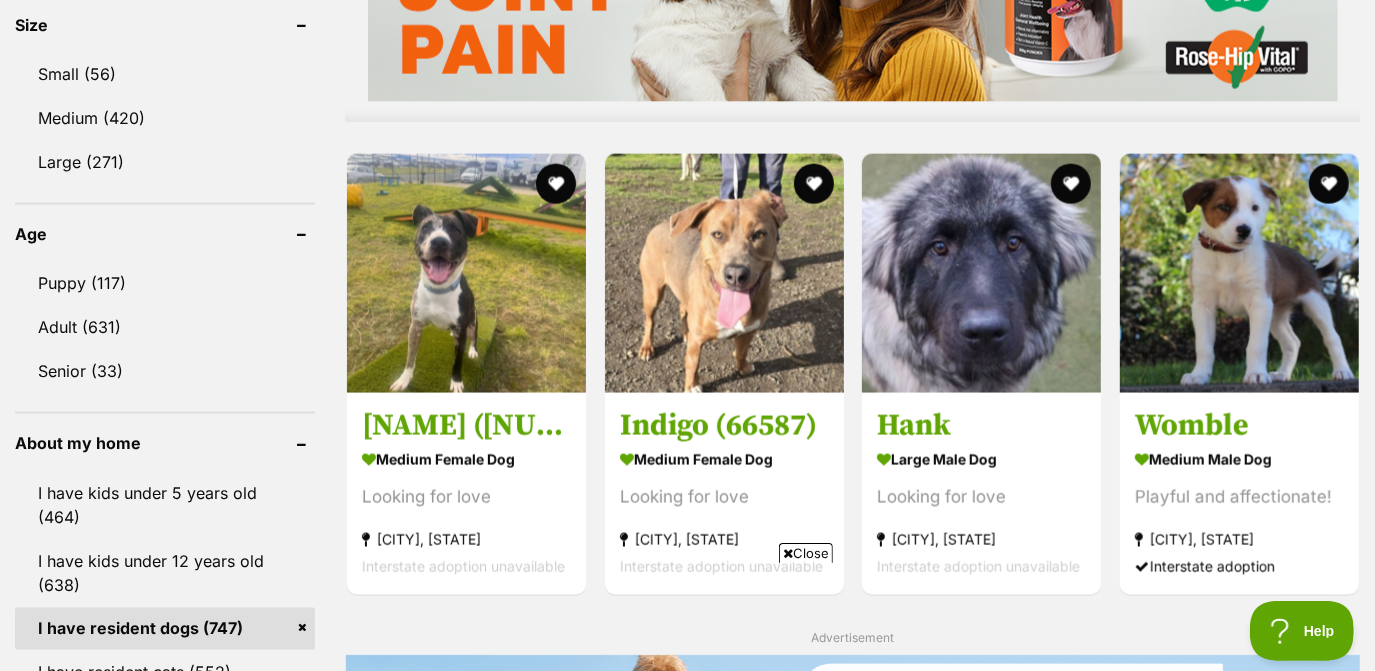scroll, scrollTop: 1904, scrollLeft: 0, axis: vertical 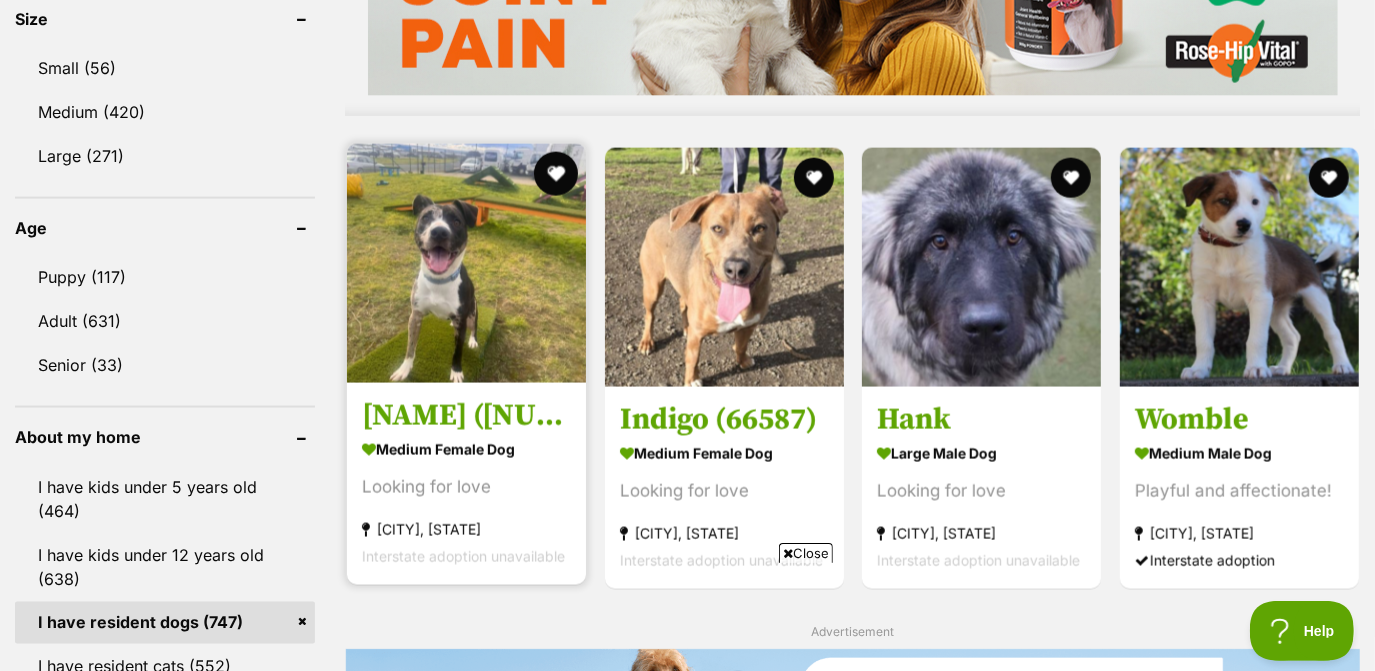 click at bounding box center [556, 174] 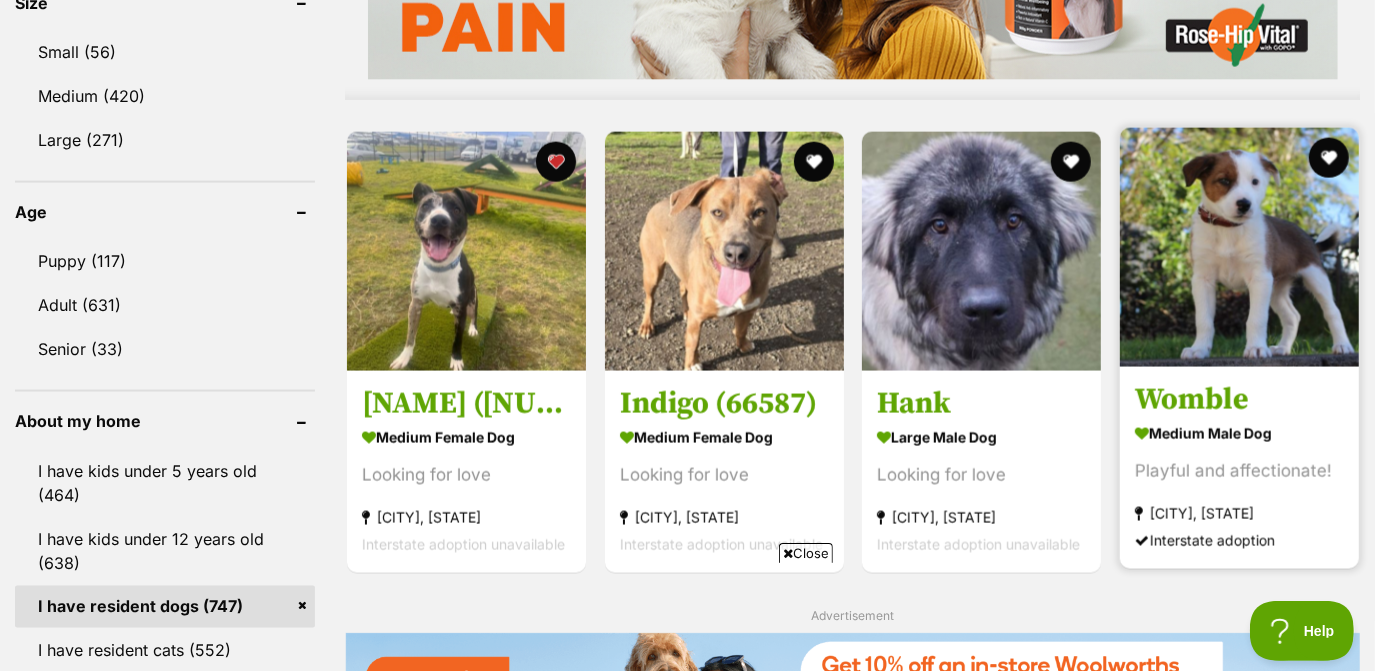 scroll, scrollTop: 1872, scrollLeft: 0, axis: vertical 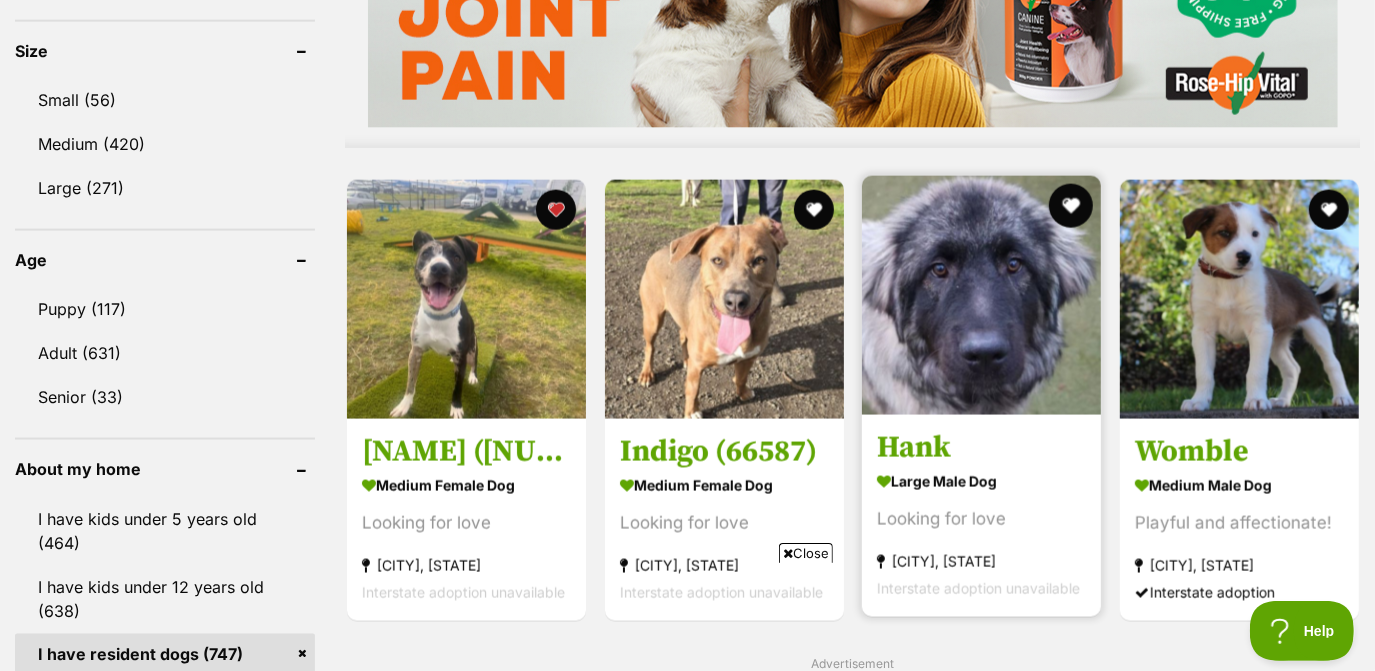 click at bounding box center (1071, 206) 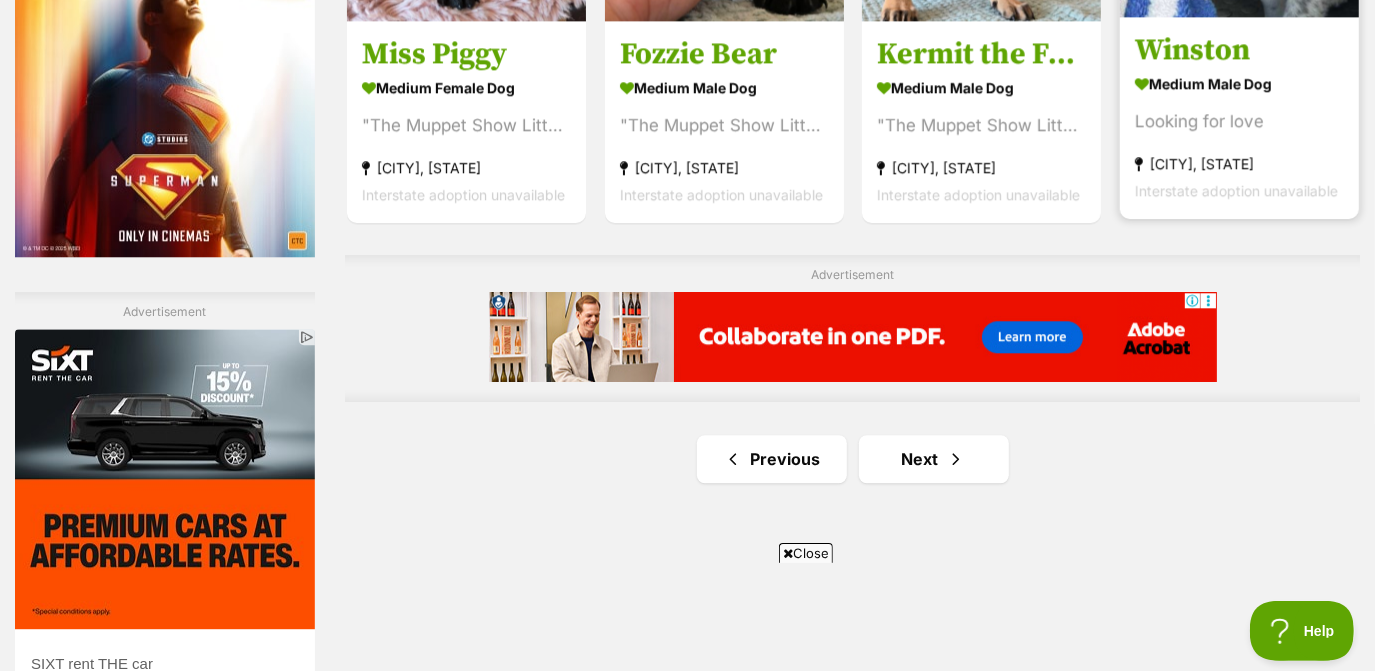 scroll, scrollTop: 3417, scrollLeft: 0, axis: vertical 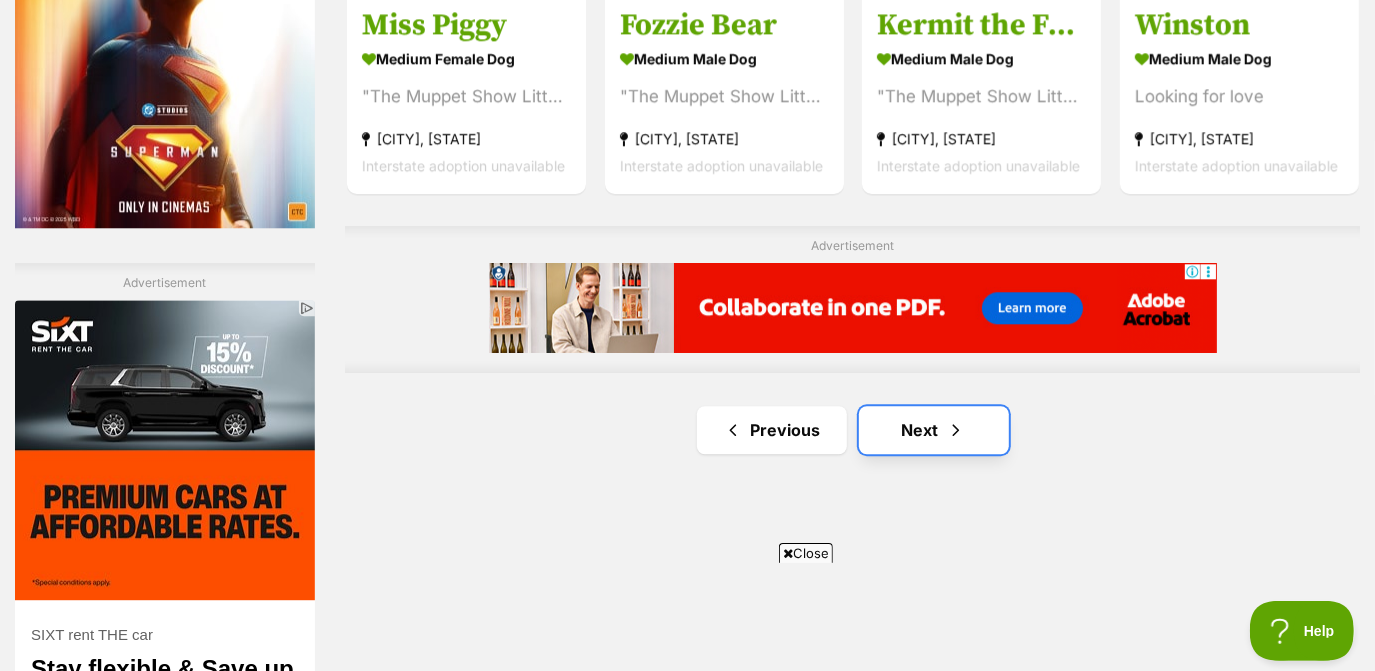 click on "Next" at bounding box center (934, 430) 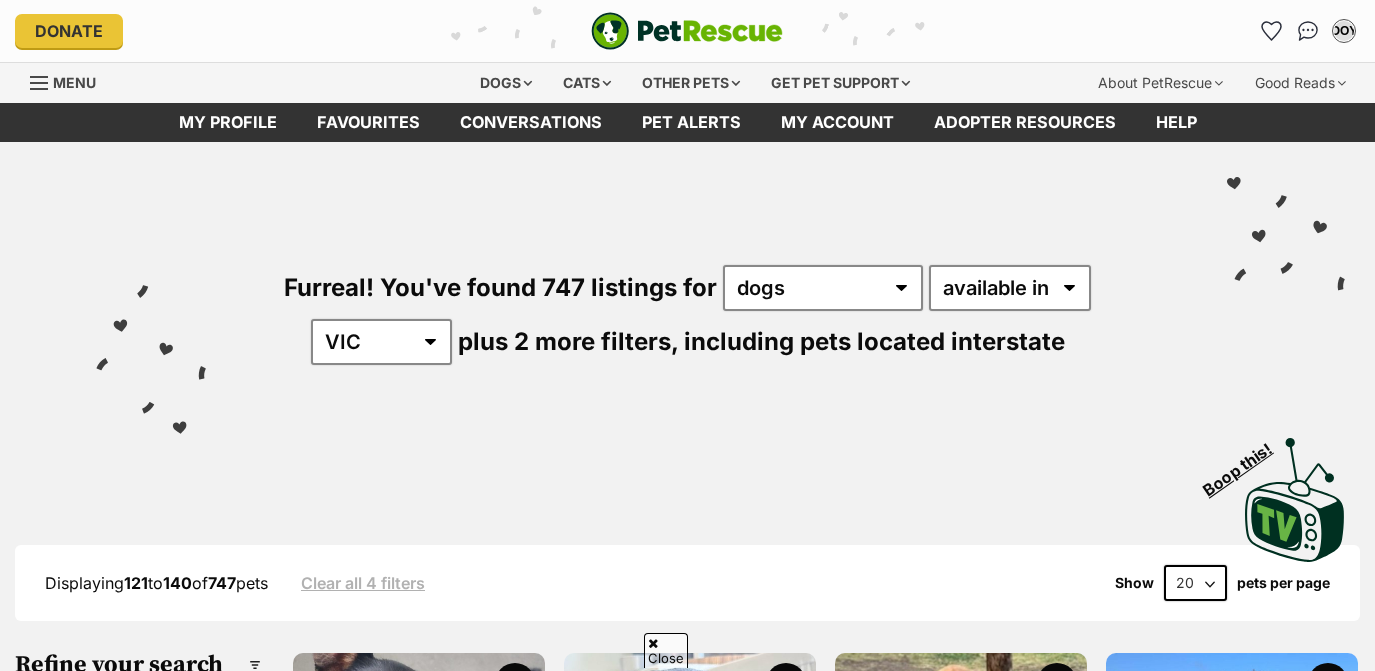 scroll, scrollTop: 160, scrollLeft: 0, axis: vertical 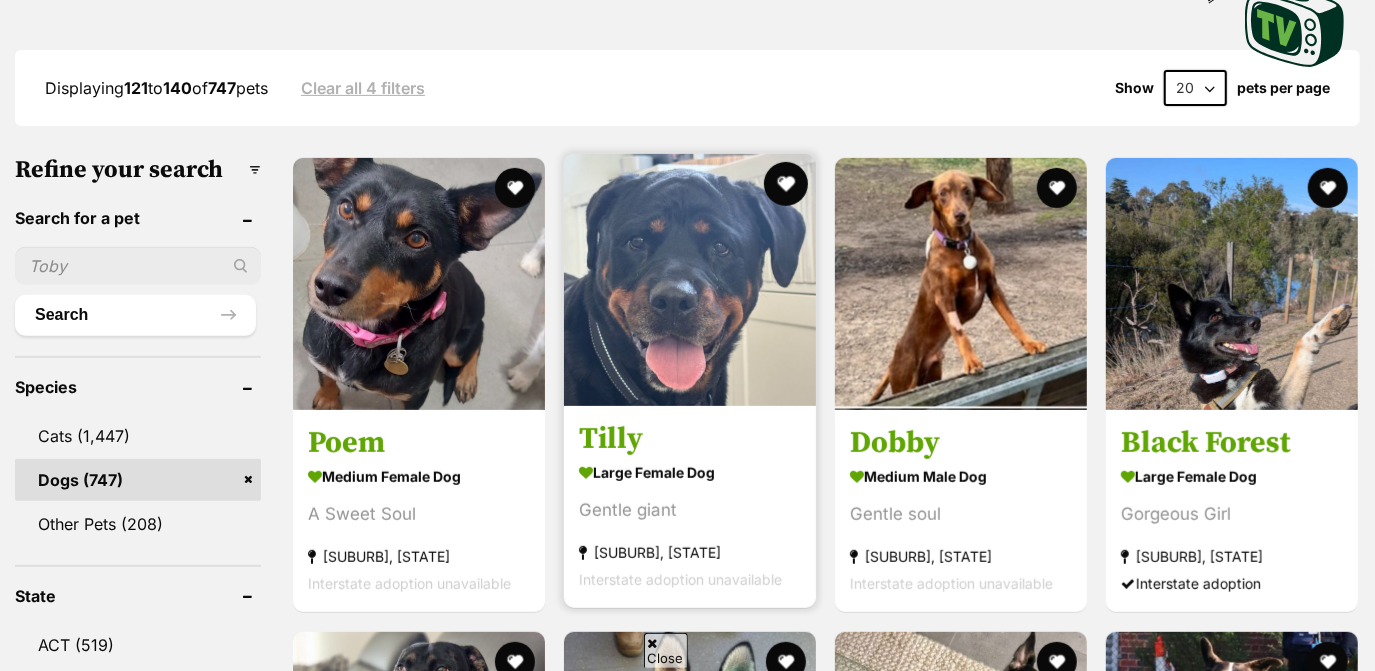 click at bounding box center (786, 184) 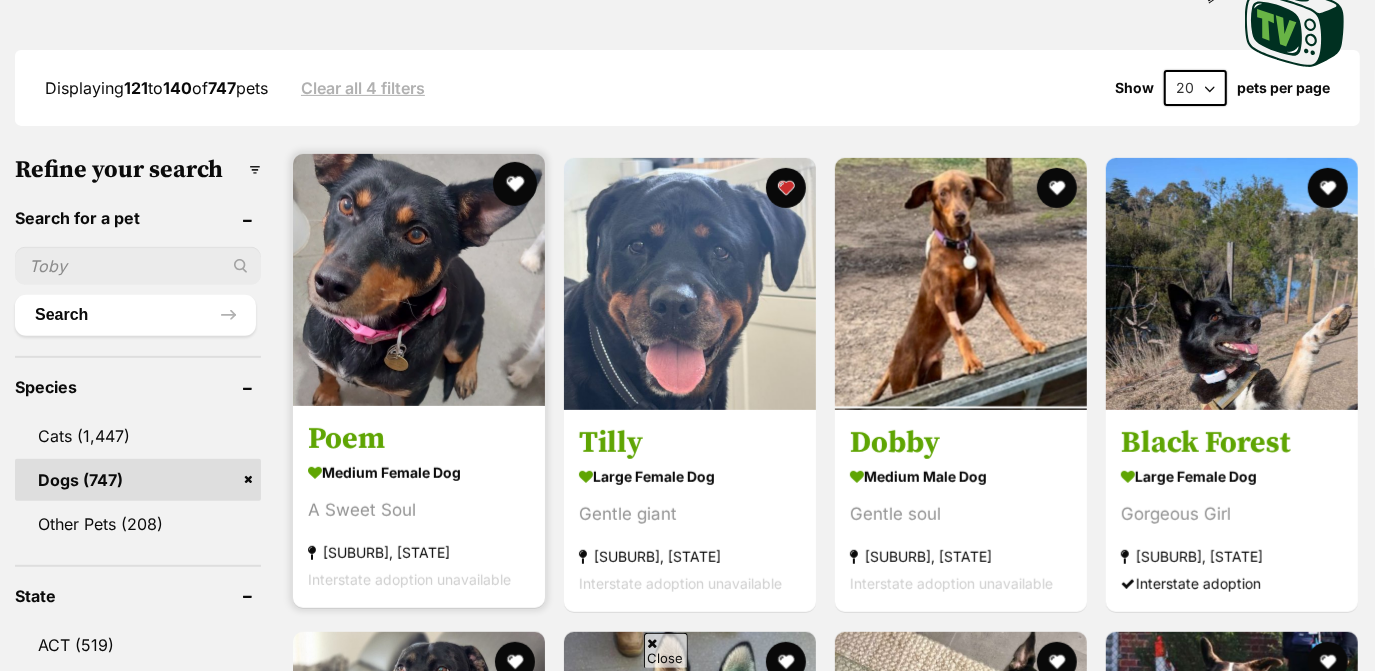 click at bounding box center [515, 184] 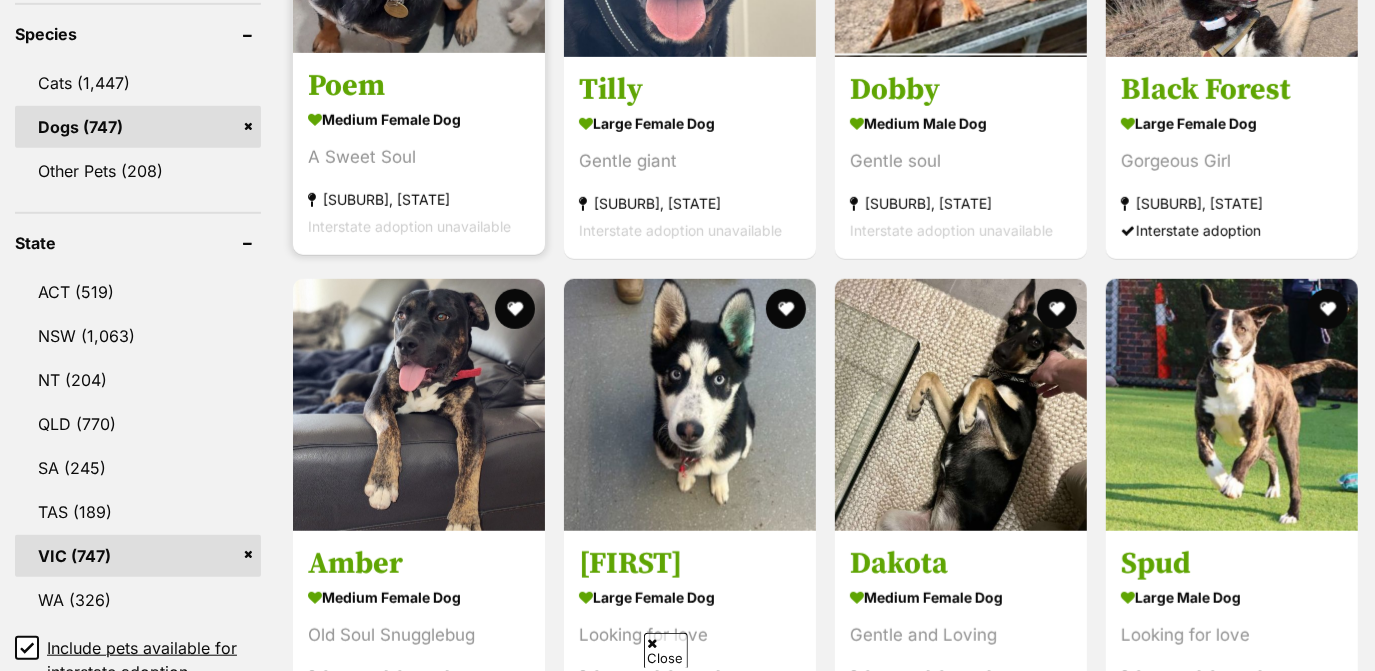 scroll, scrollTop: 941, scrollLeft: 0, axis: vertical 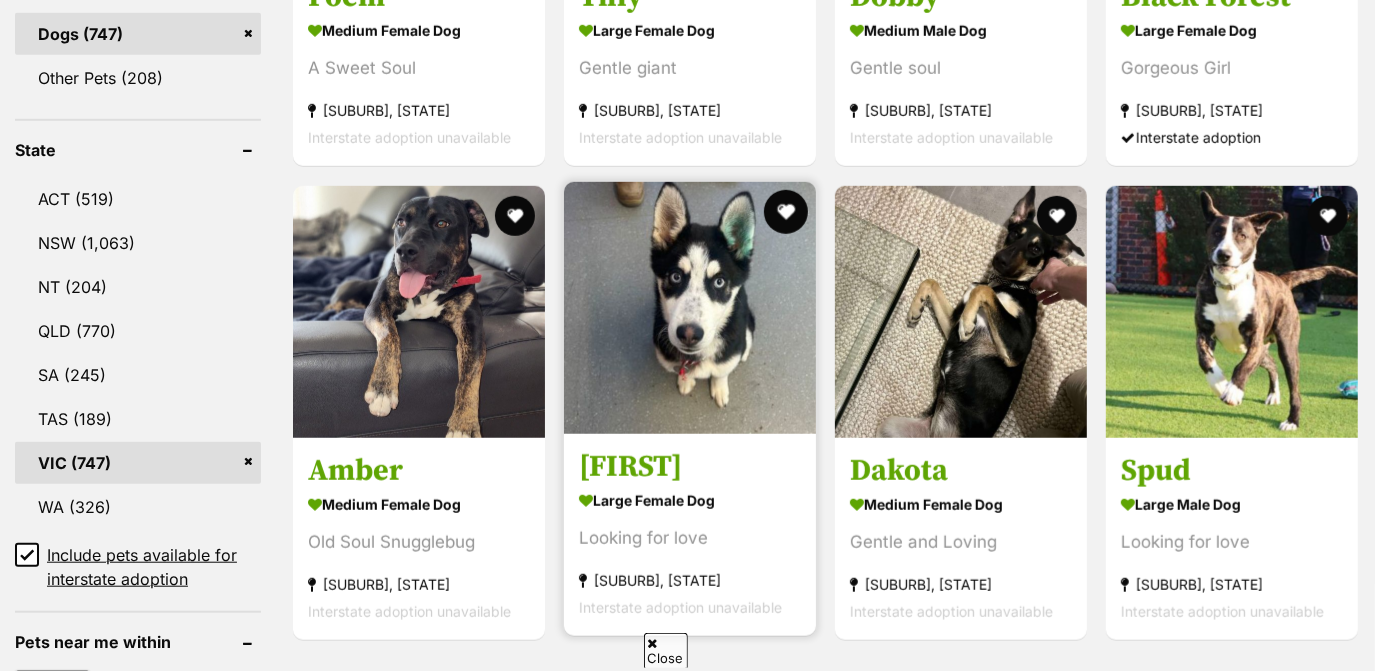 click at bounding box center [786, 212] 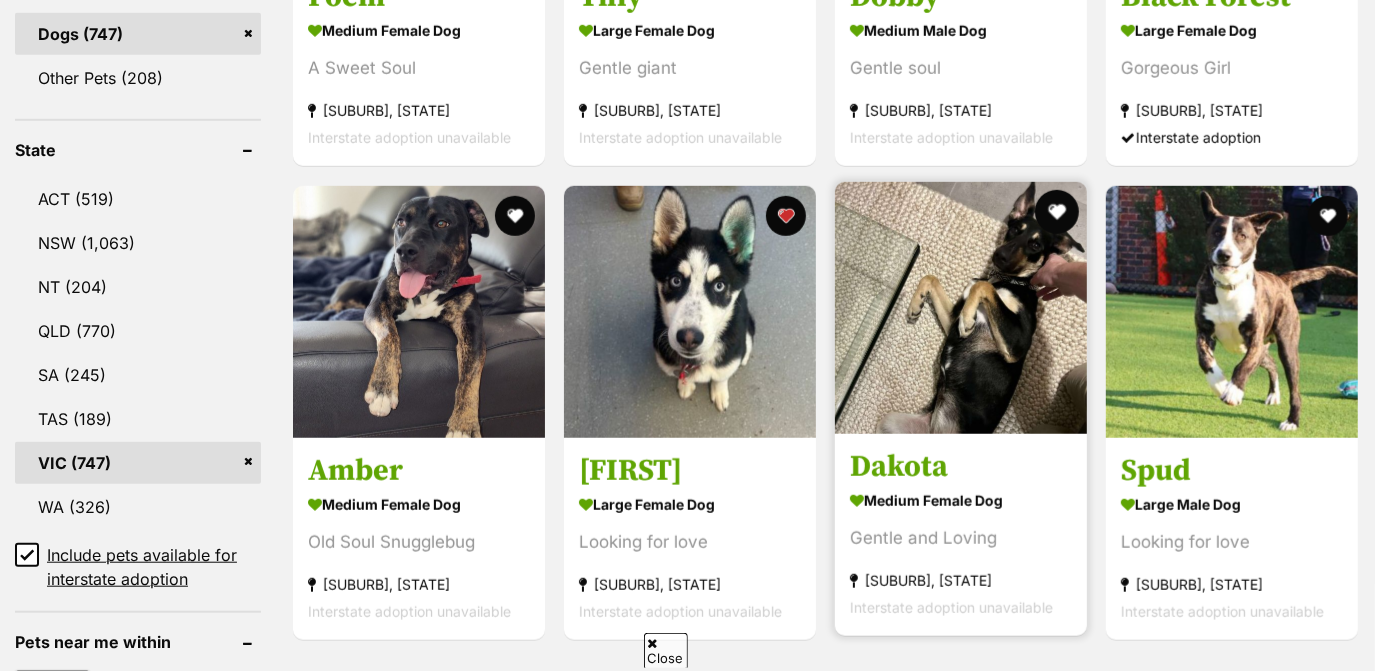 scroll, scrollTop: 0, scrollLeft: 0, axis: both 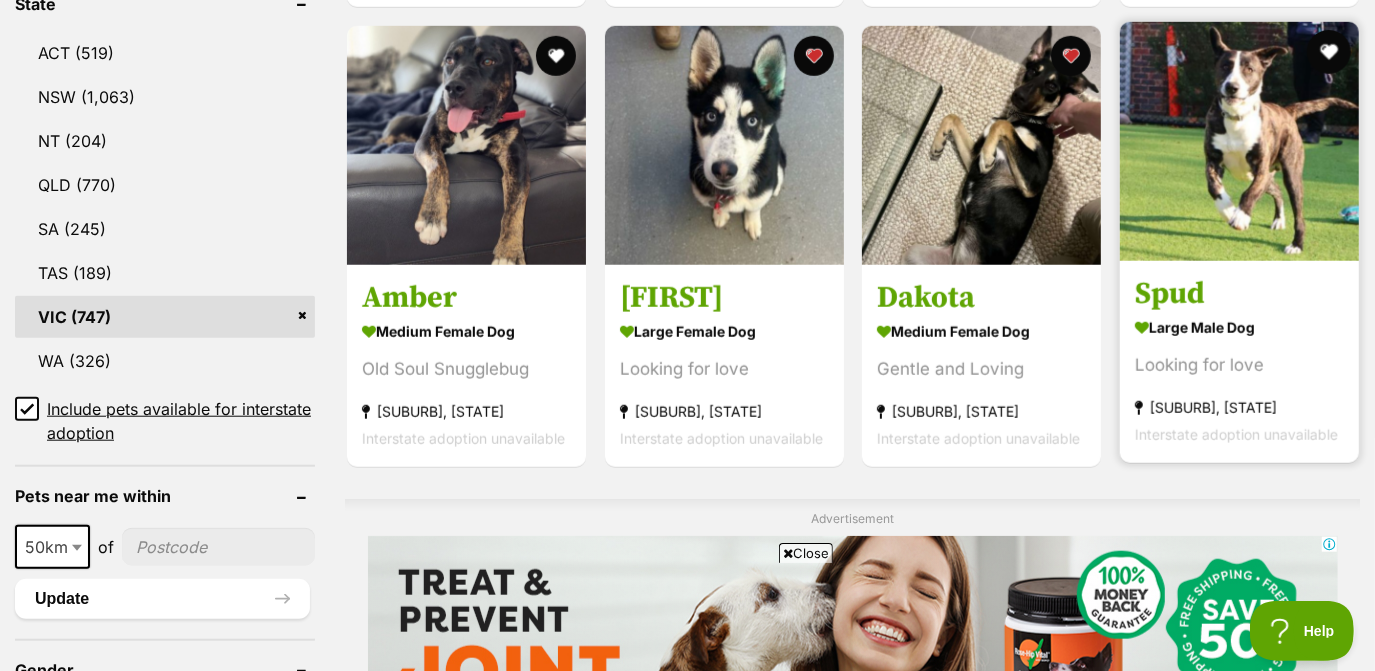click at bounding box center [1328, 52] 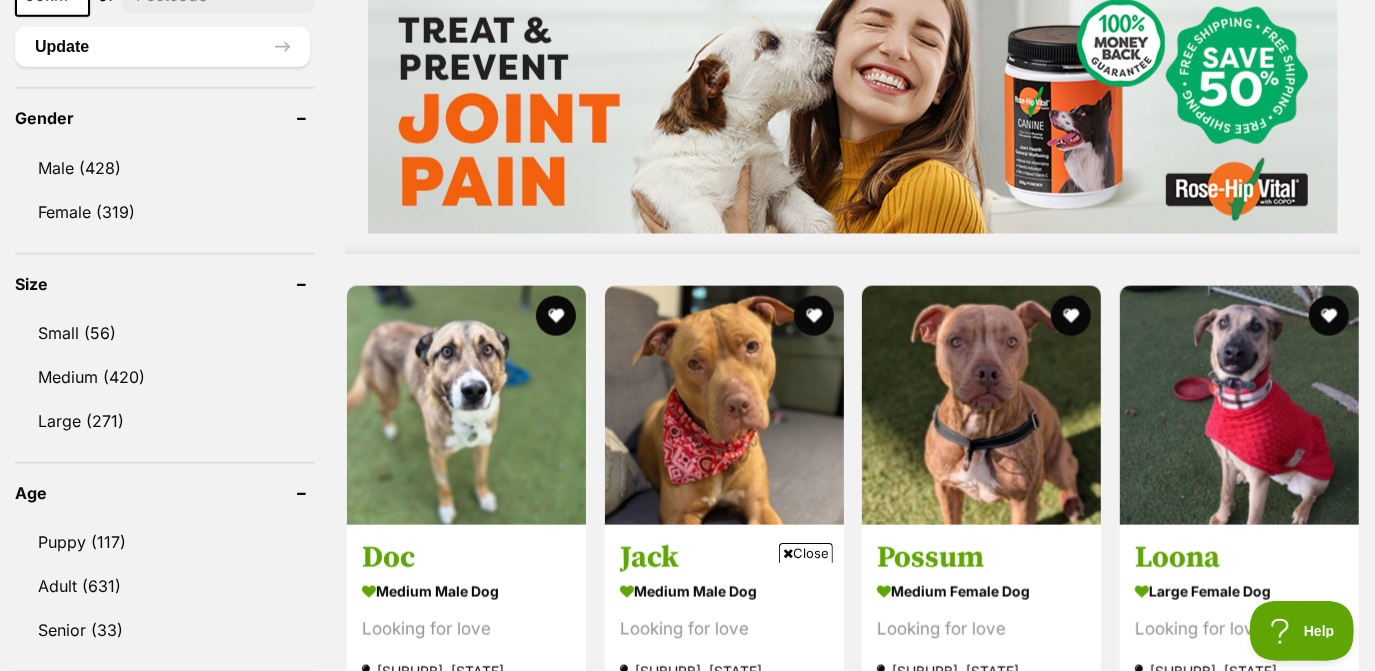 scroll, scrollTop: 1720, scrollLeft: 0, axis: vertical 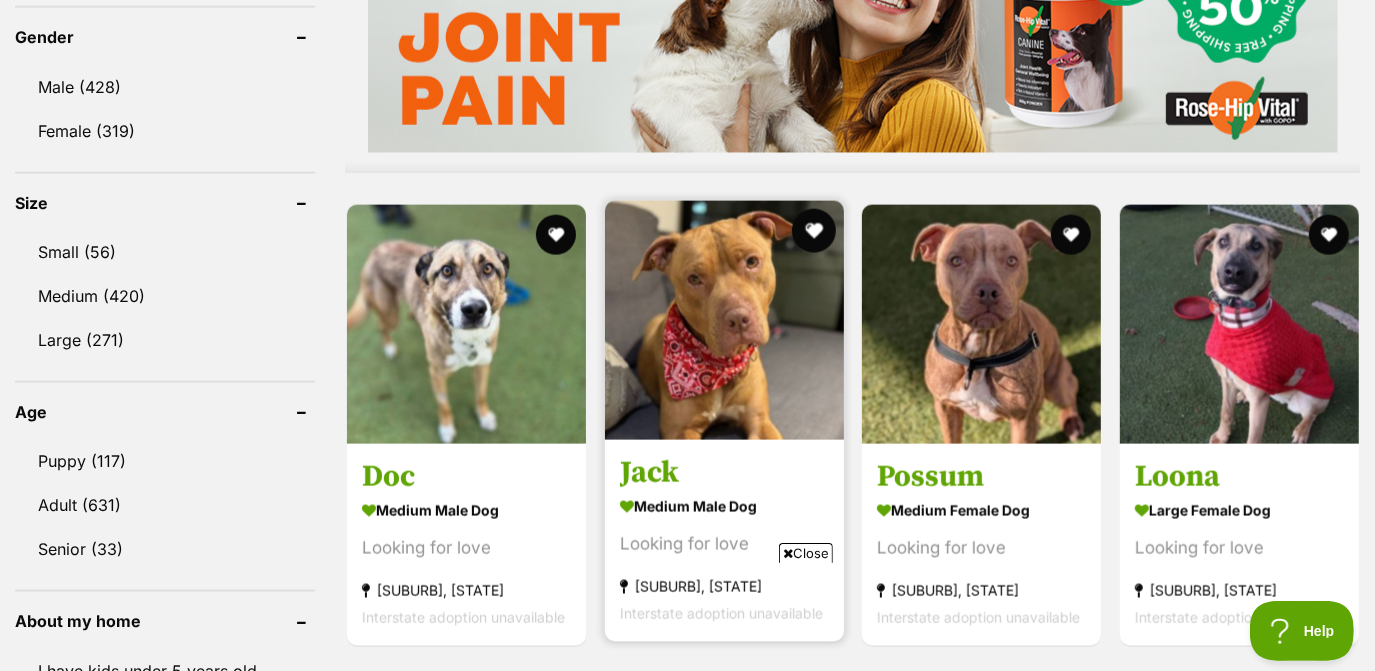 click at bounding box center (813, 231) 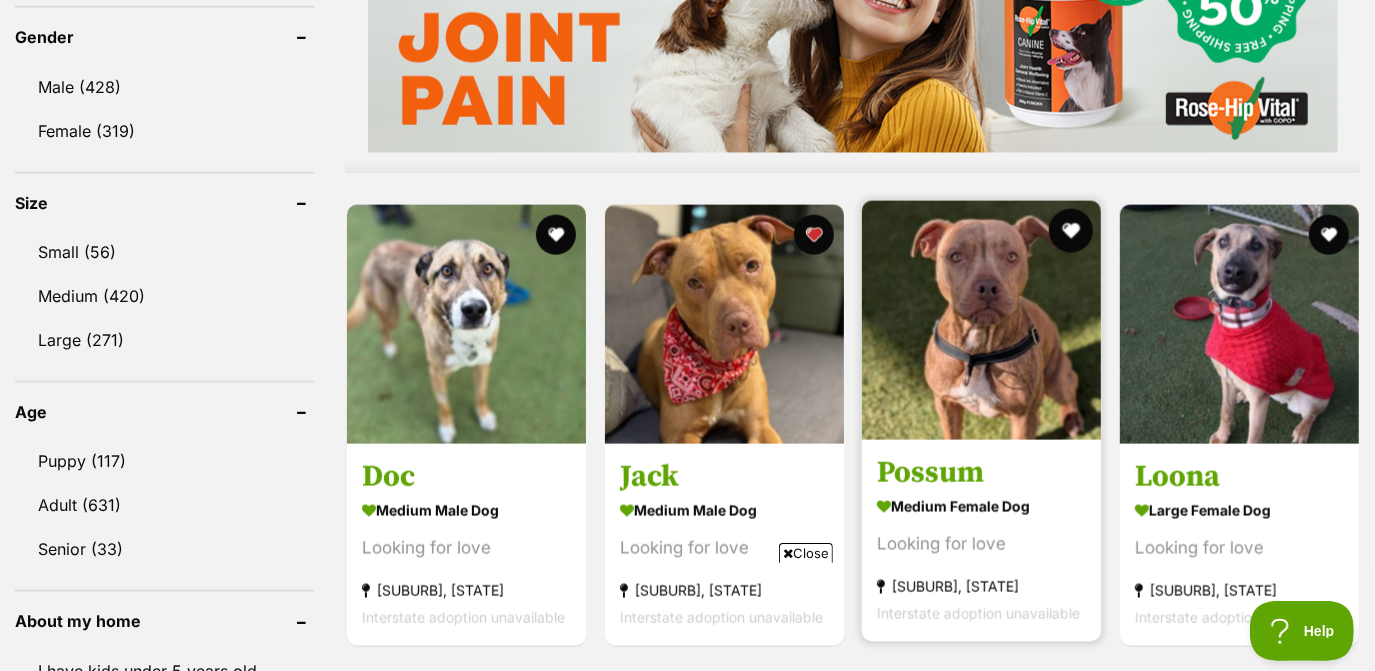 click at bounding box center (1071, 231) 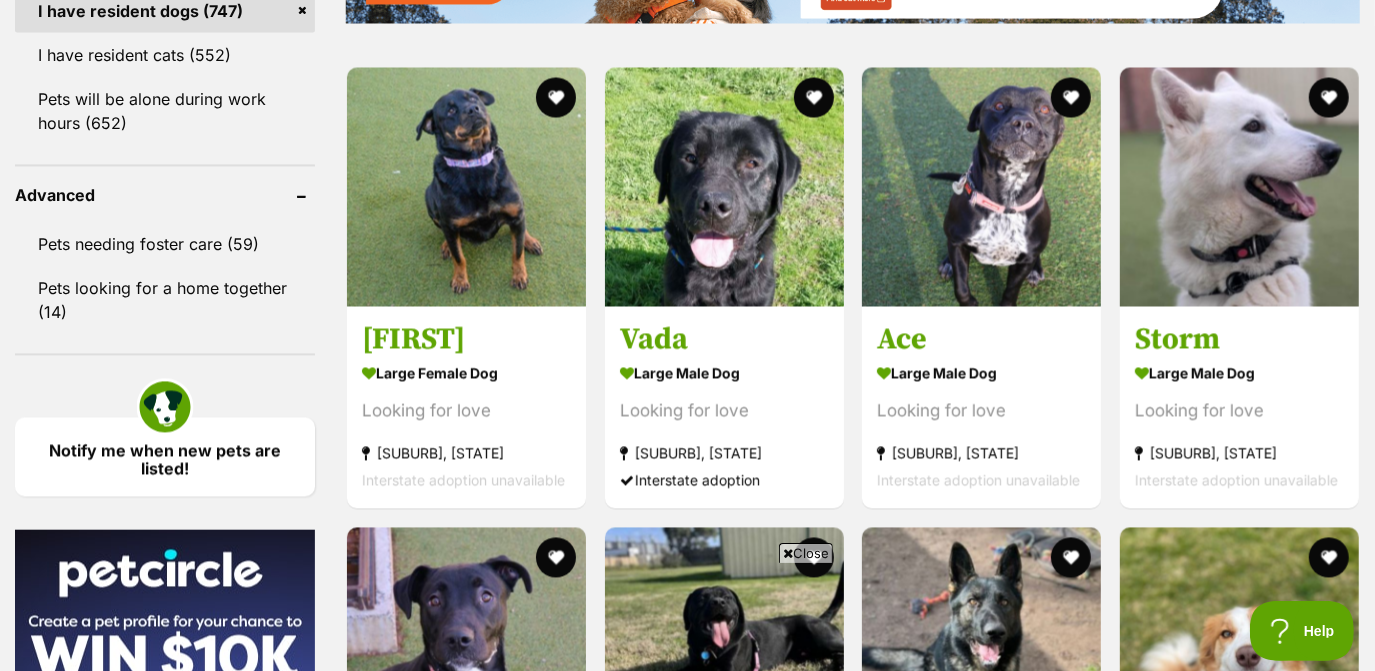 scroll, scrollTop: 2516, scrollLeft: 0, axis: vertical 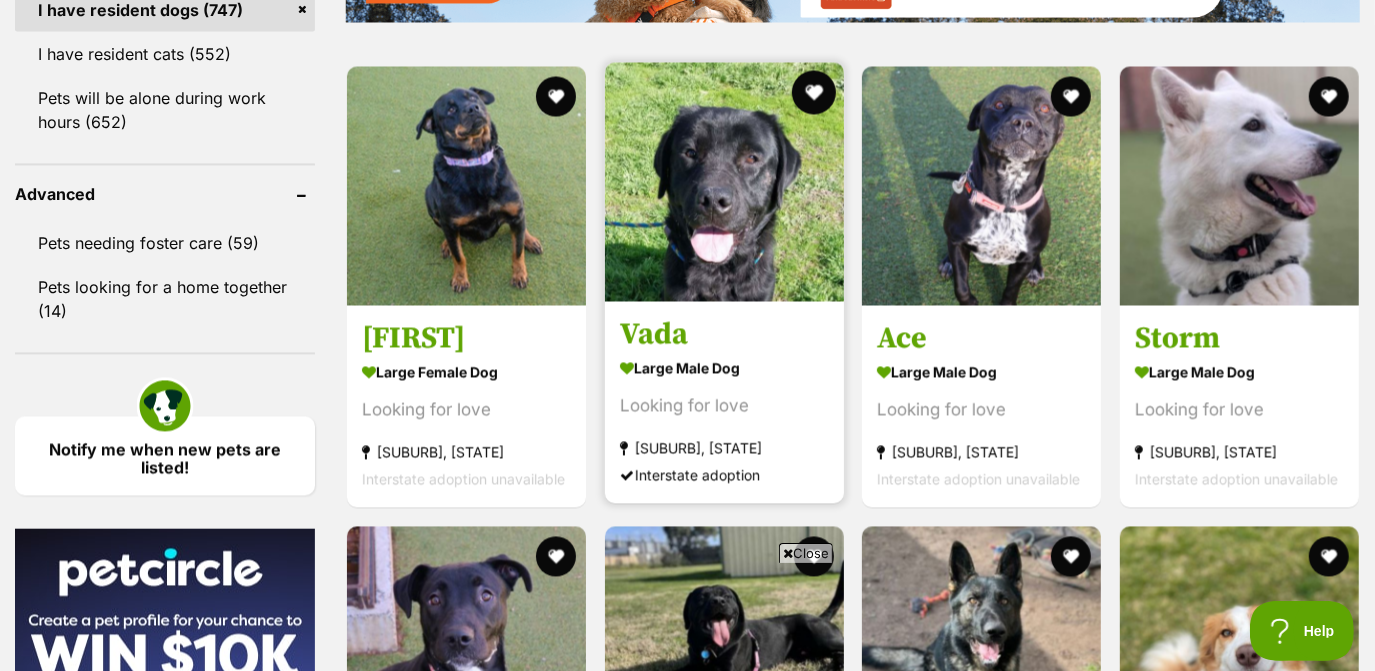 click at bounding box center (813, 93) 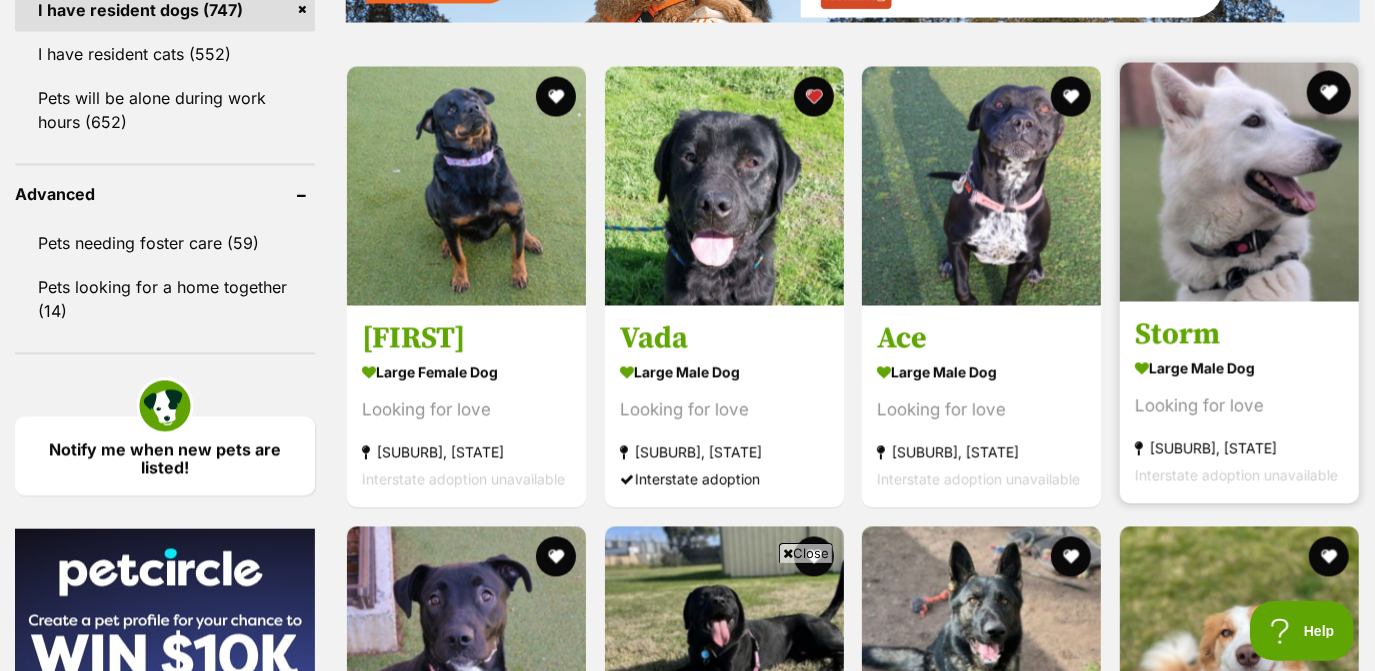 click at bounding box center [1328, 93] 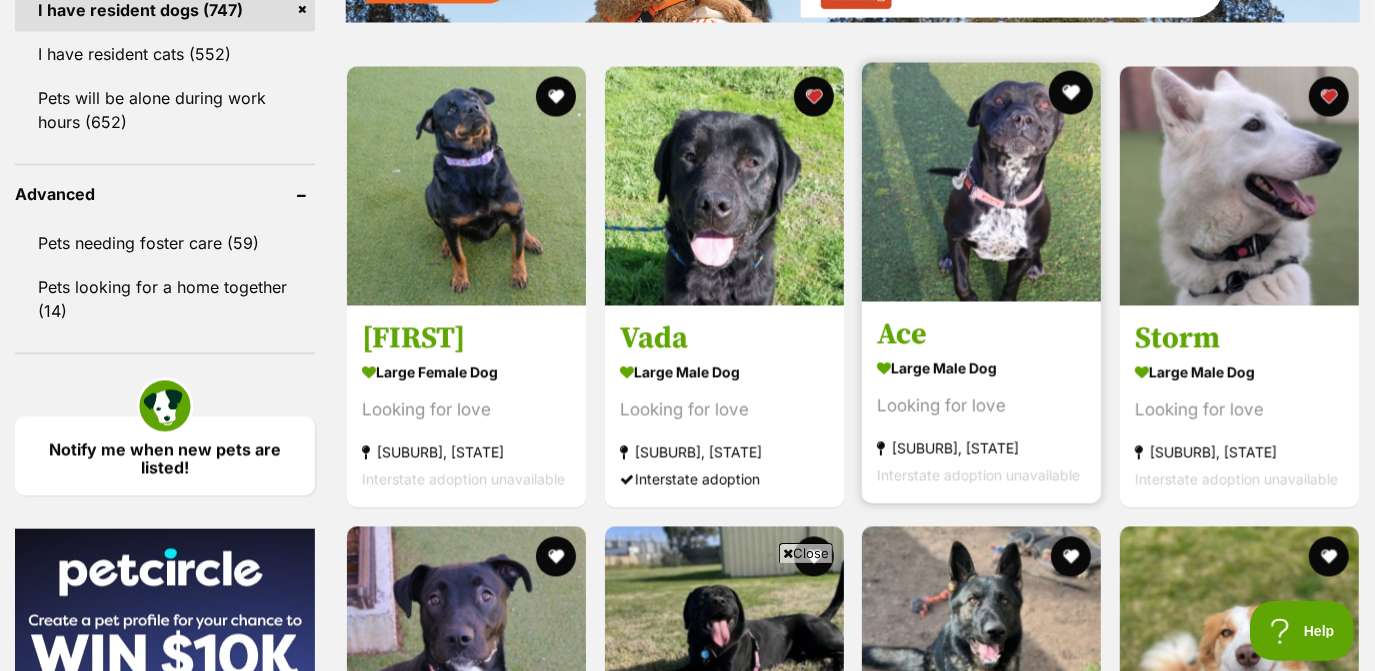 click at bounding box center (1071, 93) 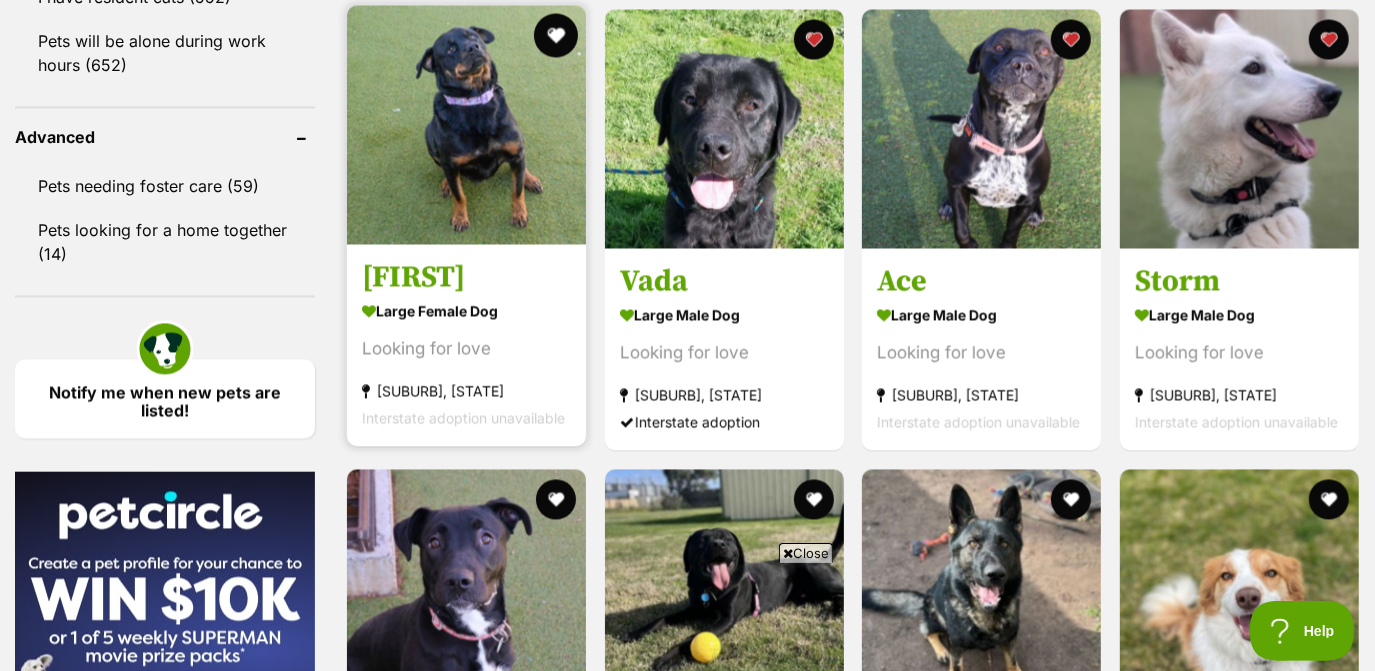click at bounding box center (556, 35) 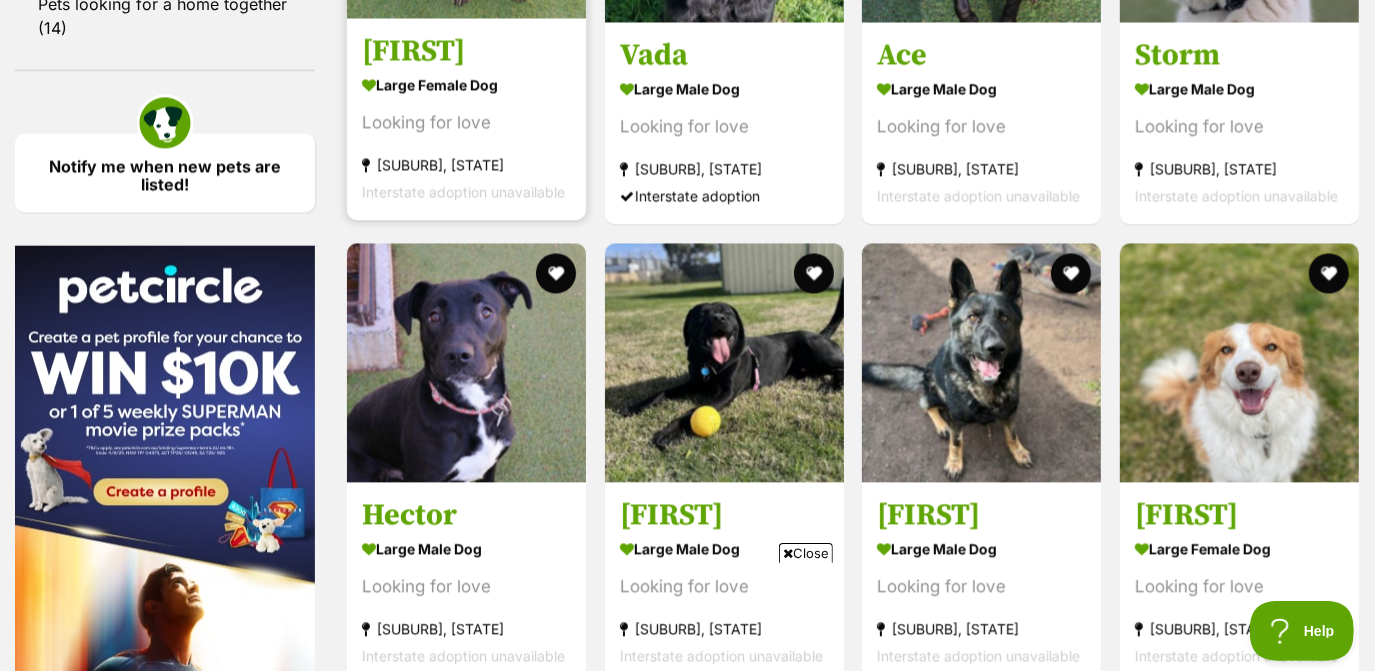 scroll, scrollTop: 2862, scrollLeft: 0, axis: vertical 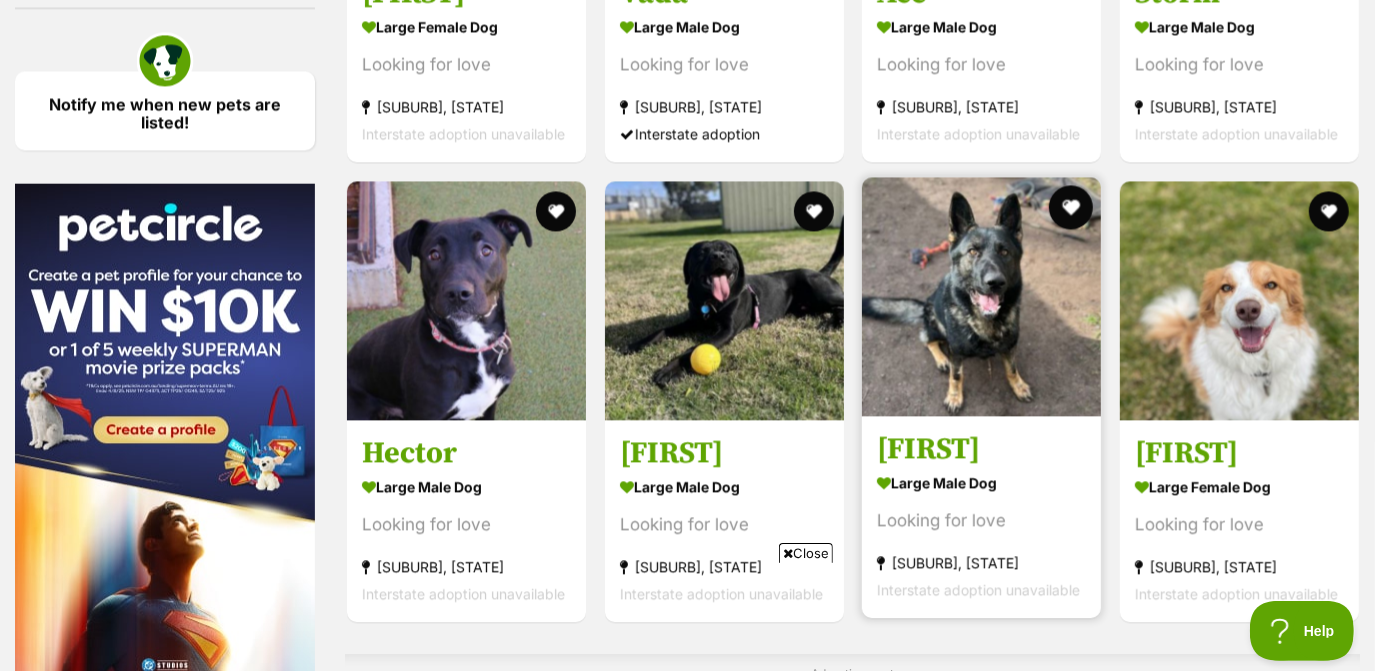 click at bounding box center [1071, 207] 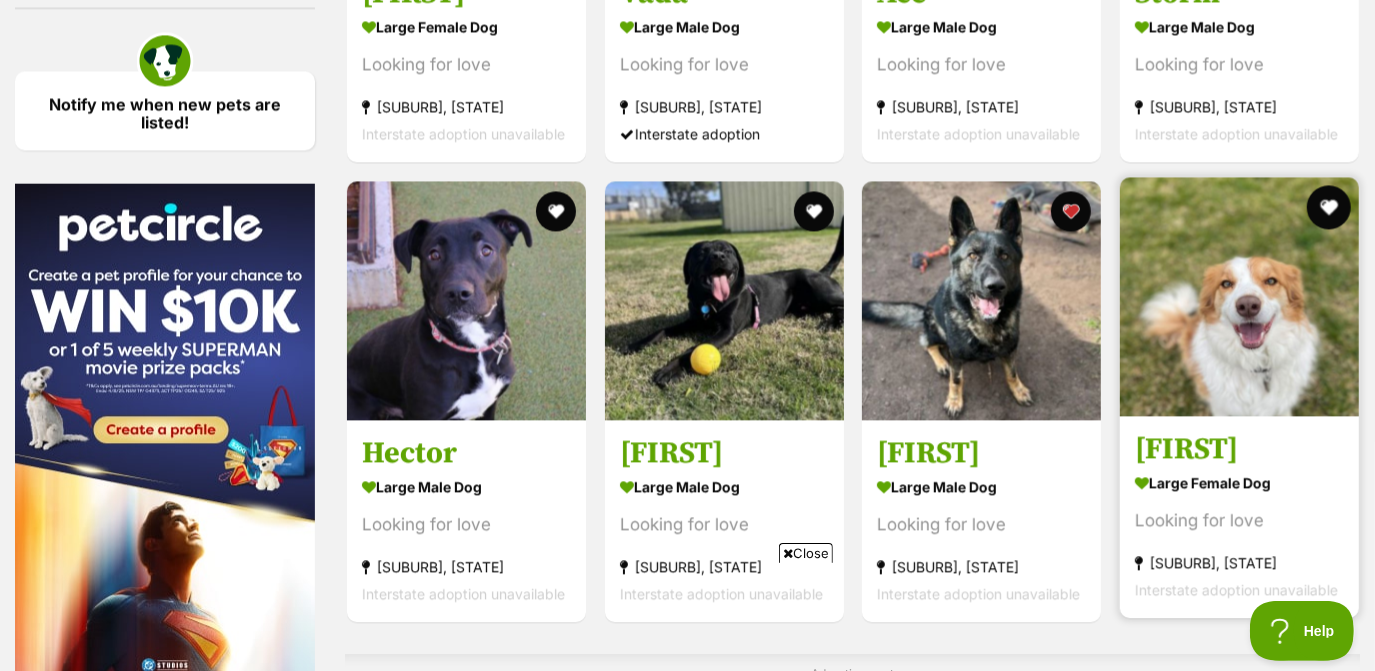 click at bounding box center [1328, 207] 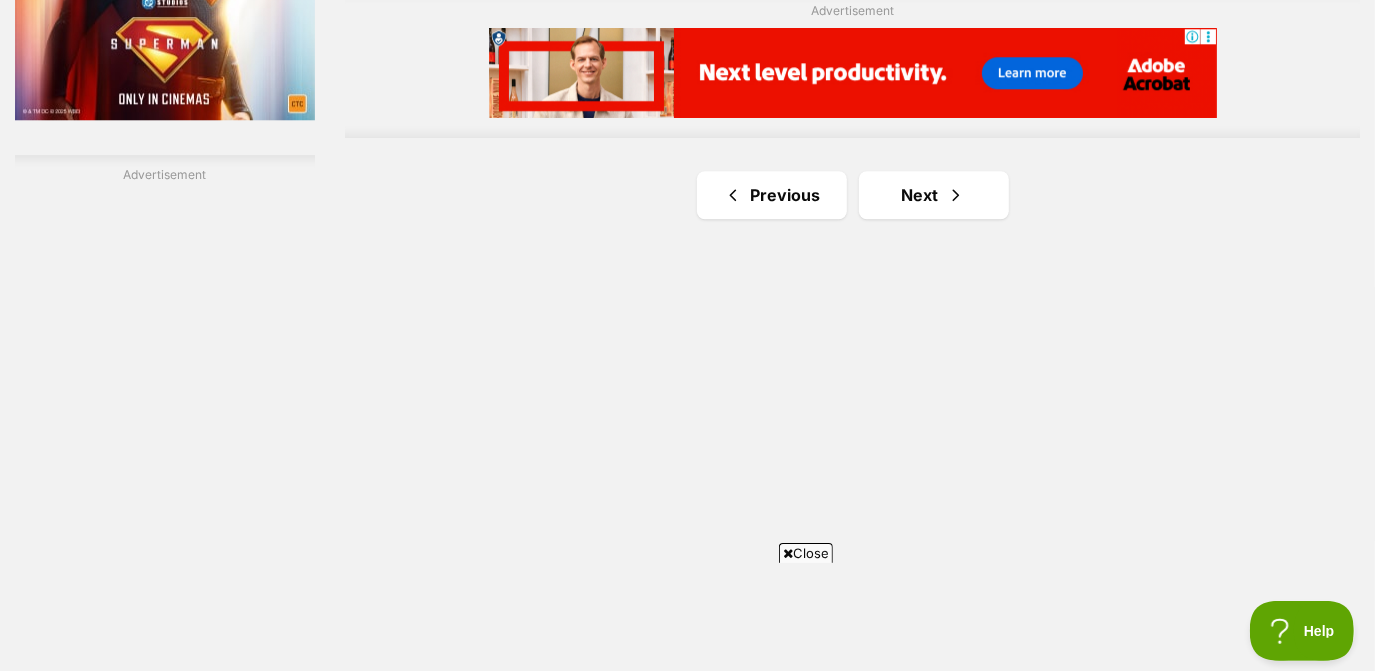 scroll, scrollTop: 3524, scrollLeft: 0, axis: vertical 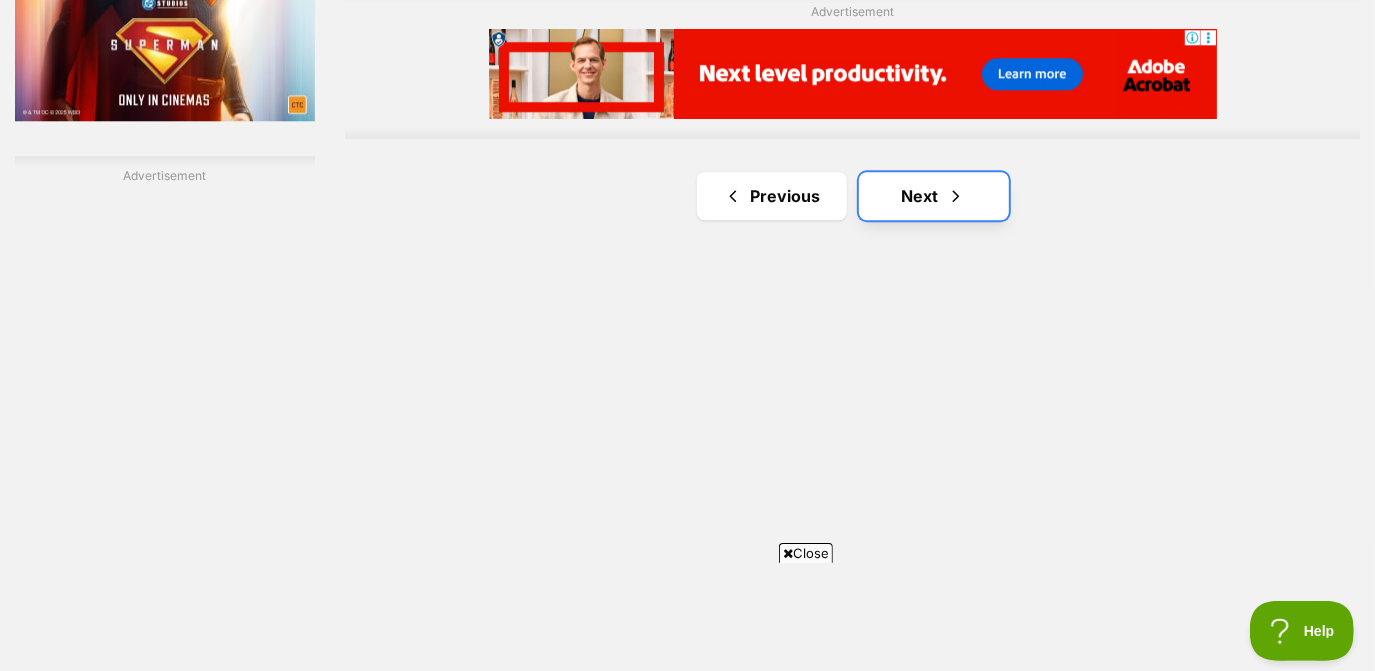 click on "Next" at bounding box center [934, 196] 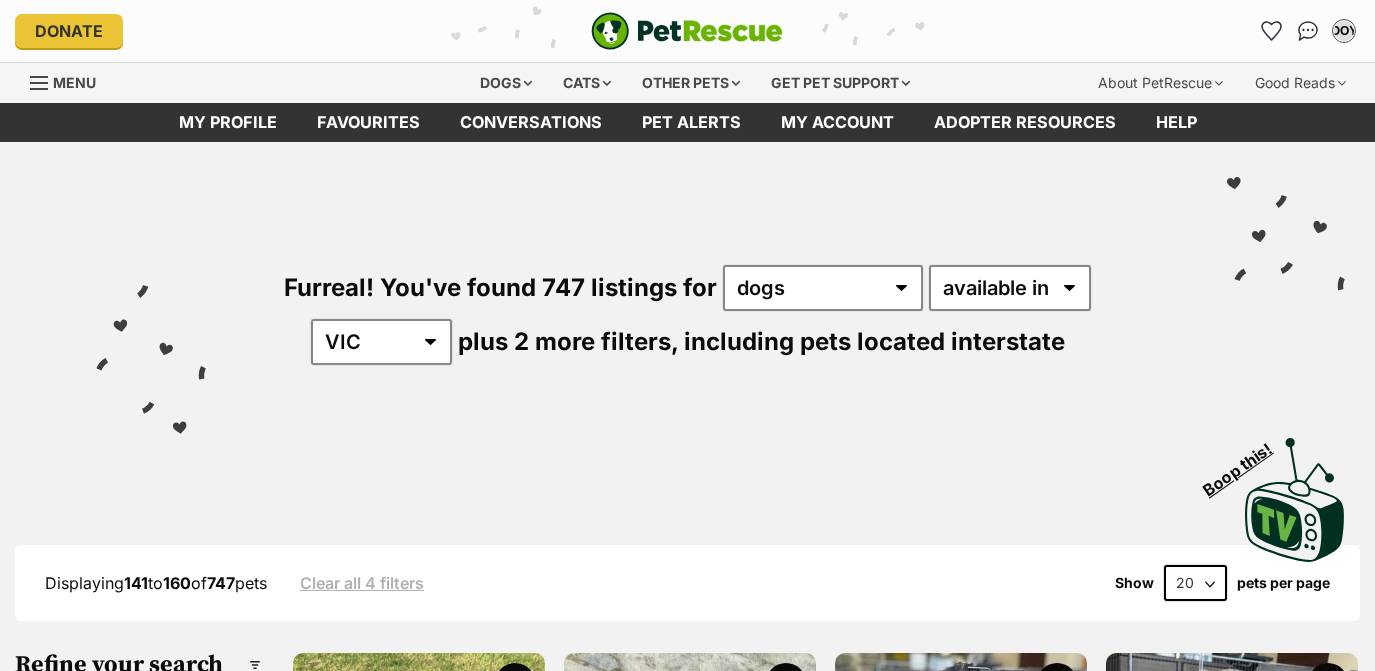 scroll, scrollTop: 0, scrollLeft: 0, axis: both 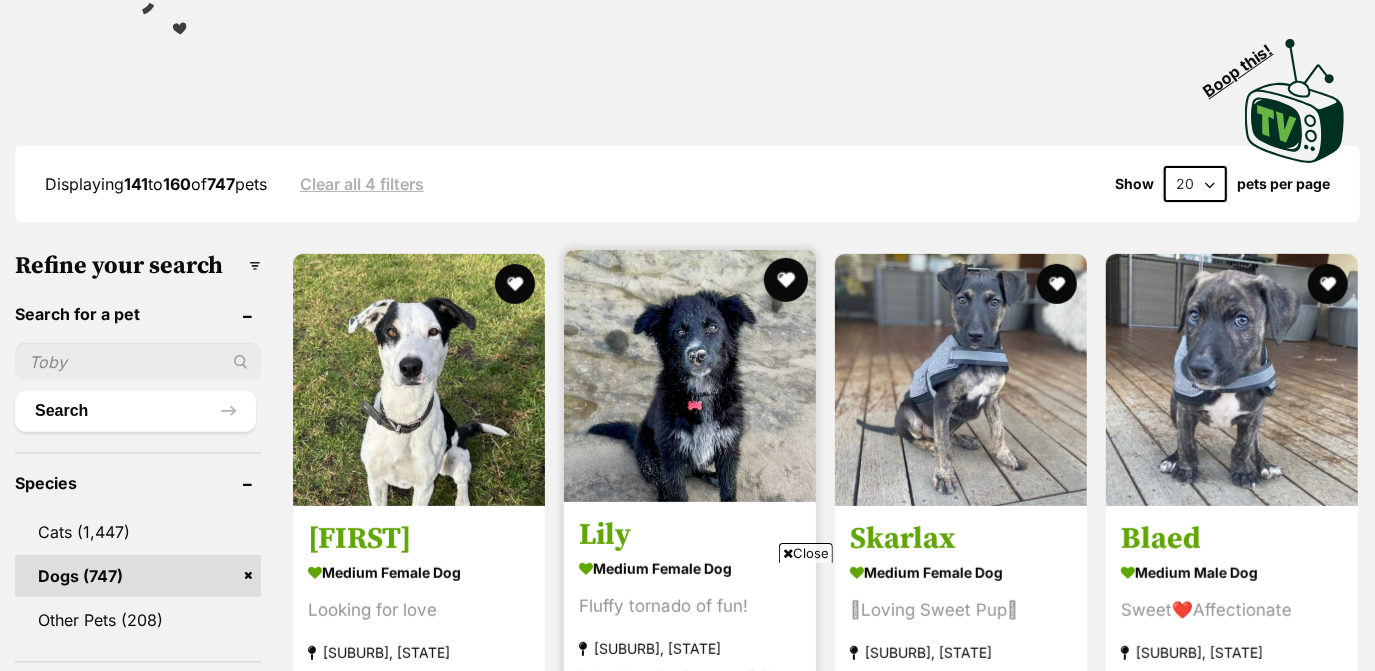 click at bounding box center (786, 280) 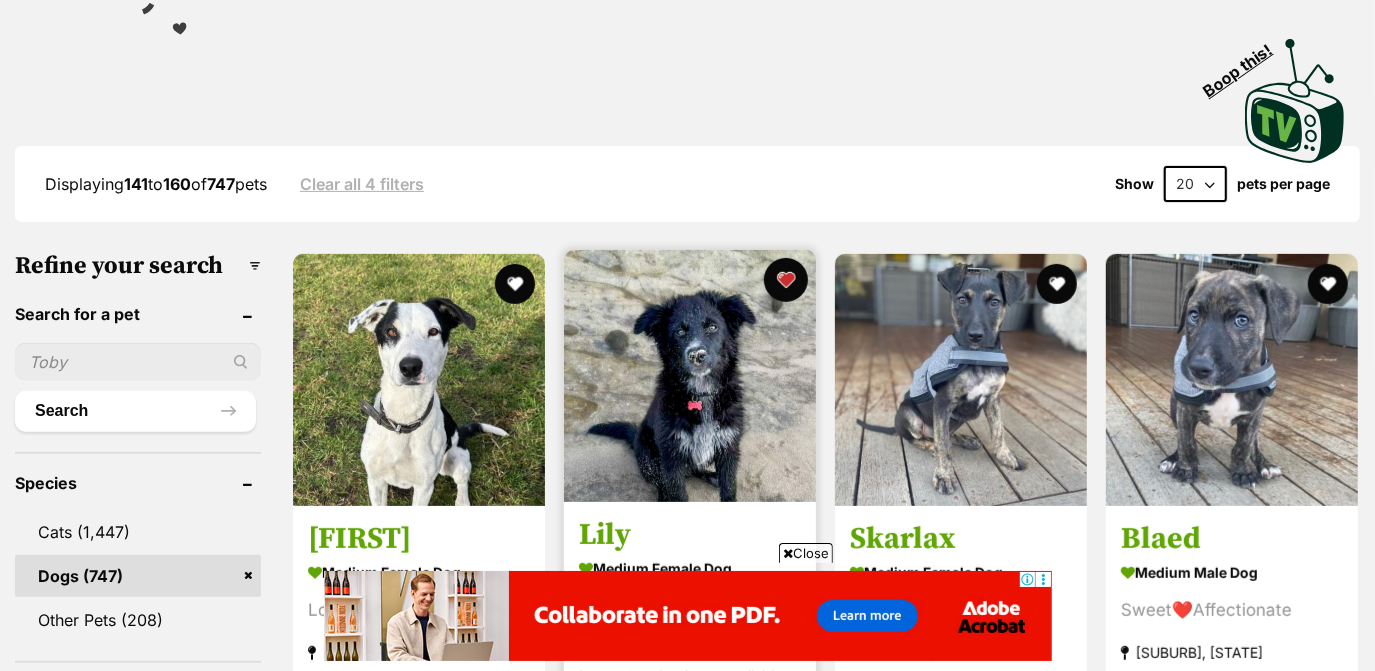 click at bounding box center (786, 280) 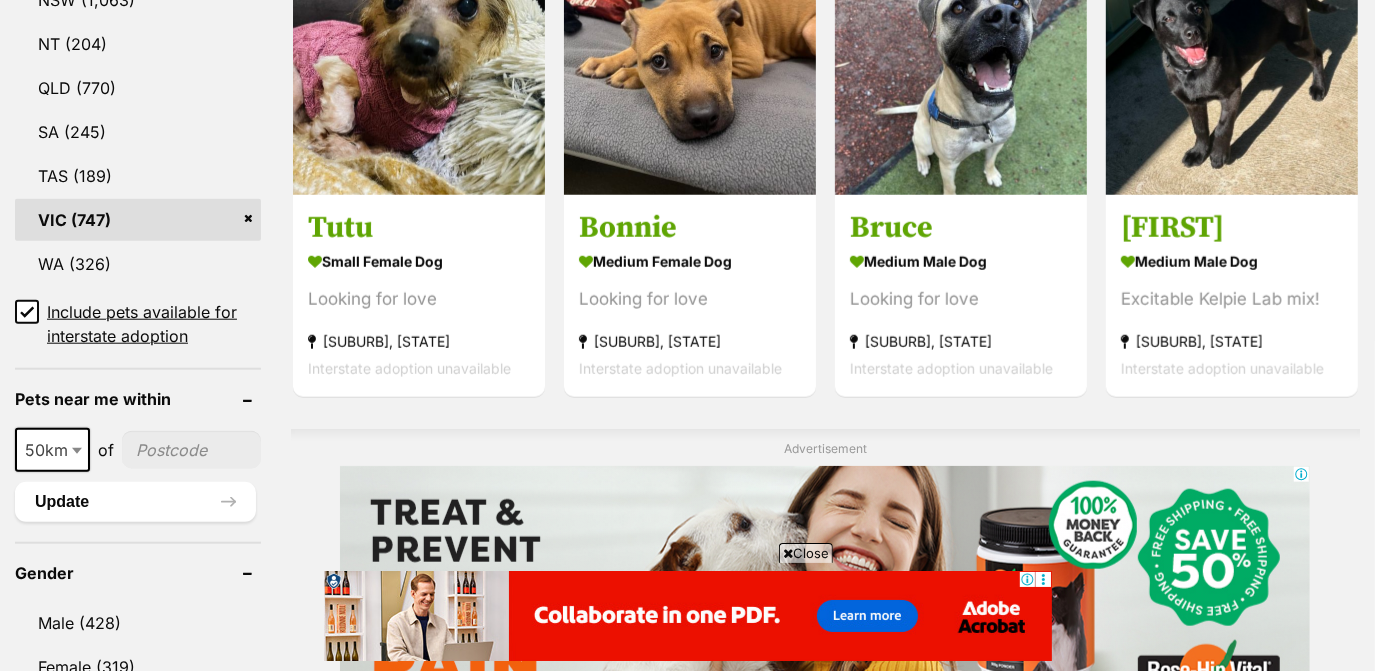 scroll, scrollTop: 1084, scrollLeft: 0, axis: vertical 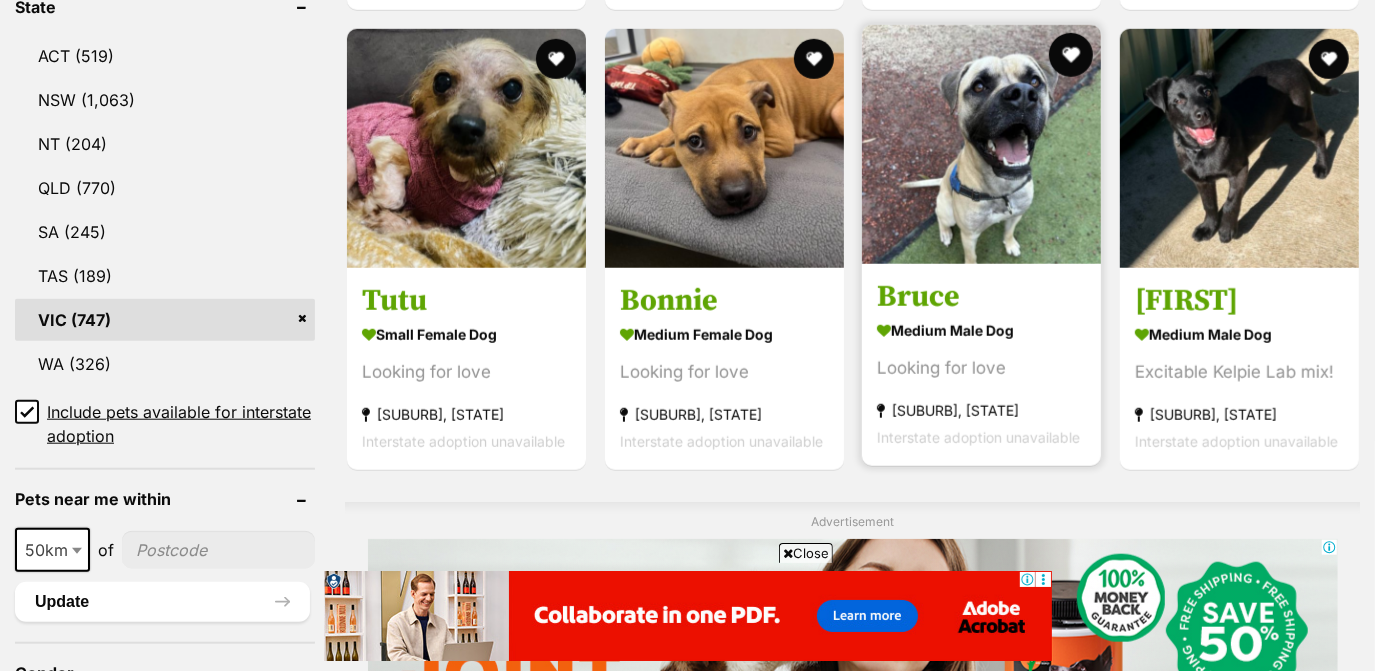 click at bounding box center (1071, 55) 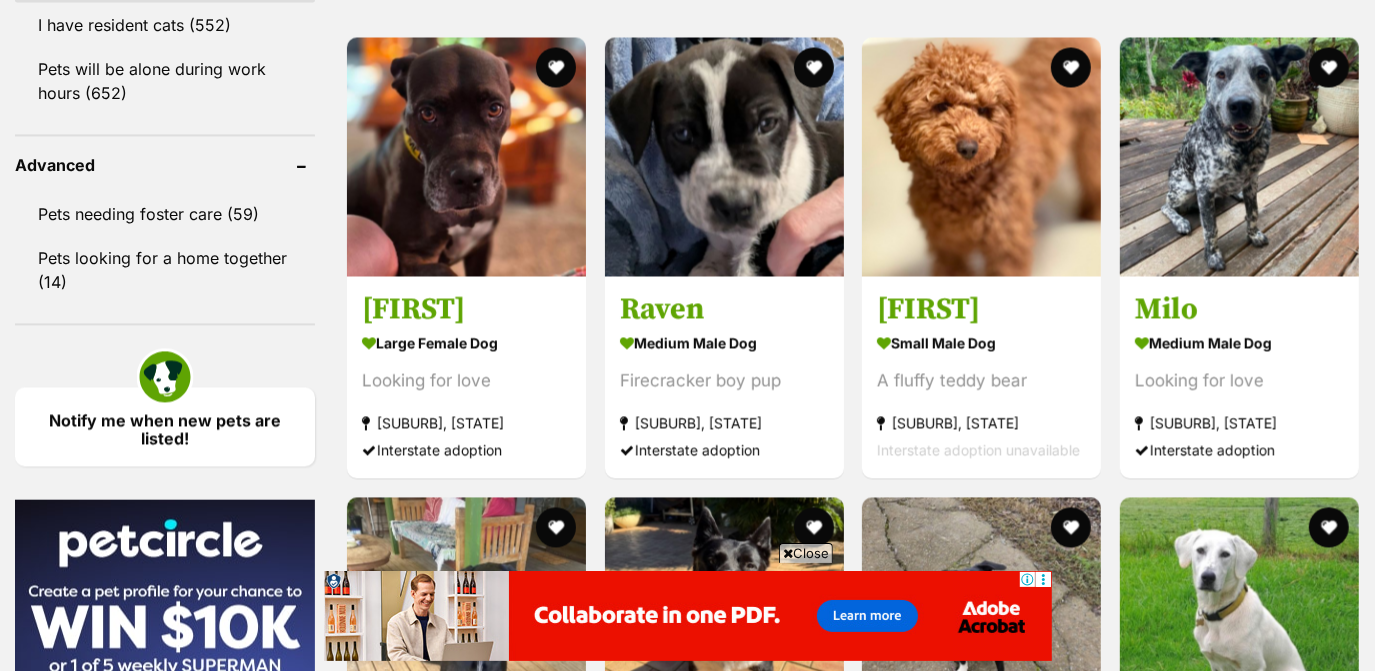 scroll, scrollTop: 2545, scrollLeft: 0, axis: vertical 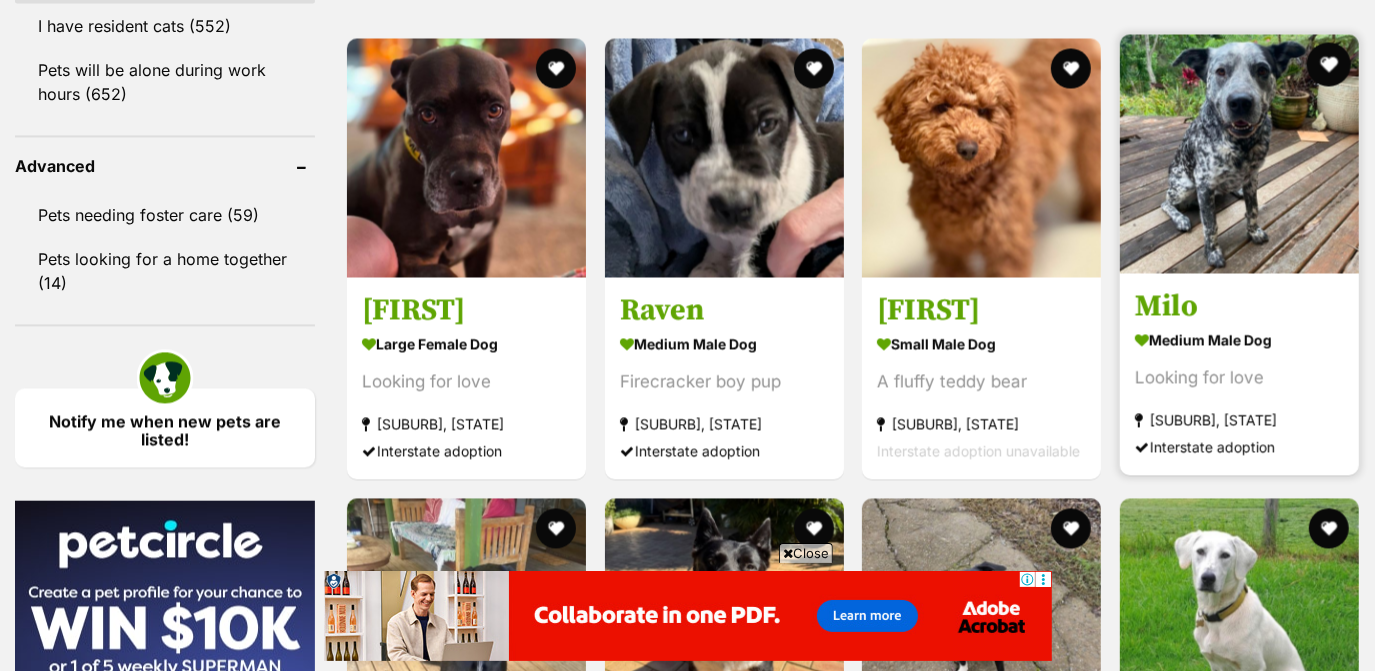 click at bounding box center [1328, 64] 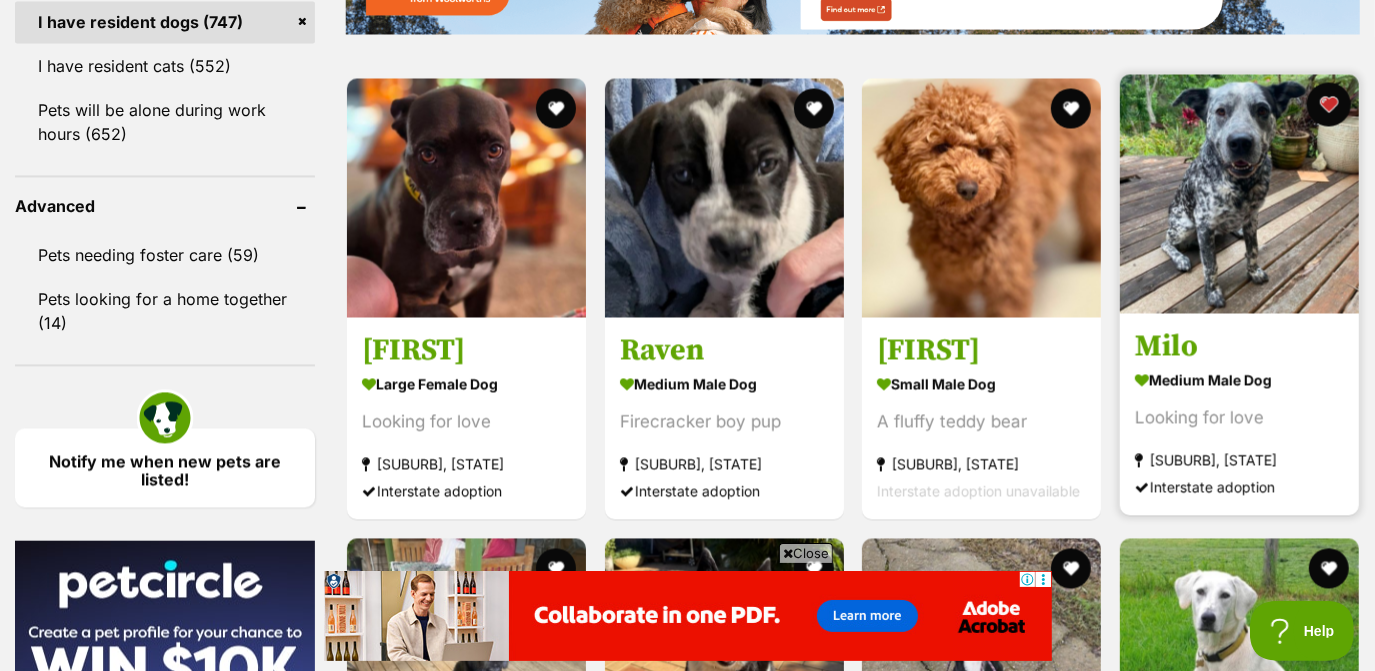 scroll, scrollTop: 2504, scrollLeft: 0, axis: vertical 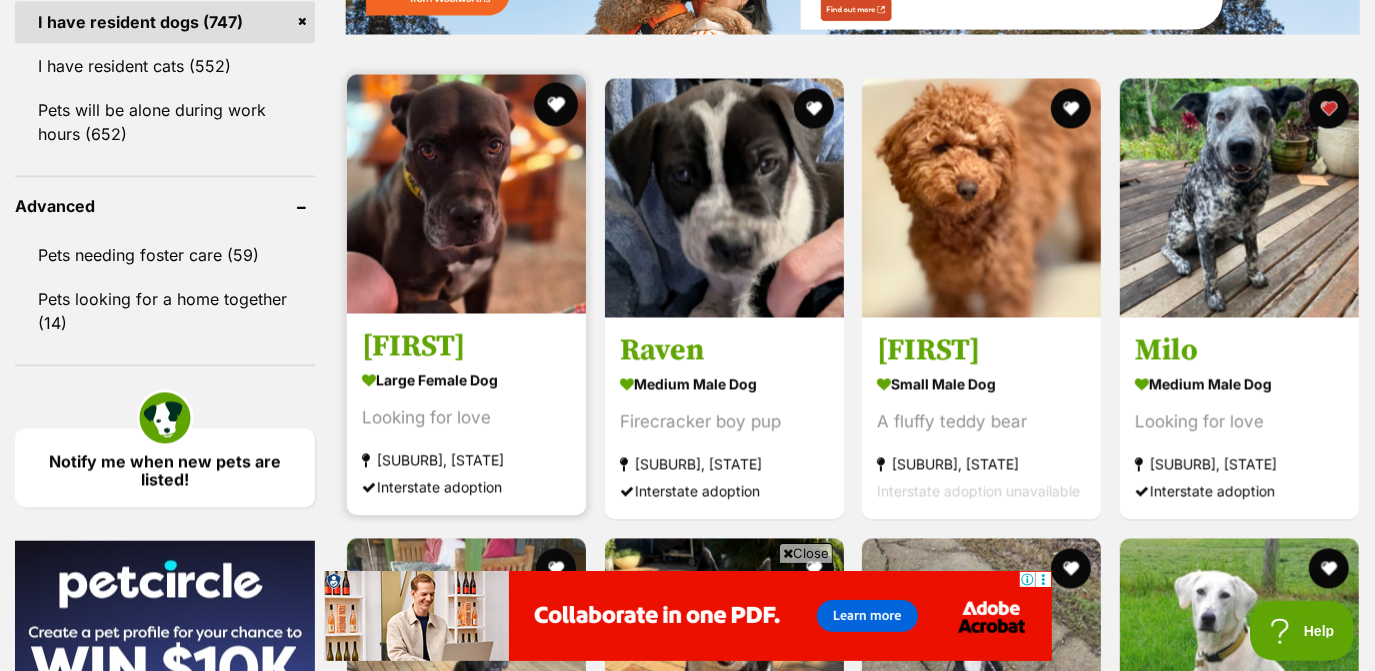 click at bounding box center (556, 105) 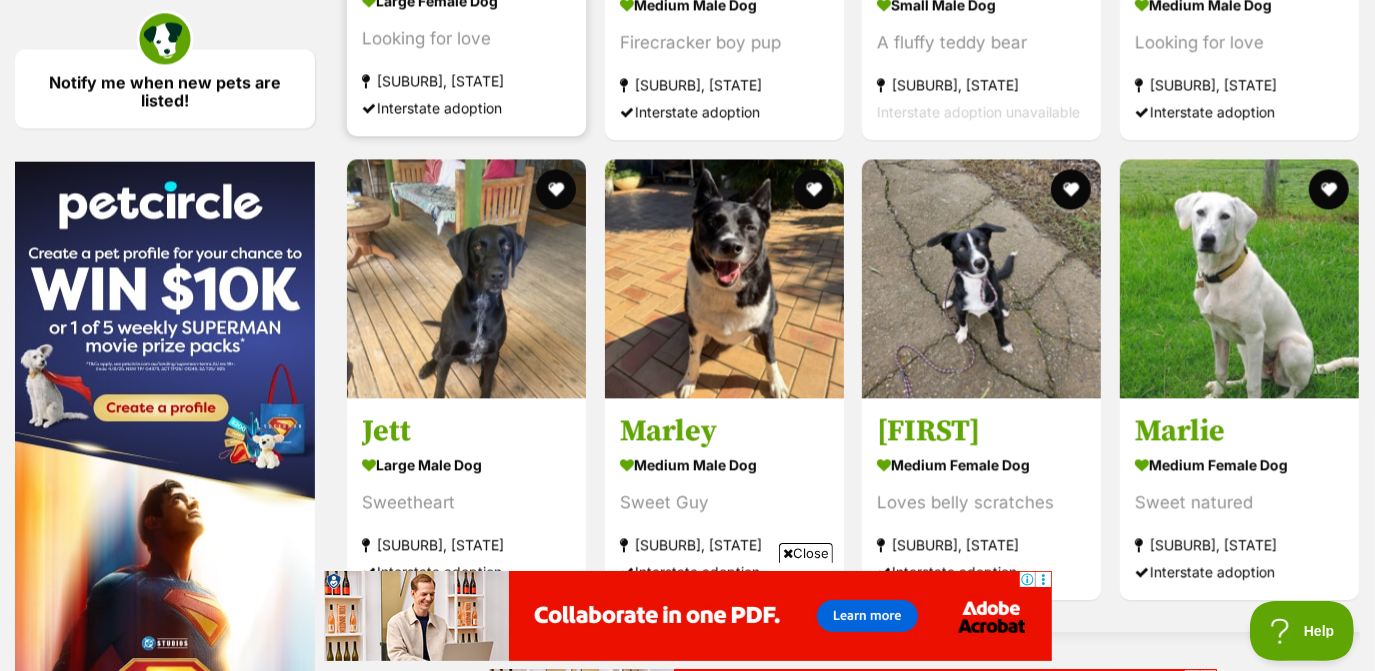 scroll, scrollTop: 2889, scrollLeft: 0, axis: vertical 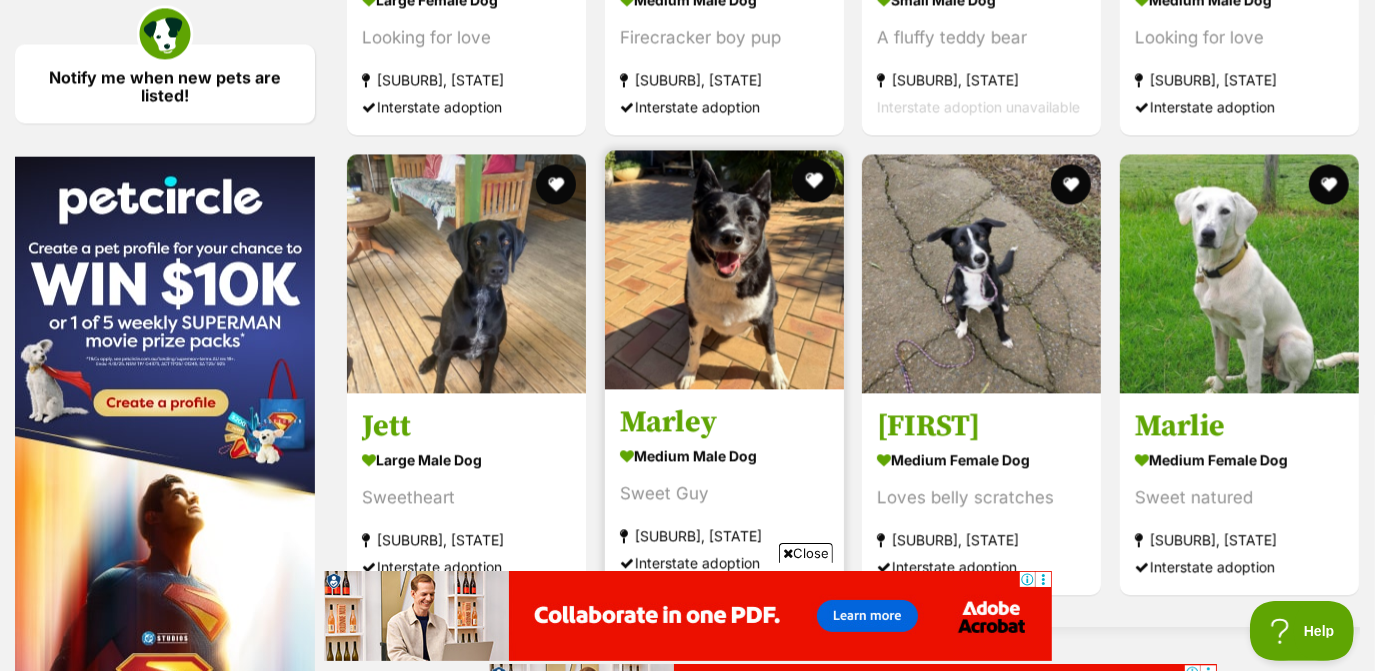 click at bounding box center (813, 180) 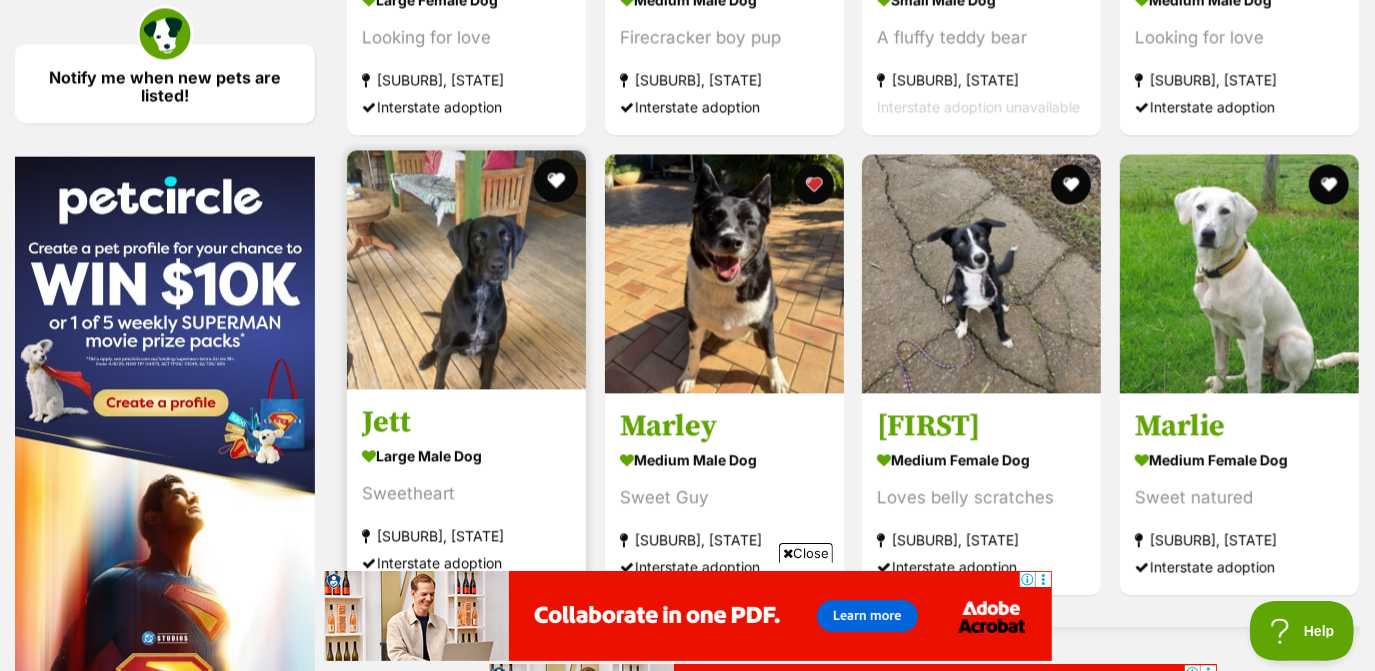 click at bounding box center (556, 180) 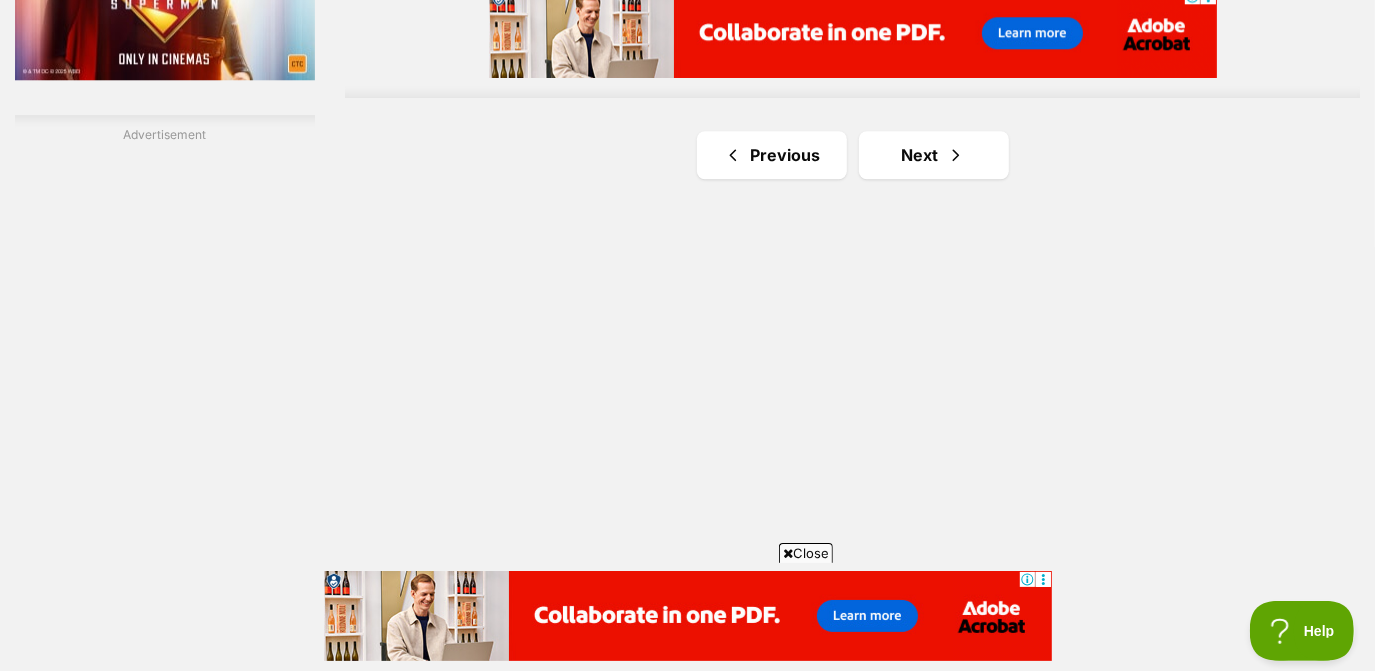 scroll, scrollTop: 3563, scrollLeft: 0, axis: vertical 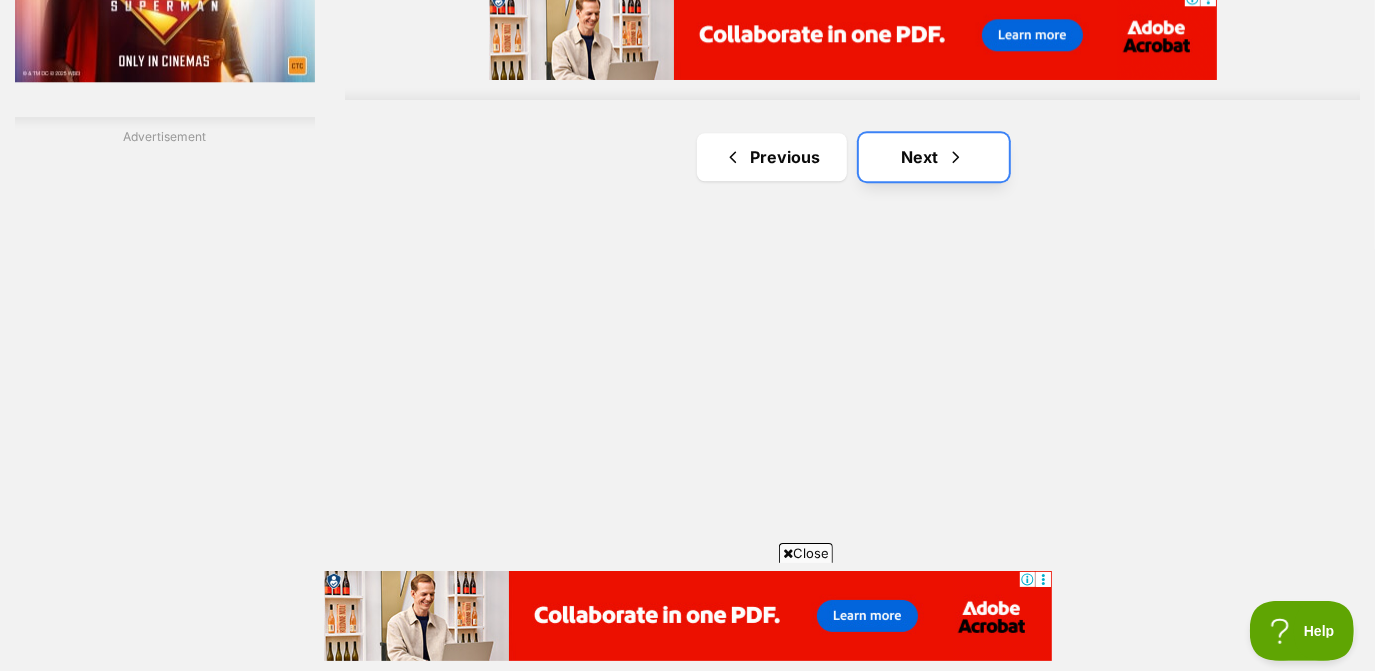 click on "Next" at bounding box center (934, 157) 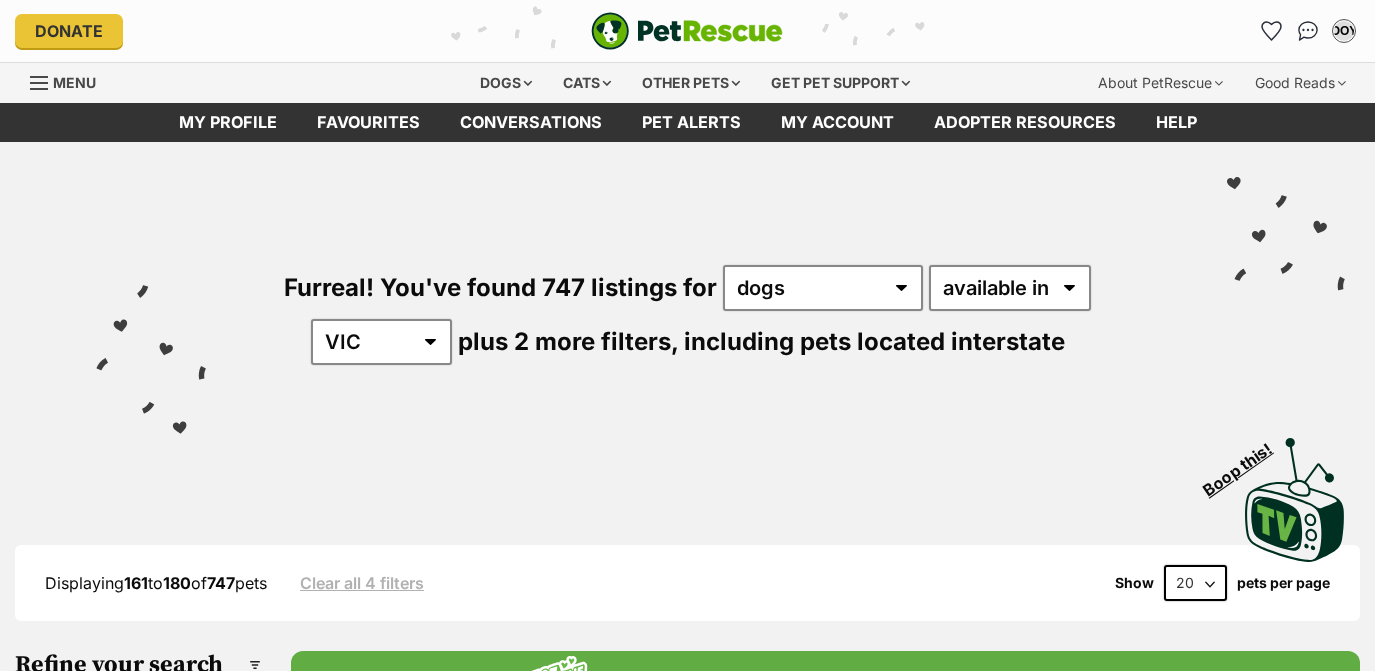 scroll, scrollTop: 0, scrollLeft: 0, axis: both 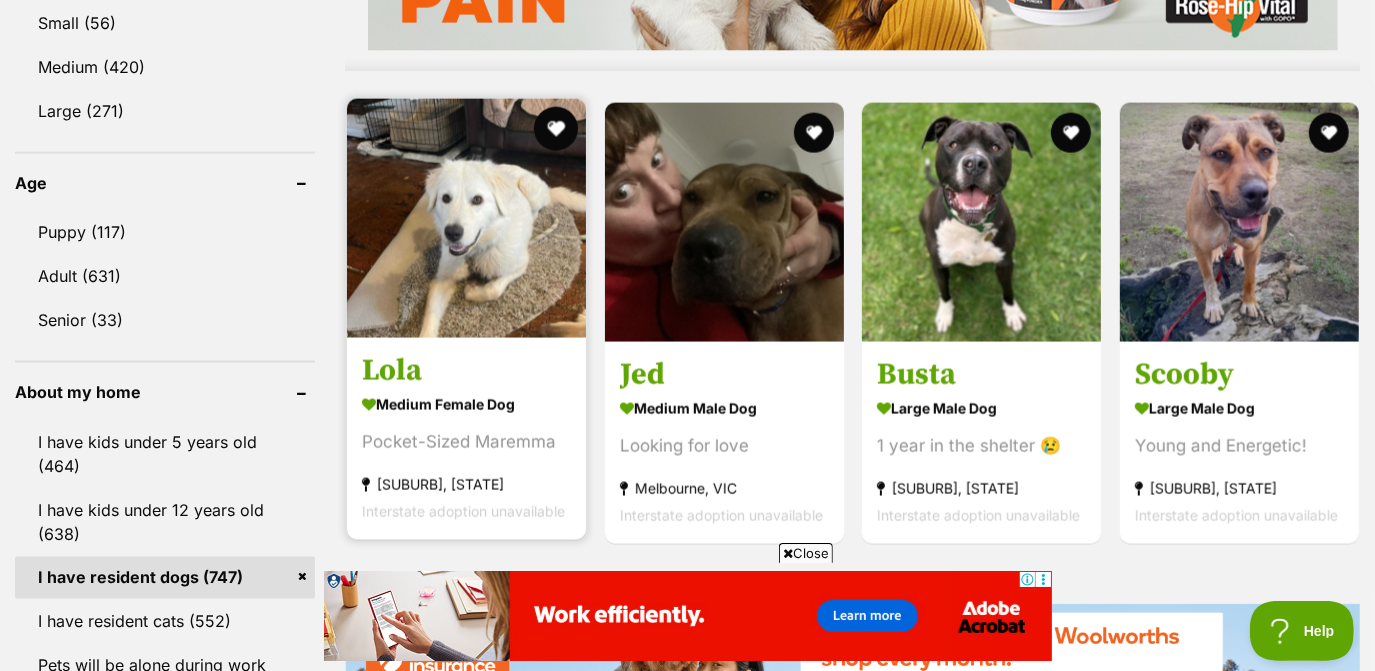 click at bounding box center (556, 129) 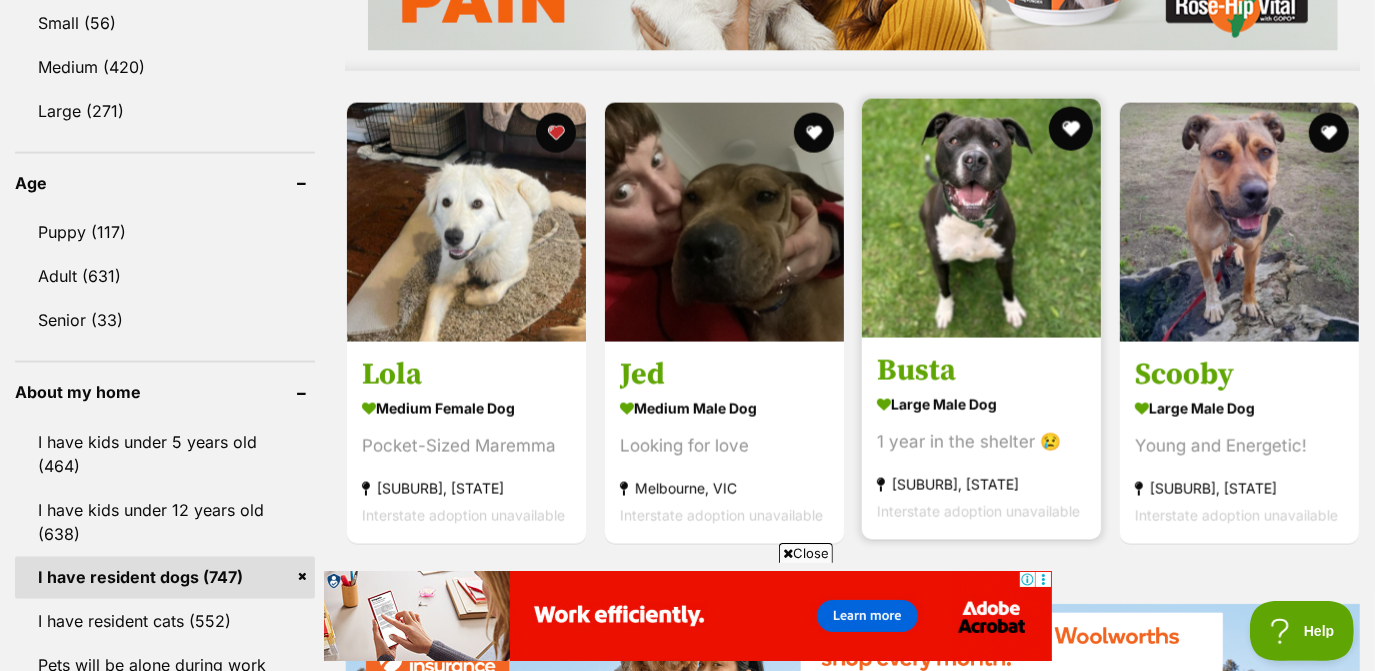 click at bounding box center (1071, 129) 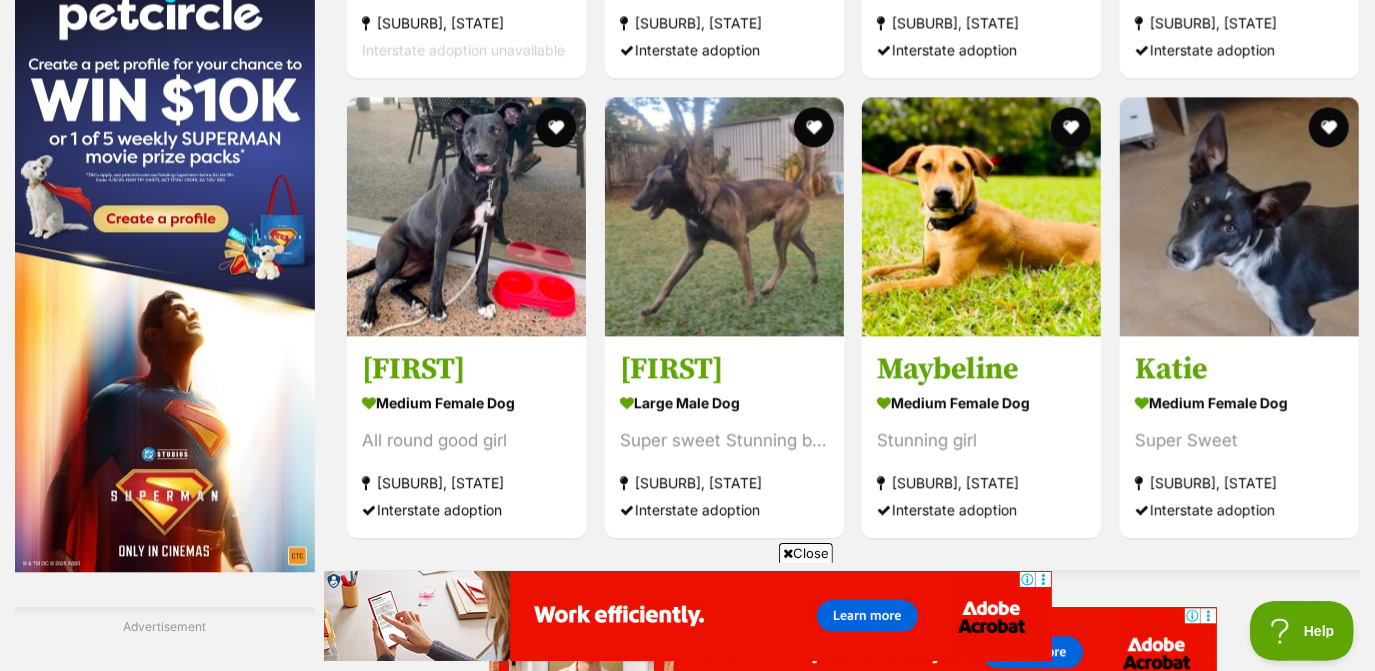 scroll, scrollTop: 3074, scrollLeft: 0, axis: vertical 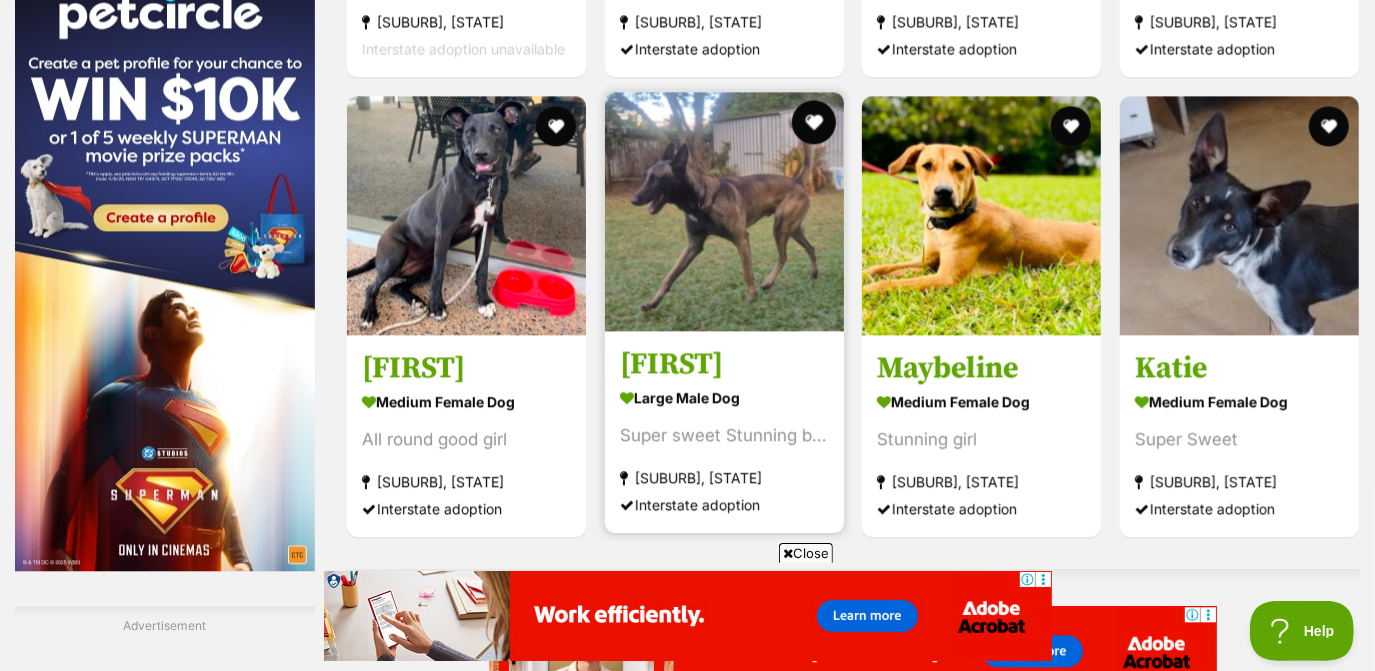 click at bounding box center (813, 122) 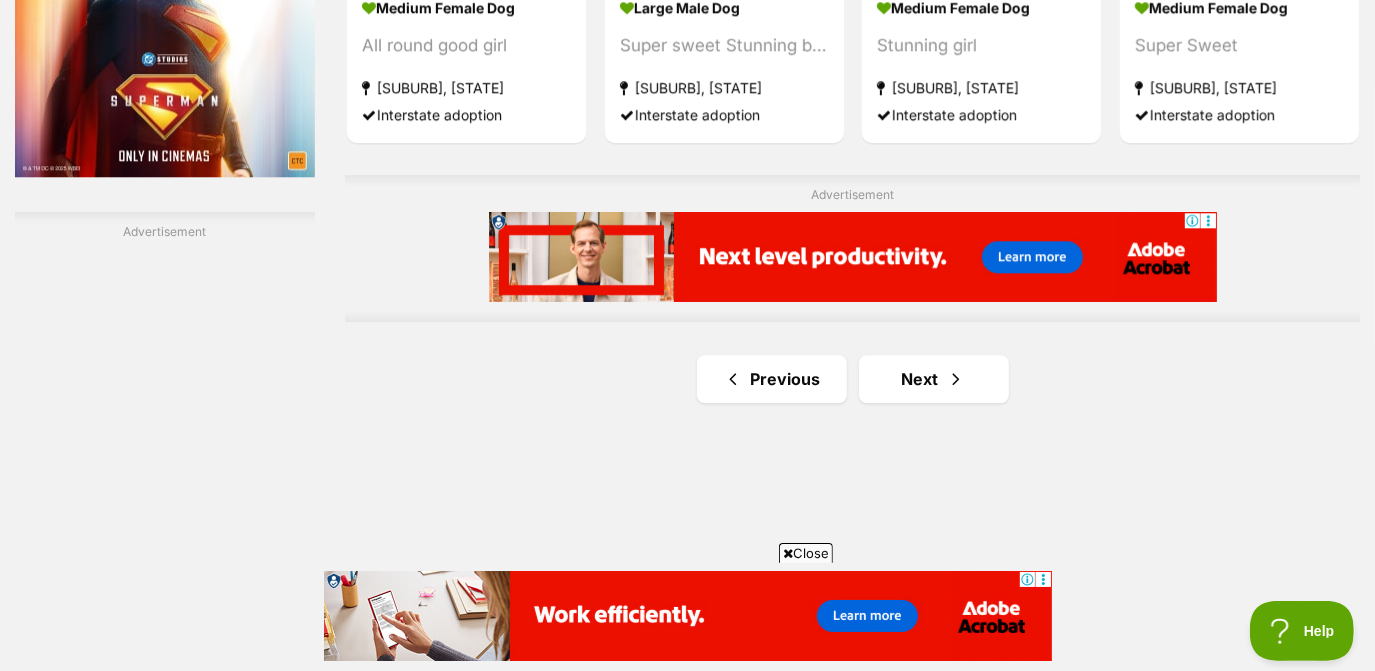 scroll, scrollTop: 3471, scrollLeft: 0, axis: vertical 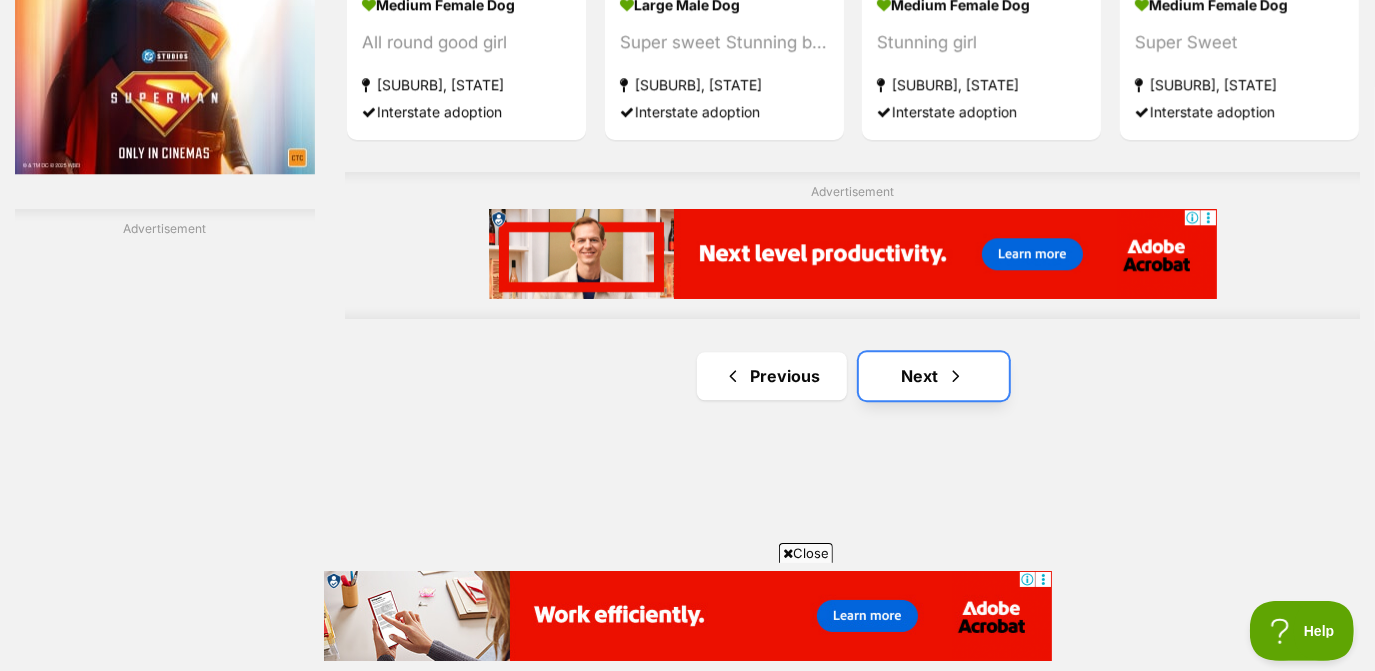 click at bounding box center (956, 376) 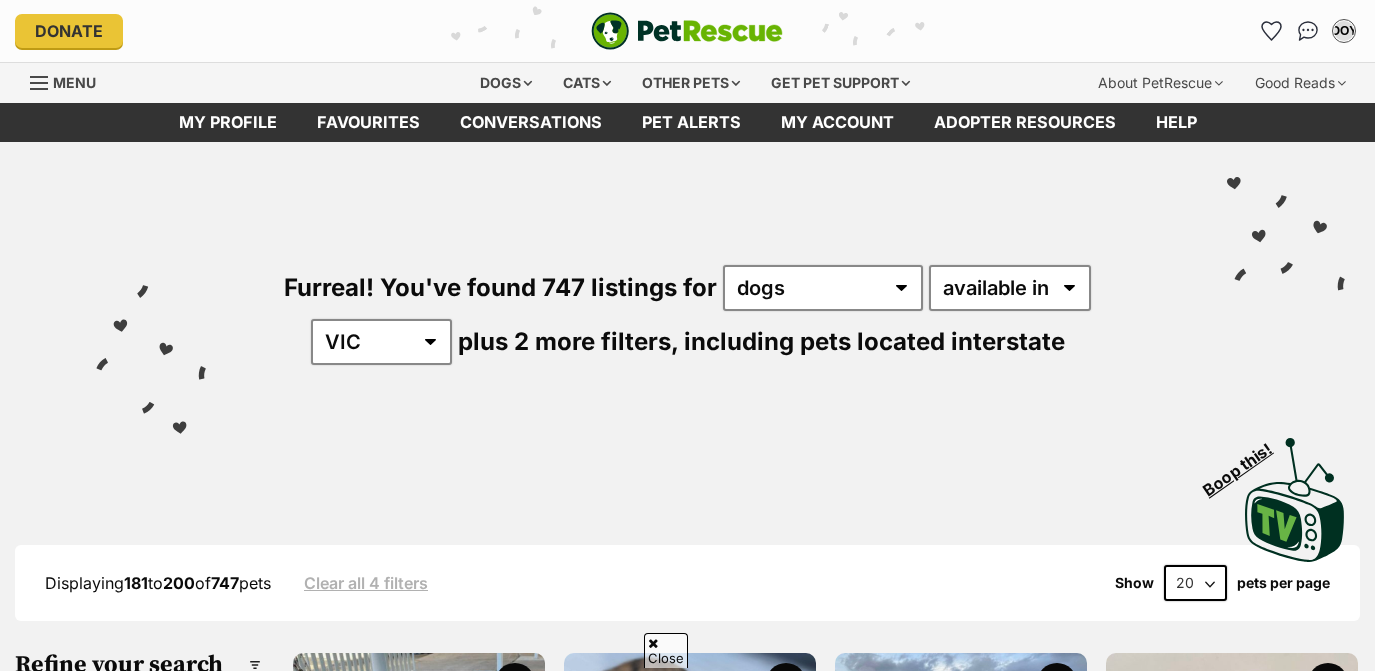 scroll, scrollTop: 312, scrollLeft: 0, axis: vertical 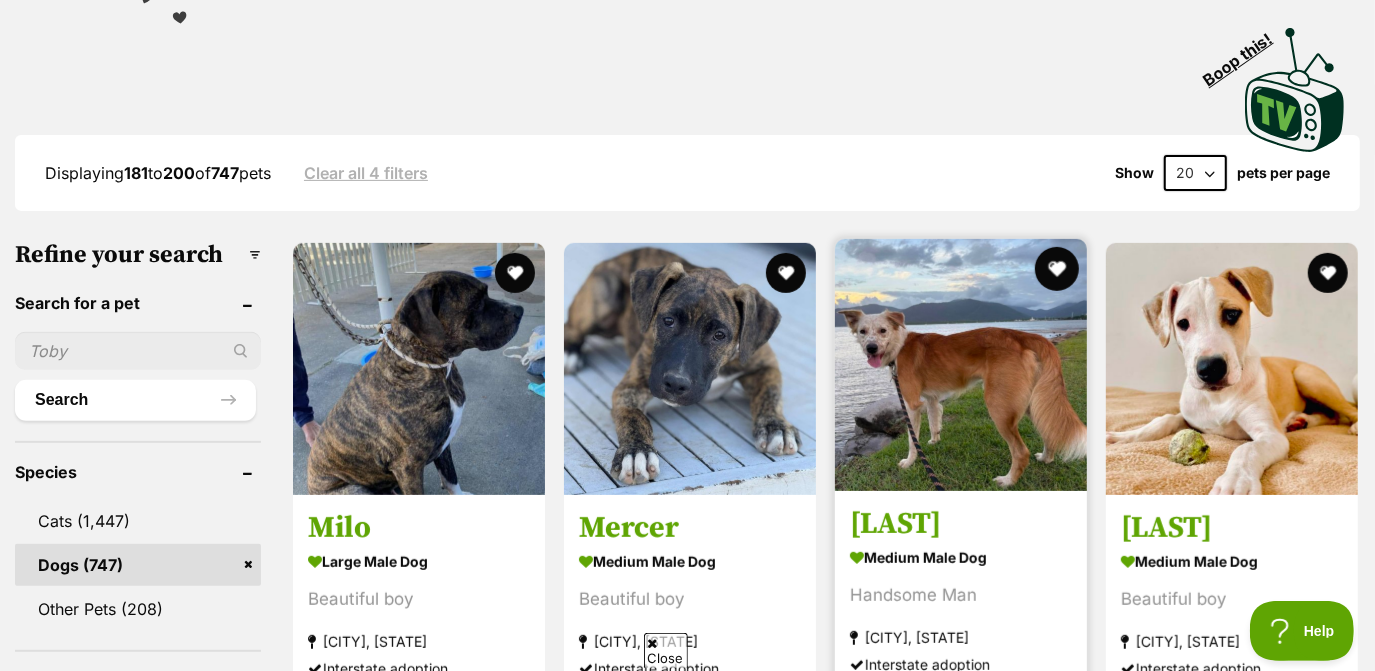 click at bounding box center (1057, 269) 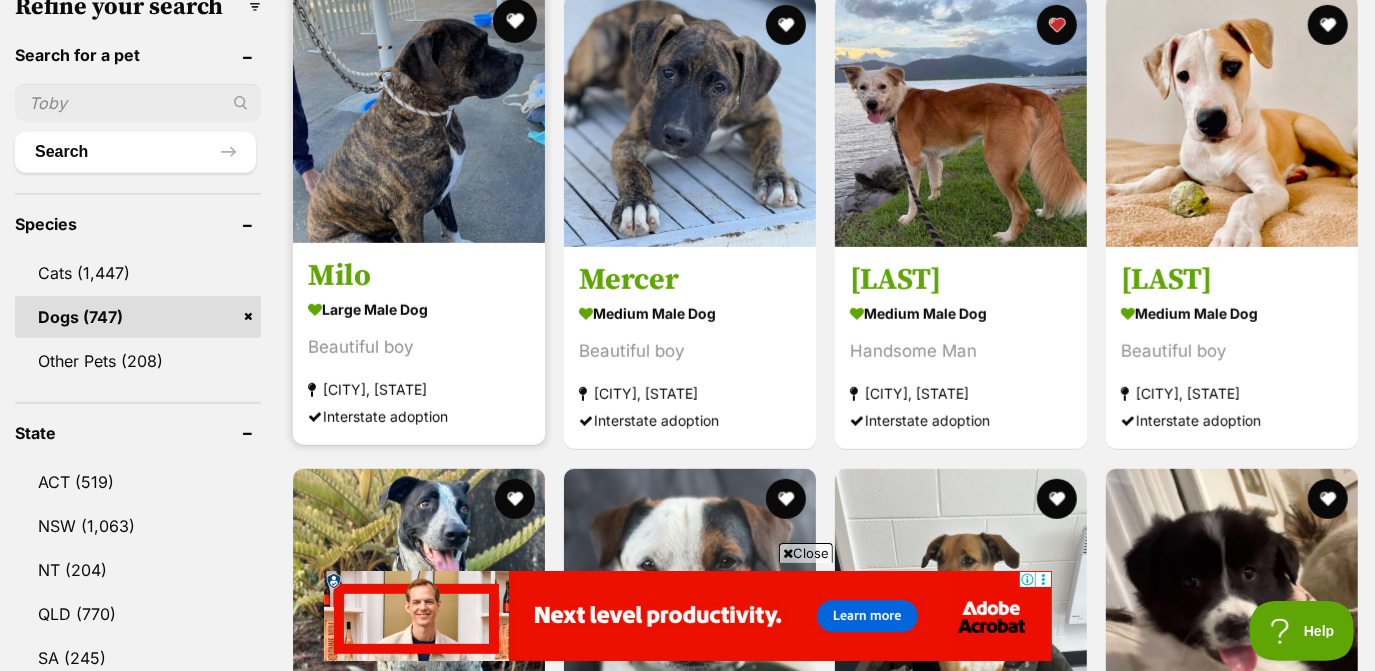 scroll, scrollTop: 0, scrollLeft: 0, axis: both 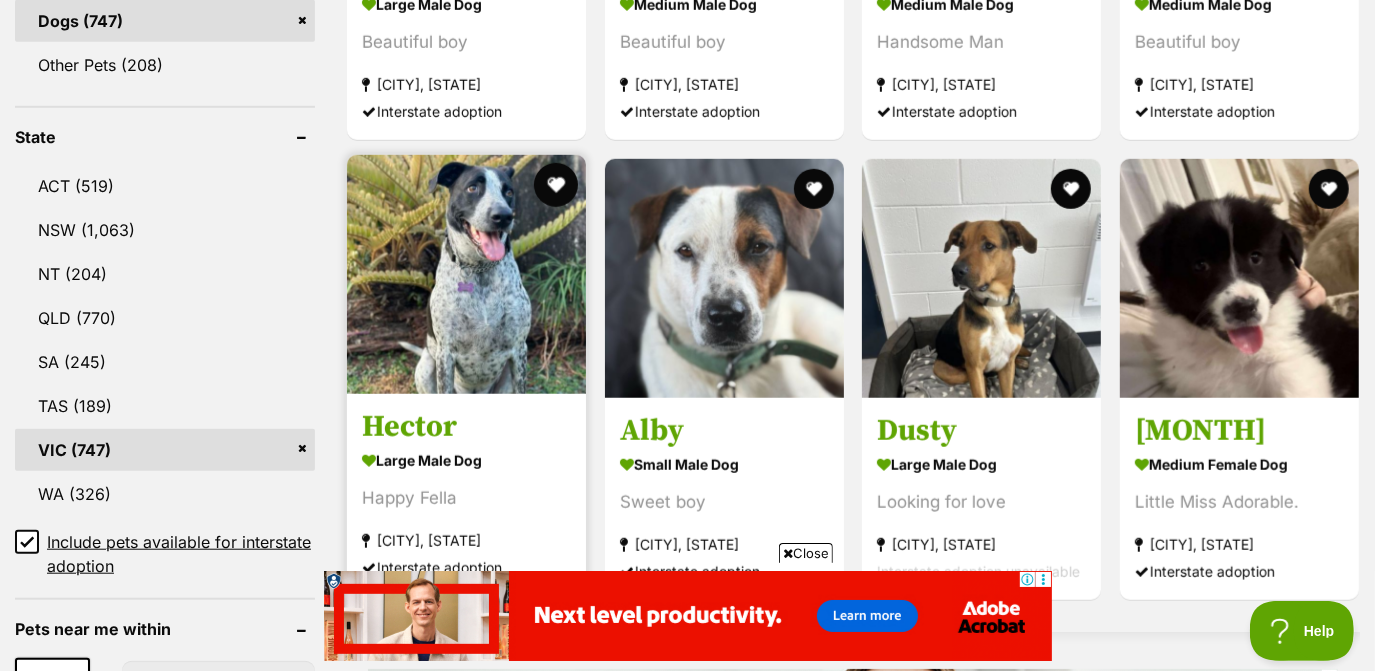click at bounding box center (556, 185) 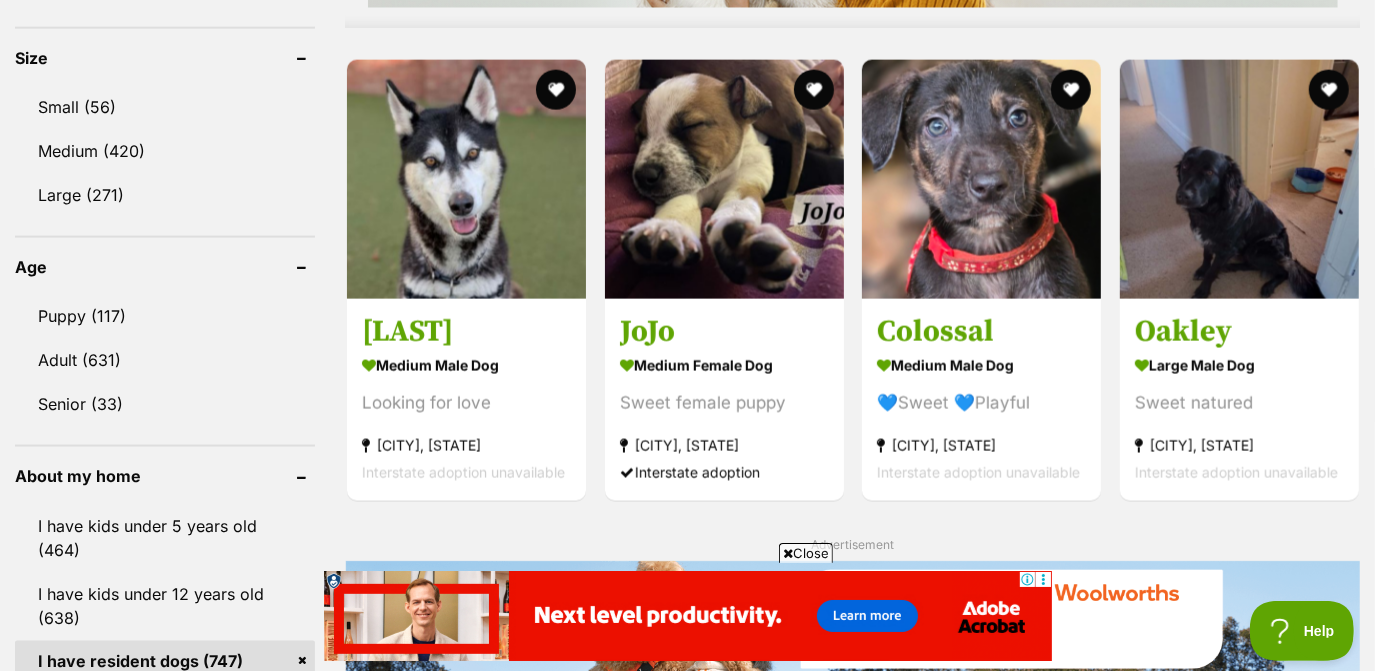 scroll, scrollTop: 1864, scrollLeft: 0, axis: vertical 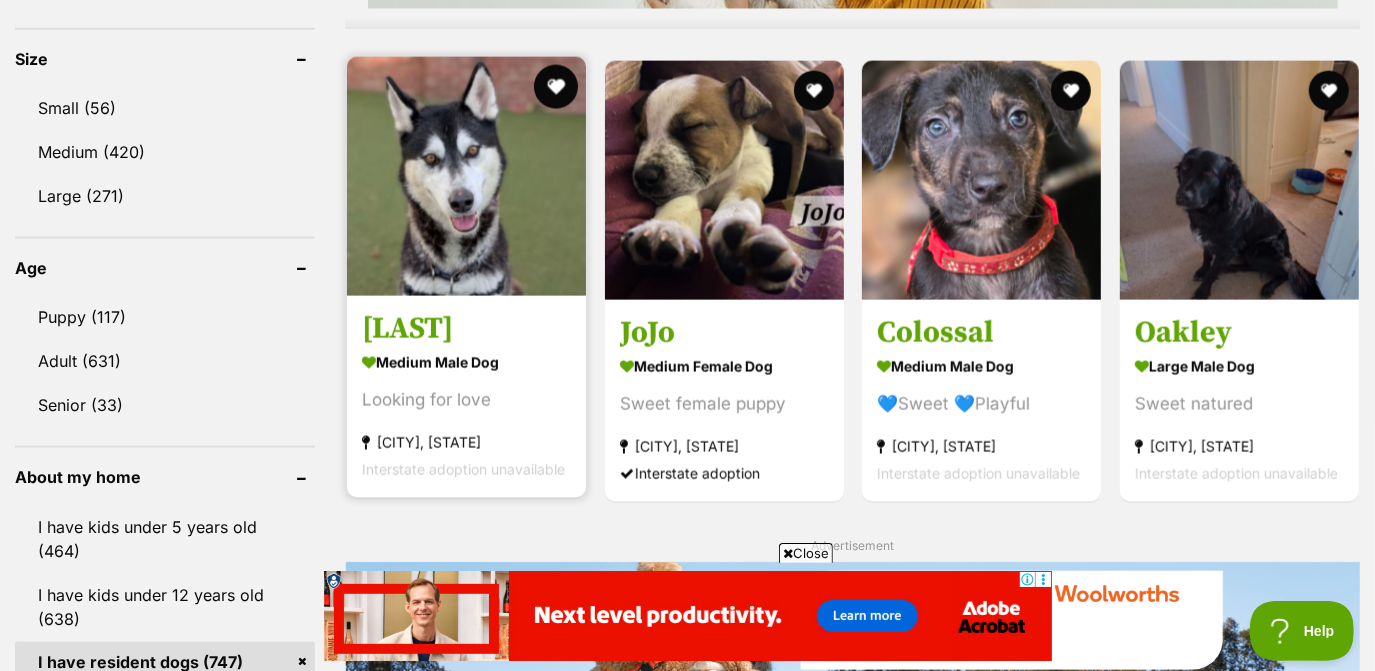 click at bounding box center [556, 87] 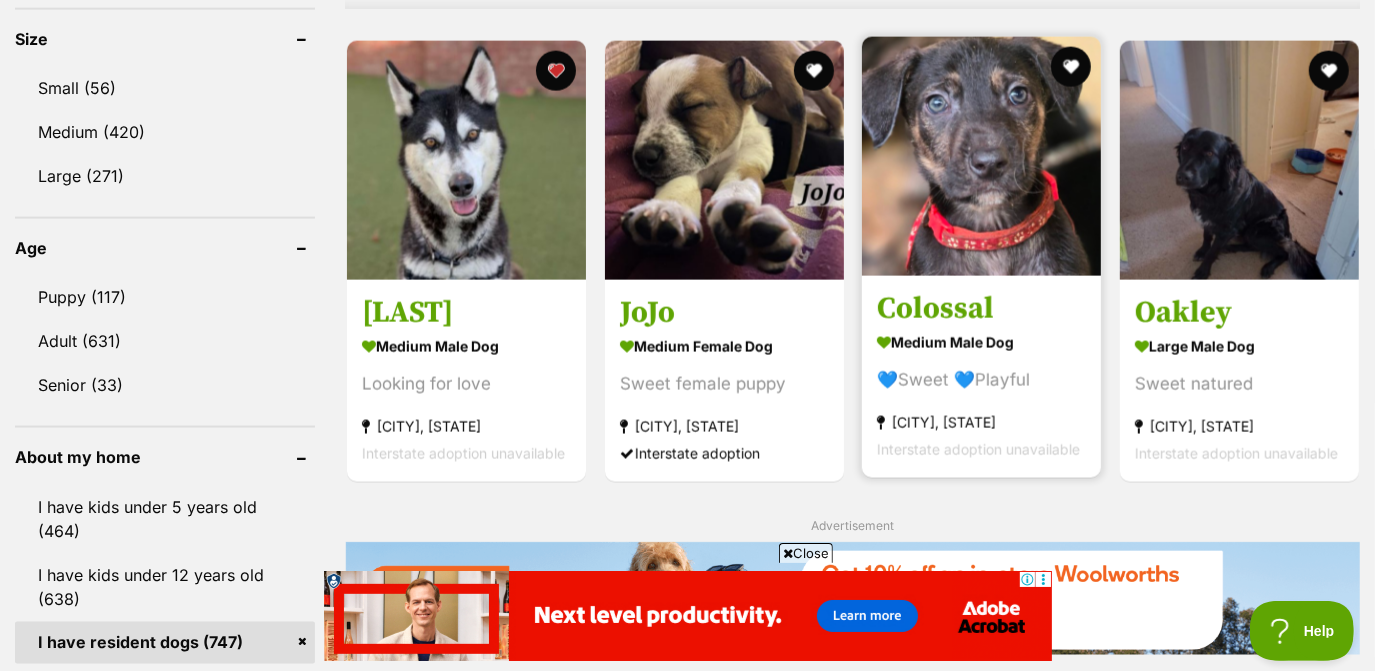 scroll, scrollTop: 1886, scrollLeft: 0, axis: vertical 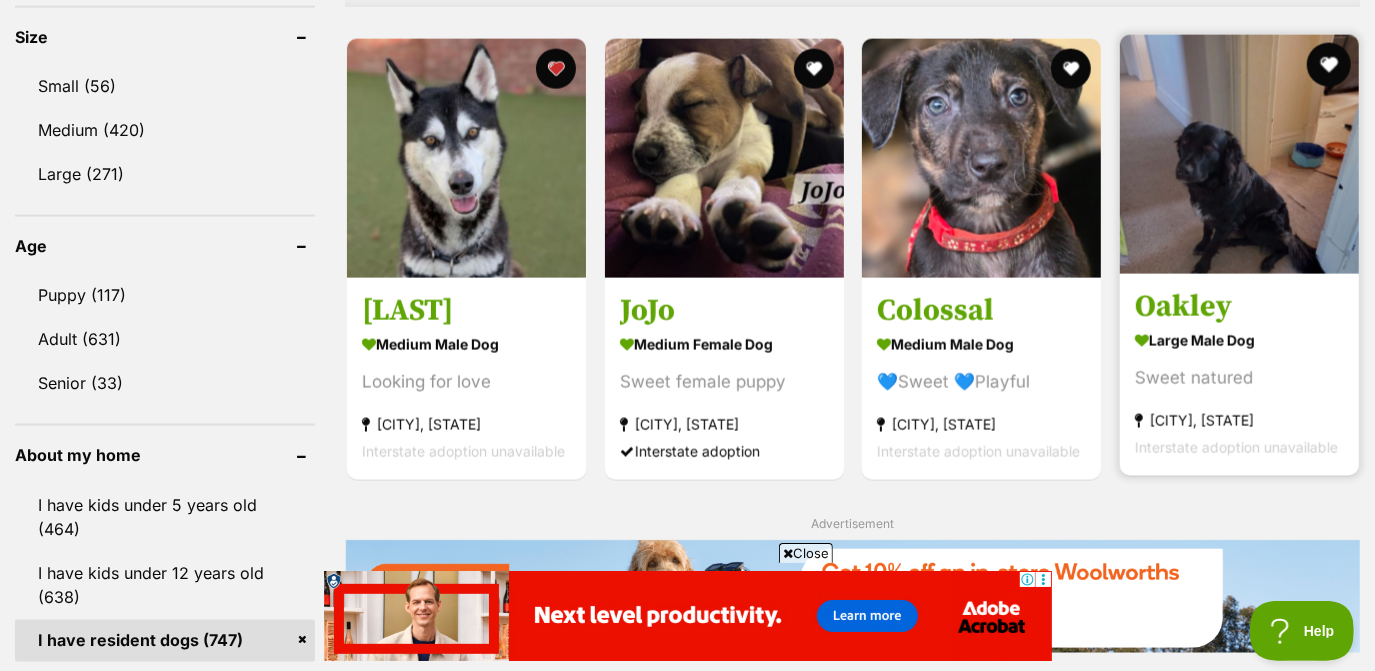click at bounding box center (1328, 65) 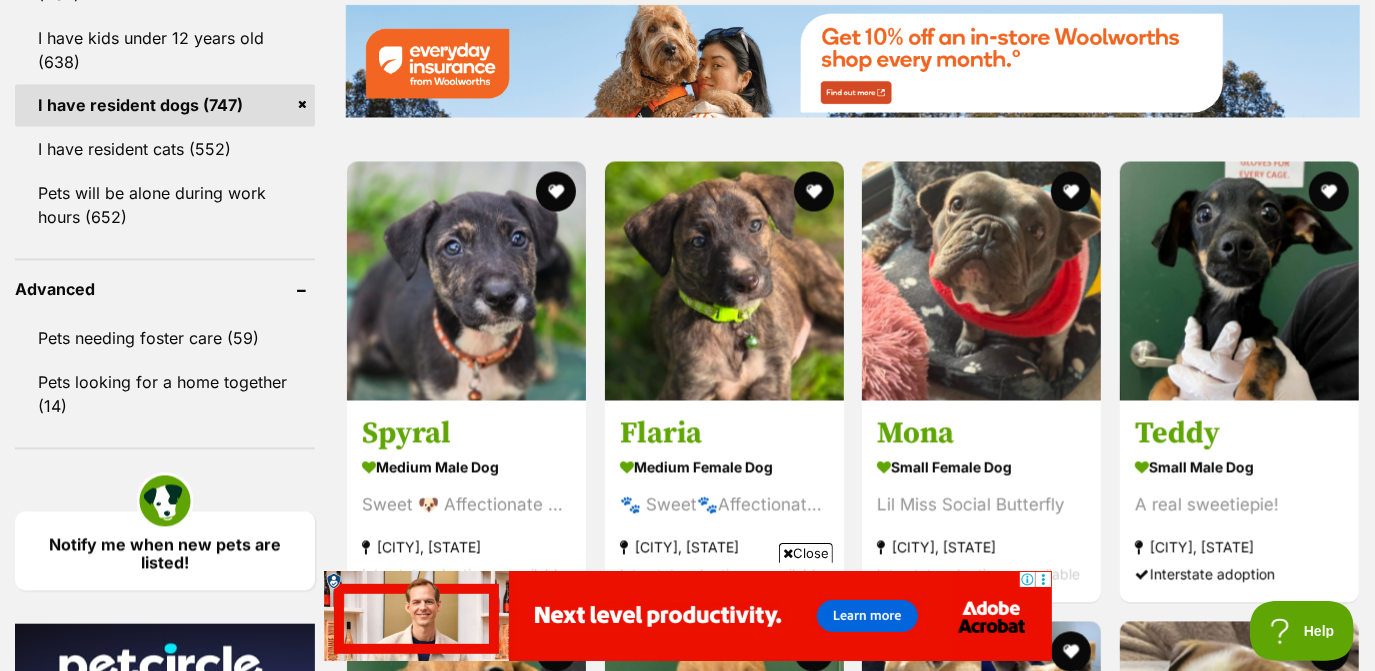 scroll, scrollTop: 2432, scrollLeft: 0, axis: vertical 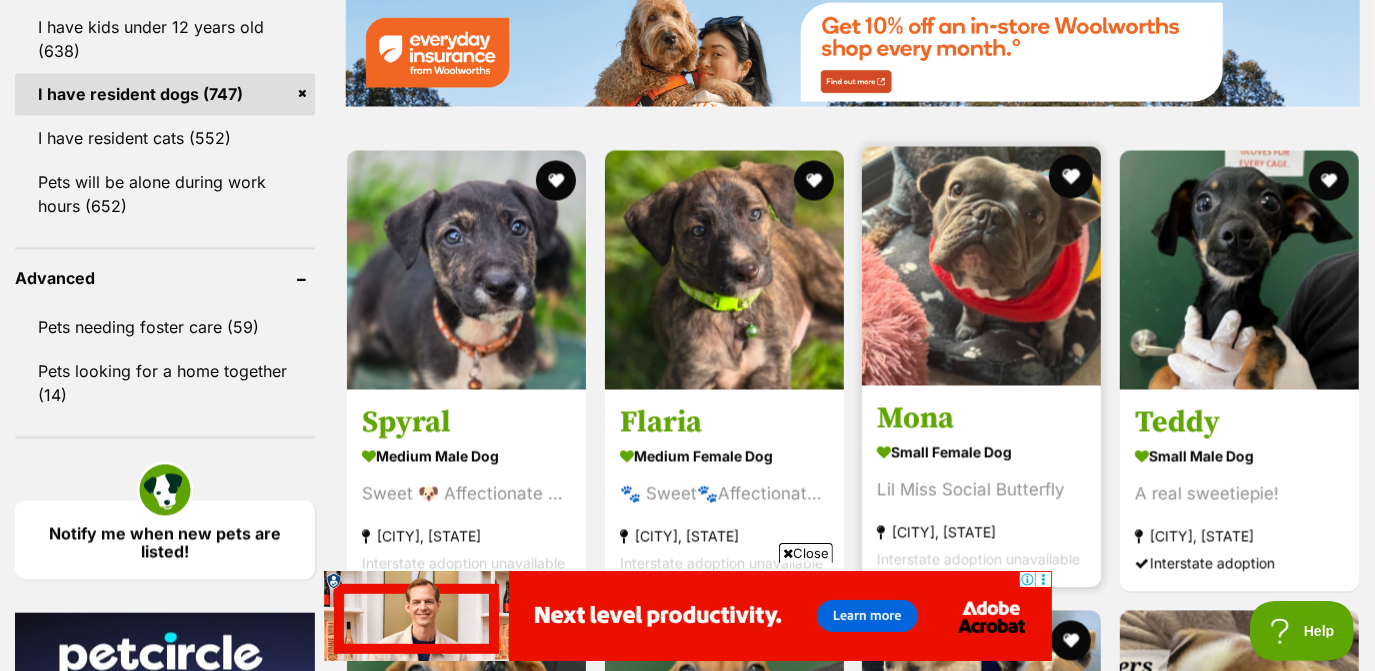 click at bounding box center (1071, 177) 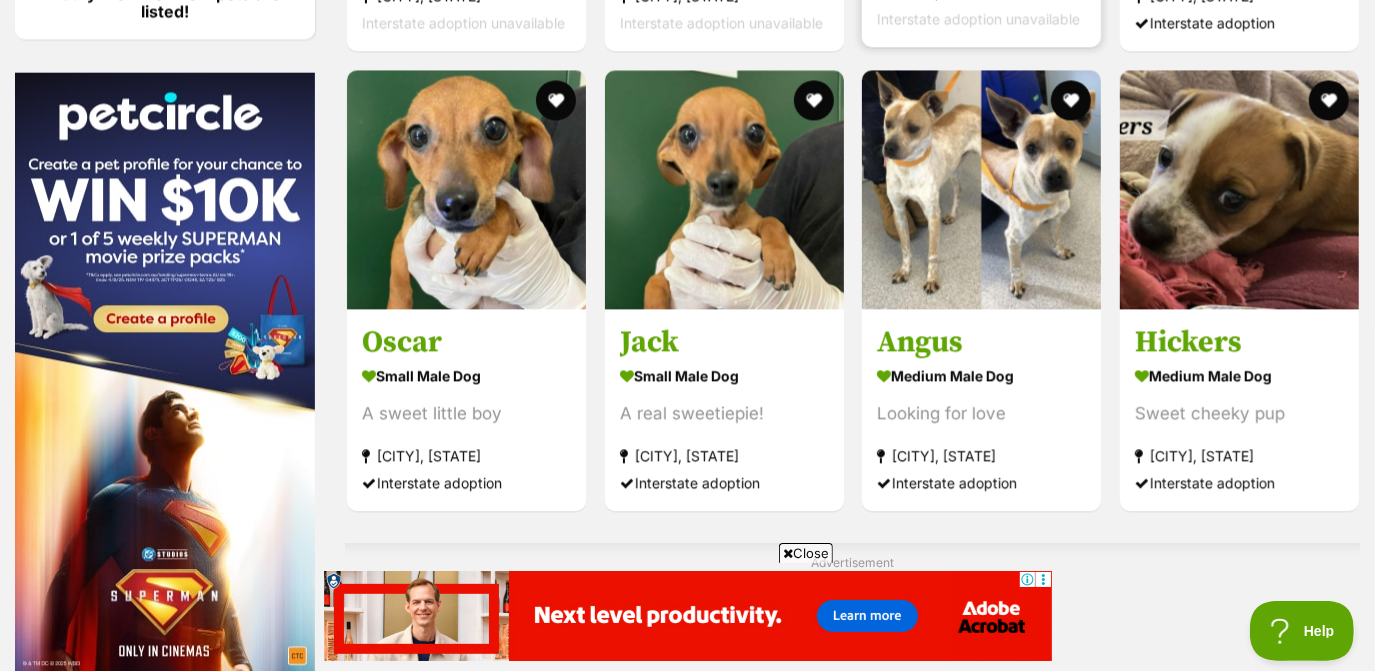 scroll, scrollTop: 3260, scrollLeft: 0, axis: vertical 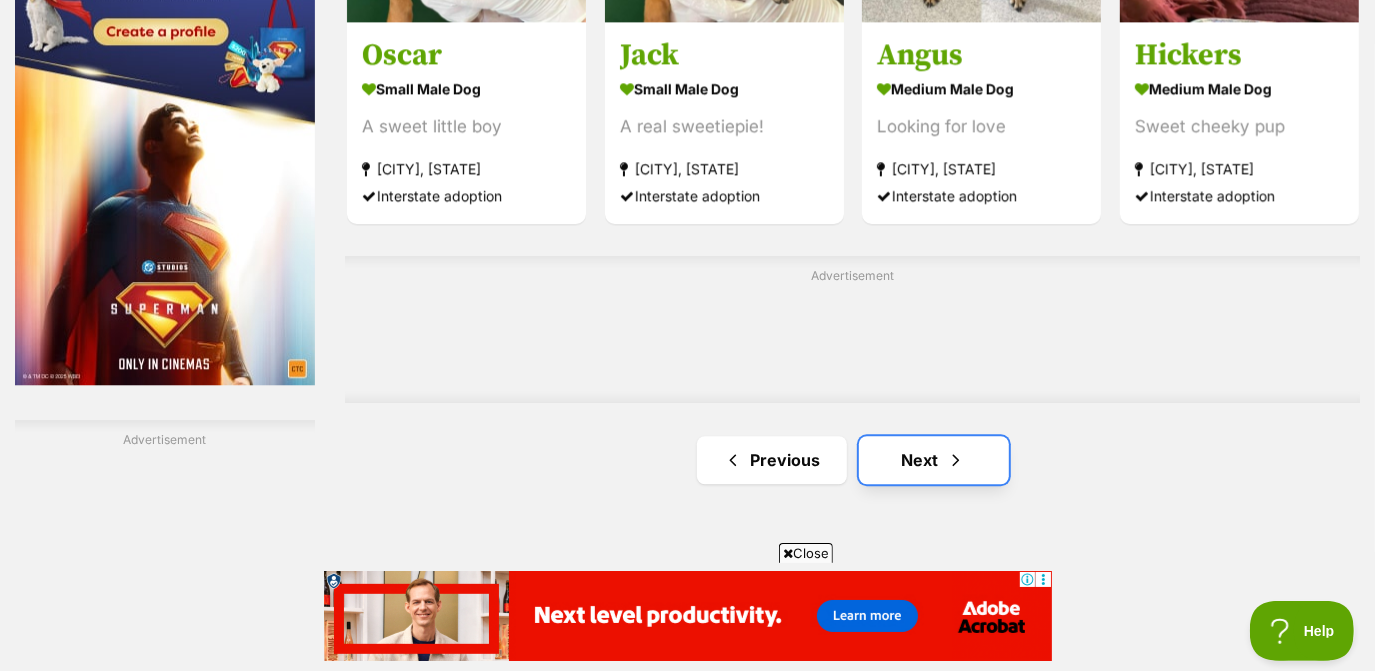 click on "Next" at bounding box center (934, 460) 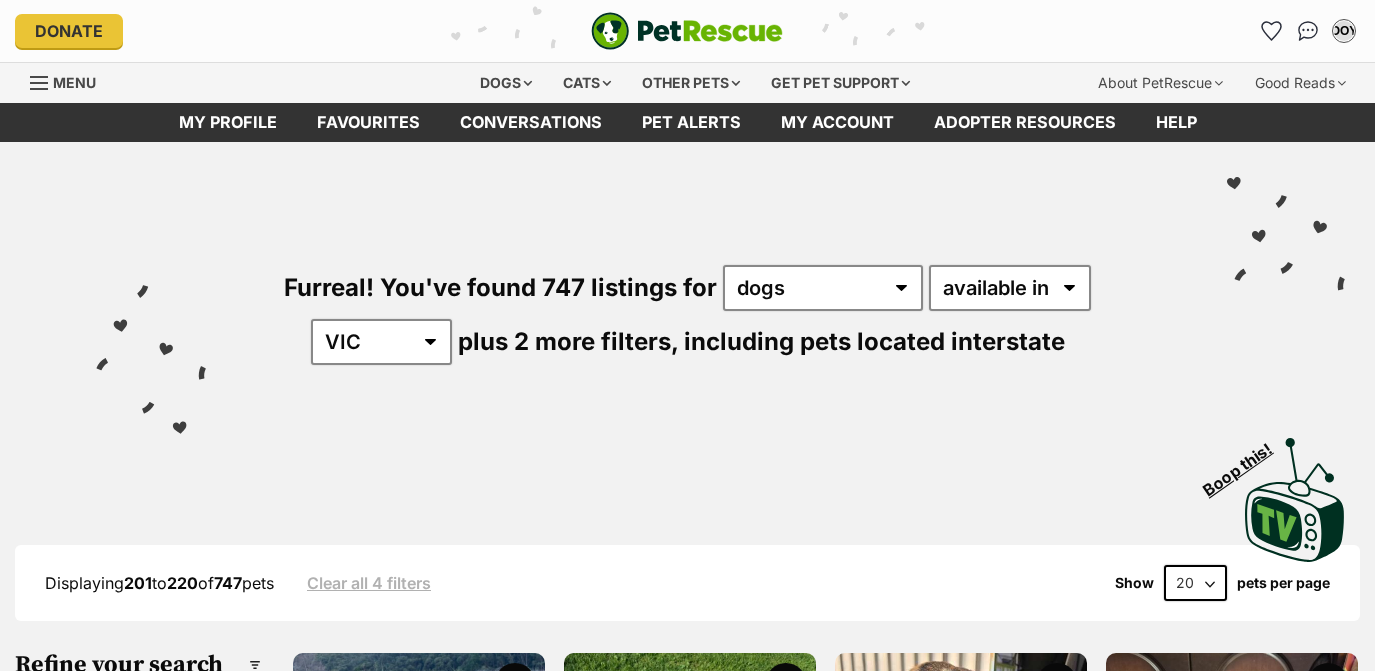 scroll, scrollTop: 224, scrollLeft: 0, axis: vertical 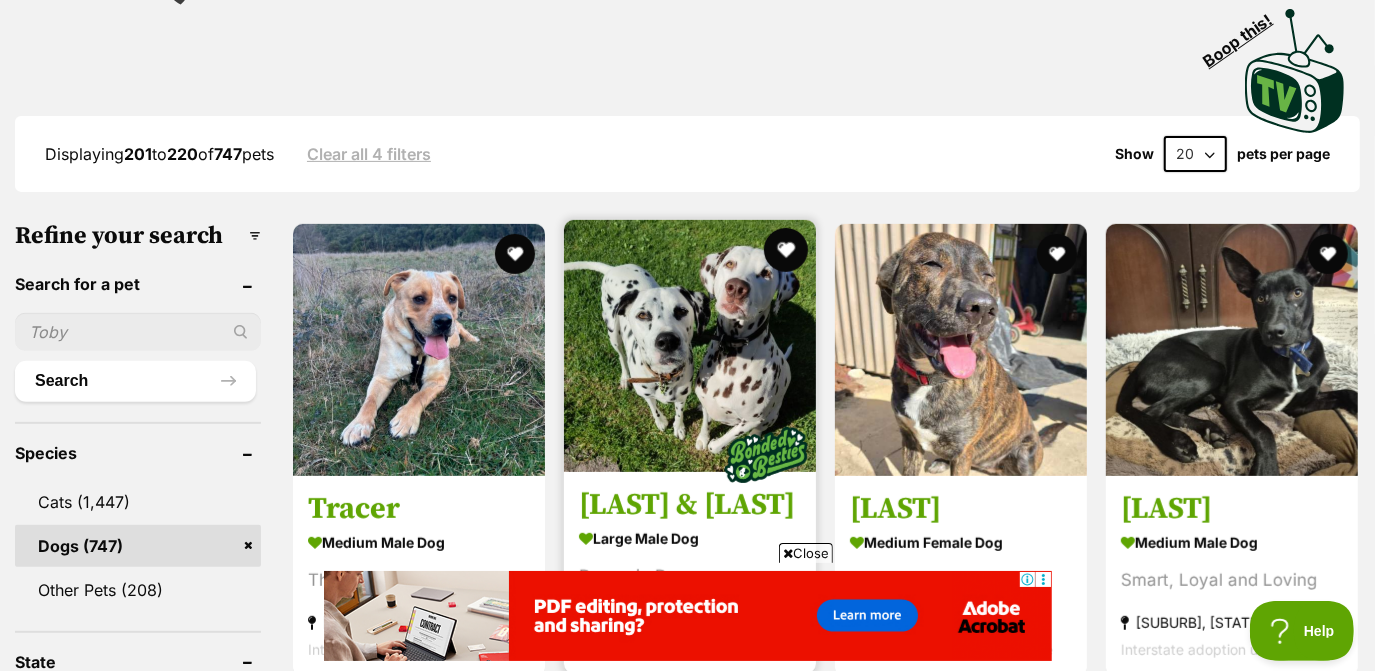 click at bounding box center (786, 250) 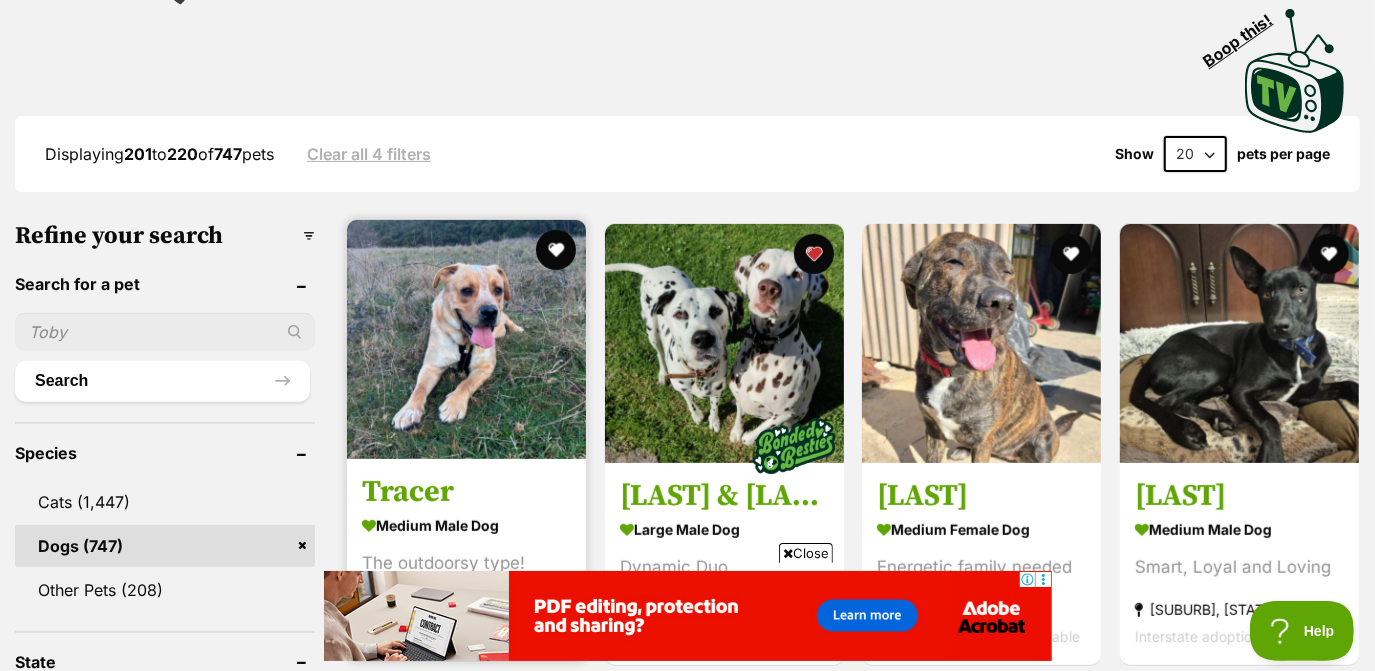 scroll, scrollTop: 0, scrollLeft: 0, axis: both 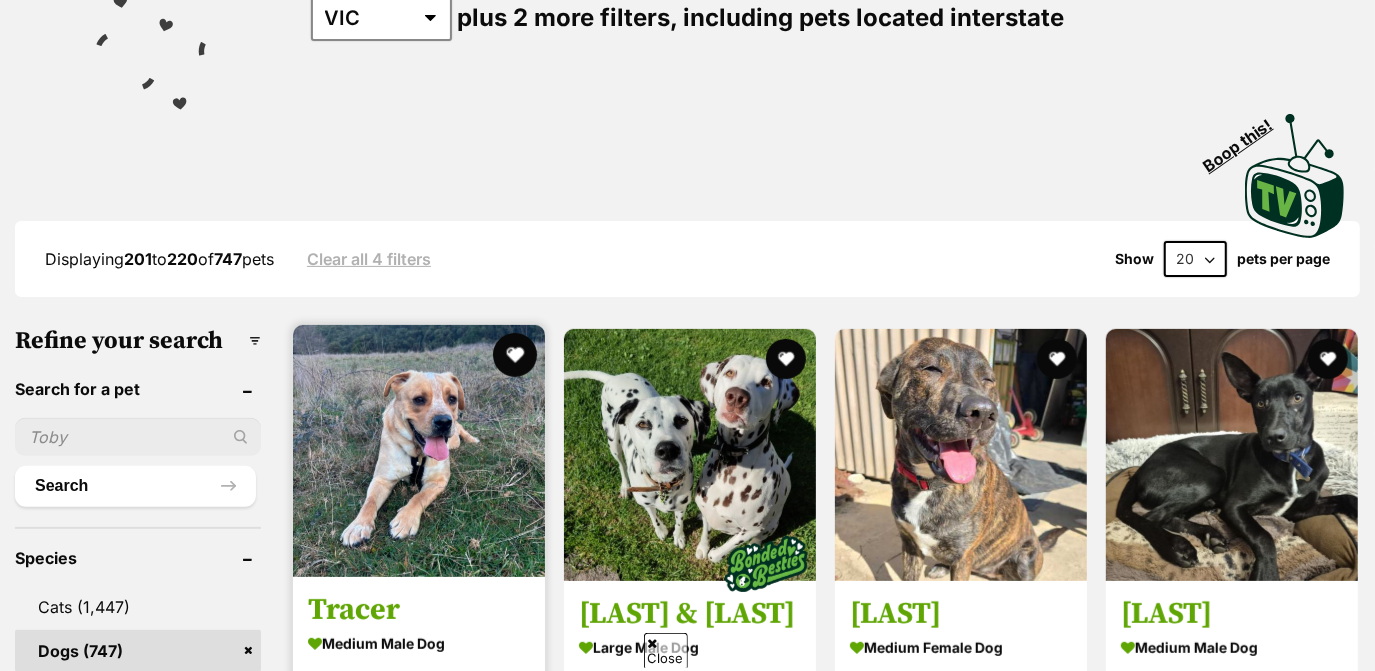 click at bounding box center [515, 355] 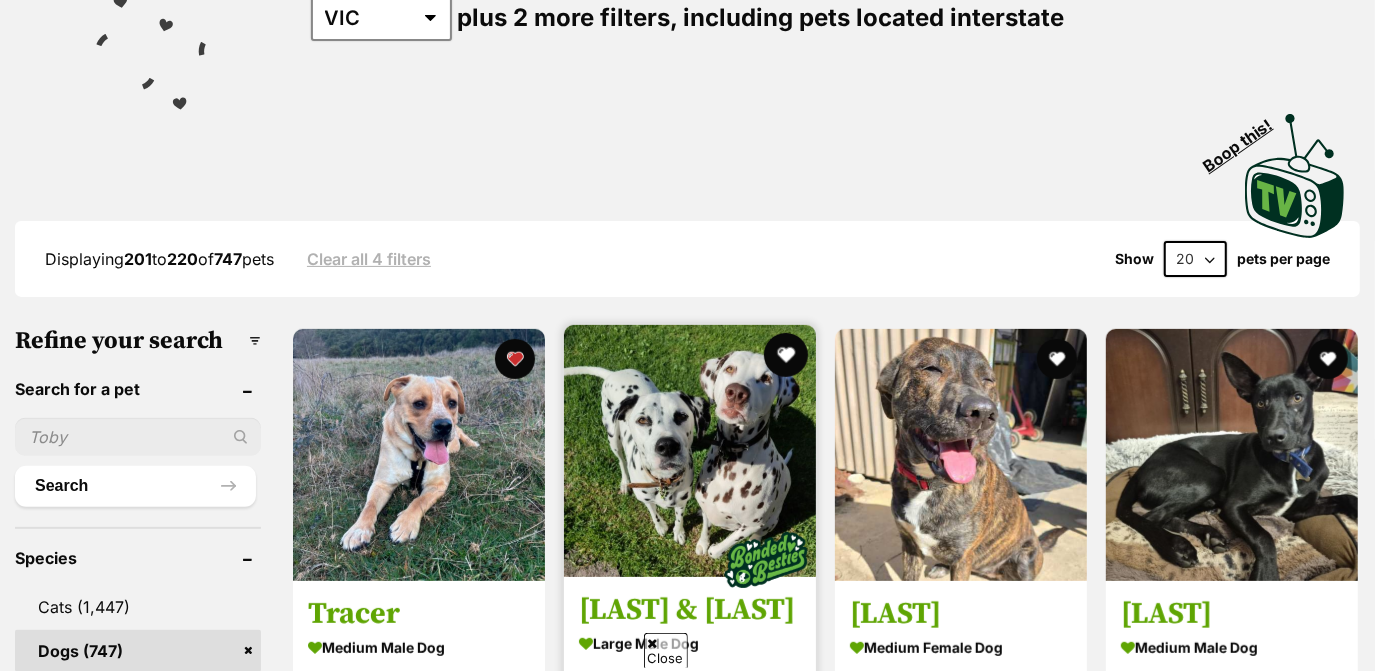 scroll, scrollTop: 0, scrollLeft: 0, axis: both 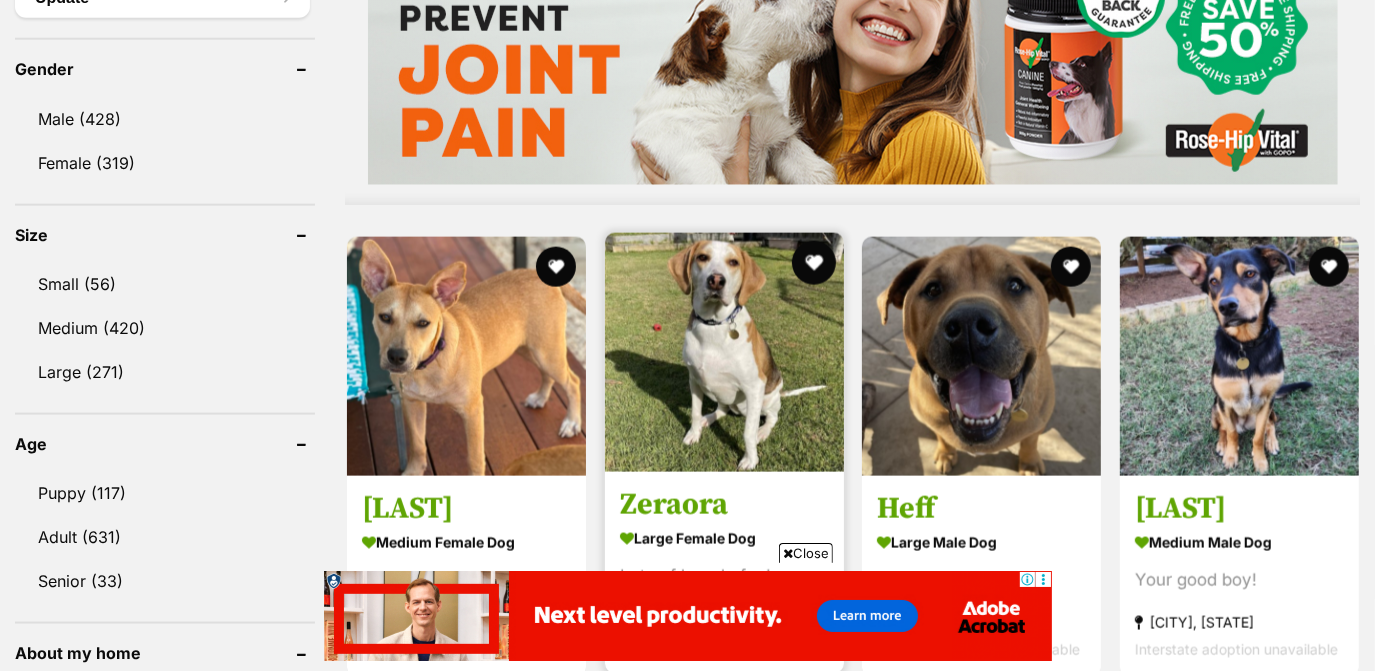 click at bounding box center [813, 263] 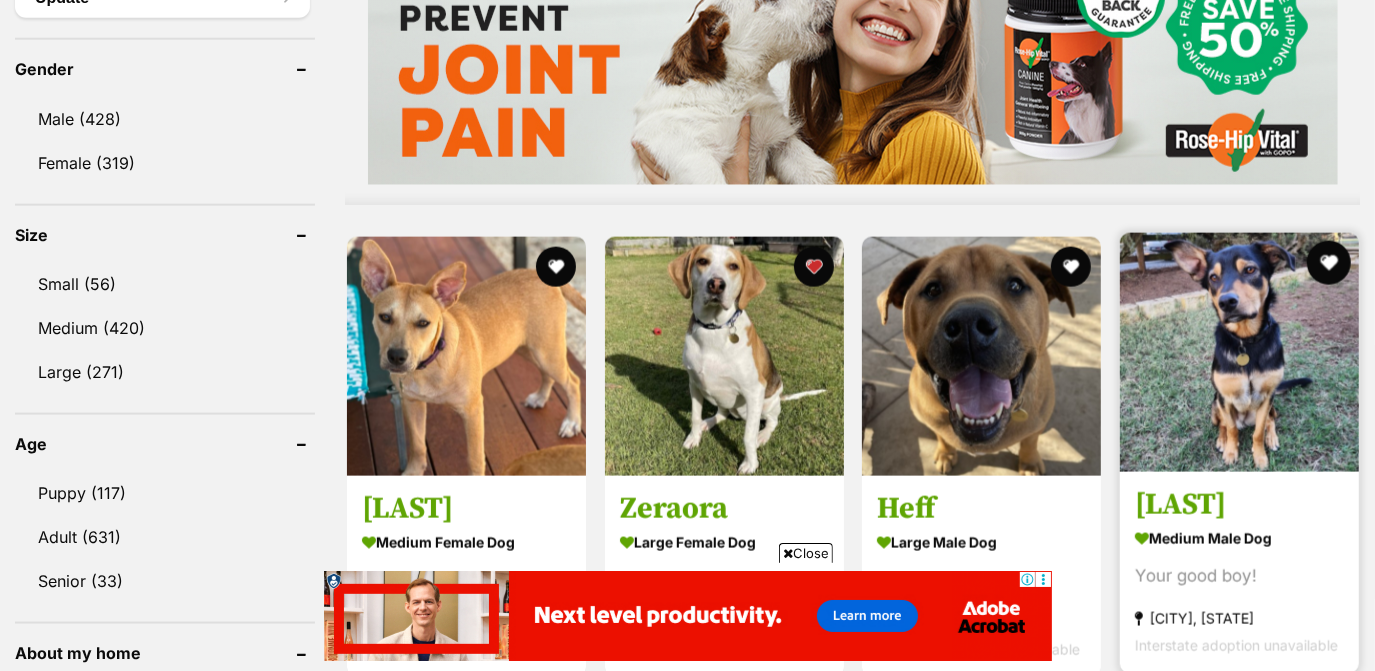 click at bounding box center (1328, 263) 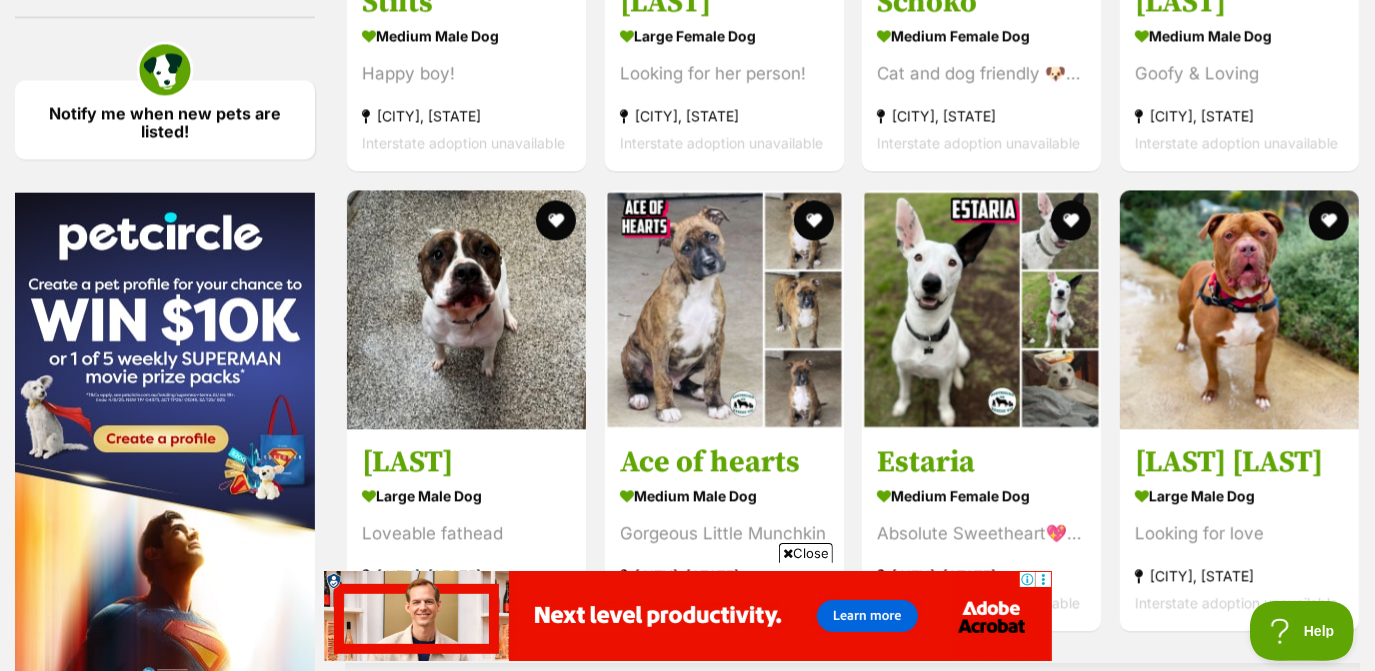 scroll, scrollTop: 2852, scrollLeft: 0, axis: vertical 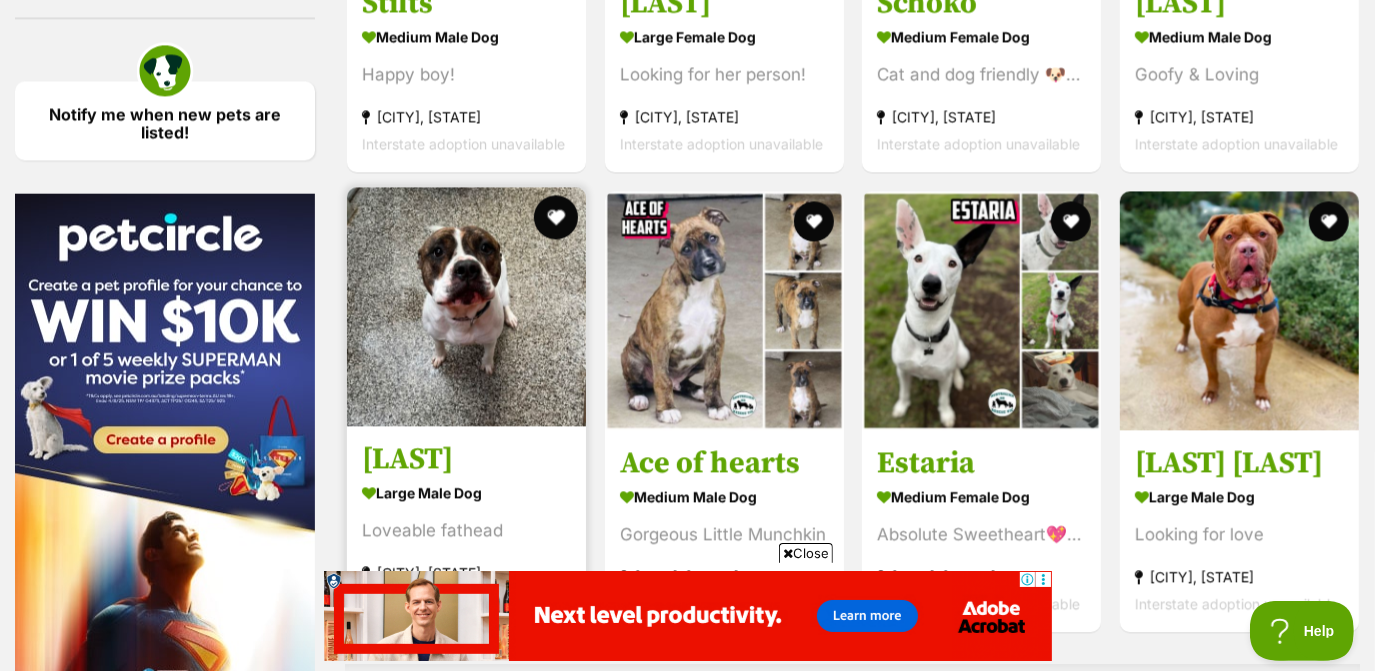 click at bounding box center [556, 217] 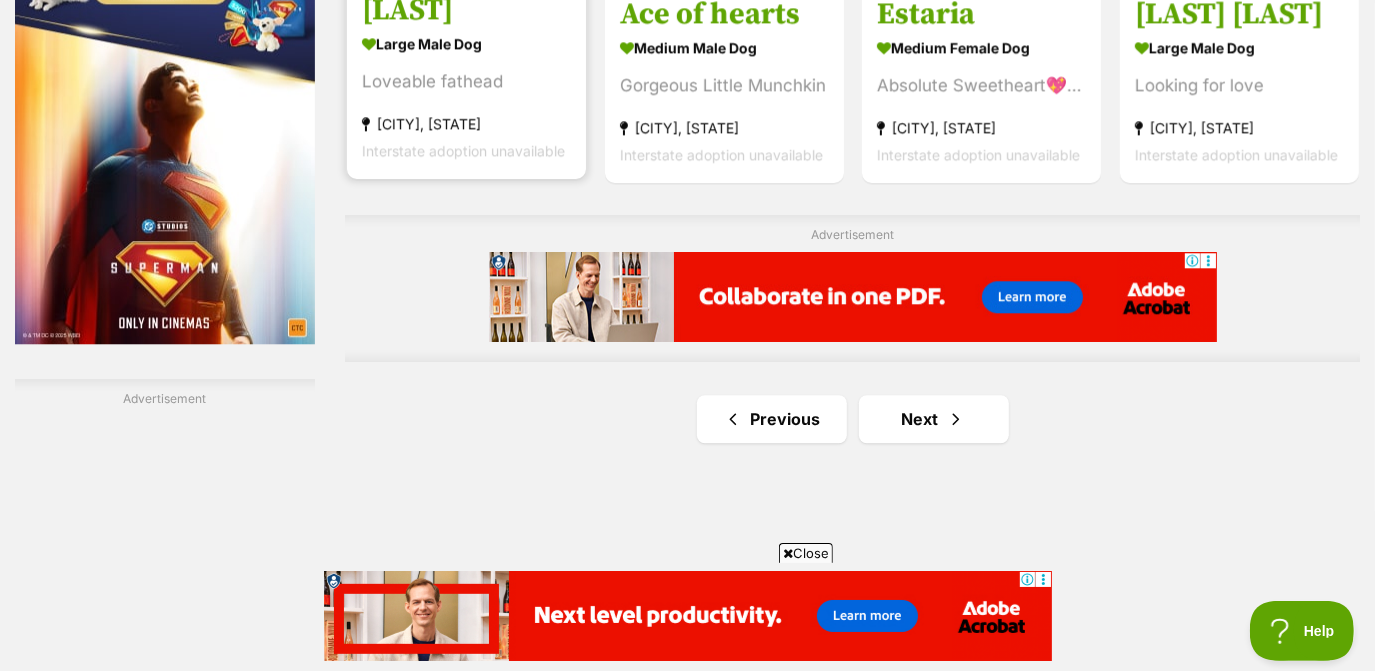 scroll, scrollTop: 3310, scrollLeft: 0, axis: vertical 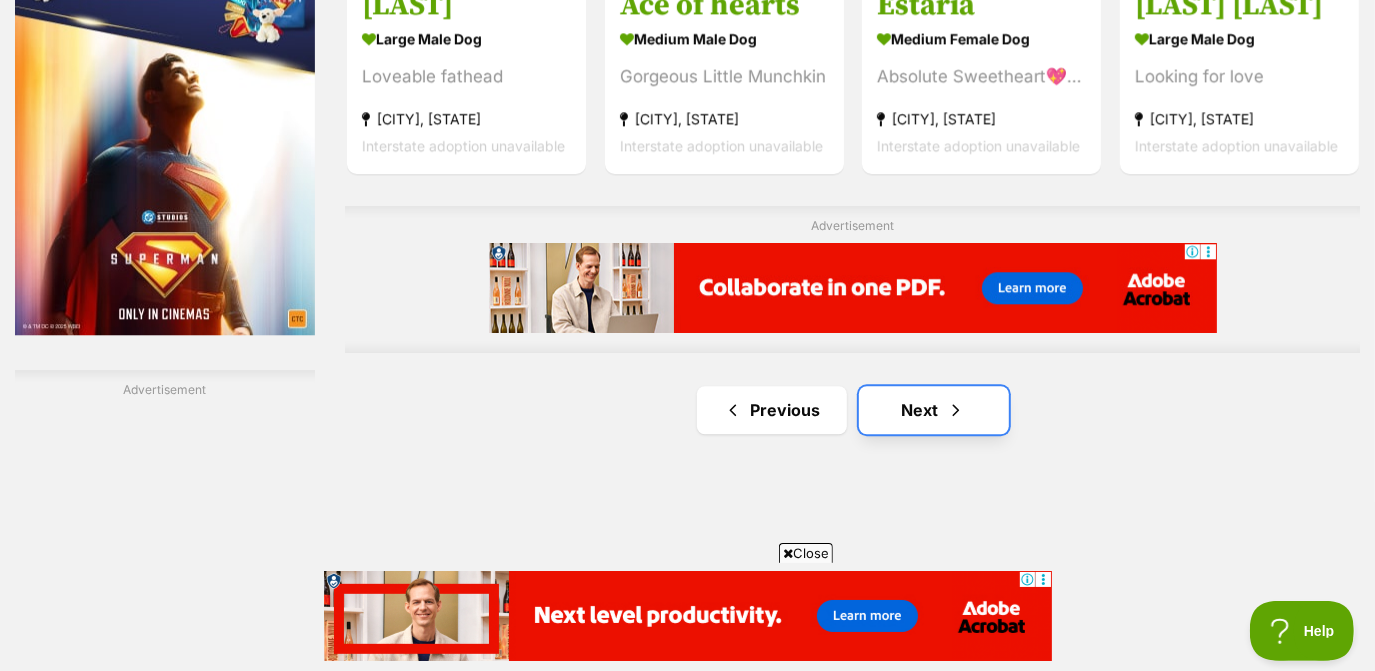 click on "Next" at bounding box center (934, 410) 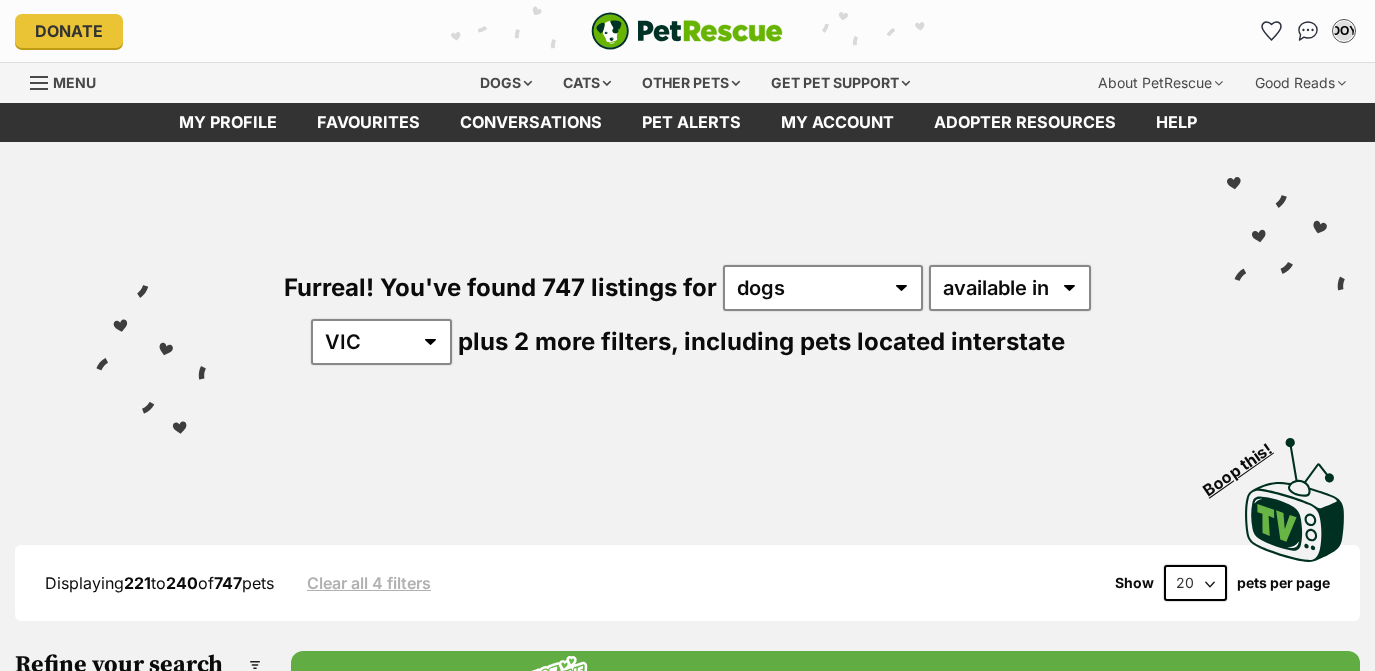 scroll, scrollTop: 0, scrollLeft: 0, axis: both 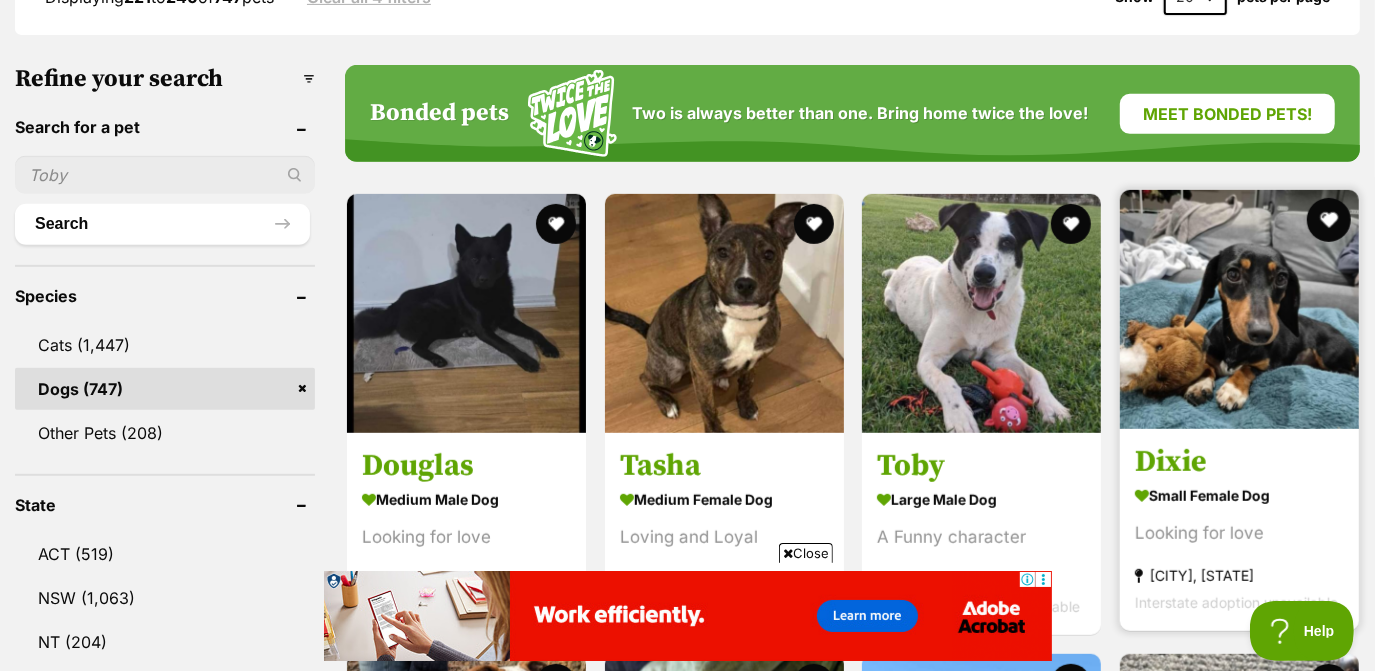 click at bounding box center [1328, 220] 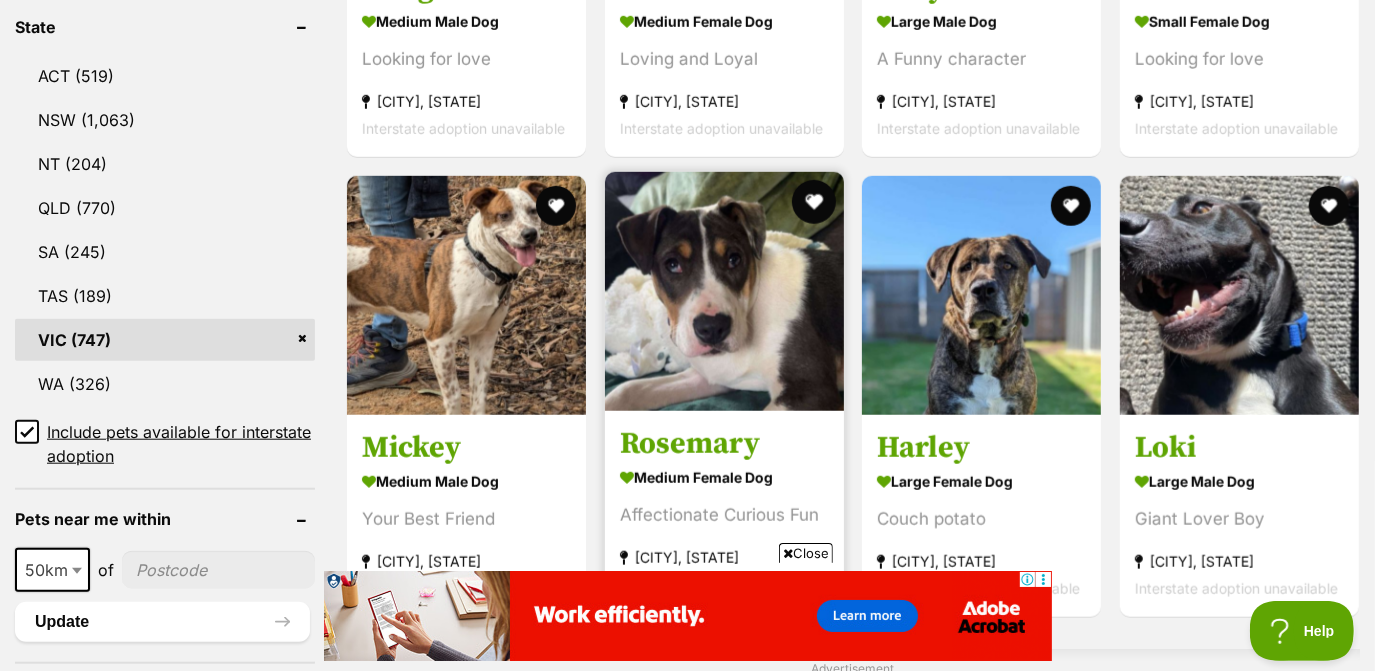 scroll, scrollTop: 1148, scrollLeft: 0, axis: vertical 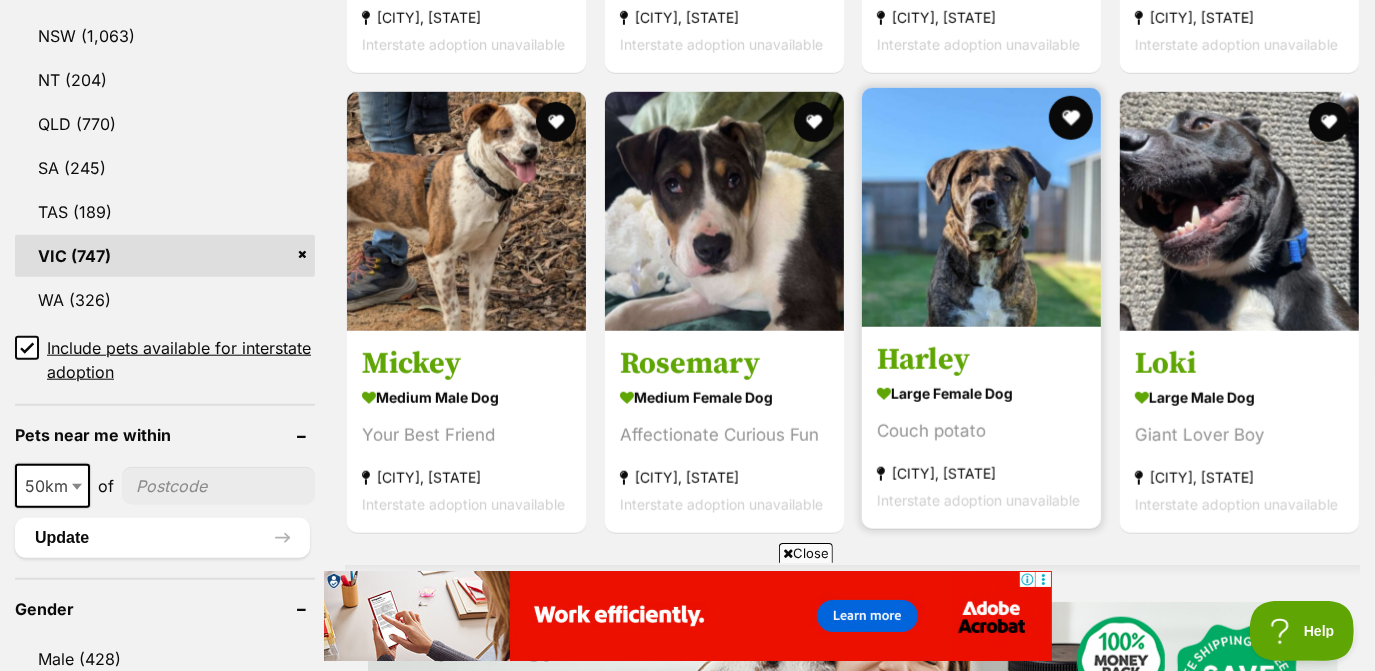 click at bounding box center (1071, 118) 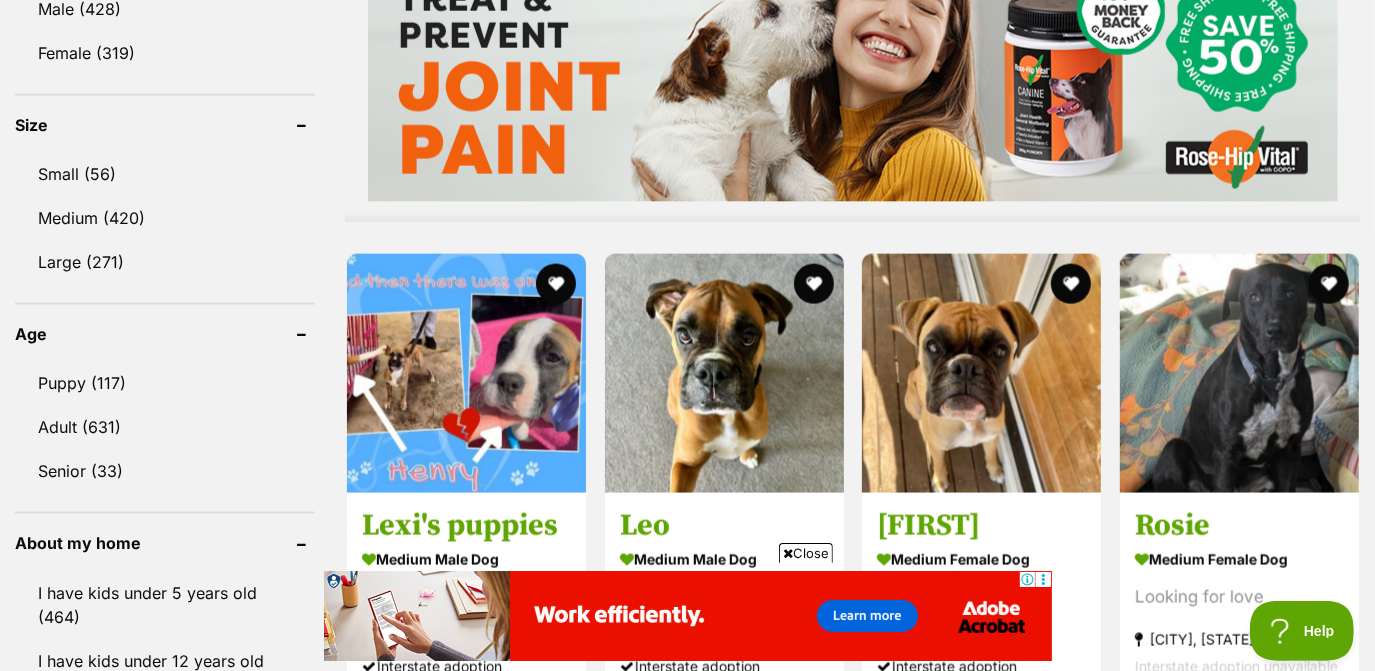 scroll, scrollTop: 1933, scrollLeft: 0, axis: vertical 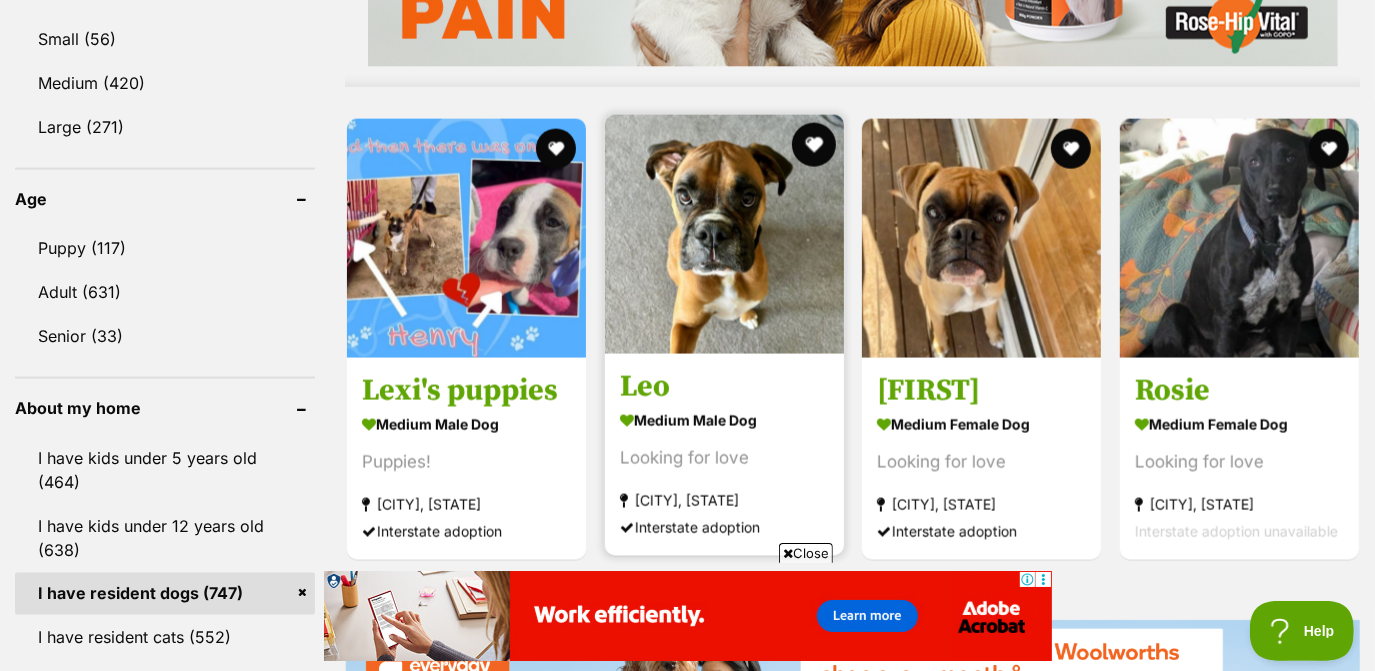 click at bounding box center (813, 145) 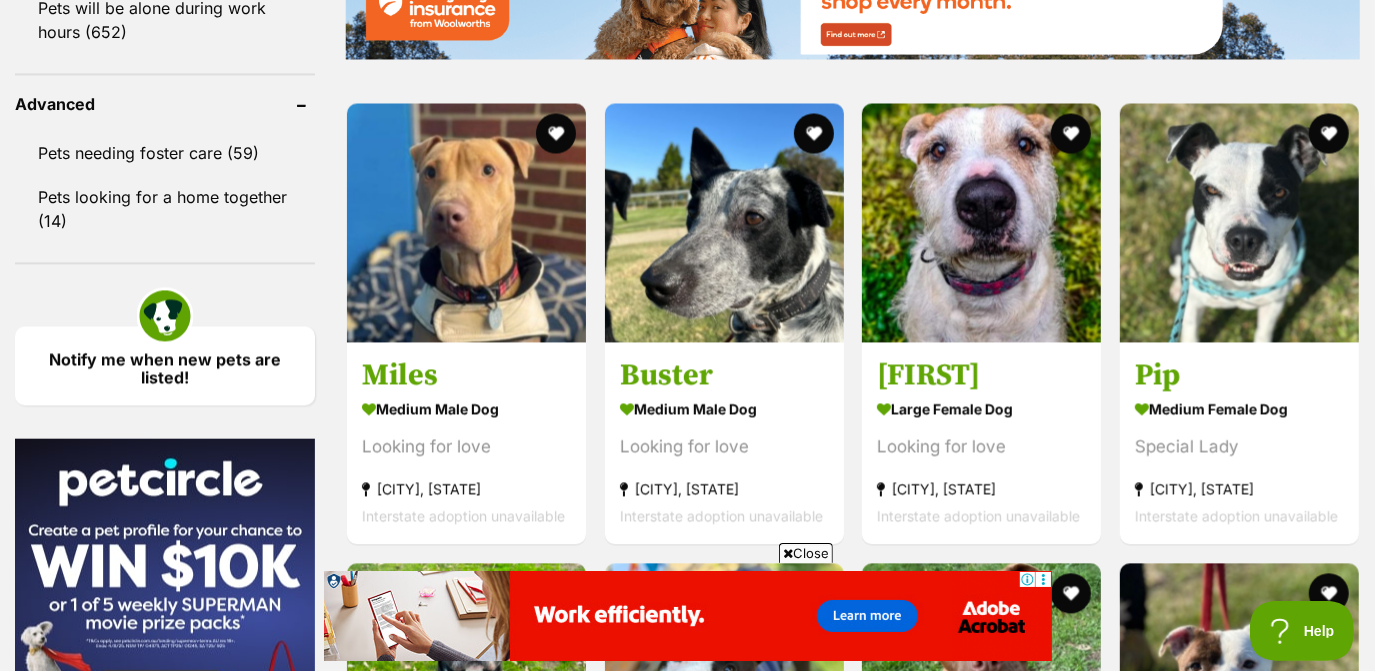 scroll, scrollTop: 2565, scrollLeft: 0, axis: vertical 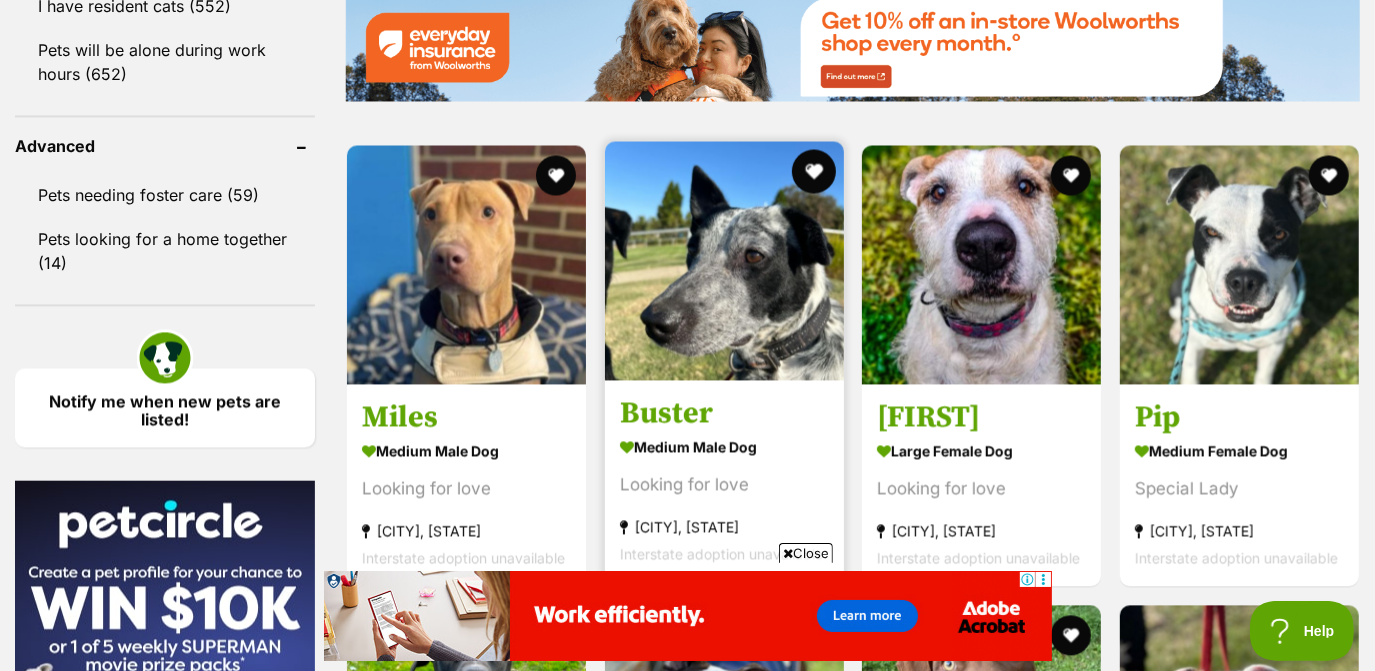 click at bounding box center [813, 171] 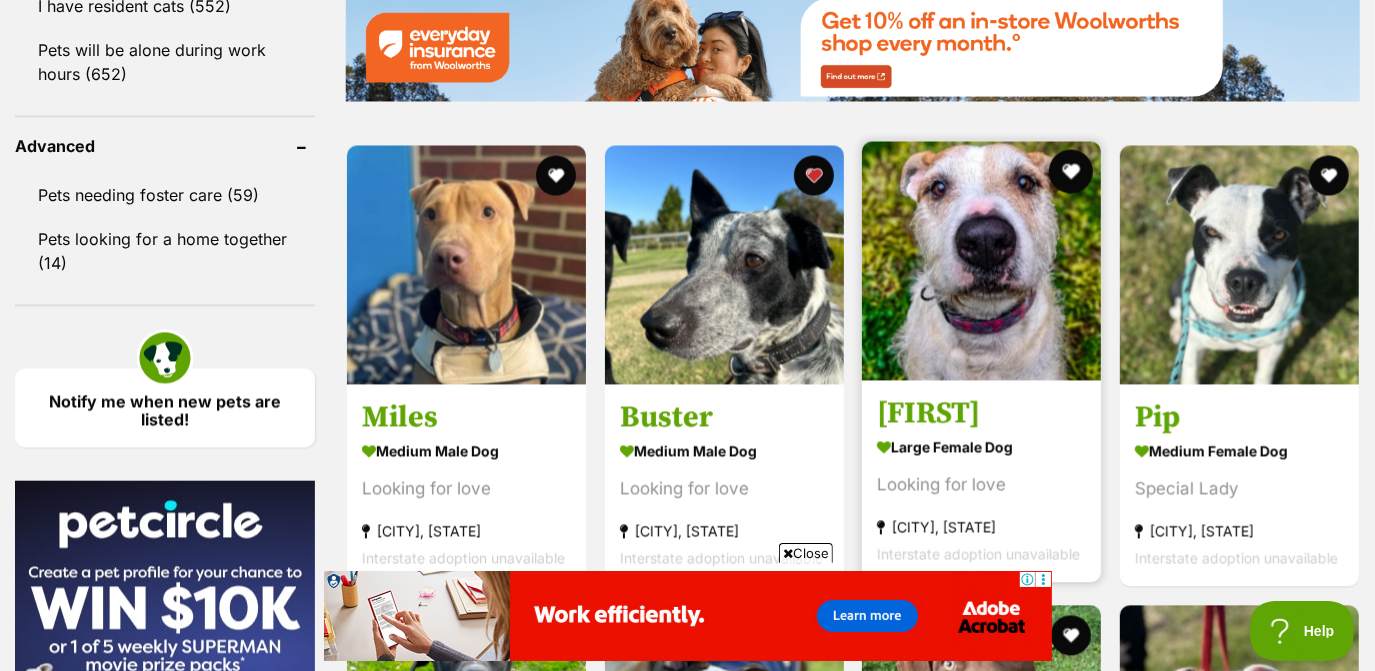 click at bounding box center (1071, 171) 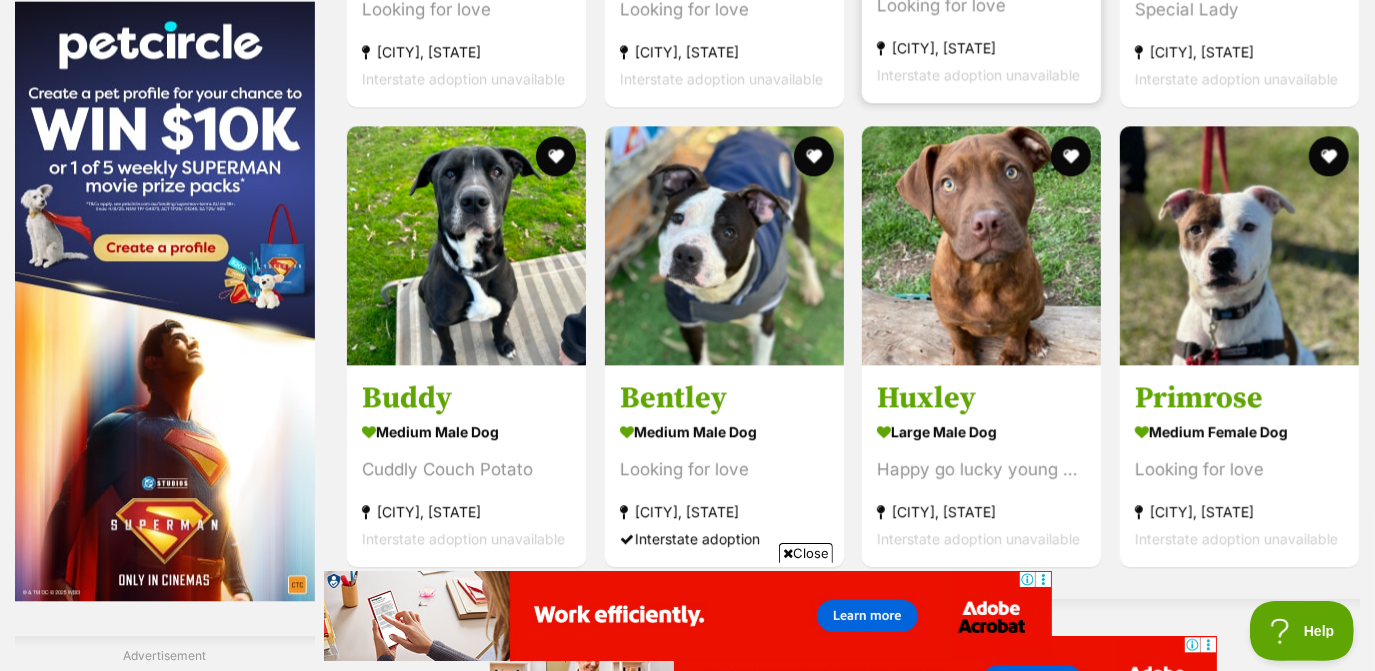 scroll, scrollTop: 3045, scrollLeft: 0, axis: vertical 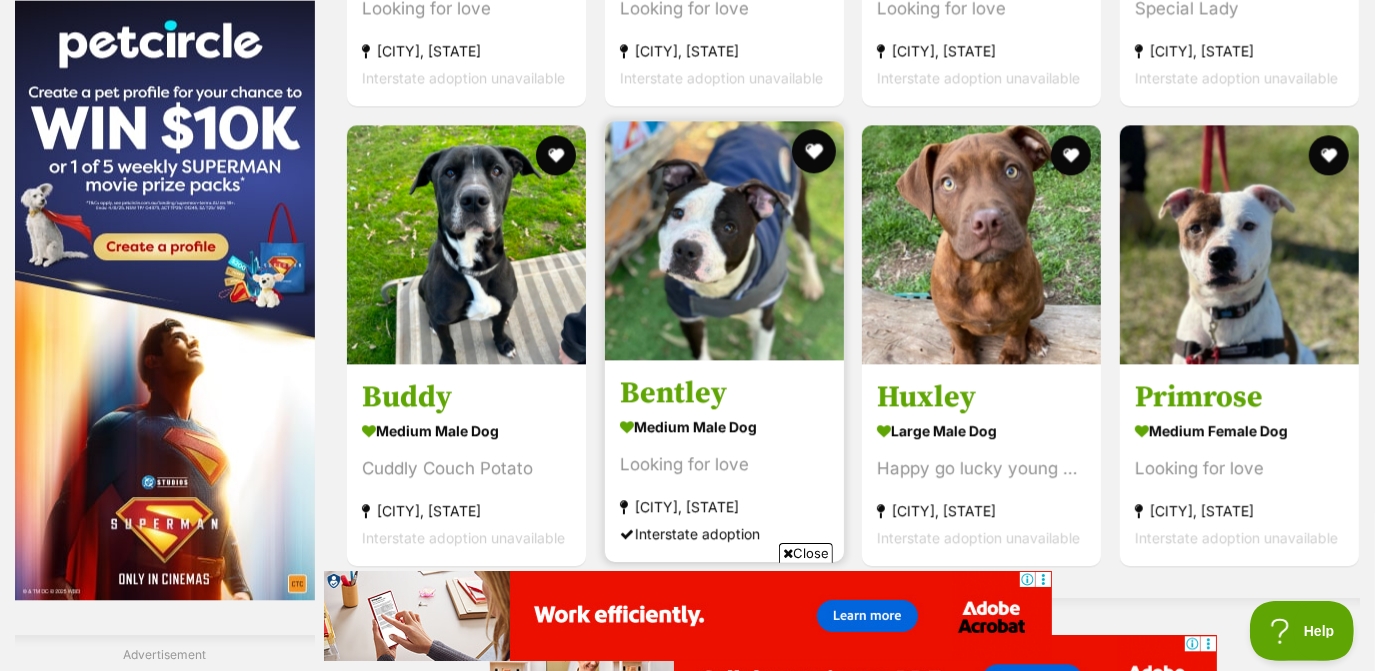 click at bounding box center (813, 151) 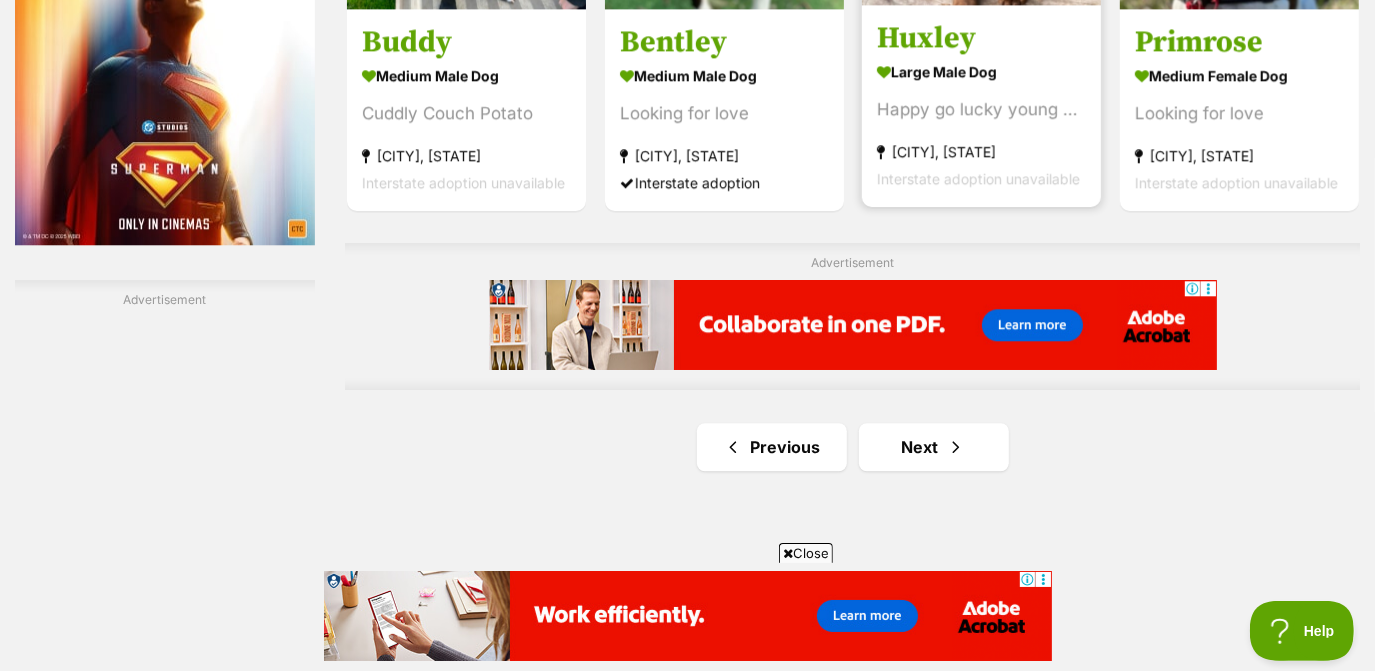 scroll, scrollTop: 3402, scrollLeft: 0, axis: vertical 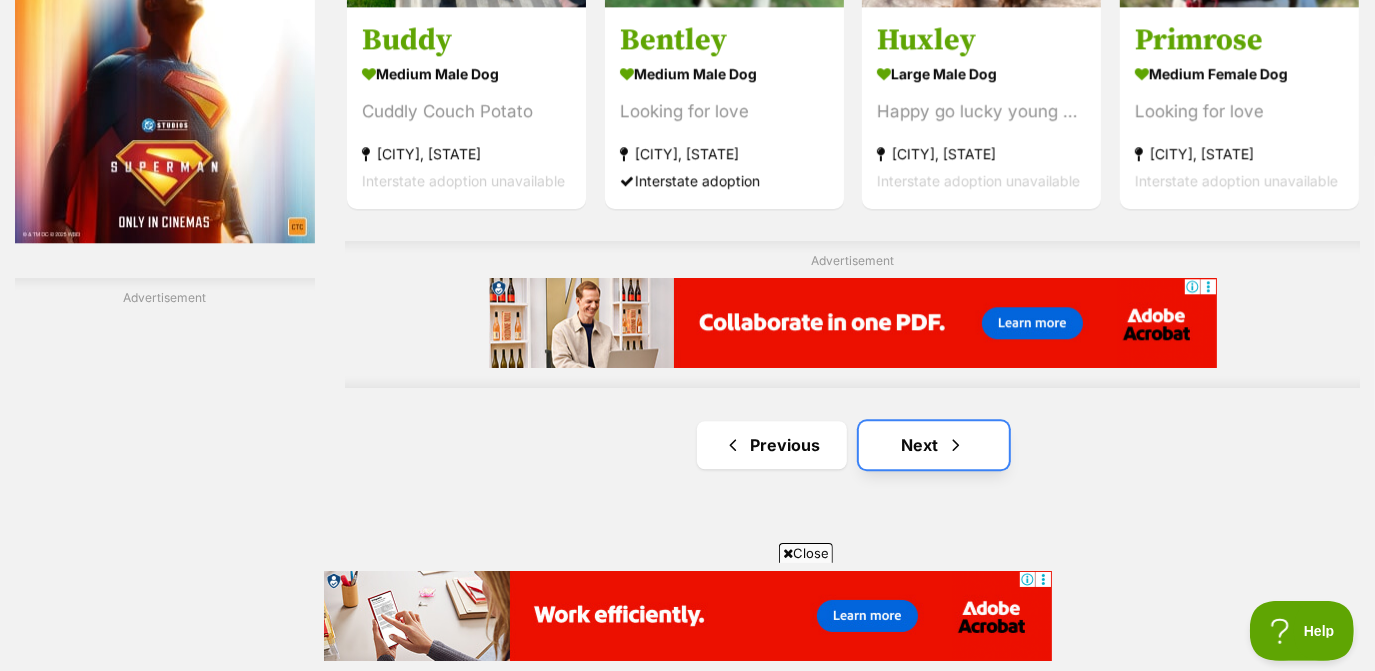 click on "Next" at bounding box center (934, 445) 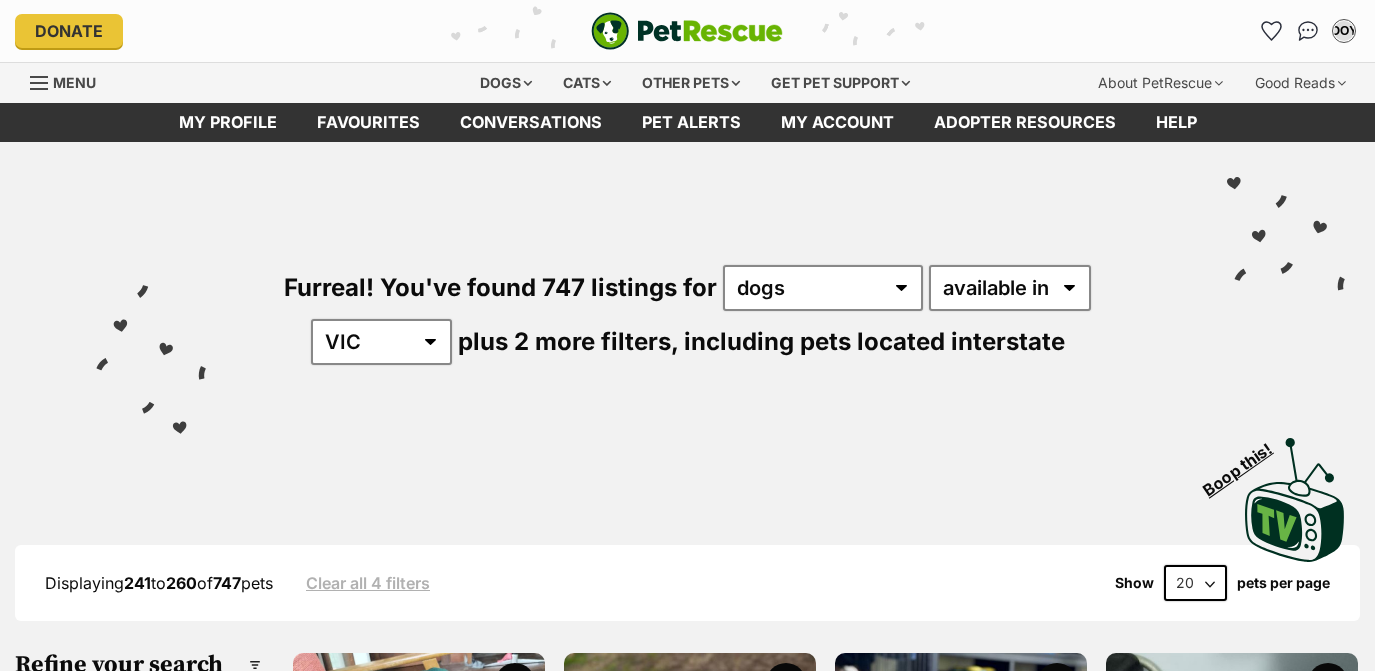scroll, scrollTop: 0, scrollLeft: 0, axis: both 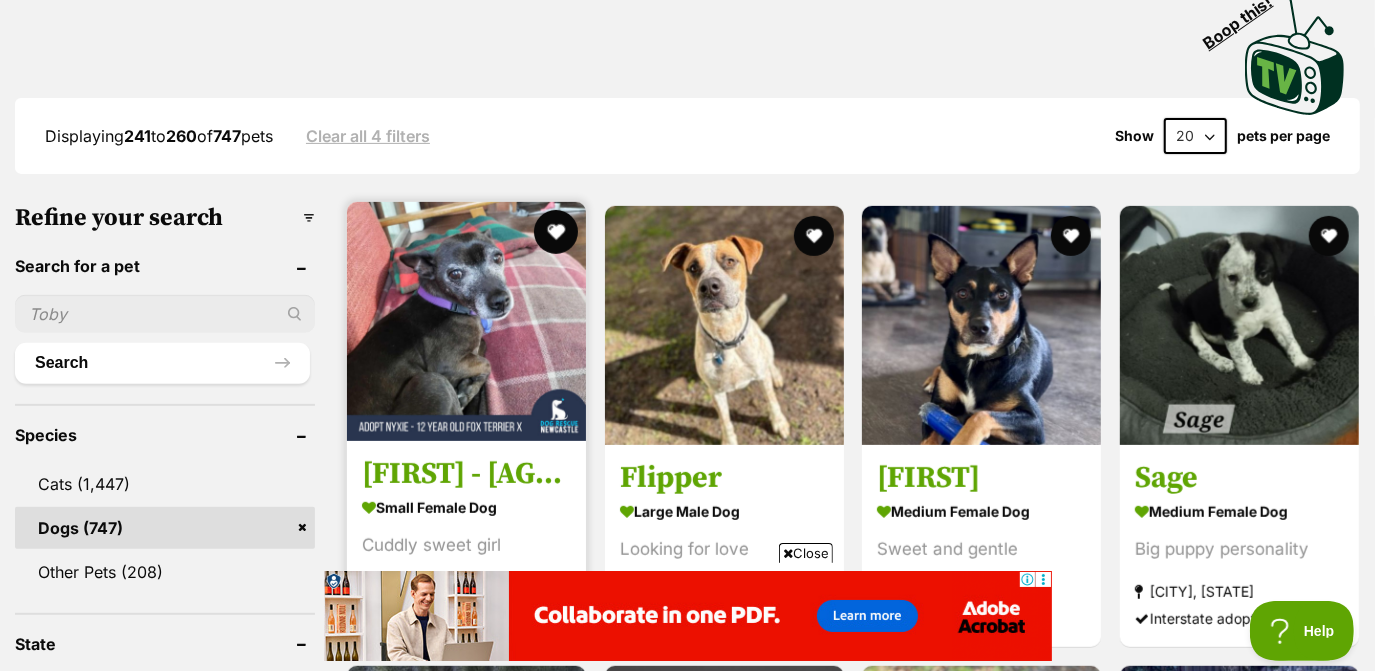 click at bounding box center [556, 232] 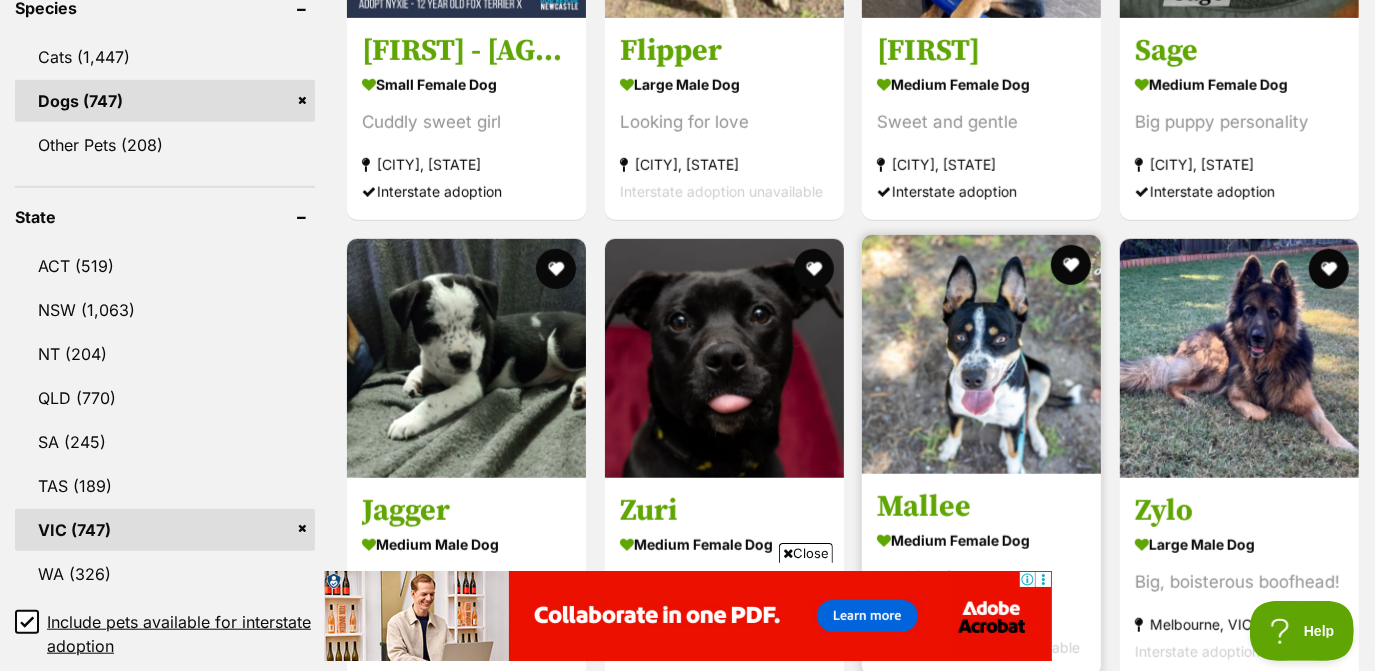 scroll, scrollTop: 876, scrollLeft: 0, axis: vertical 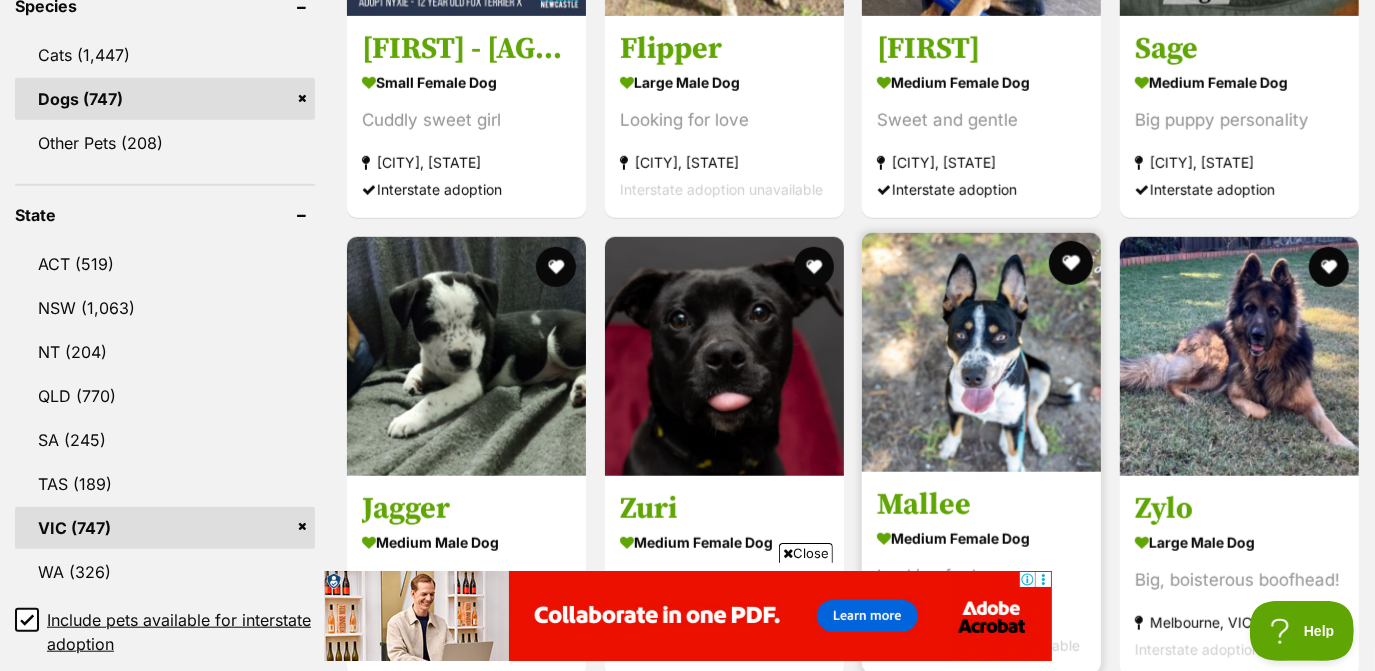 click at bounding box center (1071, 263) 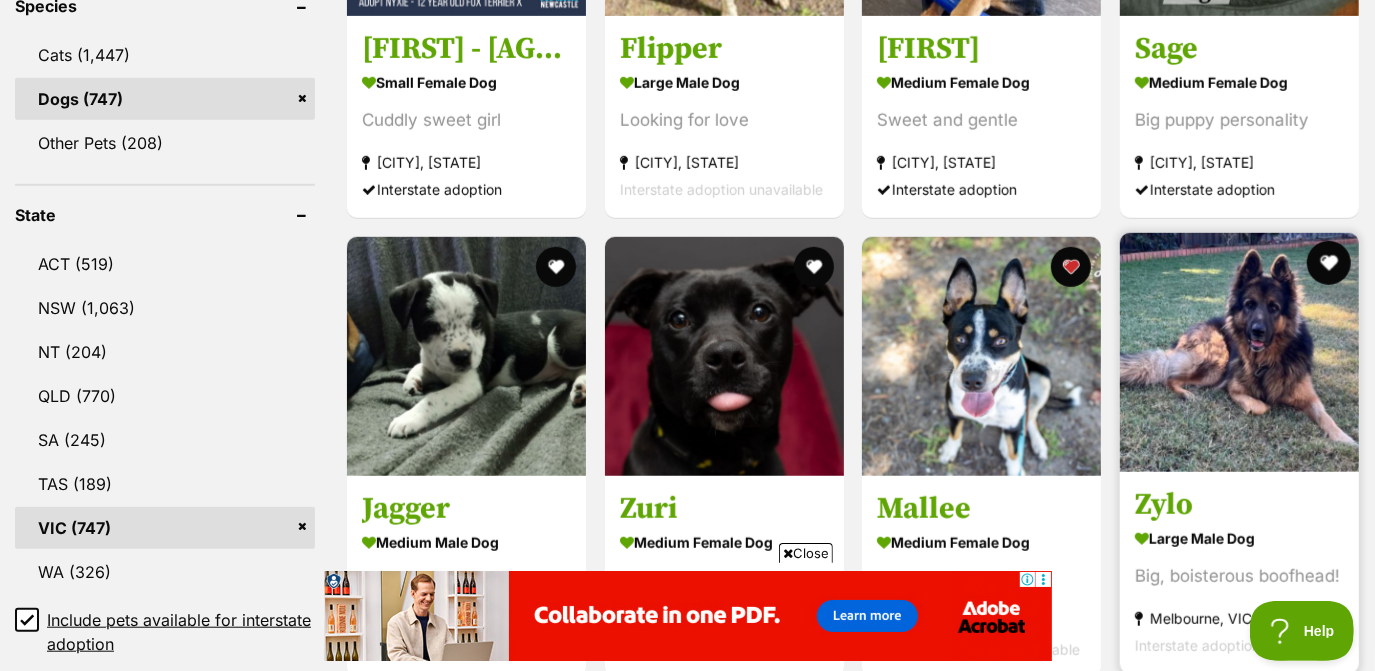 click at bounding box center [1328, 263] 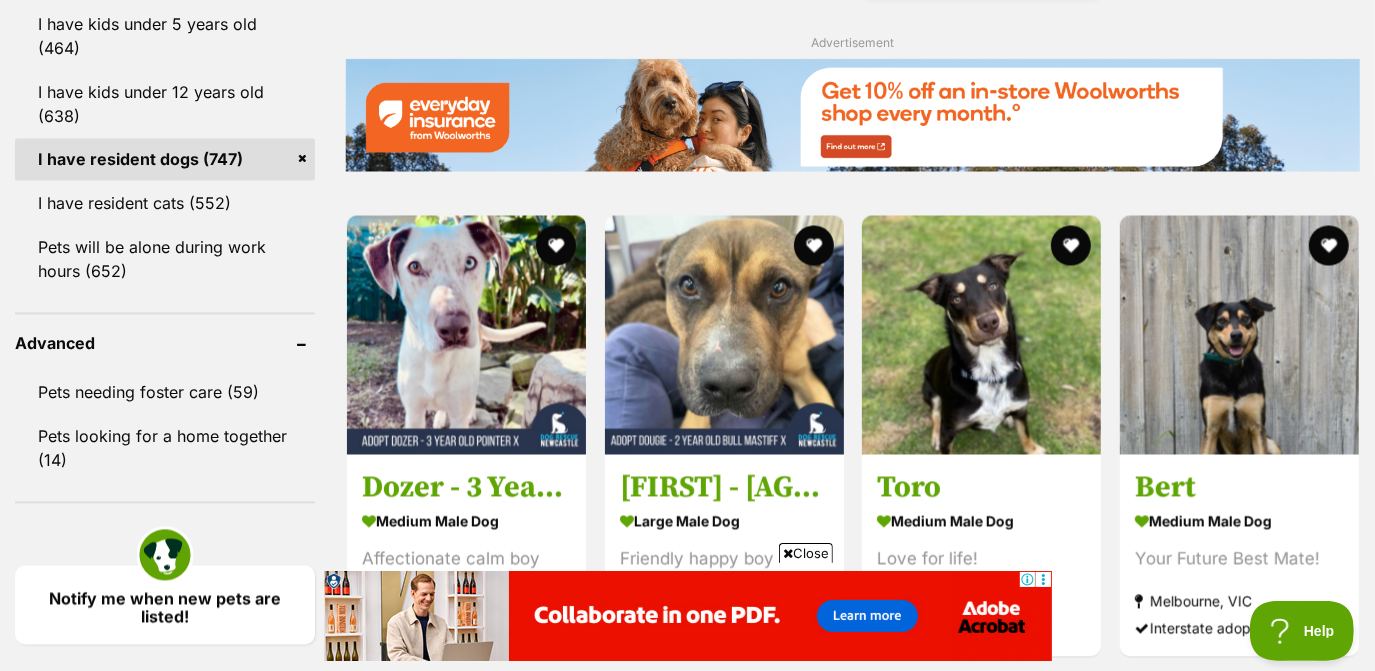 scroll, scrollTop: 2366, scrollLeft: 0, axis: vertical 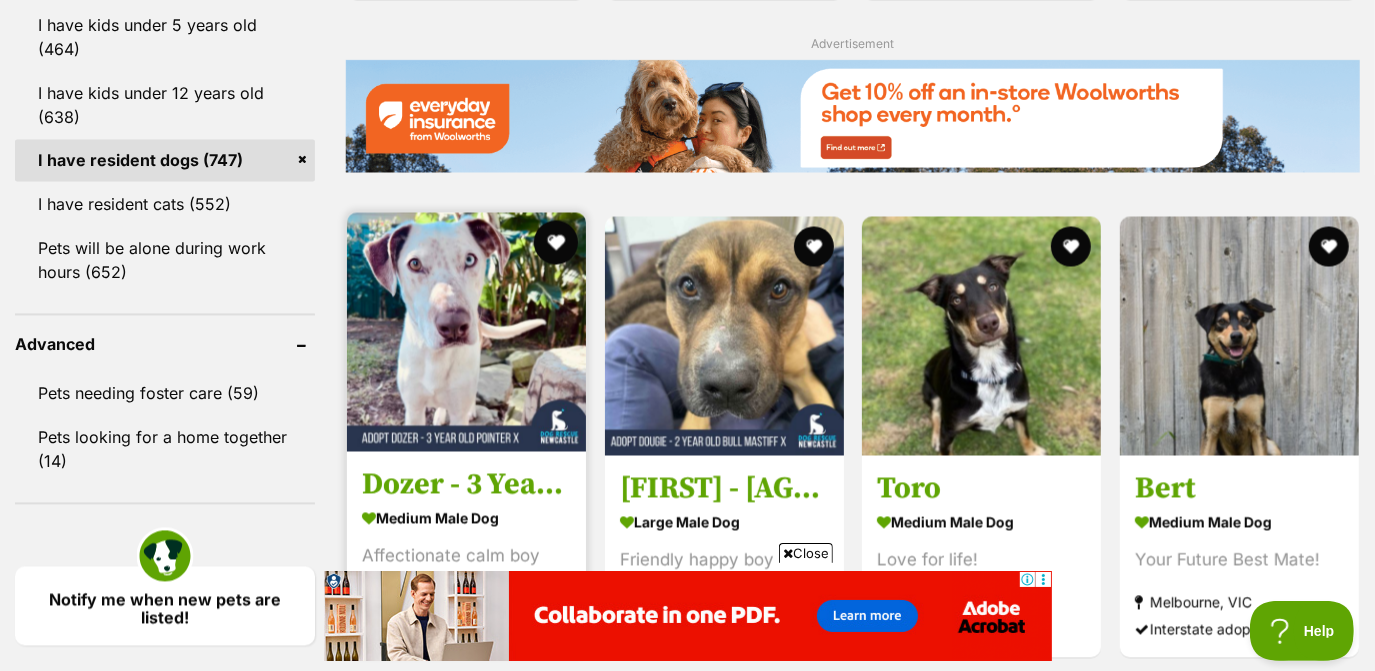 click at bounding box center (556, 243) 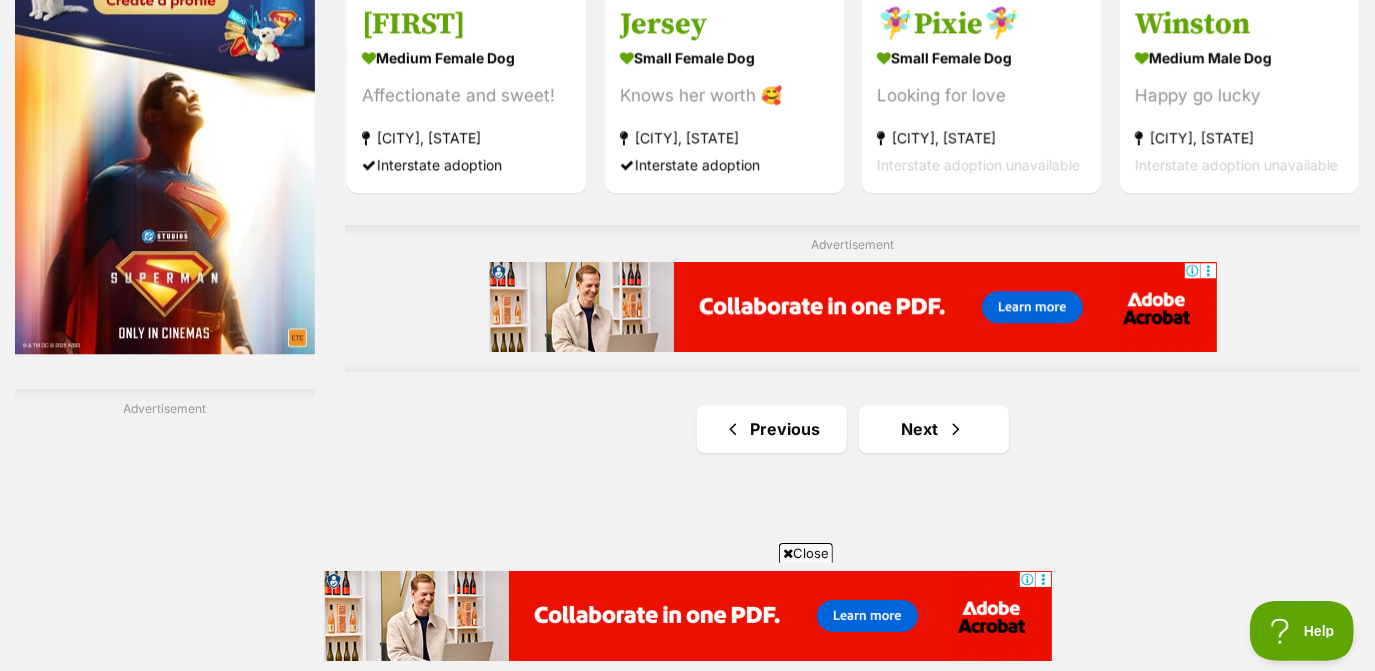 scroll, scrollTop: 3284, scrollLeft: 0, axis: vertical 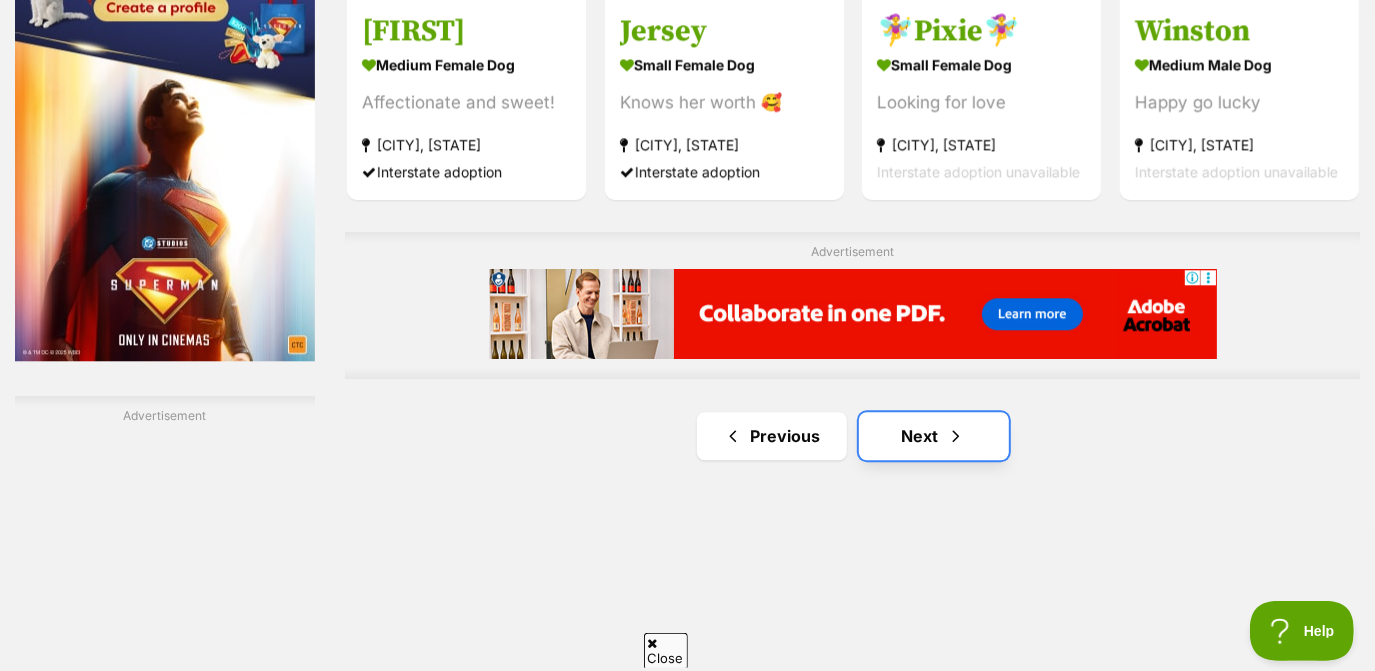 click on "Next" at bounding box center (934, 436) 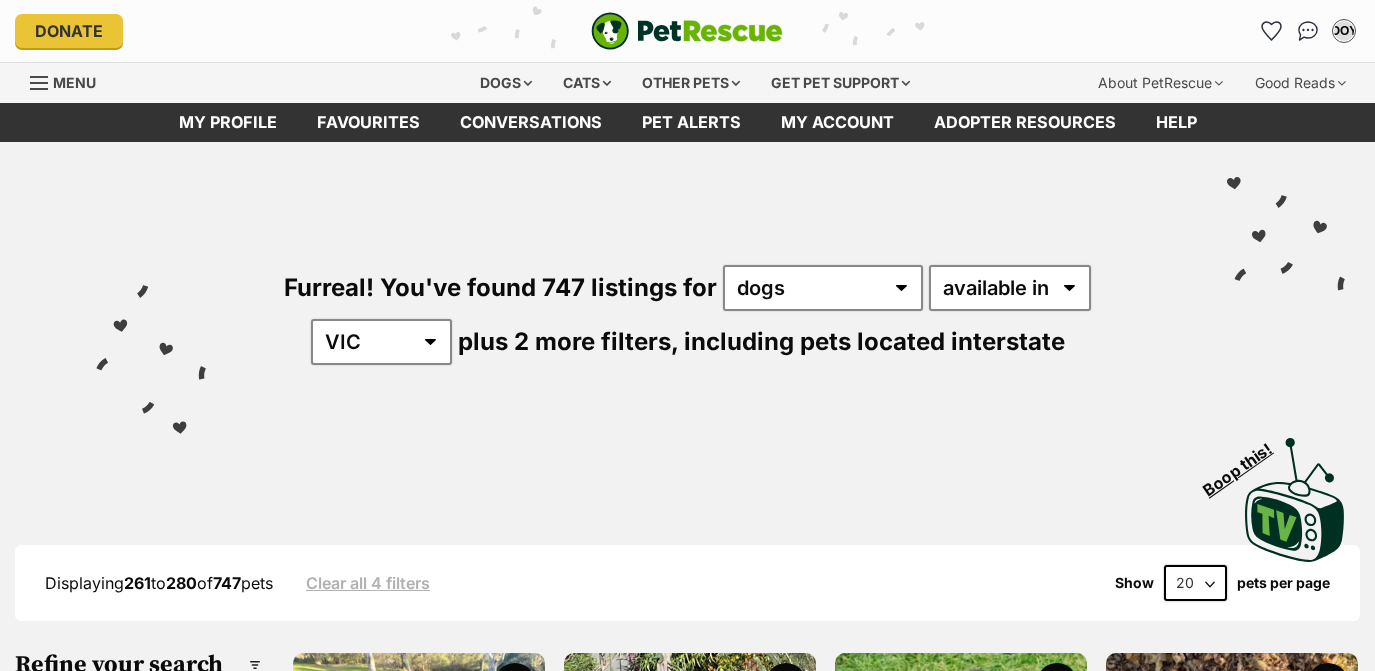 scroll, scrollTop: 0, scrollLeft: 0, axis: both 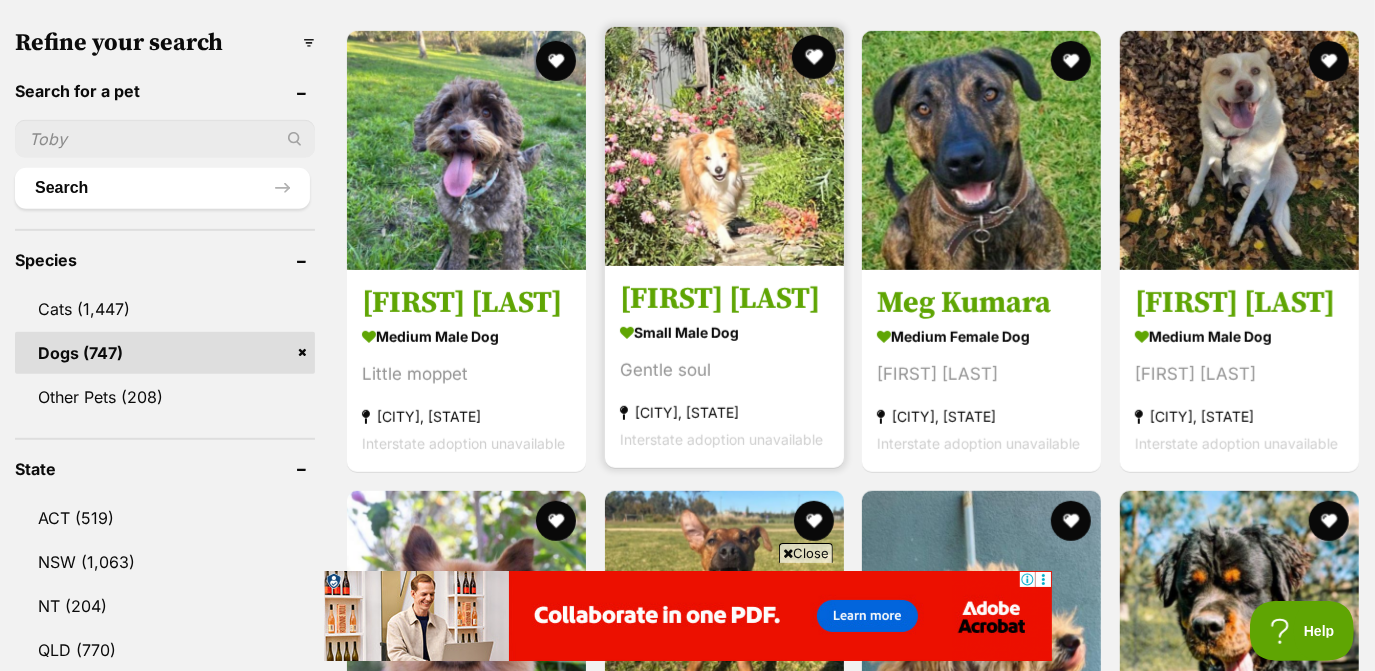 click at bounding box center (813, 57) 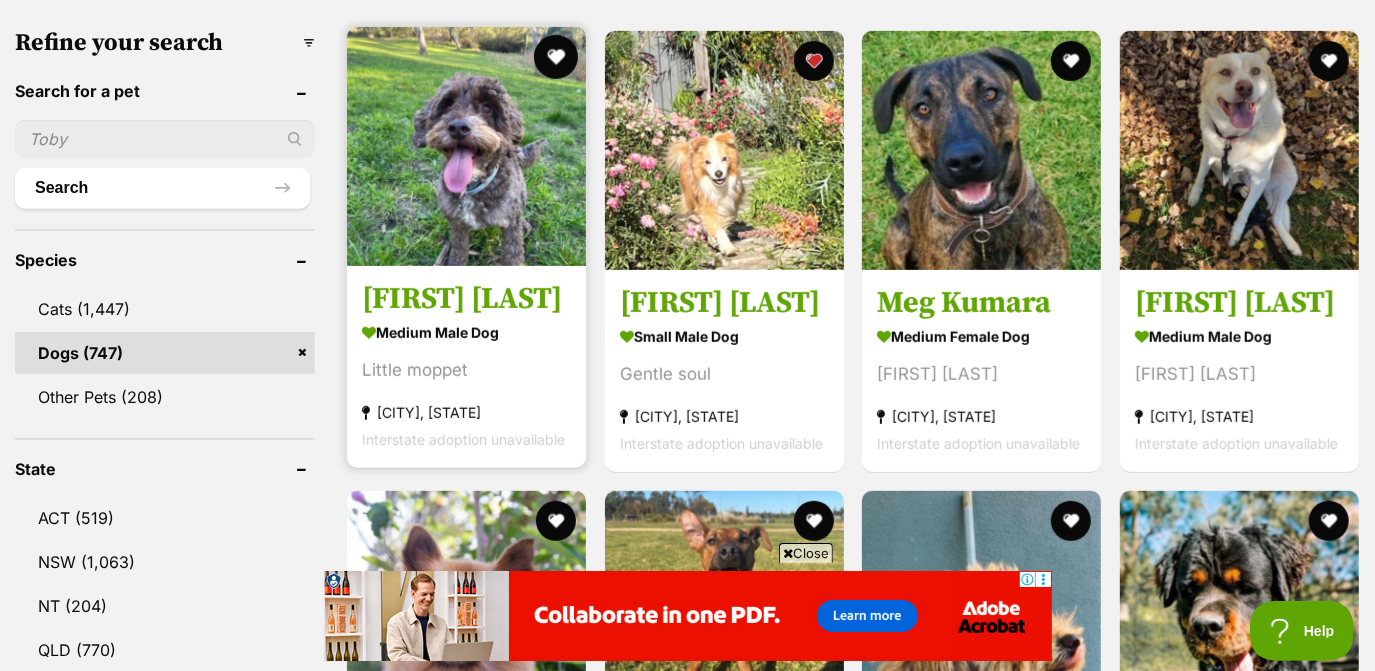 click at bounding box center (556, 57) 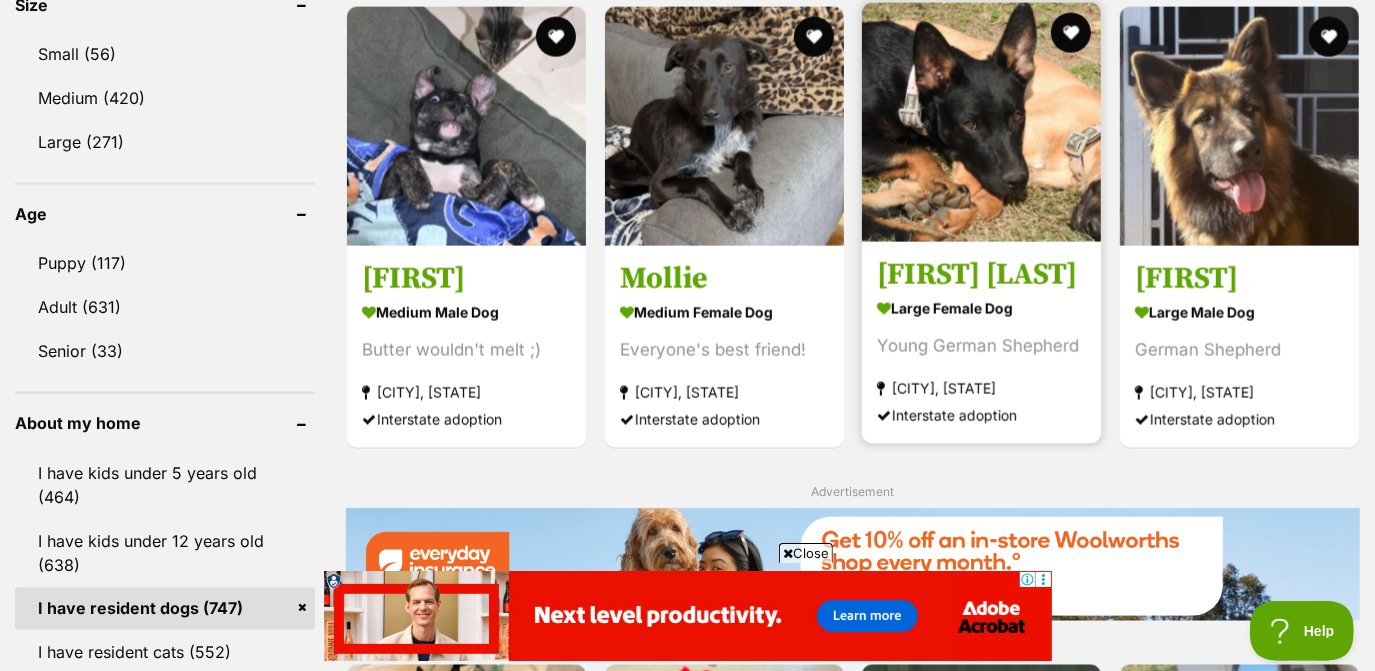 scroll, scrollTop: 1909, scrollLeft: 0, axis: vertical 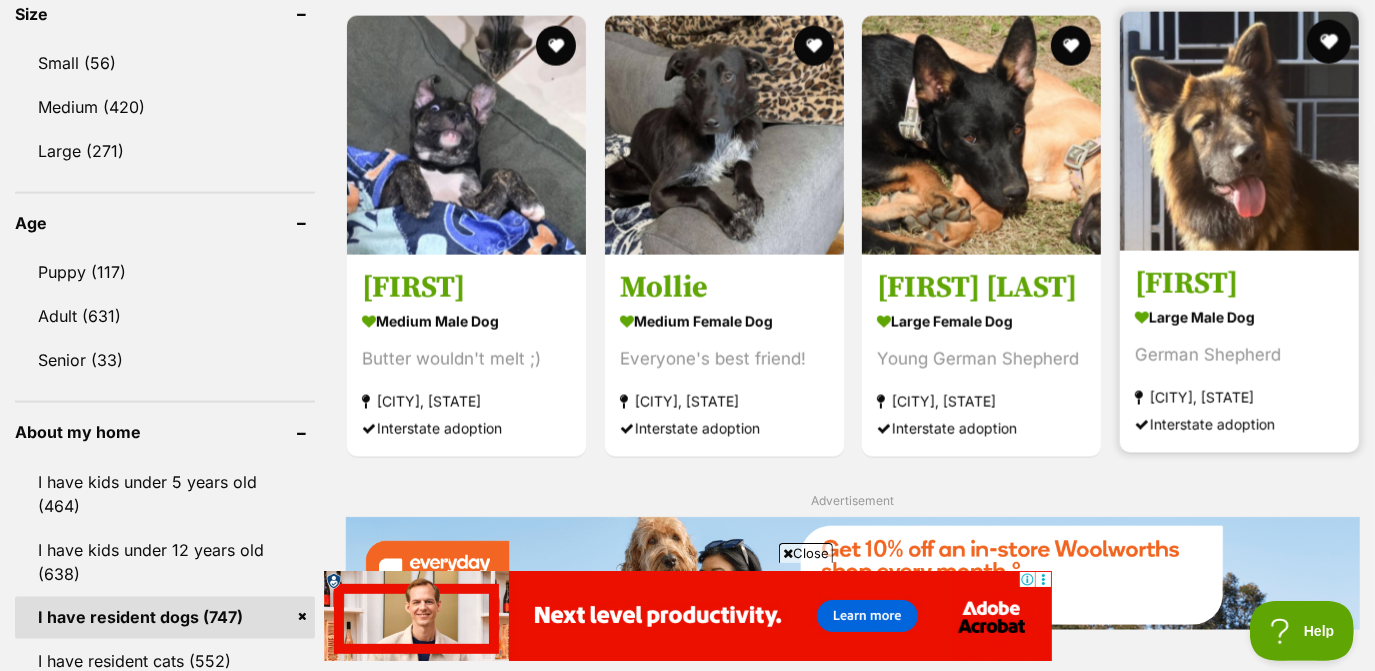 click at bounding box center [1328, 42] 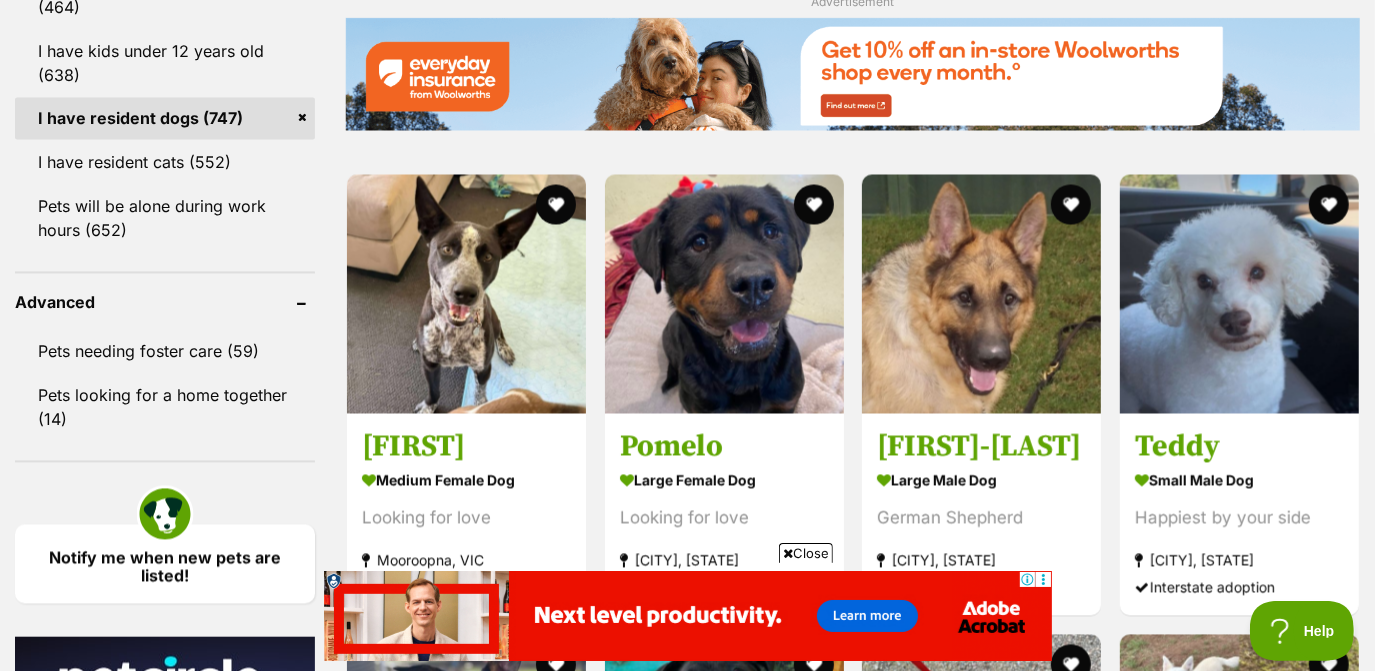 scroll, scrollTop: 2415, scrollLeft: 0, axis: vertical 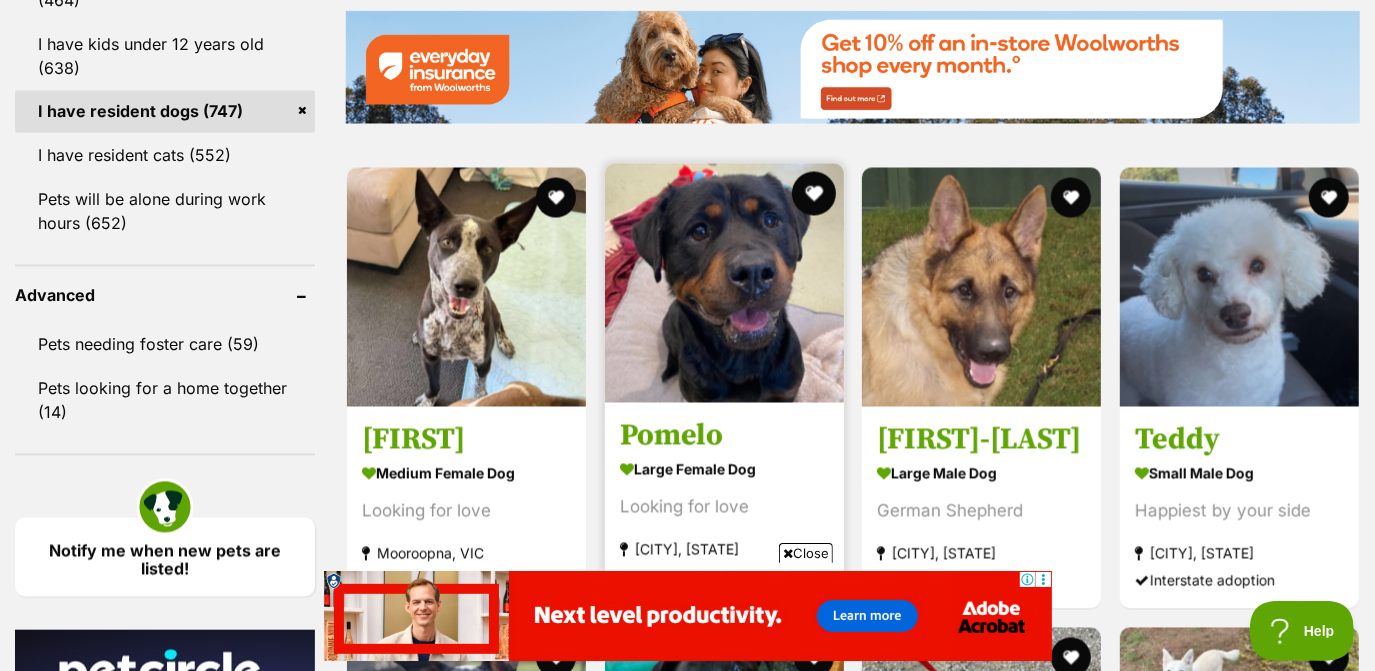 click at bounding box center (813, 194) 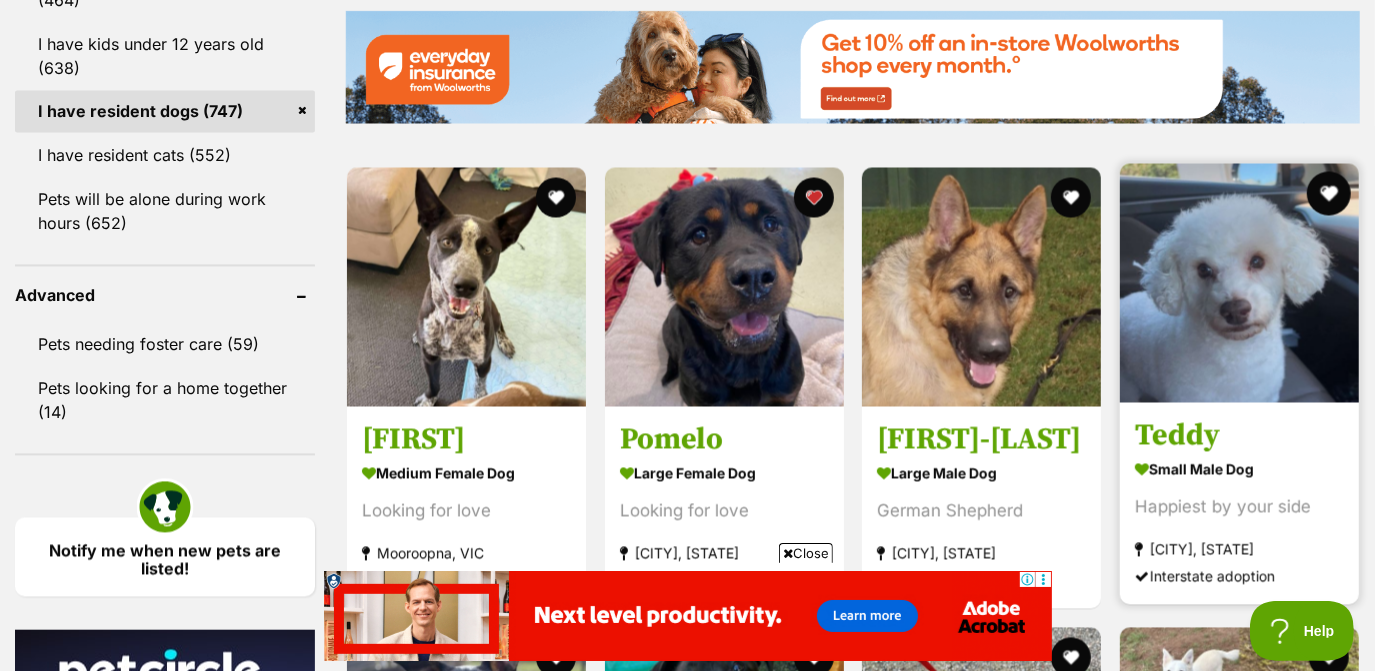 click at bounding box center (1328, 194) 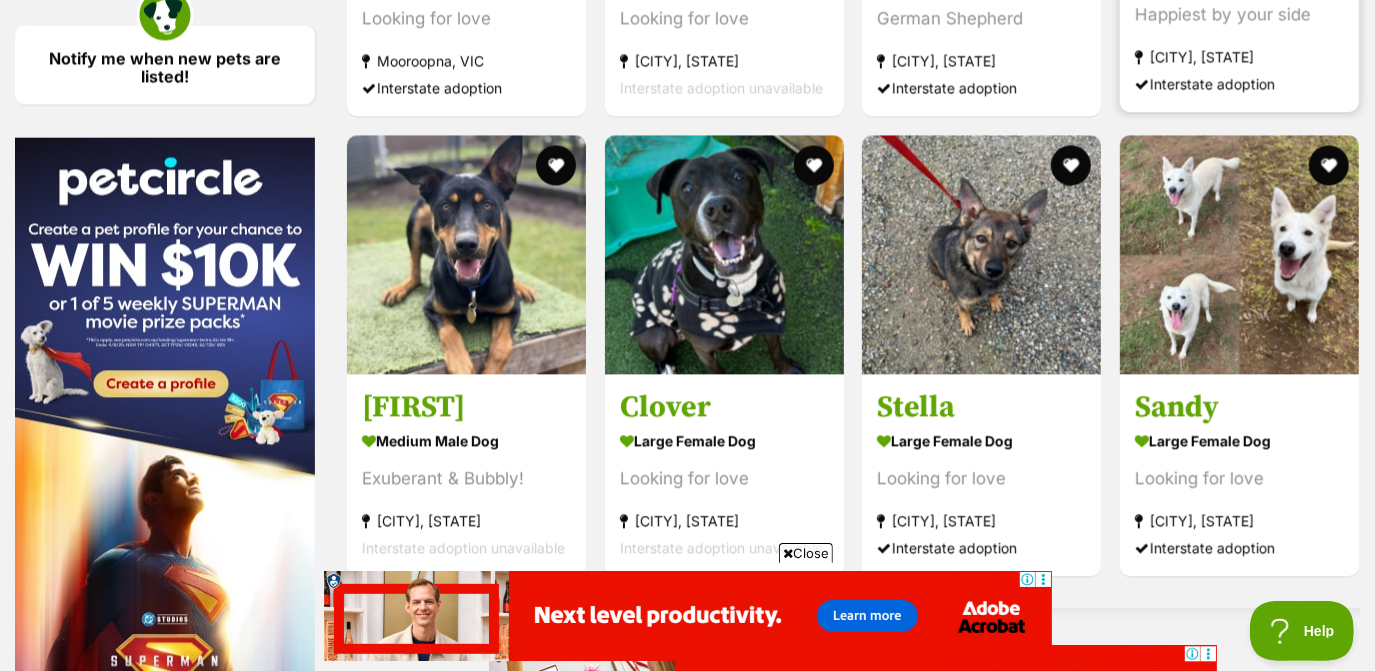 scroll, scrollTop: 2909, scrollLeft: 0, axis: vertical 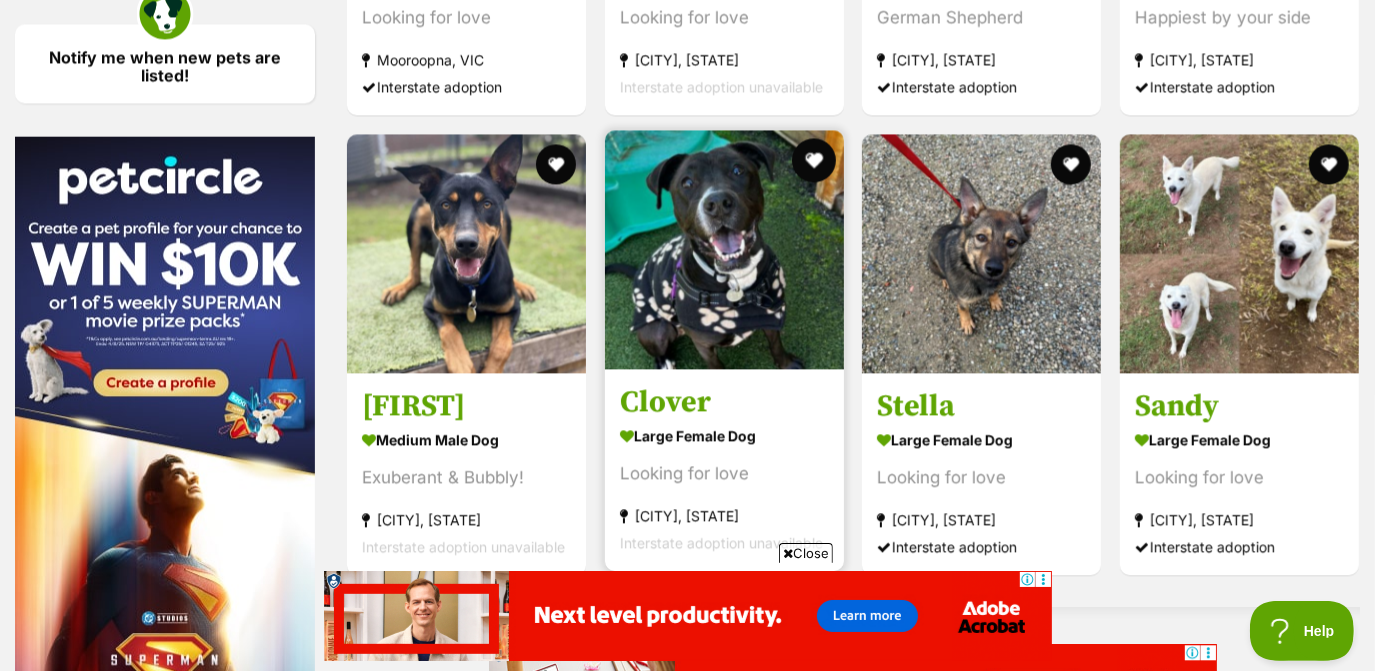 click at bounding box center [813, 160] 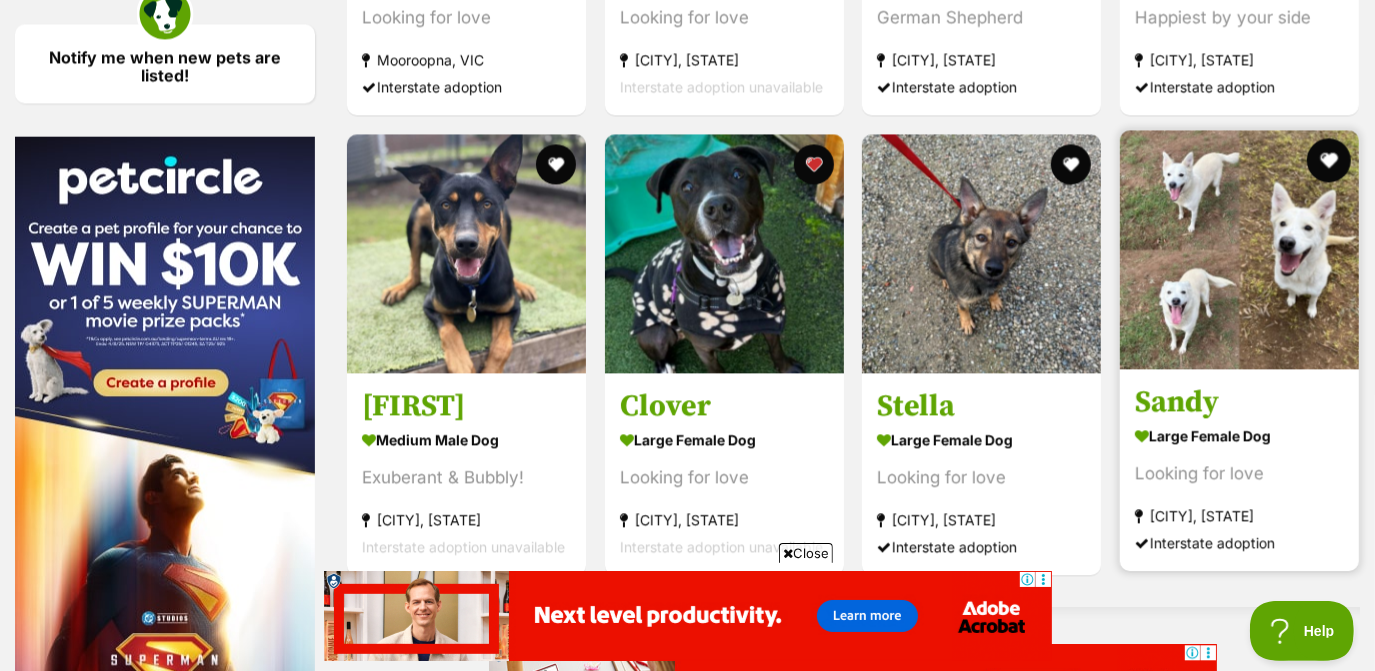 click at bounding box center [1328, 160] 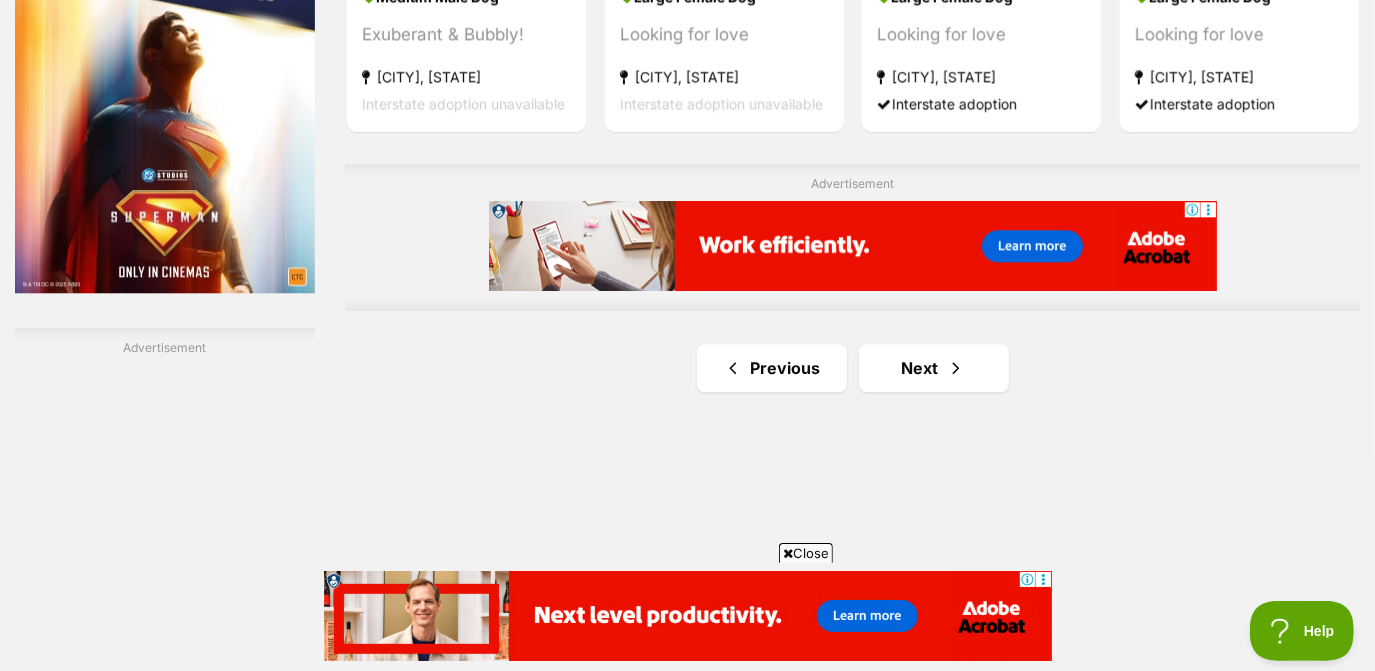 scroll, scrollTop: 3355, scrollLeft: 0, axis: vertical 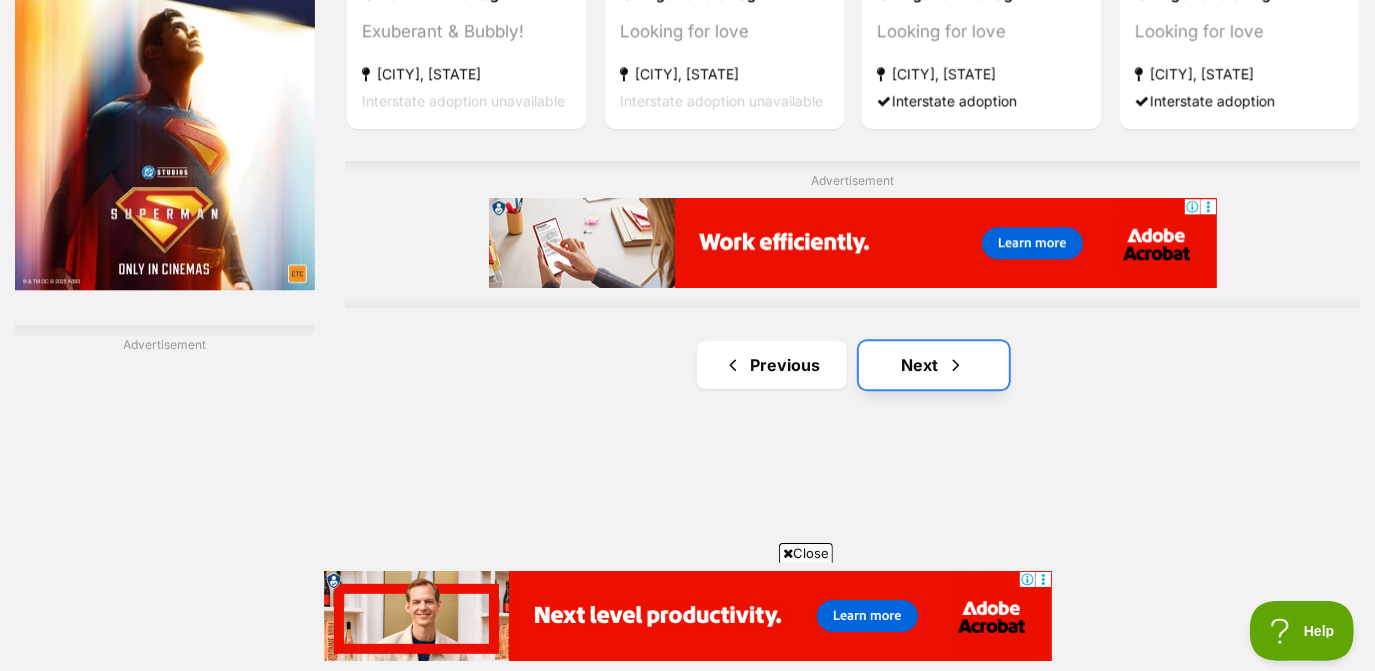 click on "Next" at bounding box center (934, 365) 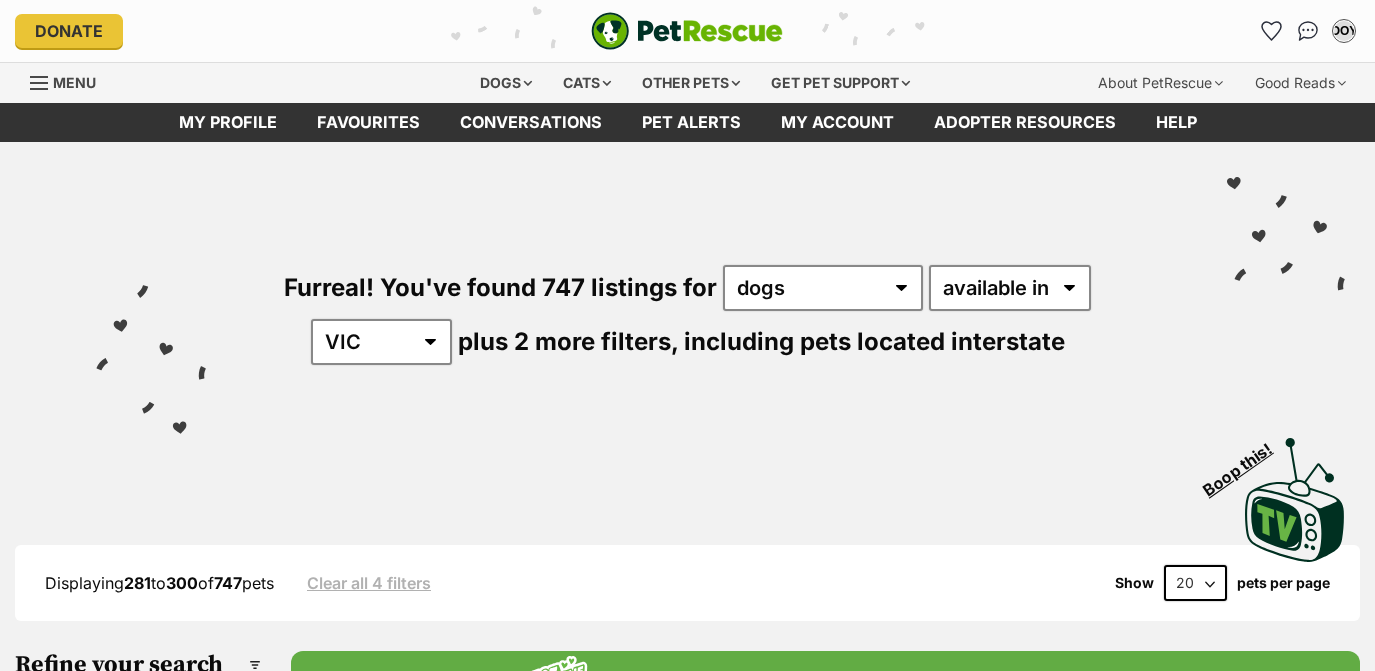 scroll, scrollTop: 0, scrollLeft: 0, axis: both 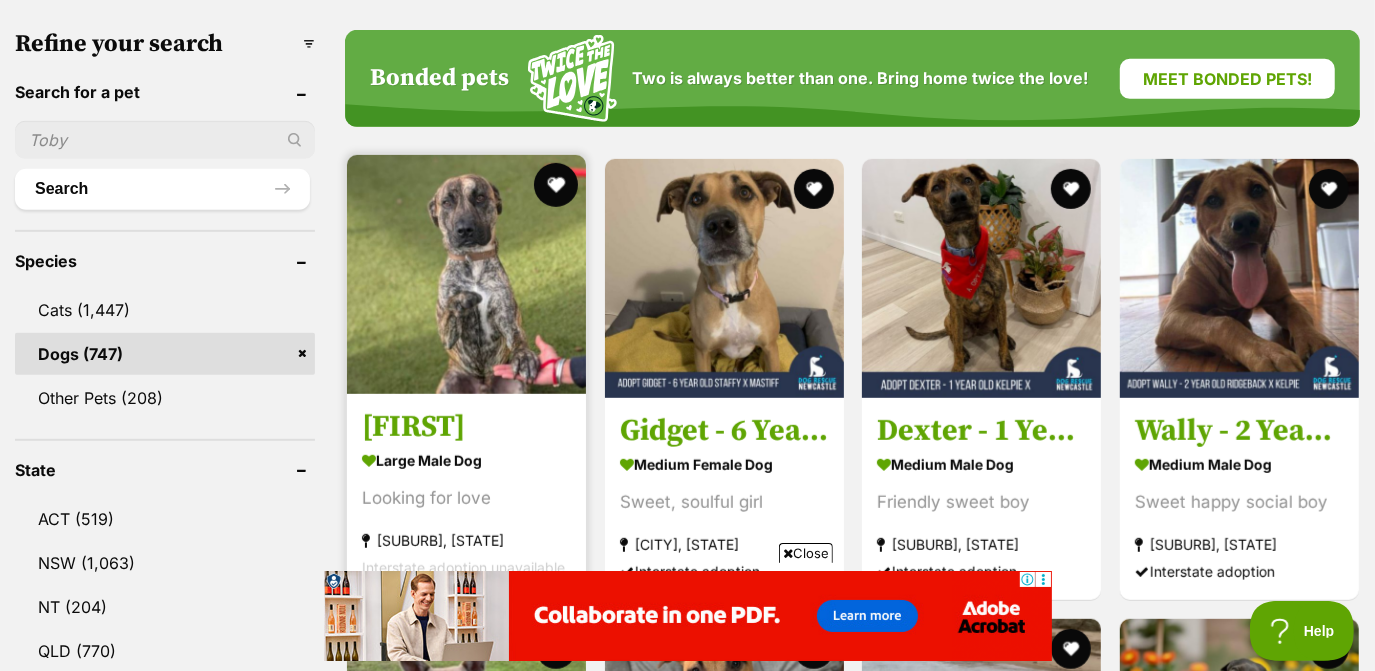 click at bounding box center (556, 185) 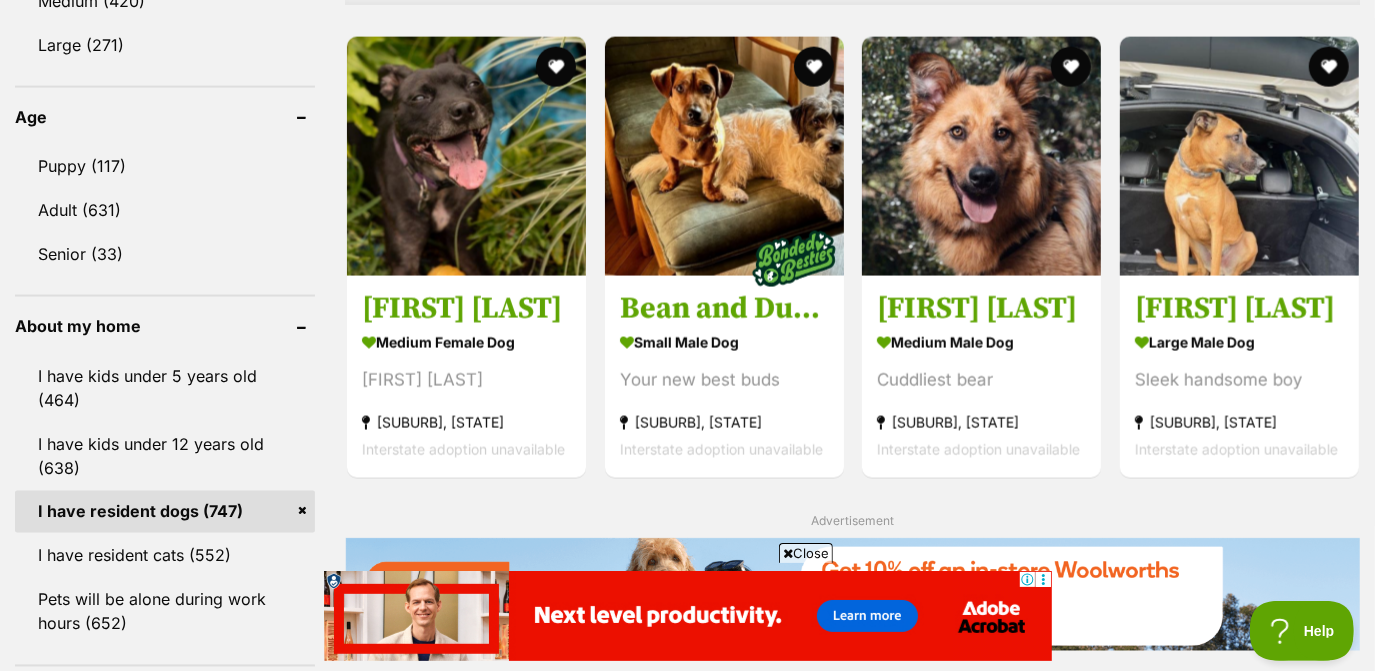 scroll, scrollTop: 2014, scrollLeft: 0, axis: vertical 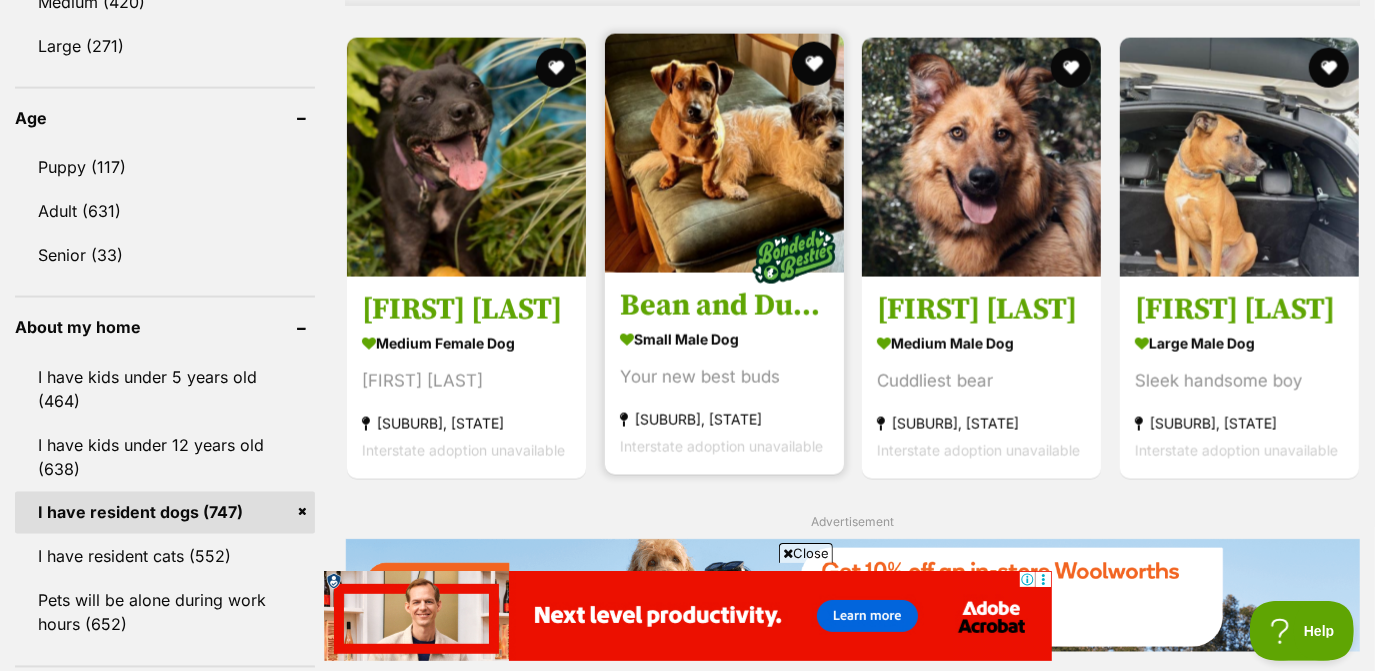 click at bounding box center (813, 64) 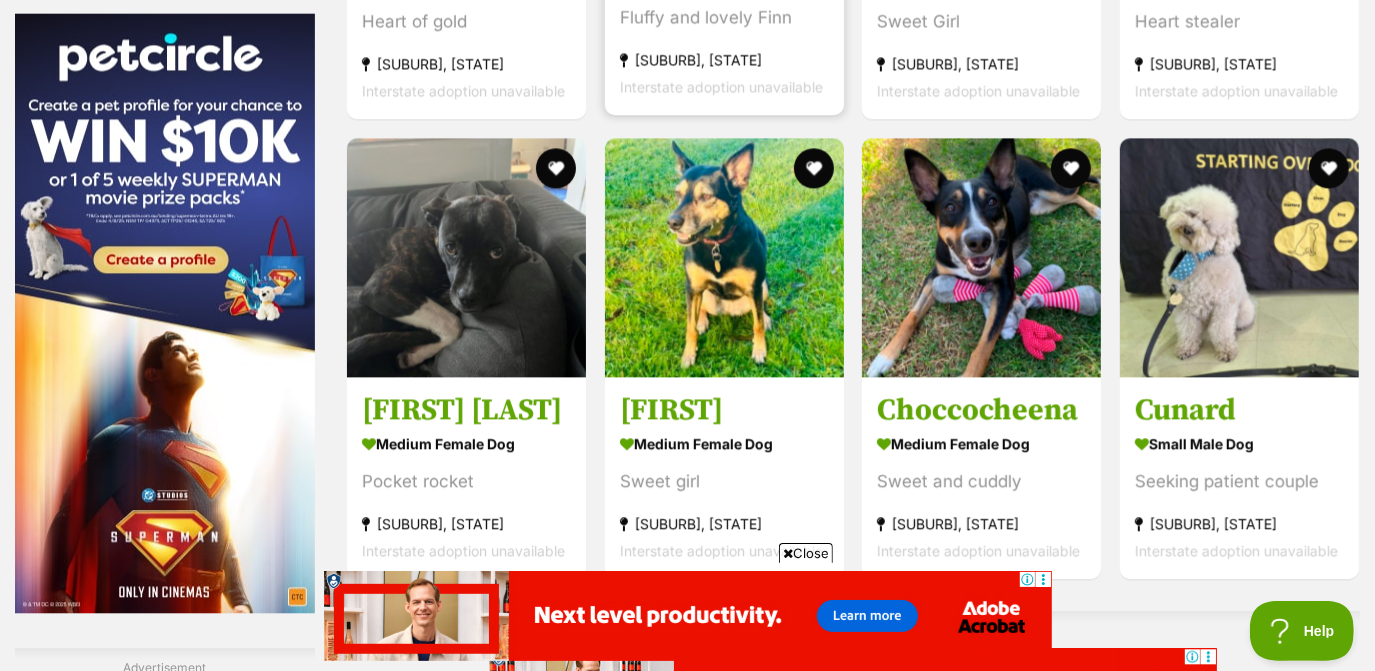 scroll, scrollTop: 3032, scrollLeft: 0, axis: vertical 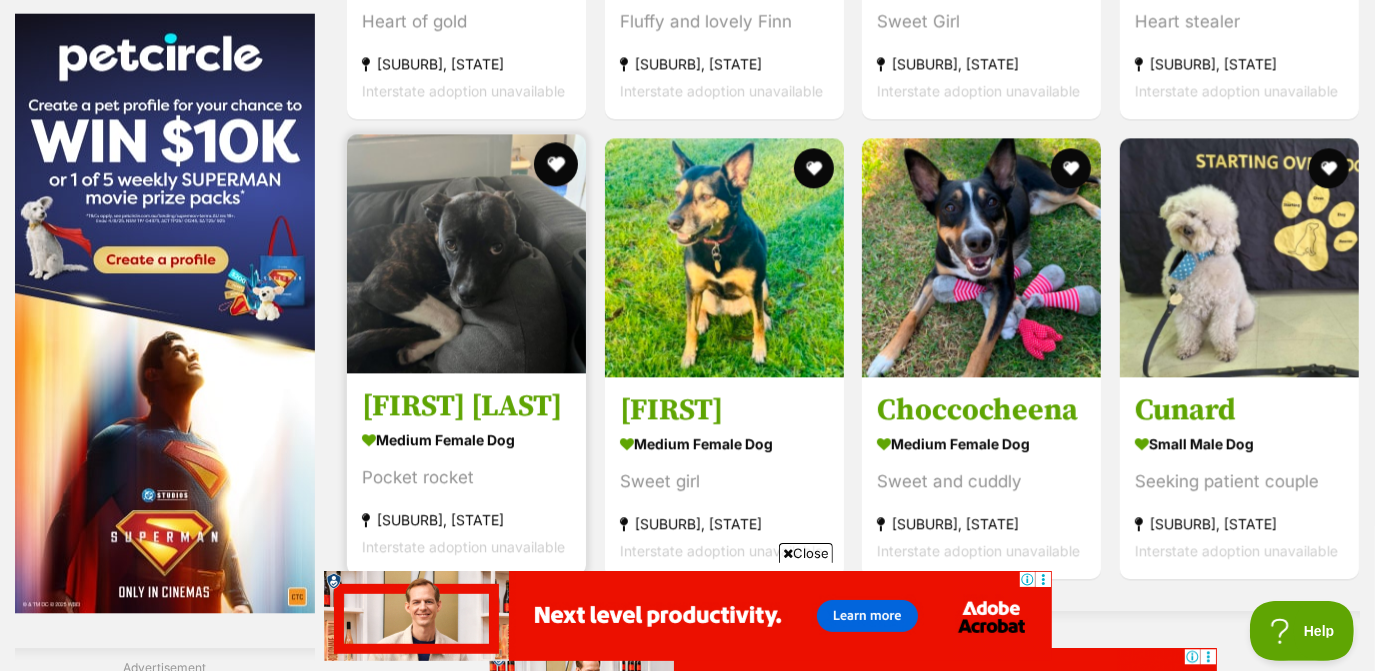 click at bounding box center [556, 164] 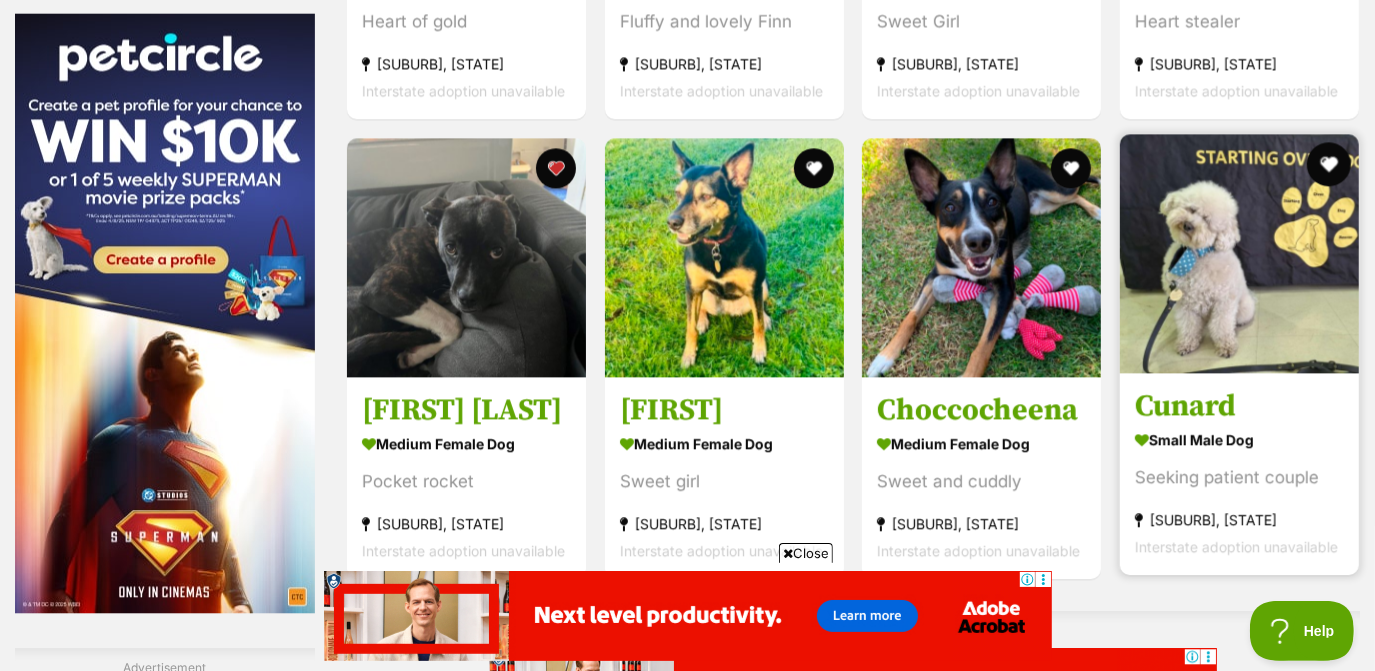 click at bounding box center [1328, 164] 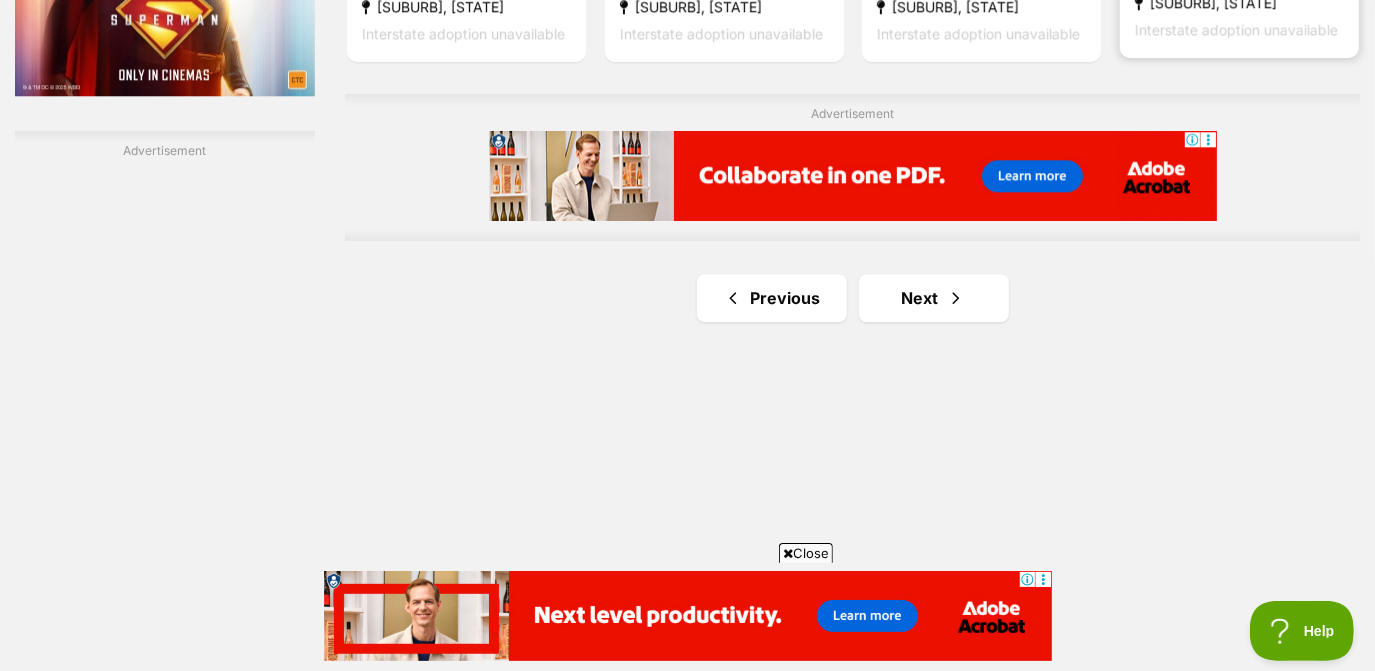 scroll, scrollTop: 3606, scrollLeft: 0, axis: vertical 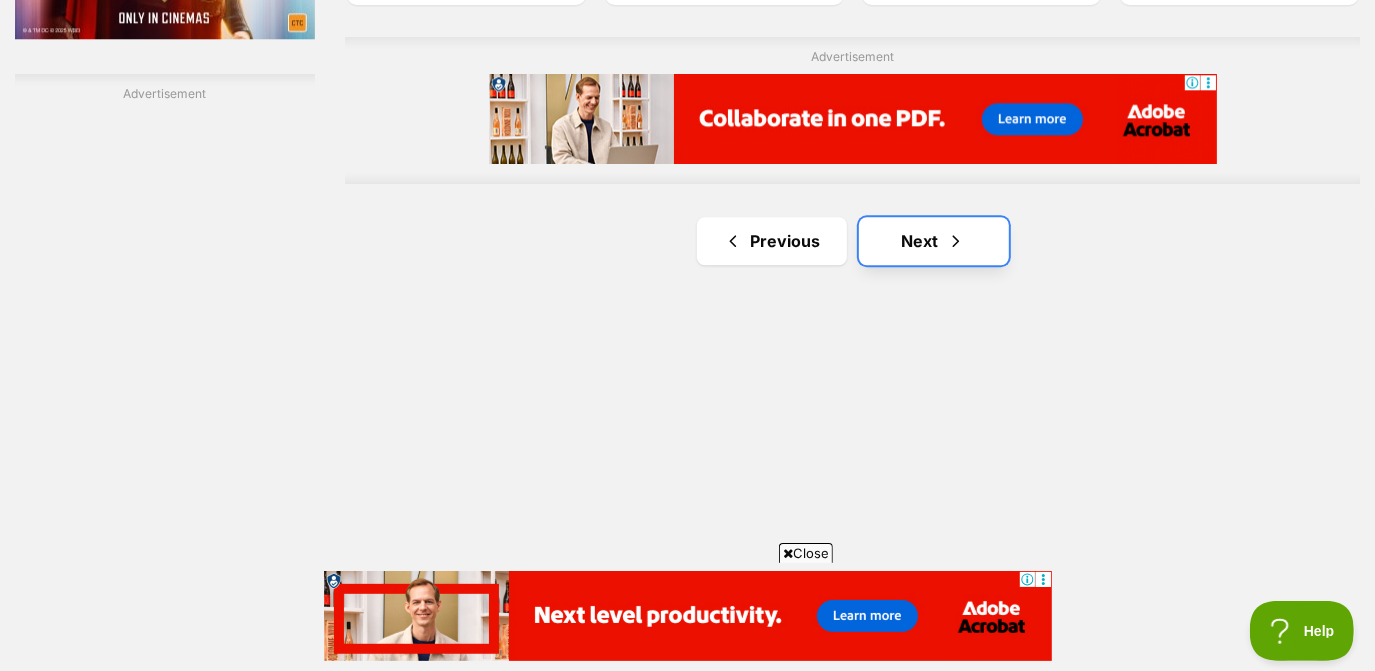 click on "Next" at bounding box center (934, 241) 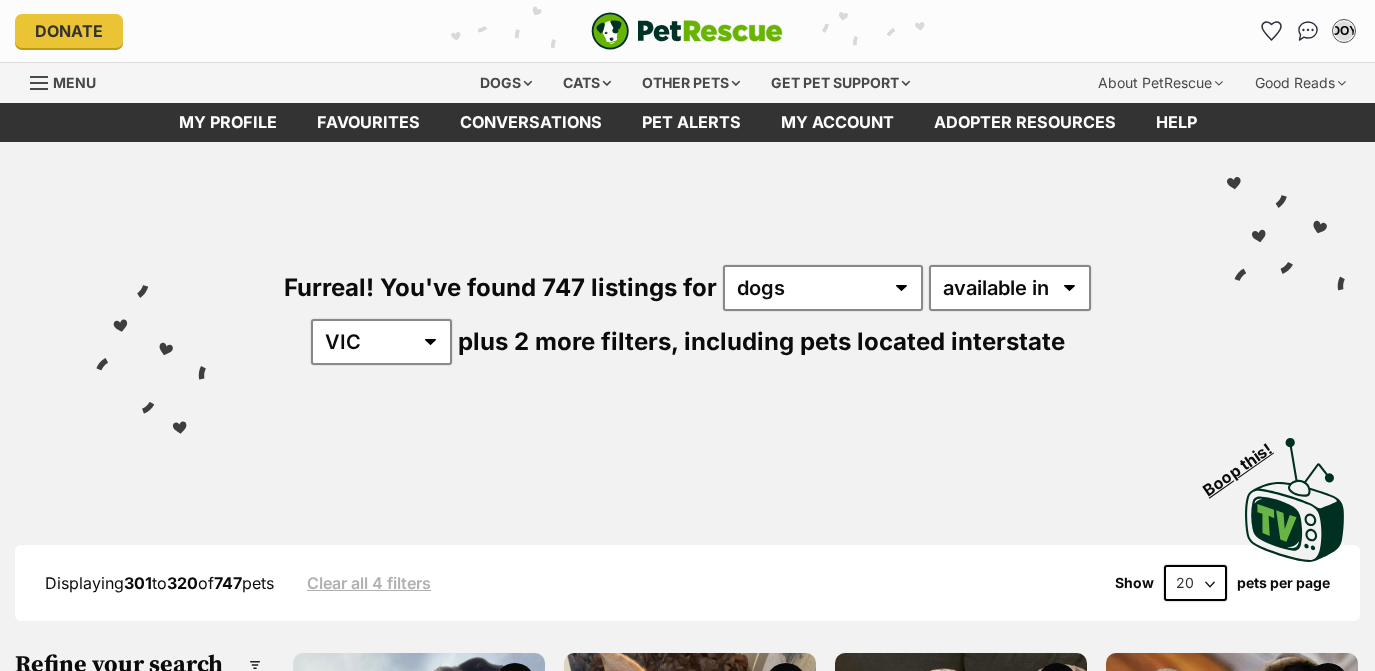 scroll, scrollTop: 0, scrollLeft: 0, axis: both 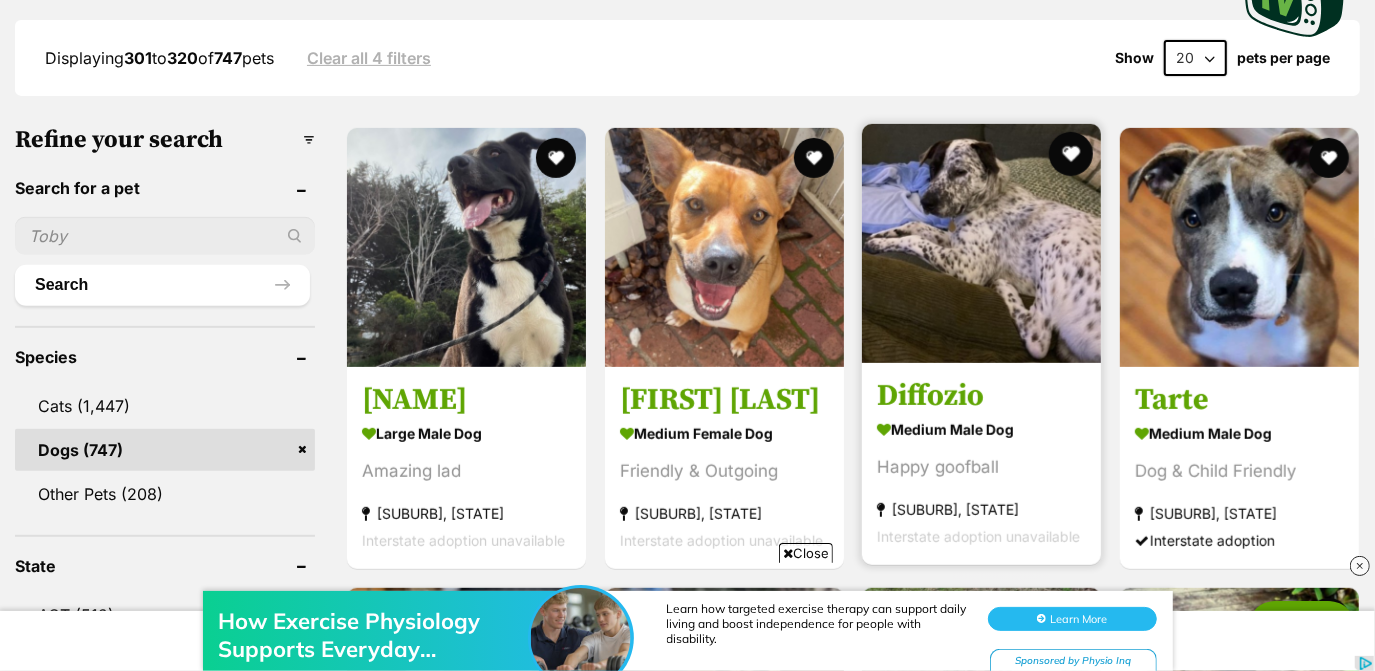 click at bounding box center (1071, 154) 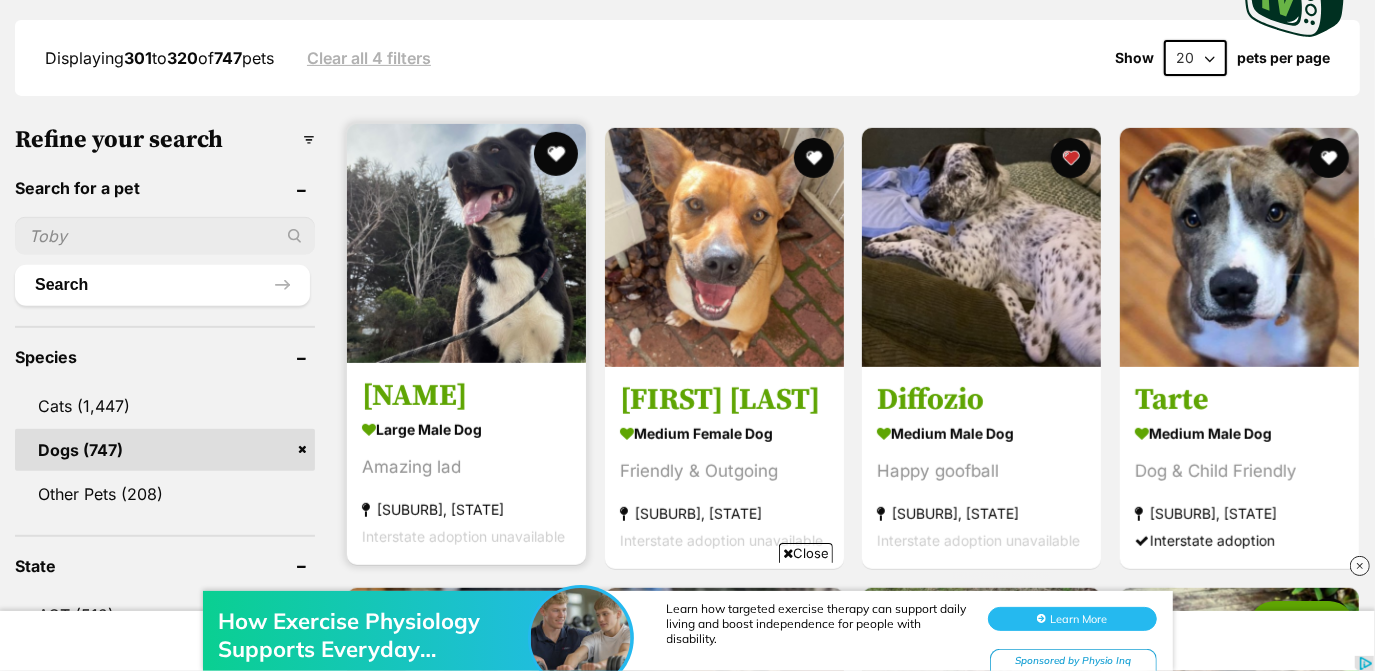 click at bounding box center [556, 154] 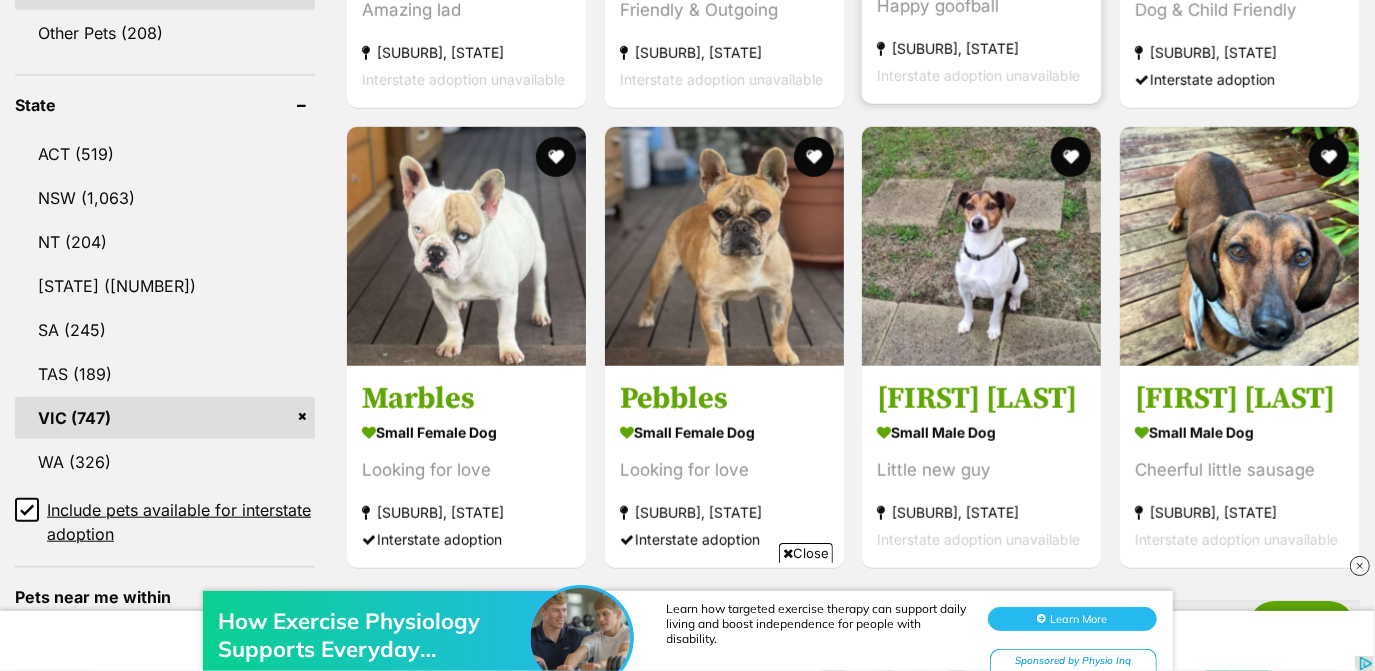 scroll, scrollTop: 984, scrollLeft: 0, axis: vertical 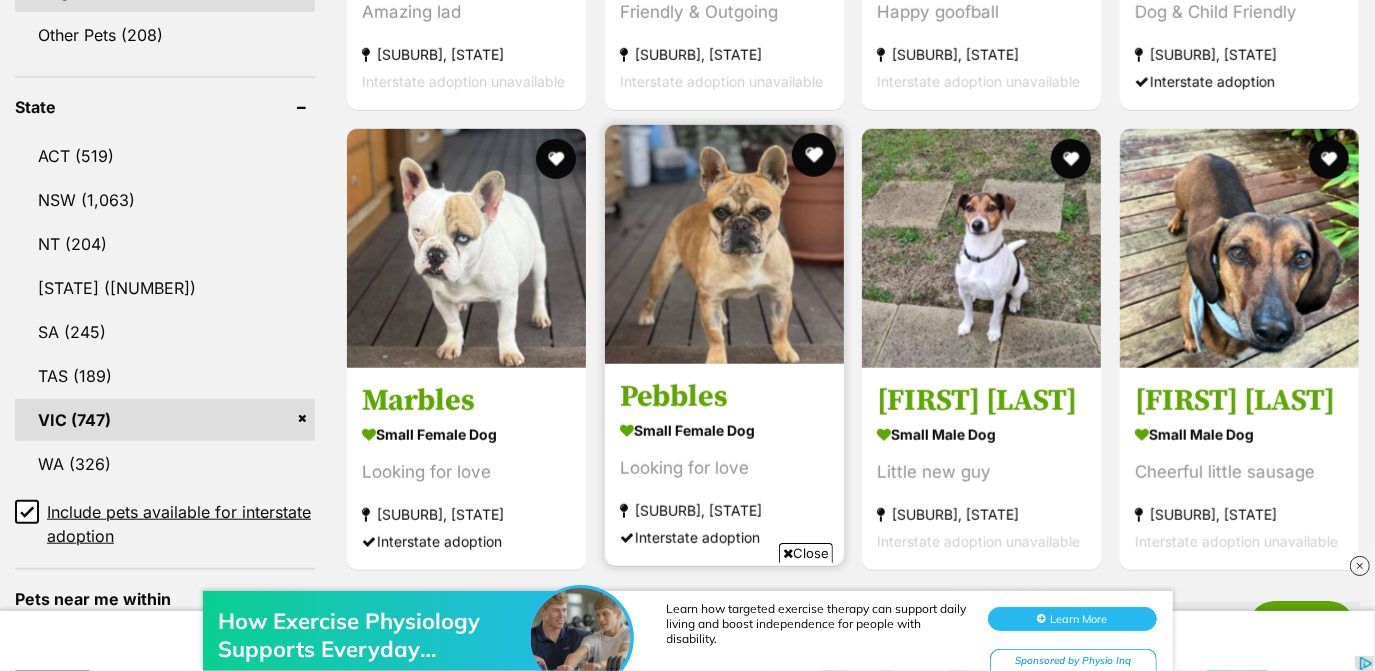 click at bounding box center (813, 155) 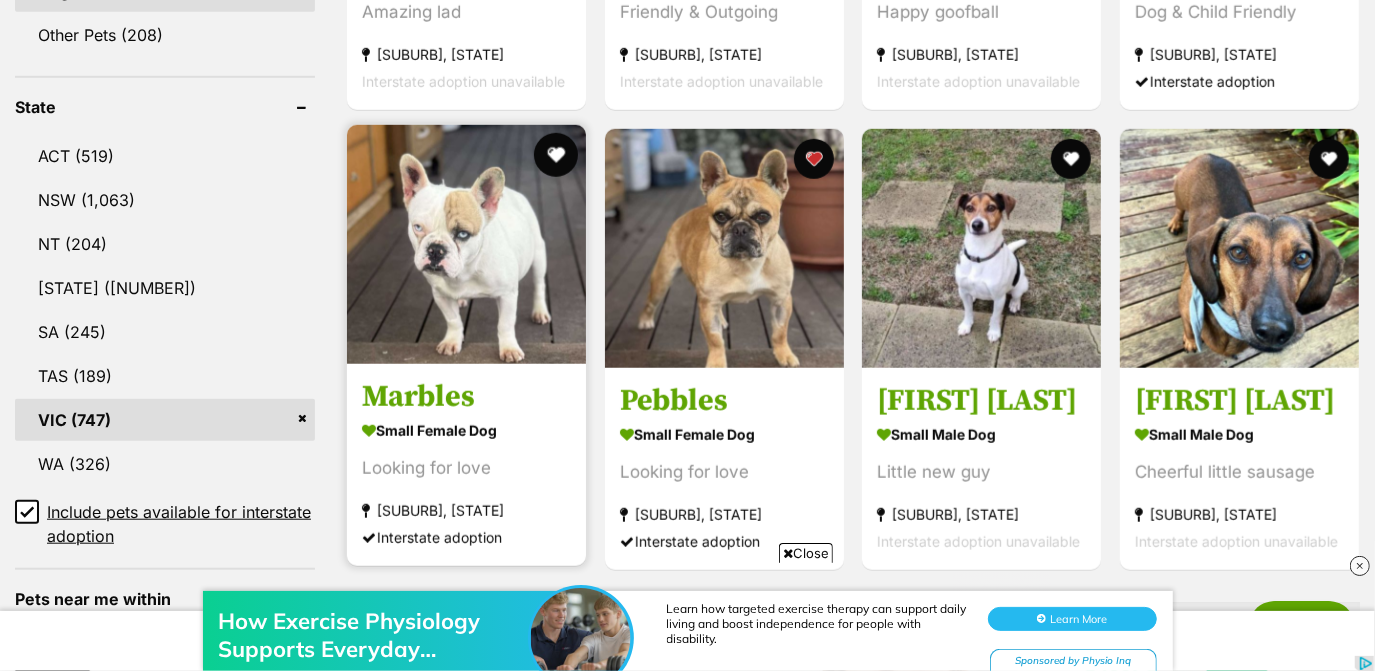 click at bounding box center [556, 155] 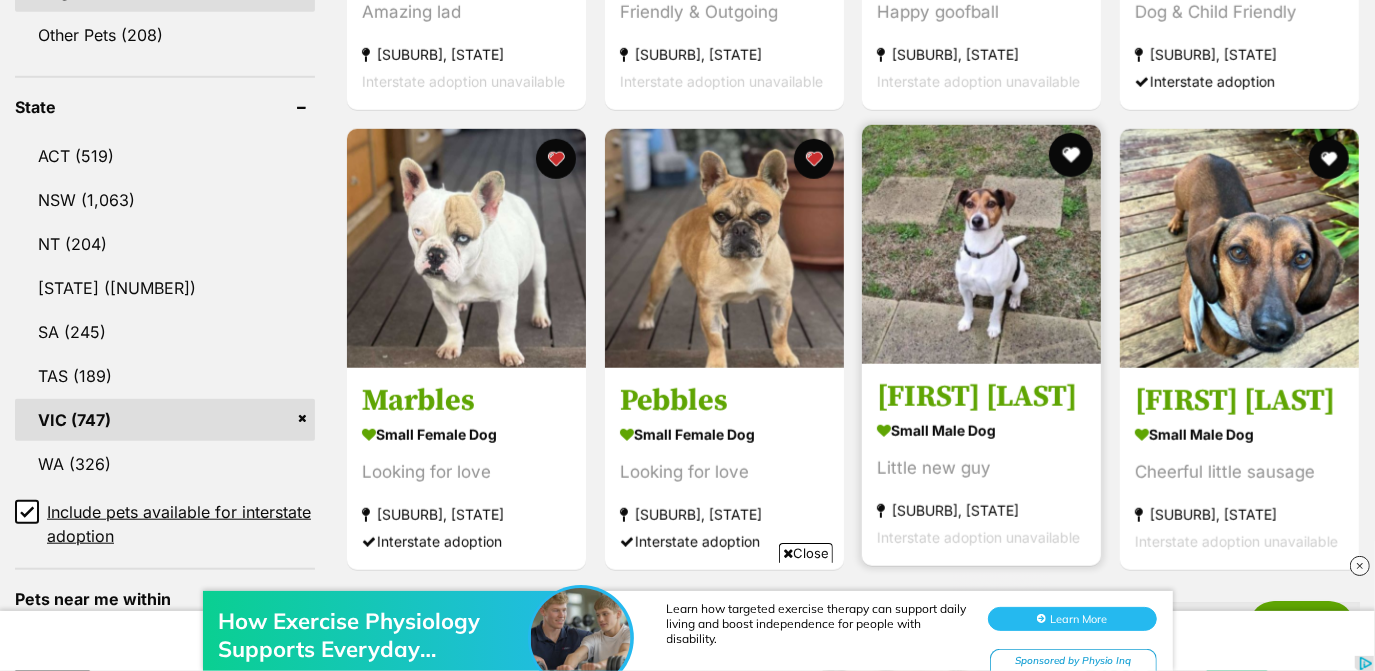 click at bounding box center (1071, 155) 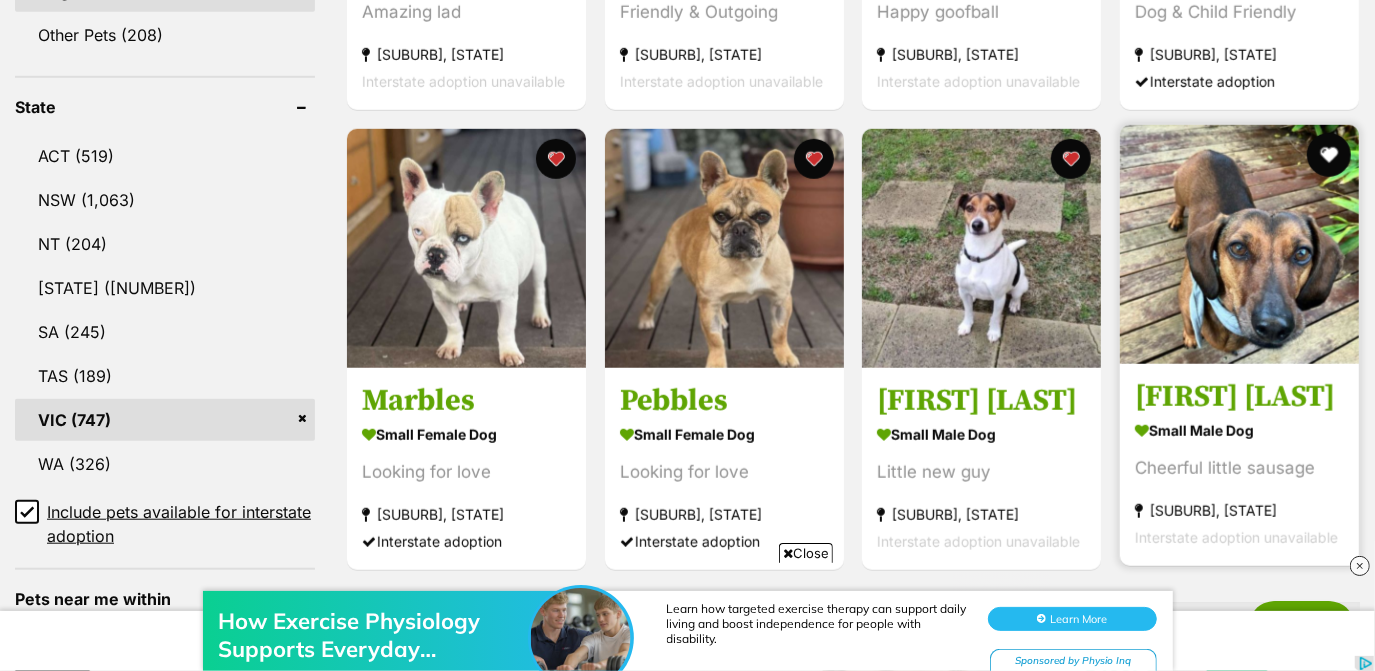 click at bounding box center (1328, 155) 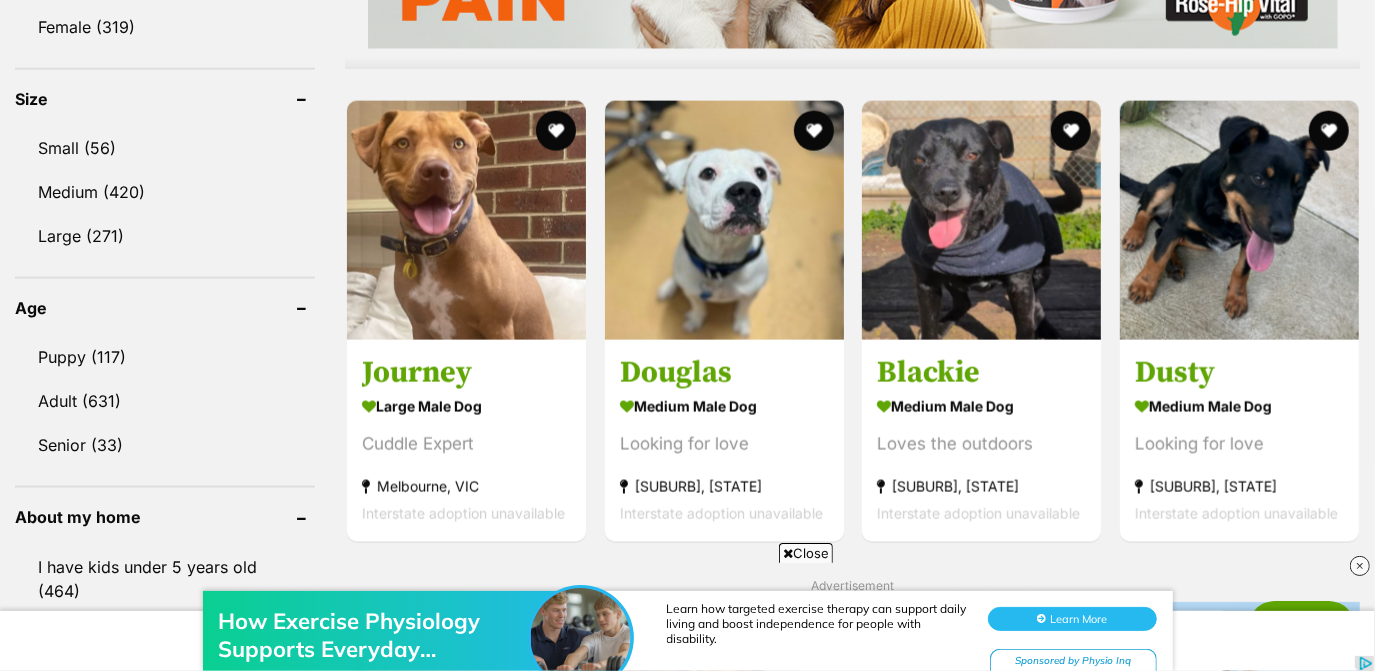 scroll, scrollTop: 1826, scrollLeft: 0, axis: vertical 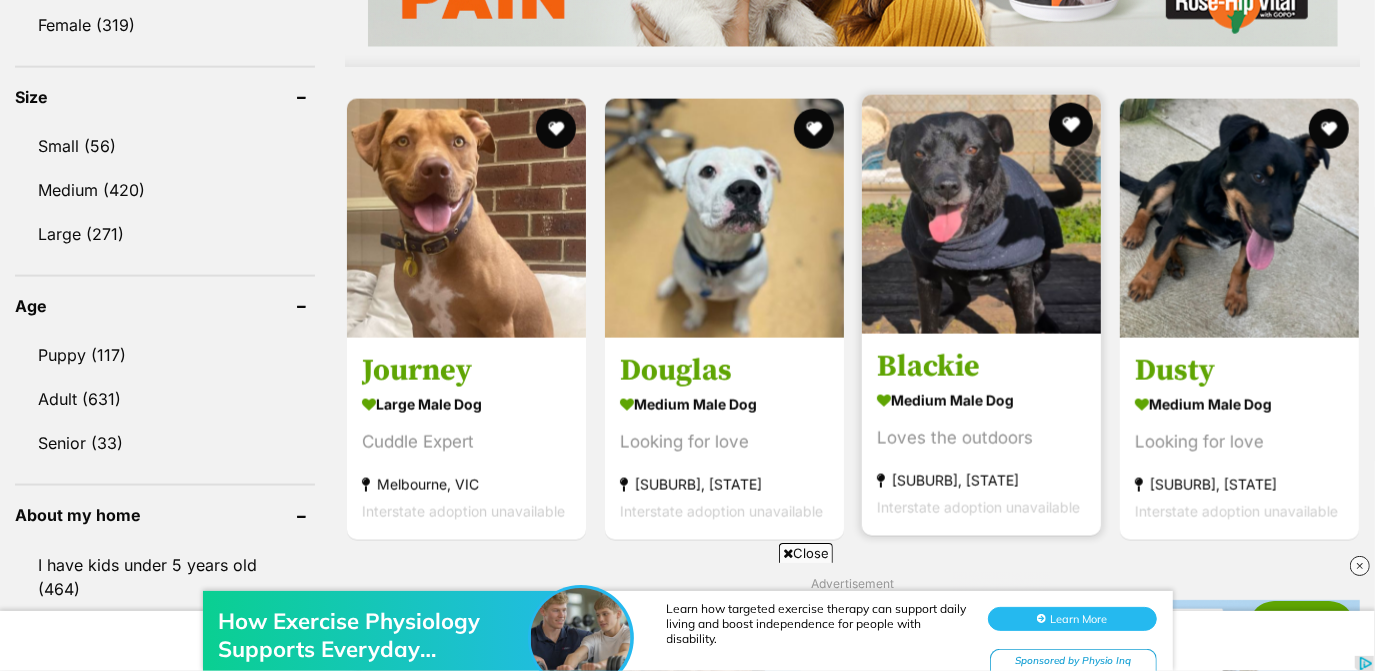 click at bounding box center (1071, 125) 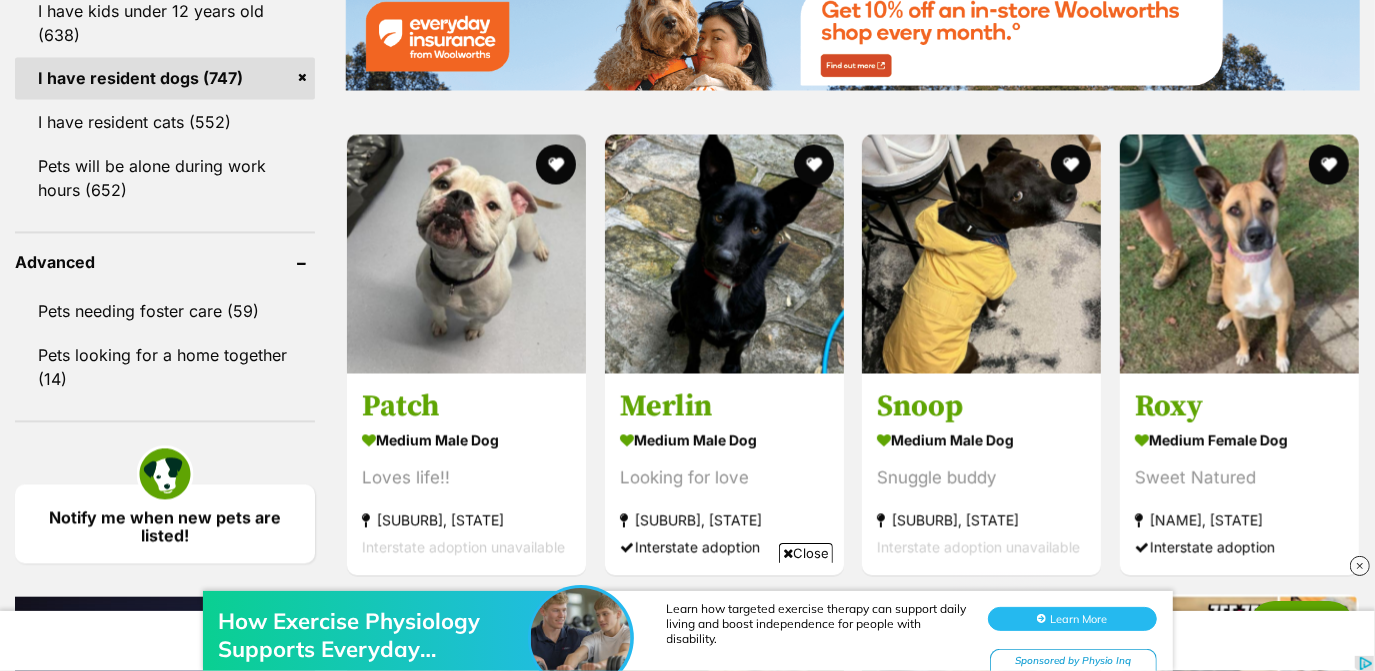 scroll, scrollTop: 2446, scrollLeft: 0, axis: vertical 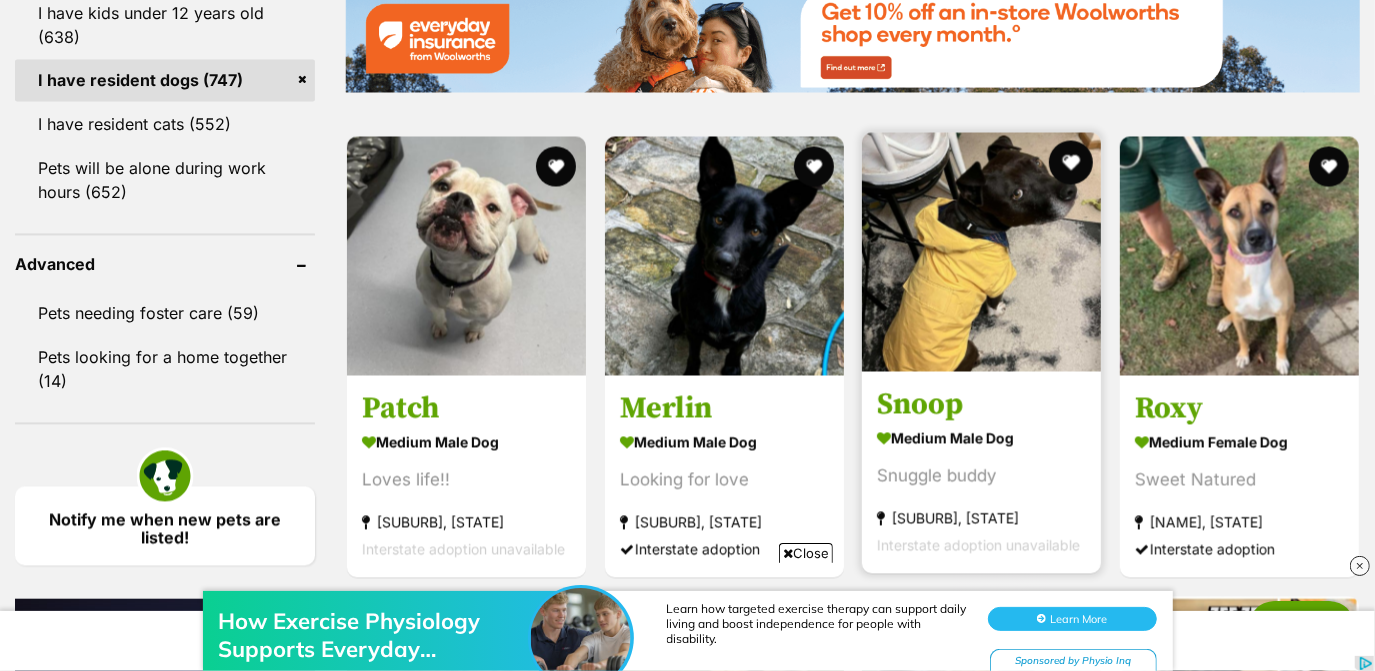 click at bounding box center (1071, 163) 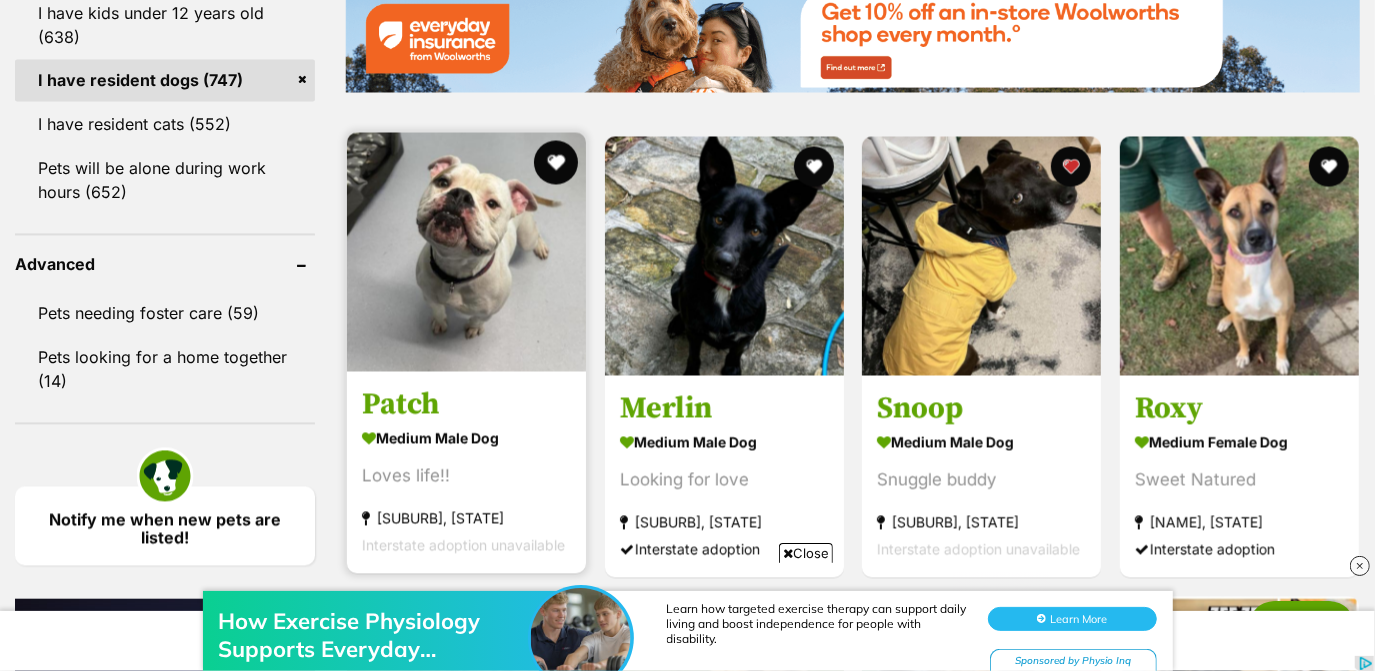 click at bounding box center (556, 163) 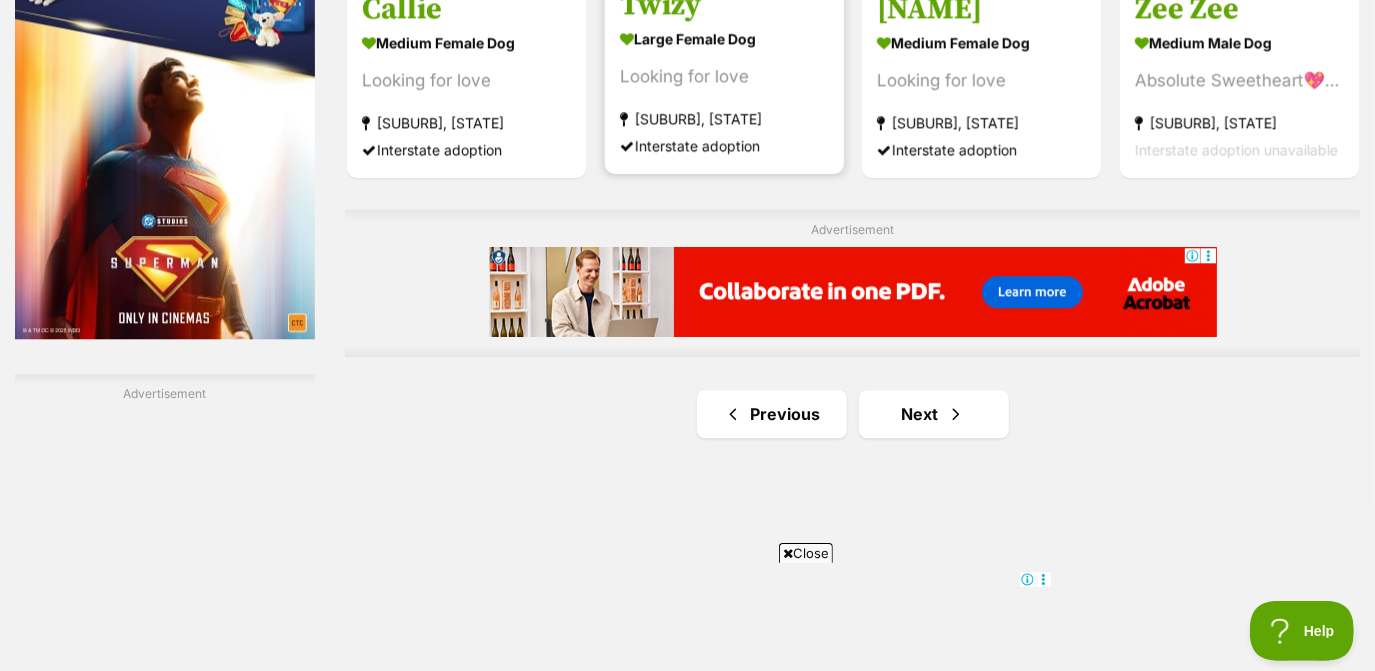 scroll, scrollTop: 3306, scrollLeft: 0, axis: vertical 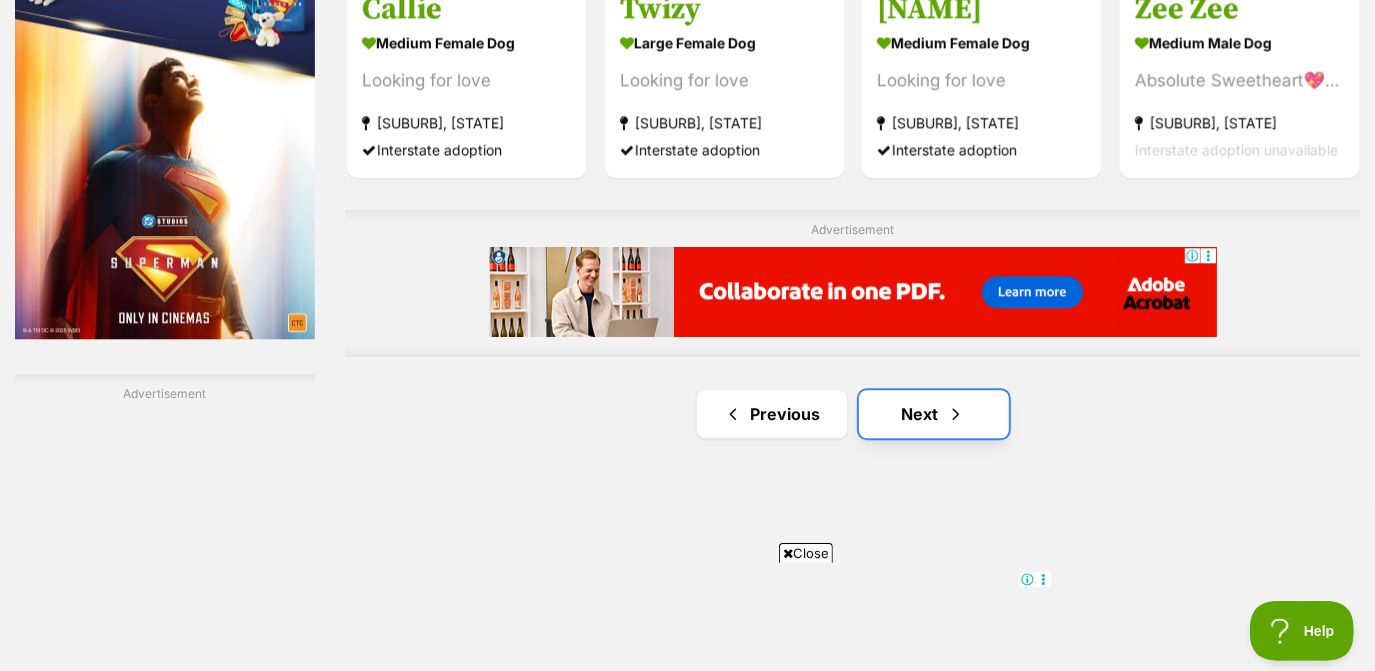 click on "Next" at bounding box center [934, 414] 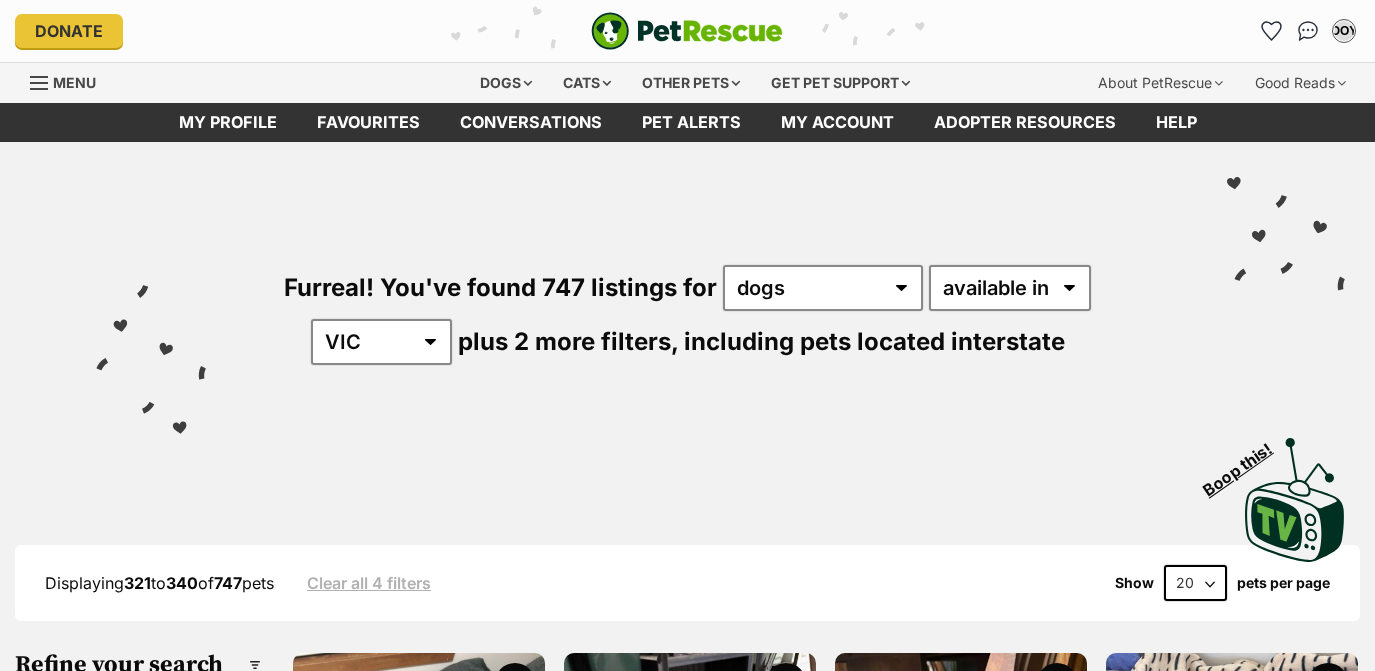 scroll, scrollTop: 210, scrollLeft: 0, axis: vertical 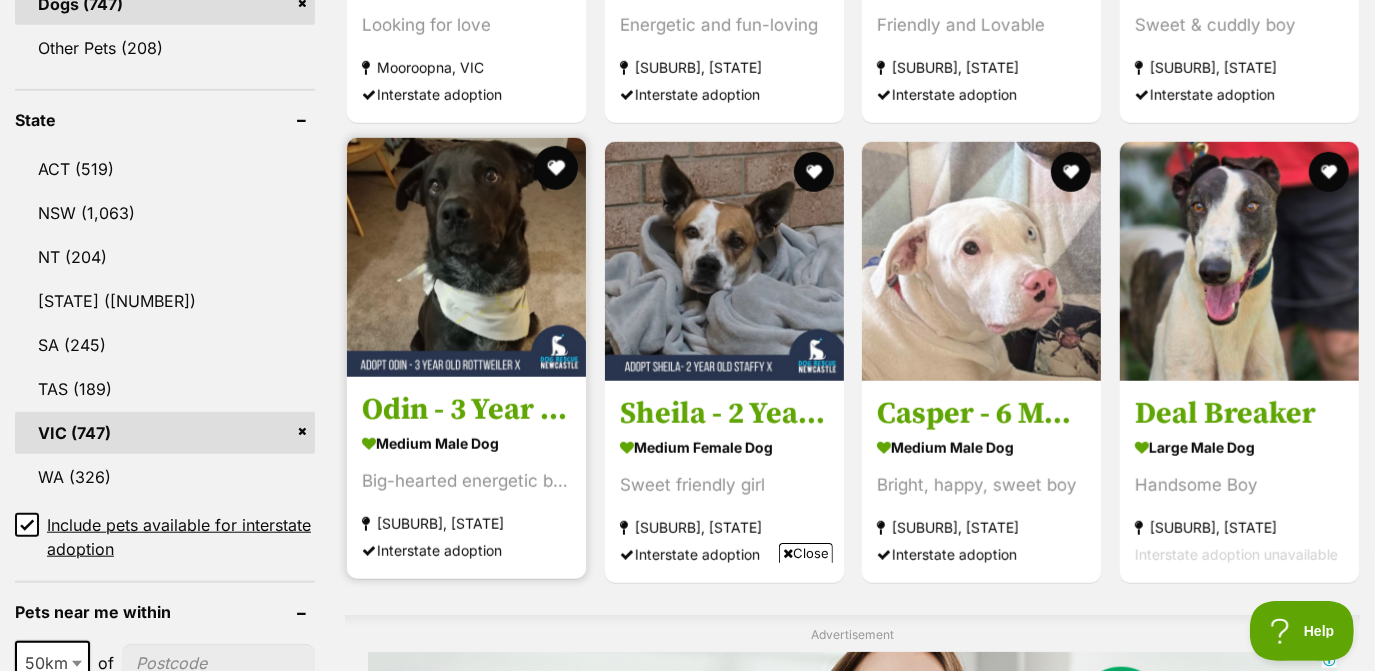 click at bounding box center (556, 168) 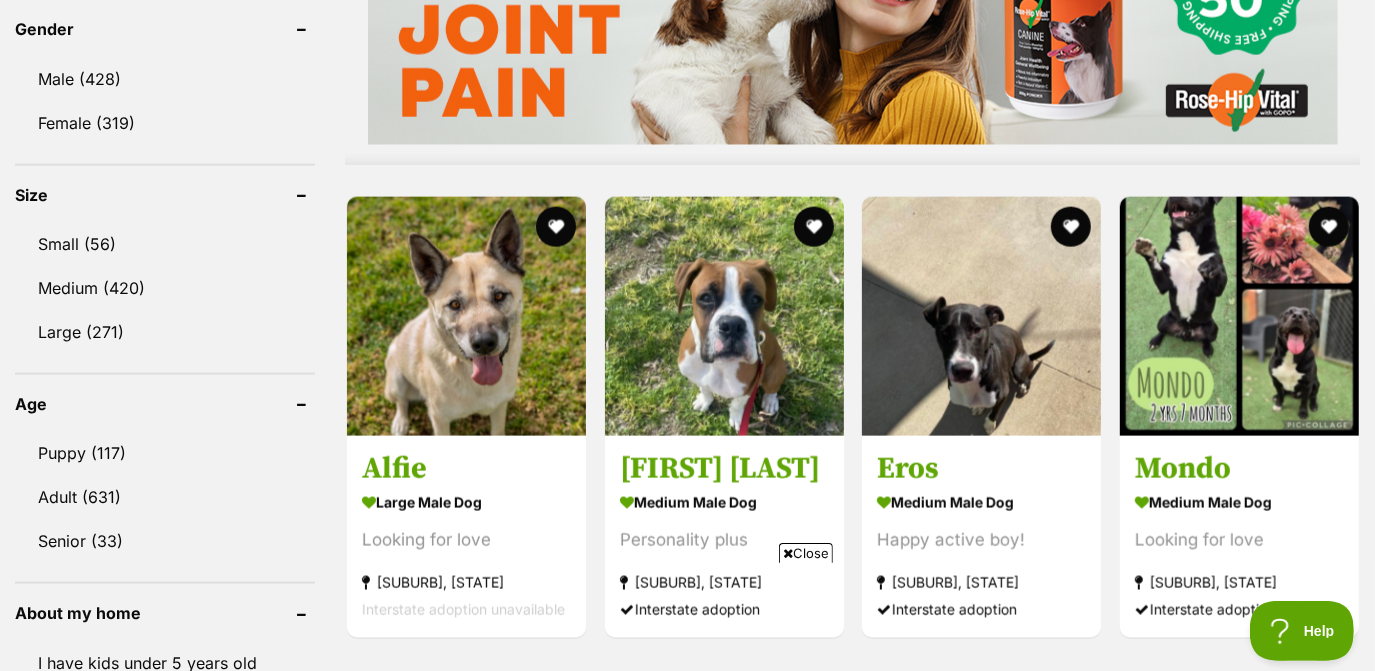 scroll, scrollTop: 1726, scrollLeft: 0, axis: vertical 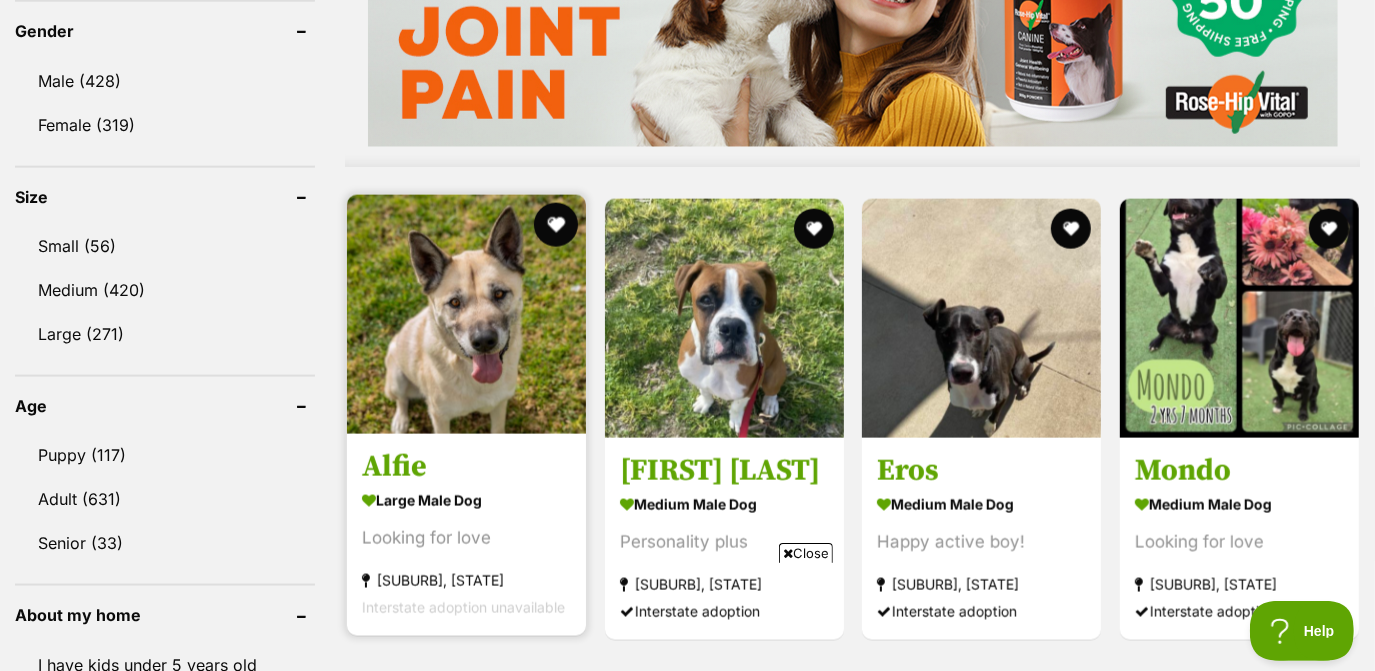 click at bounding box center (556, 225) 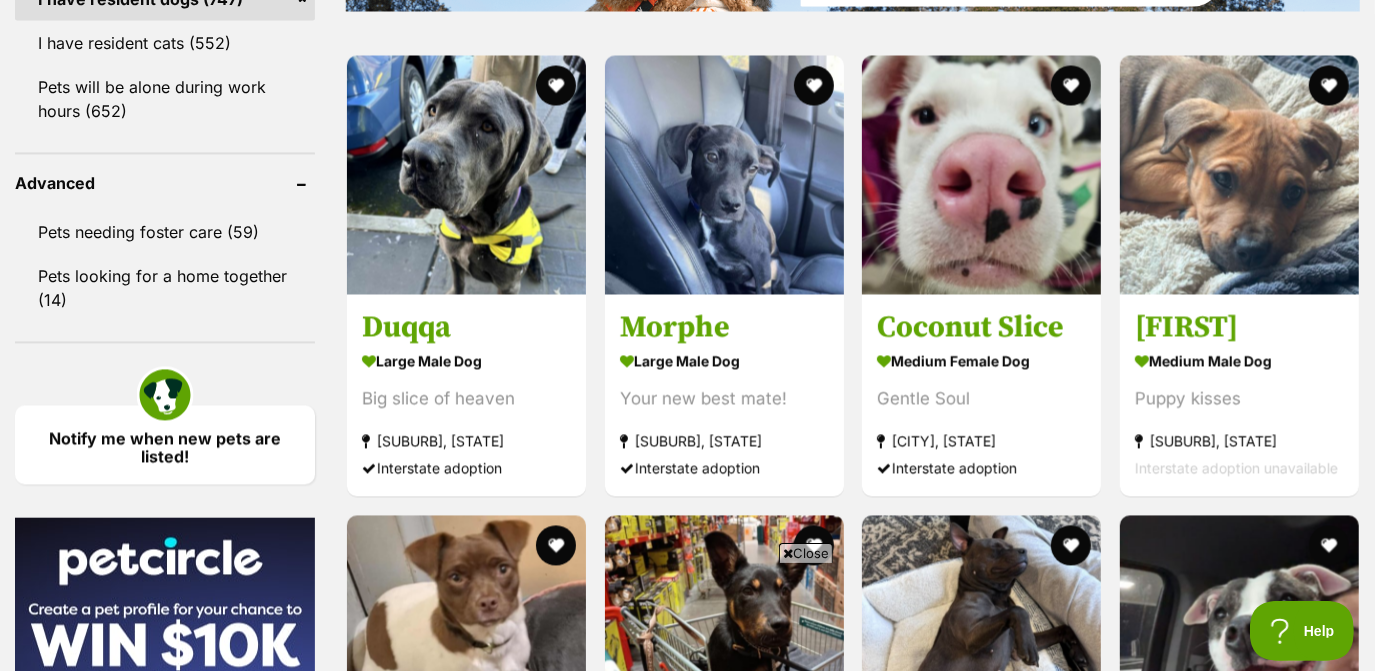scroll, scrollTop: 2533, scrollLeft: 0, axis: vertical 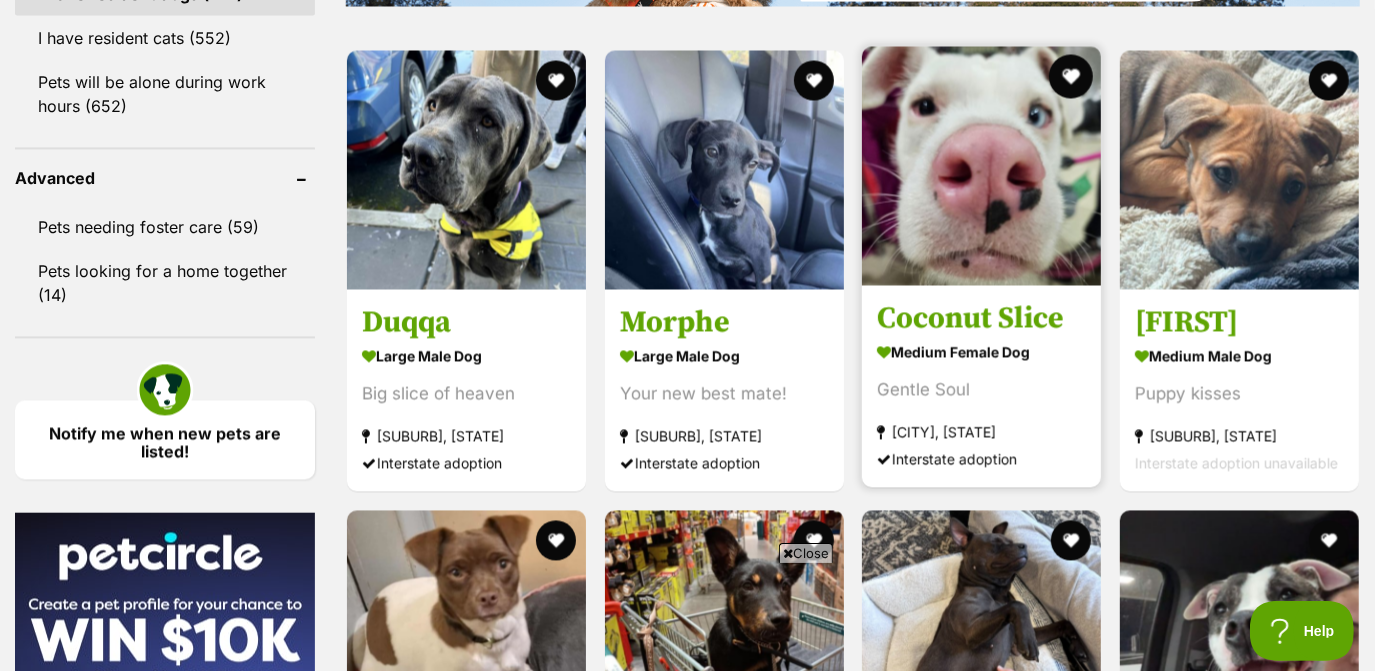 click at bounding box center (1071, 76) 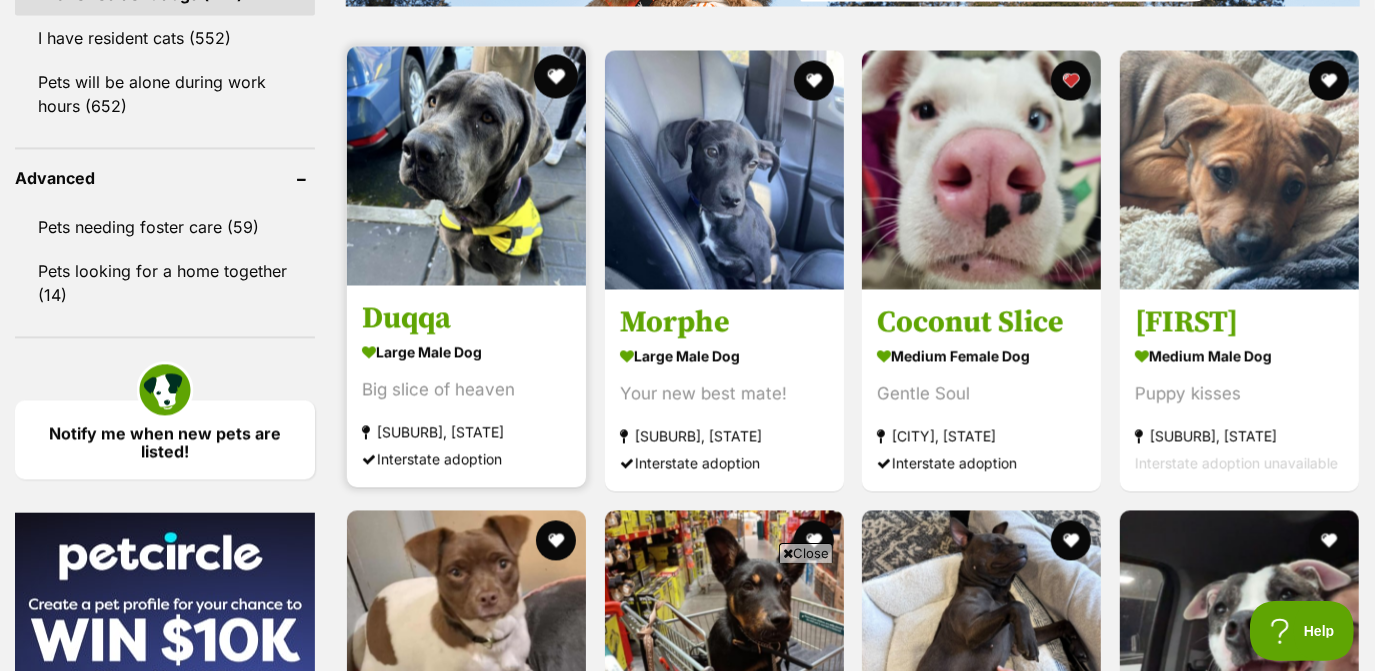 click at bounding box center (556, 76) 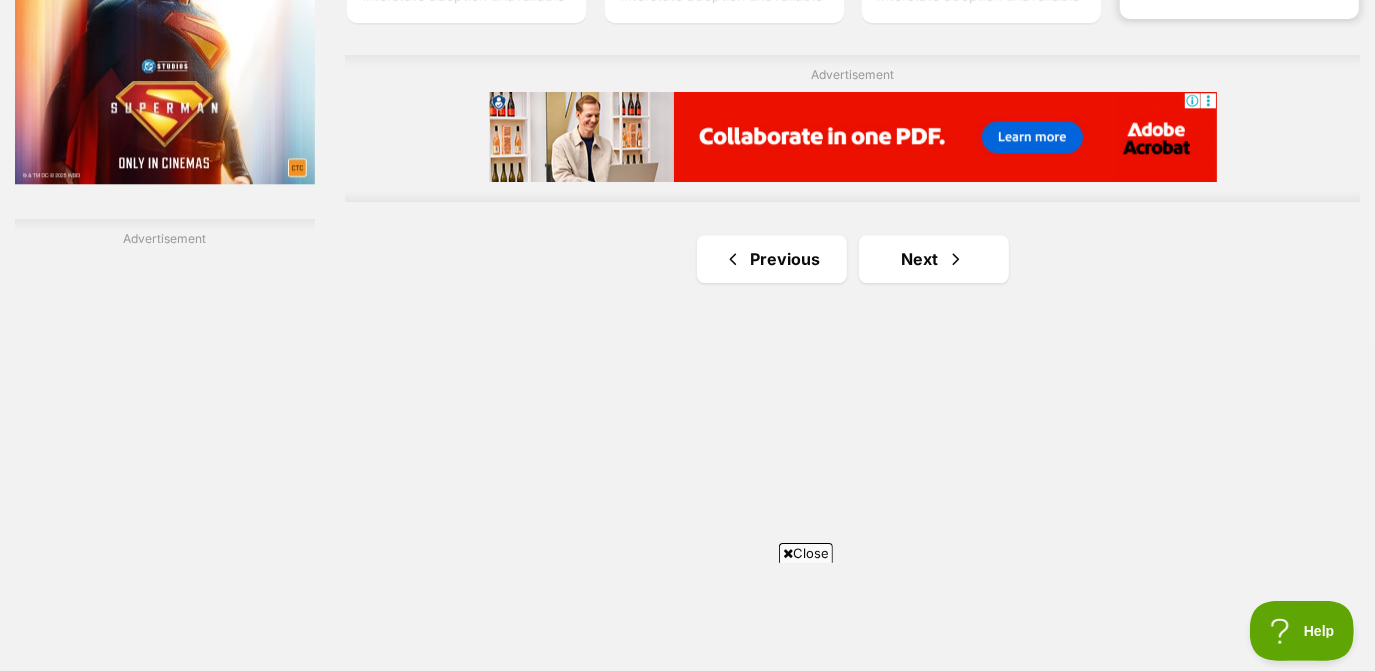 scroll, scrollTop: 3498, scrollLeft: 0, axis: vertical 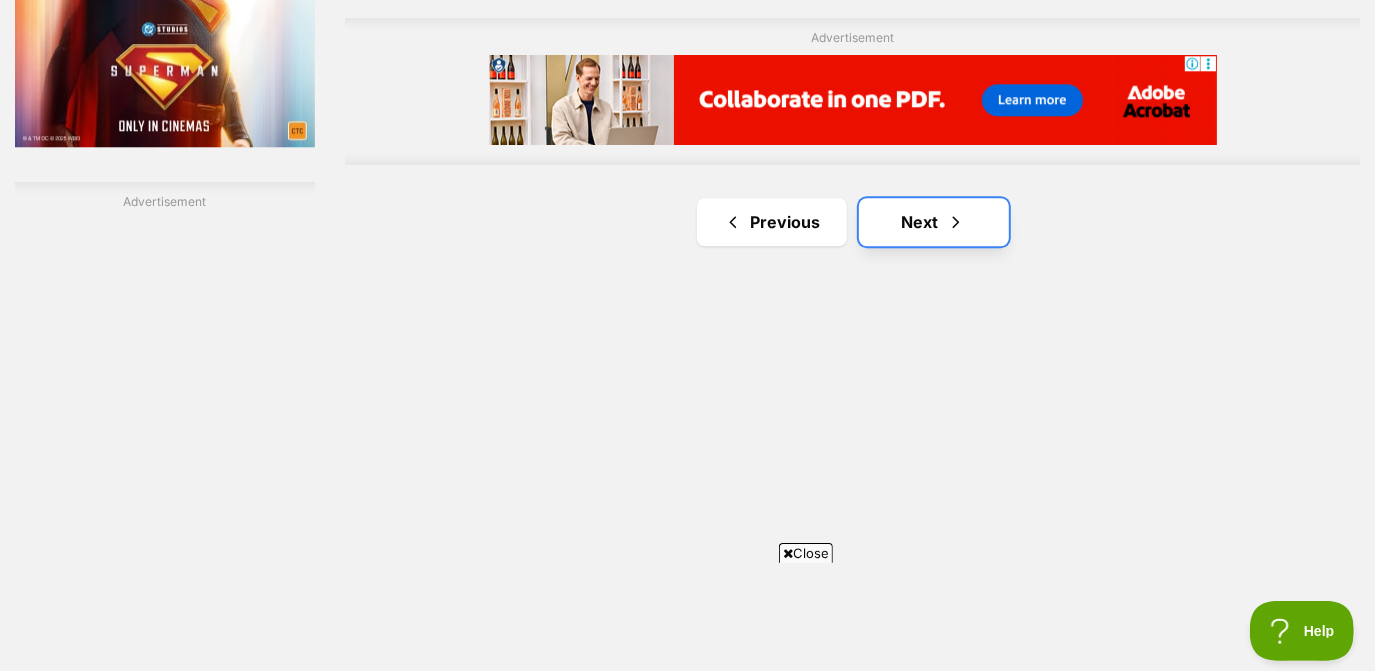 click on "Next" at bounding box center [934, 222] 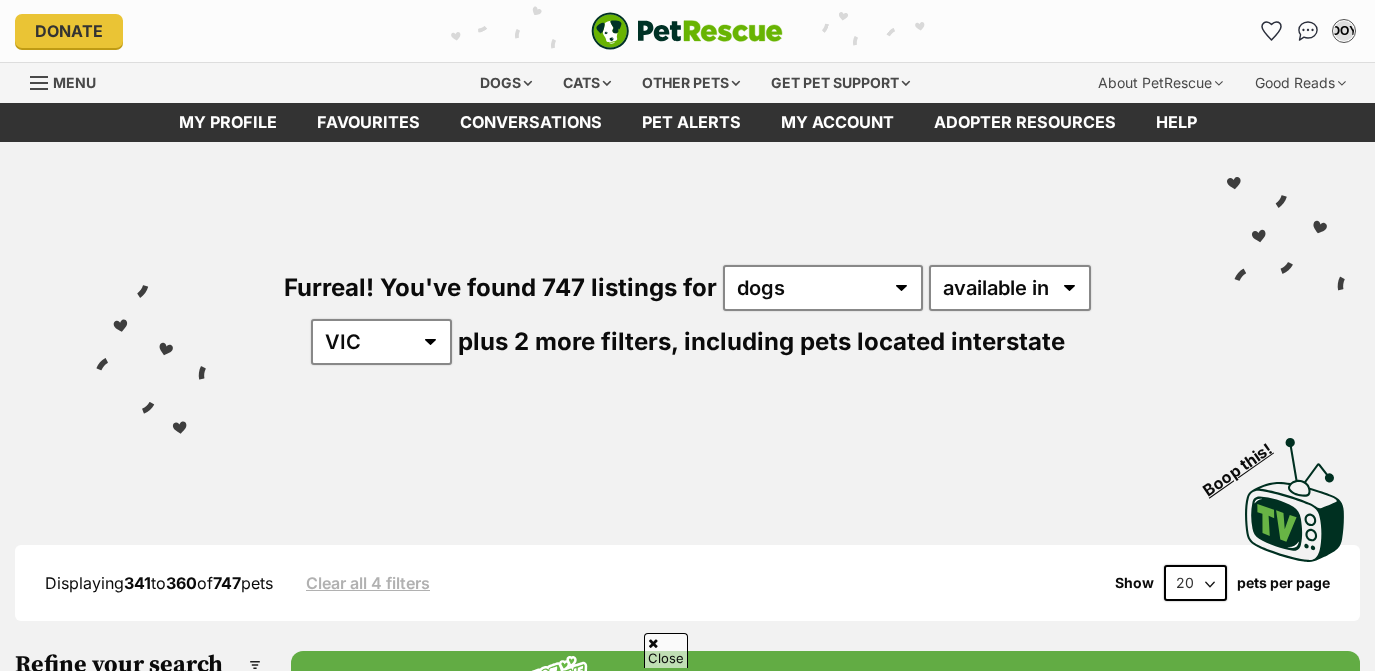 scroll, scrollTop: 337, scrollLeft: 0, axis: vertical 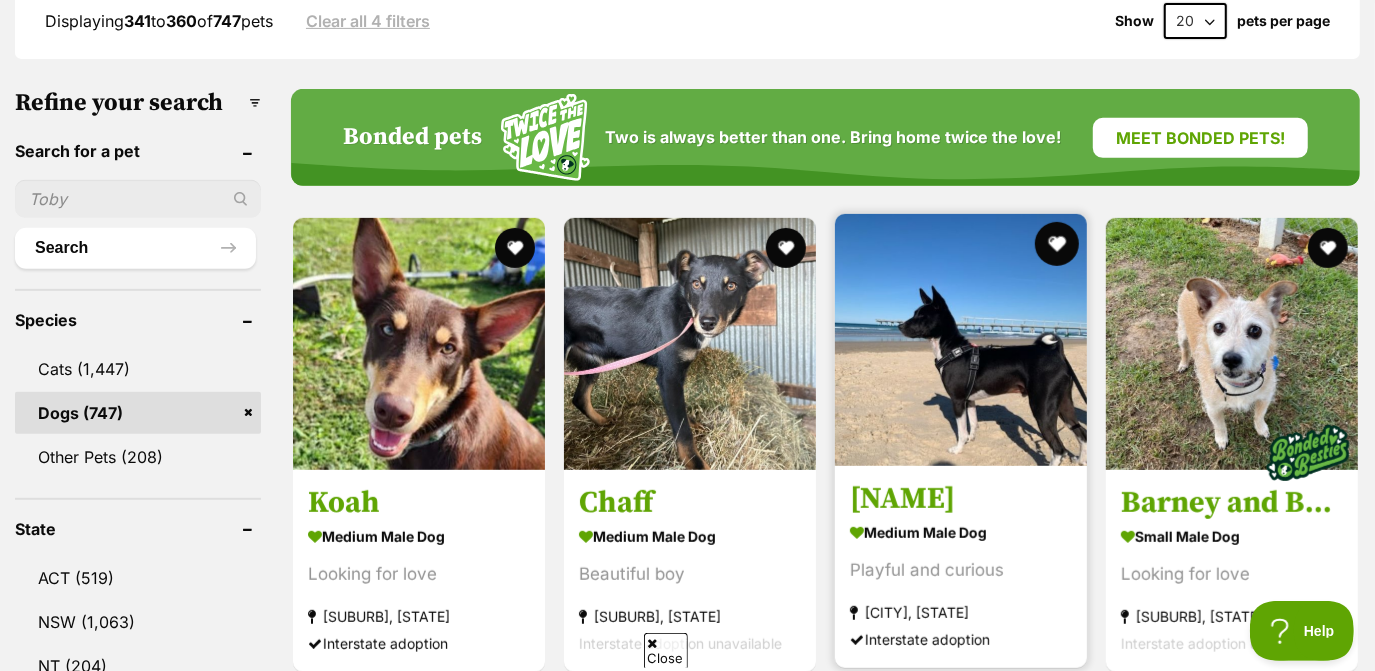 click at bounding box center [1057, 244] 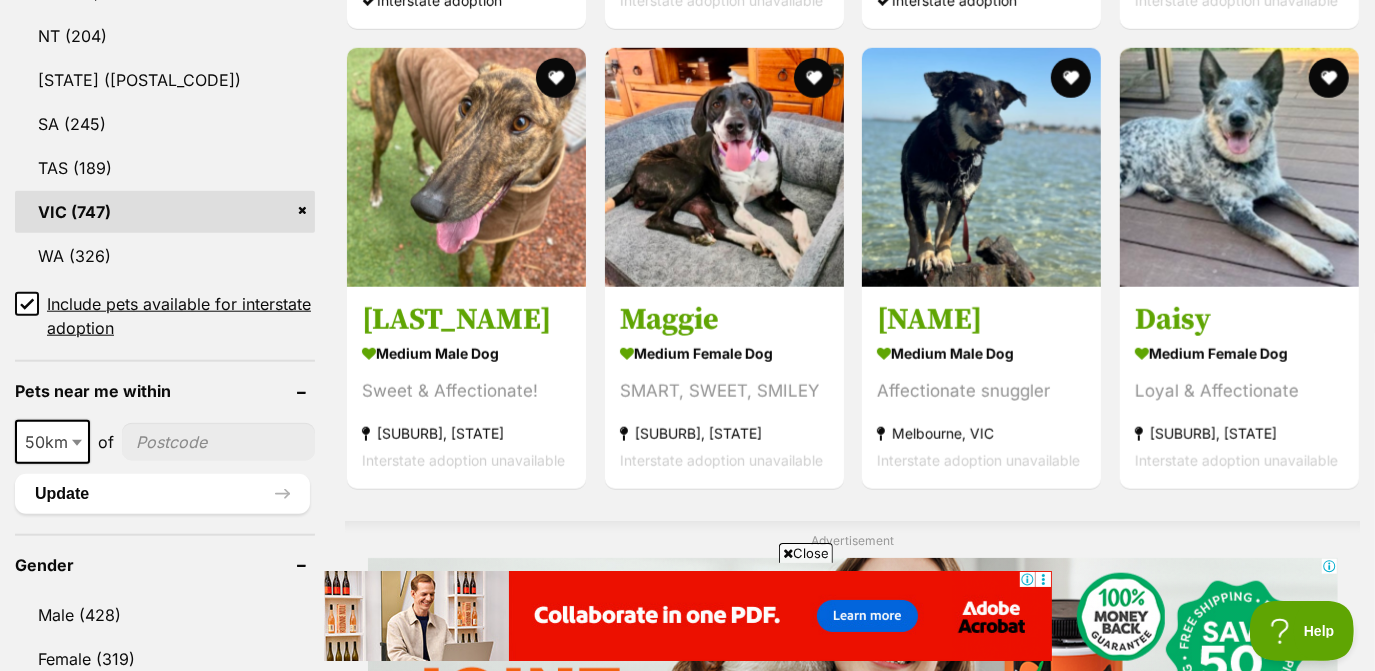 scroll, scrollTop: 0, scrollLeft: 0, axis: both 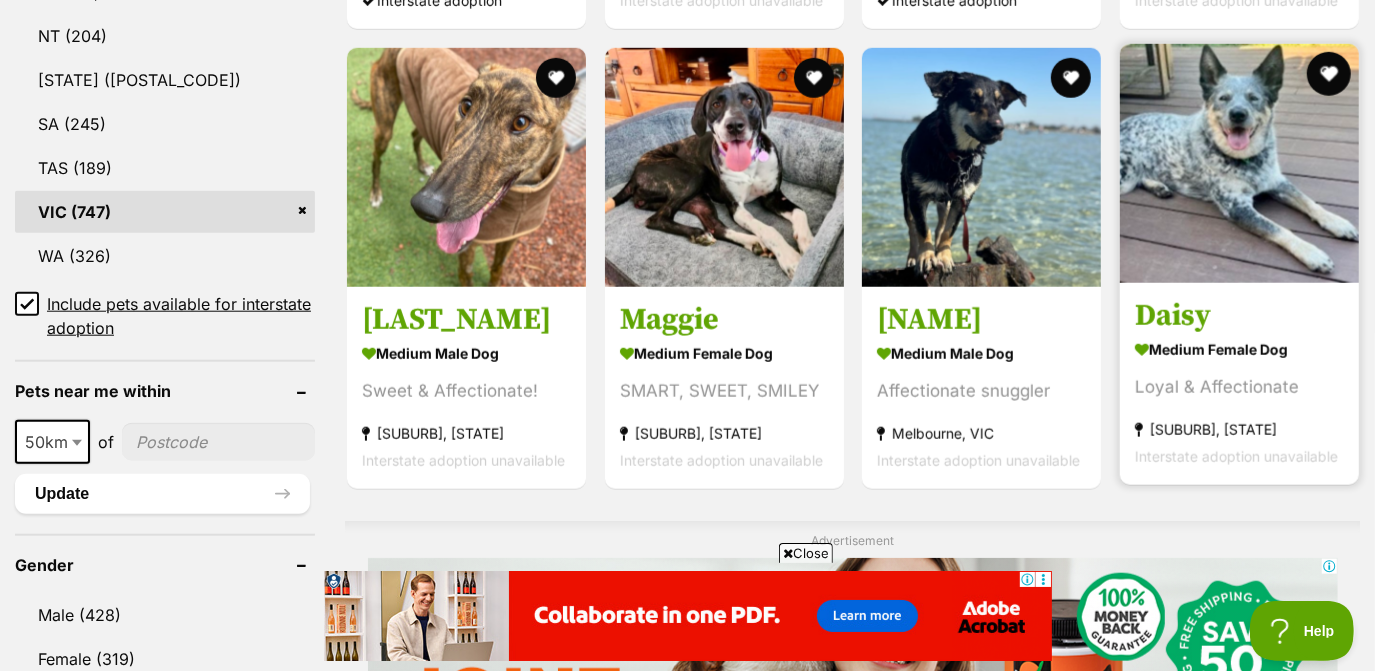 click at bounding box center (1328, 74) 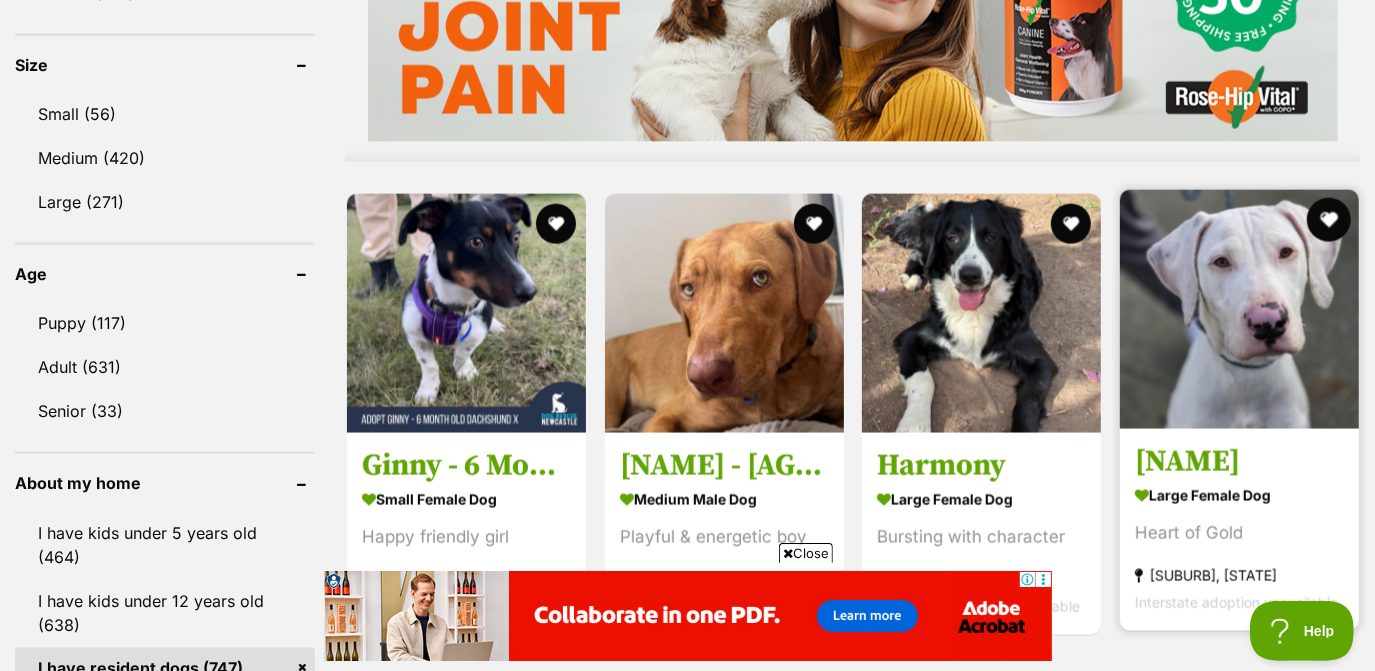 scroll, scrollTop: 0, scrollLeft: 0, axis: both 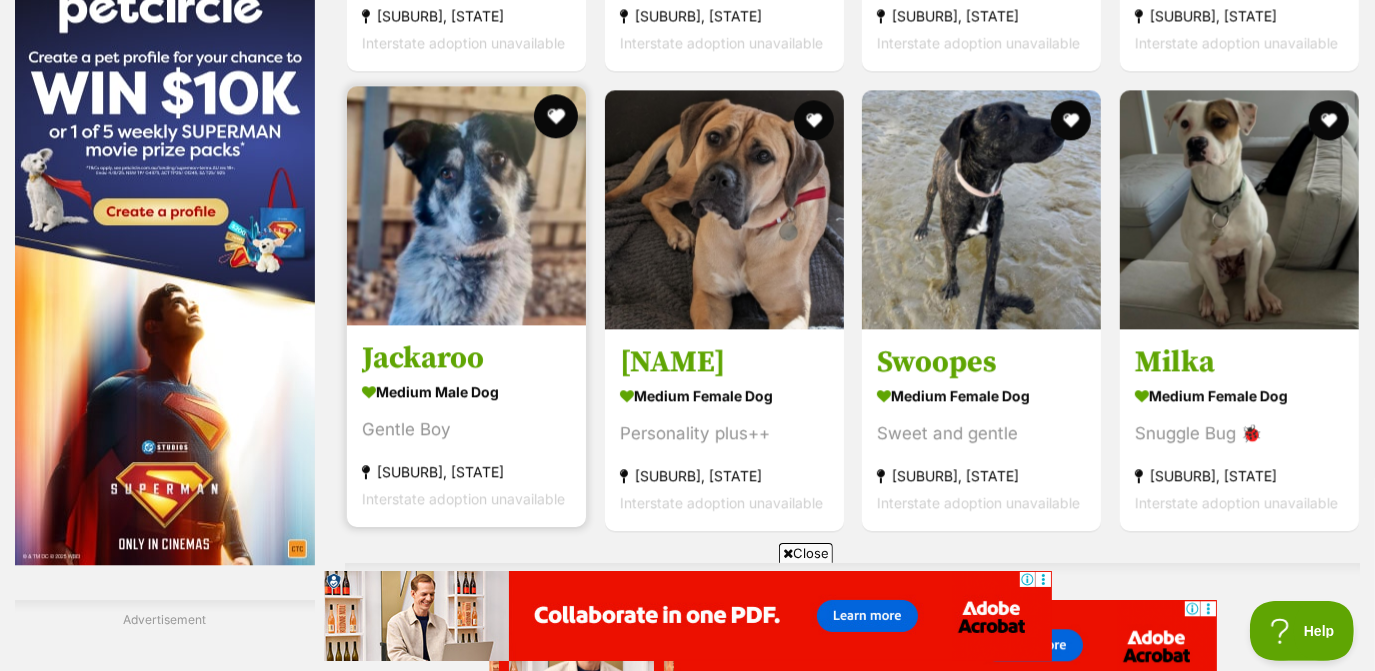 click at bounding box center (556, 116) 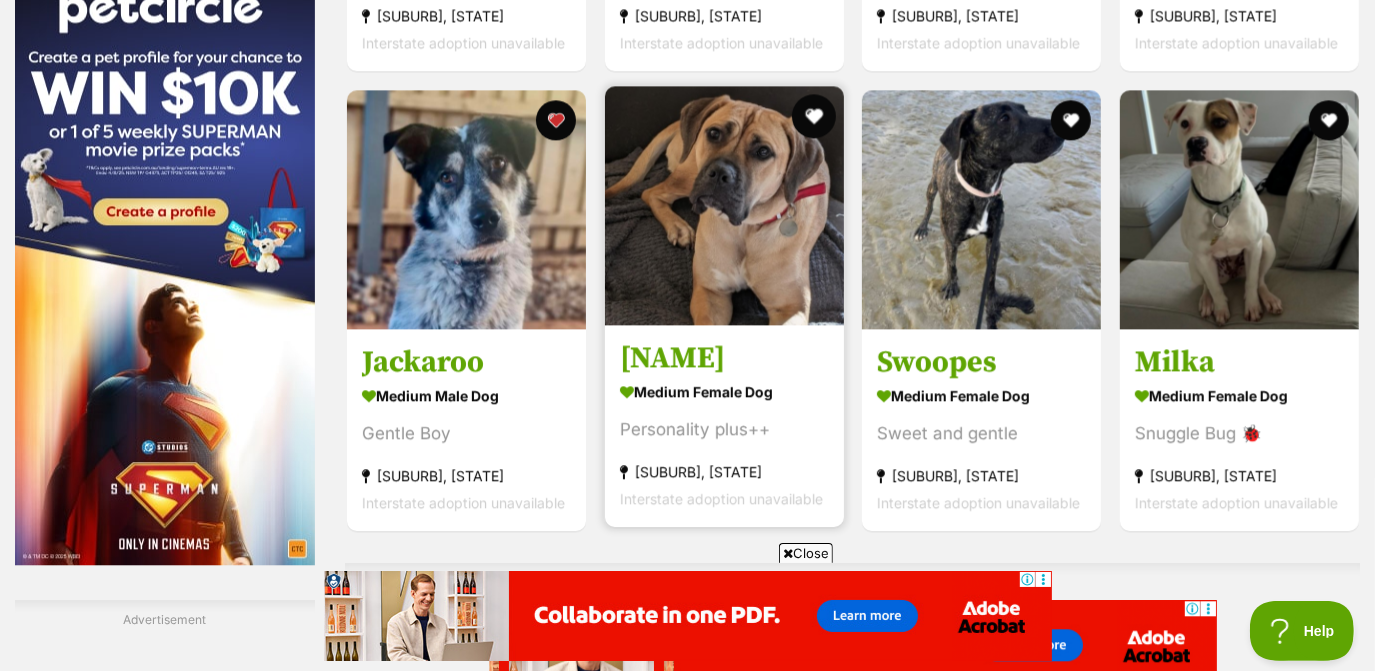 click at bounding box center (813, 116) 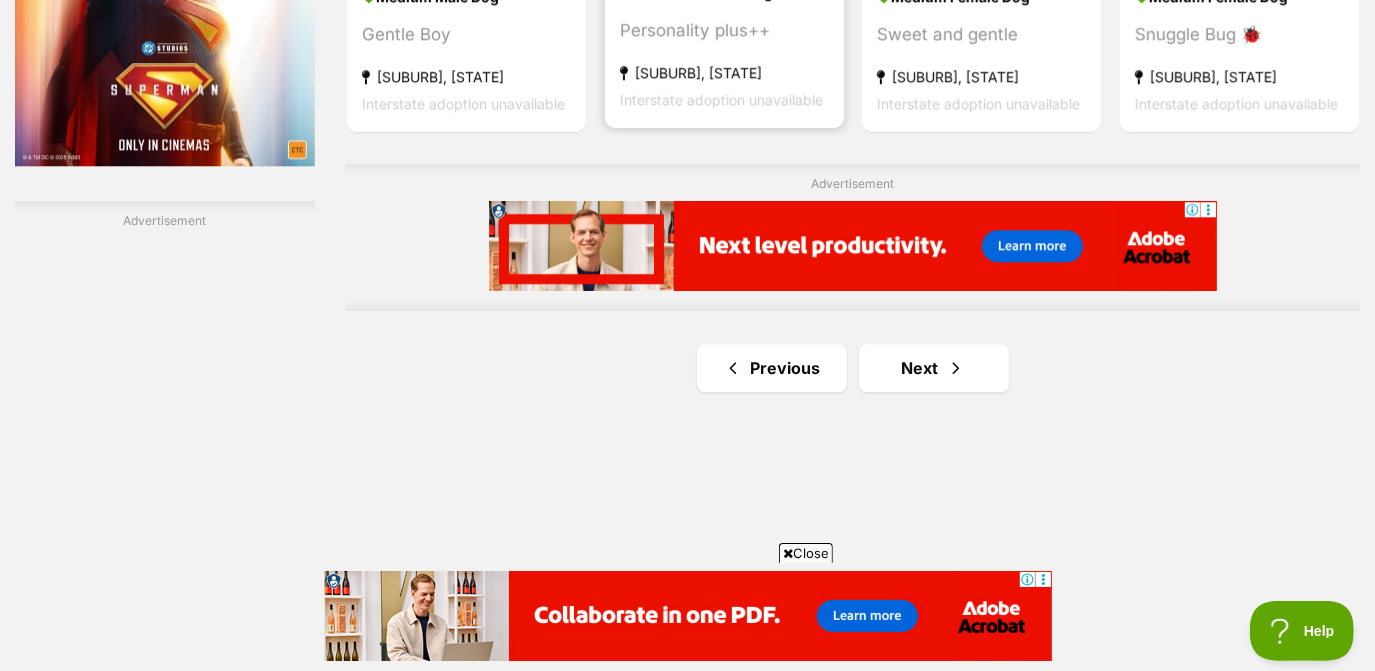 scroll, scrollTop: 3487, scrollLeft: 0, axis: vertical 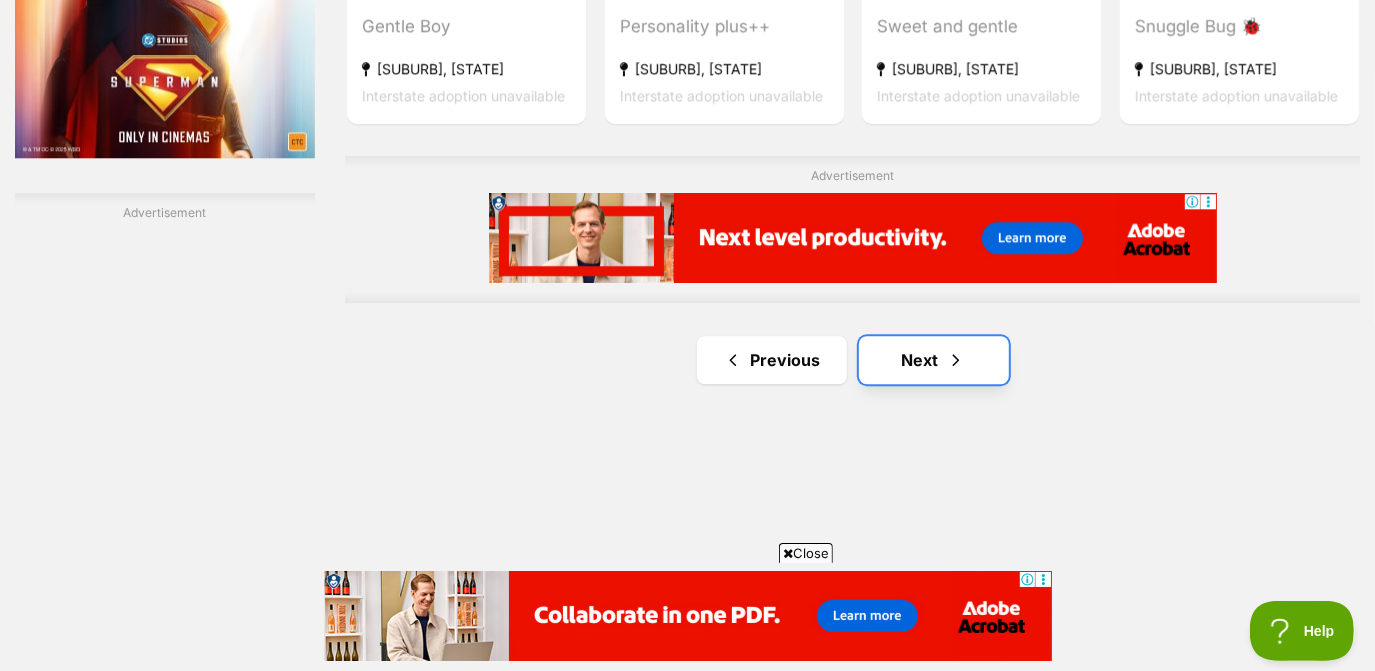 click on "Next" at bounding box center [934, 360] 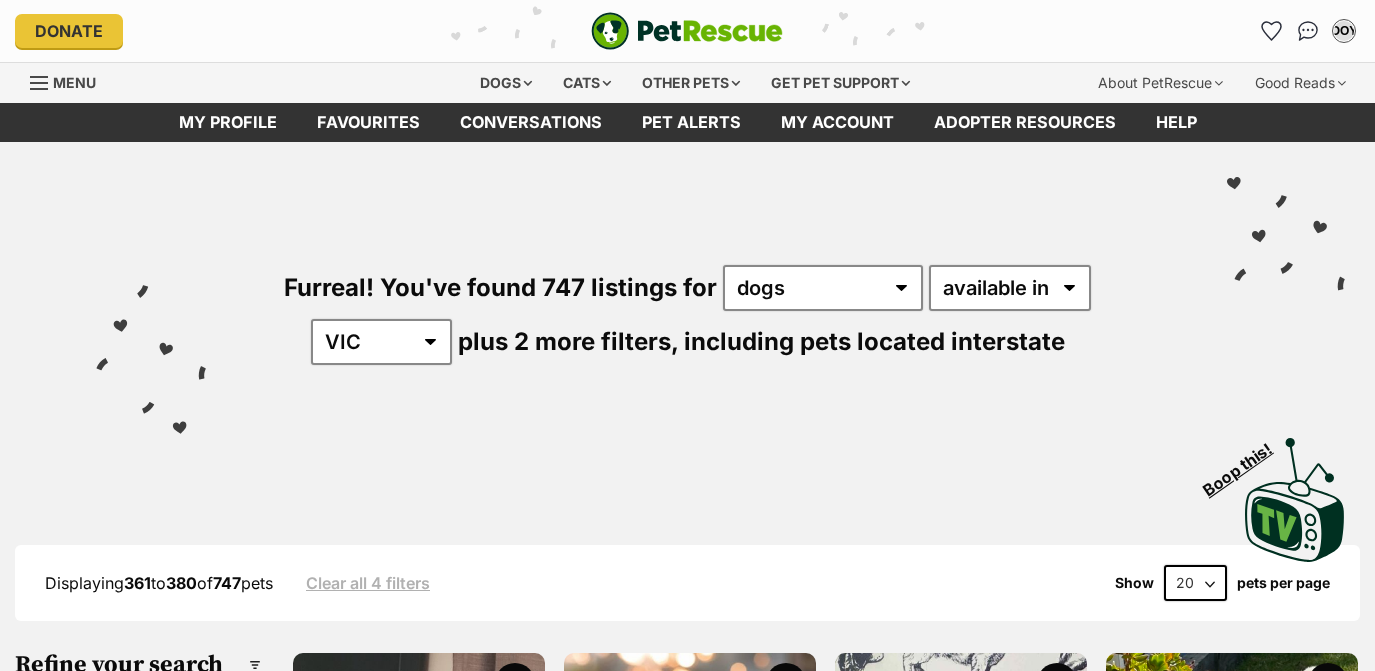 scroll, scrollTop: 0, scrollLeft: 0, axis: both 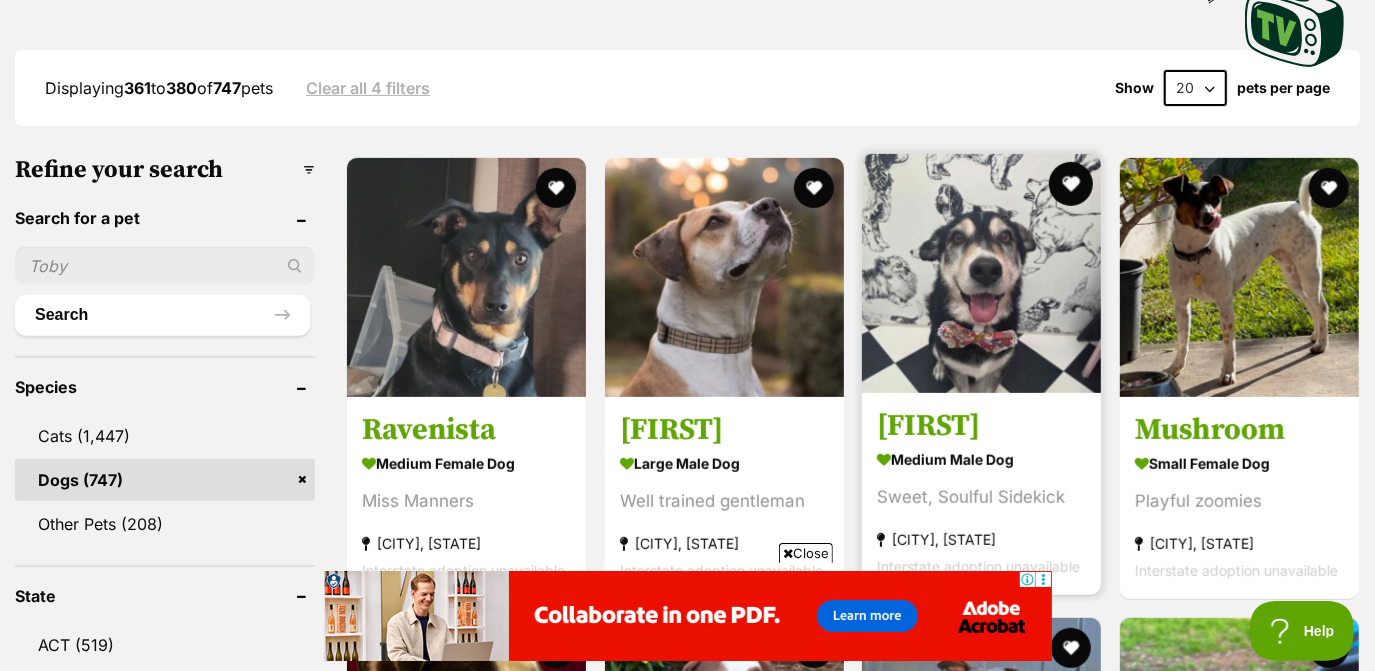 click at bounding box center (1071, 184) 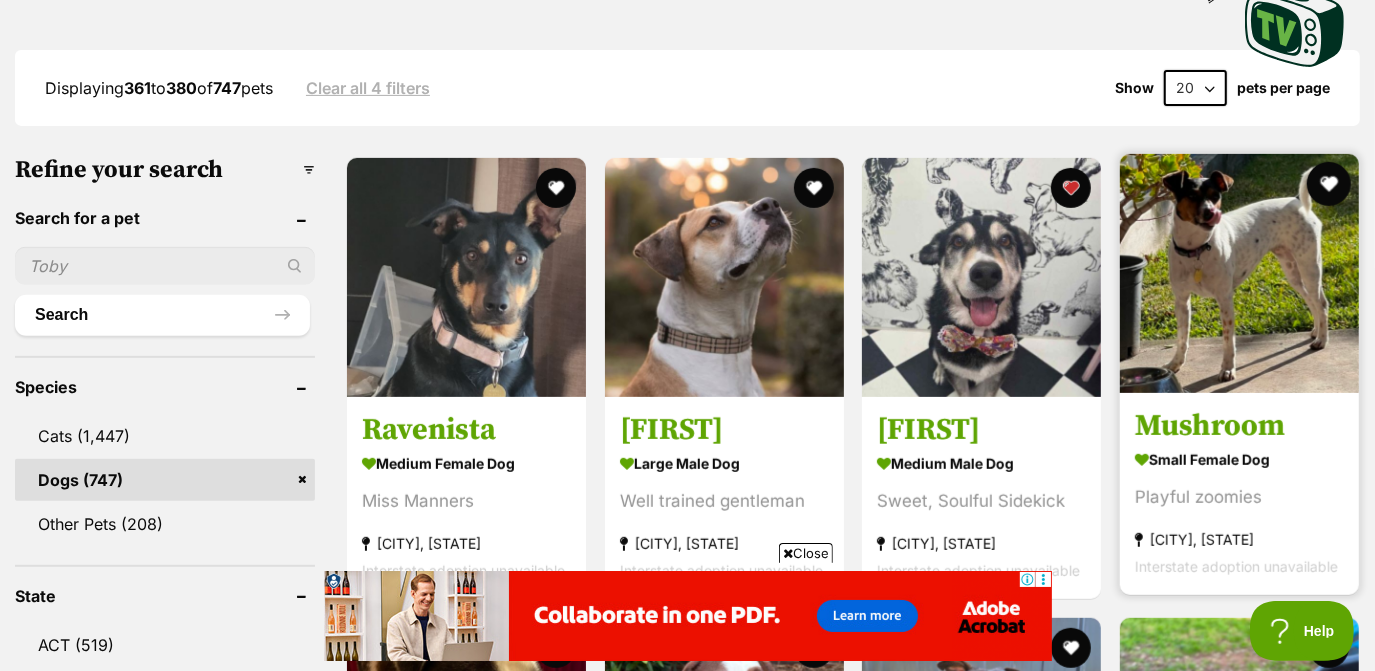 scroll, scrollTop: 0, scrollLeft: 0, axis: both 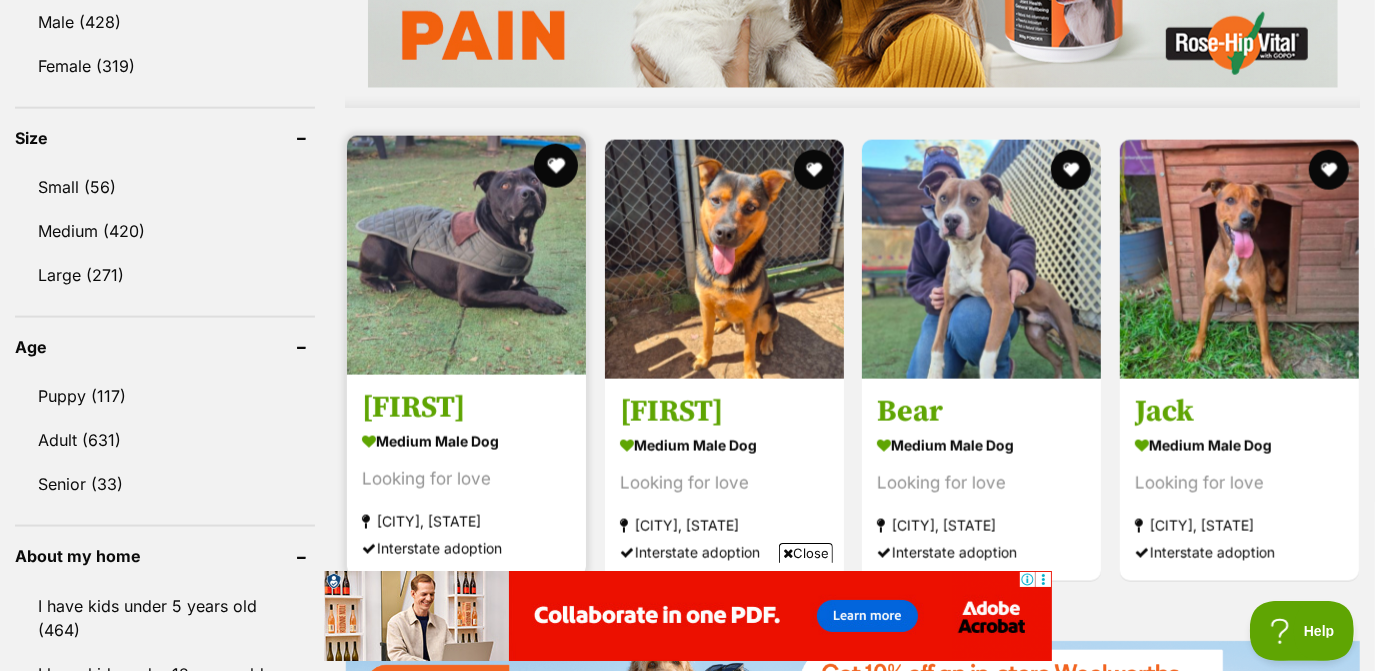 click at bounding box center [556, 166] 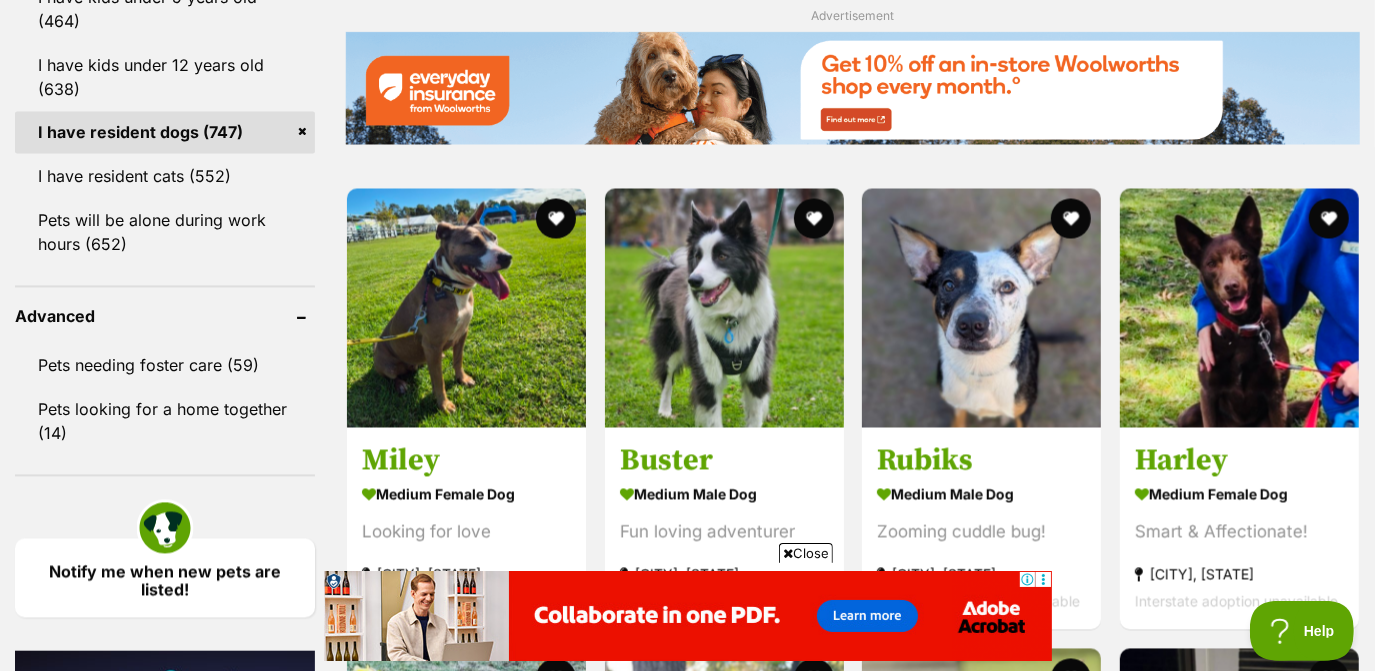 scroll, scrollTop: 2395, scrollLeft: 0, axis: vertical 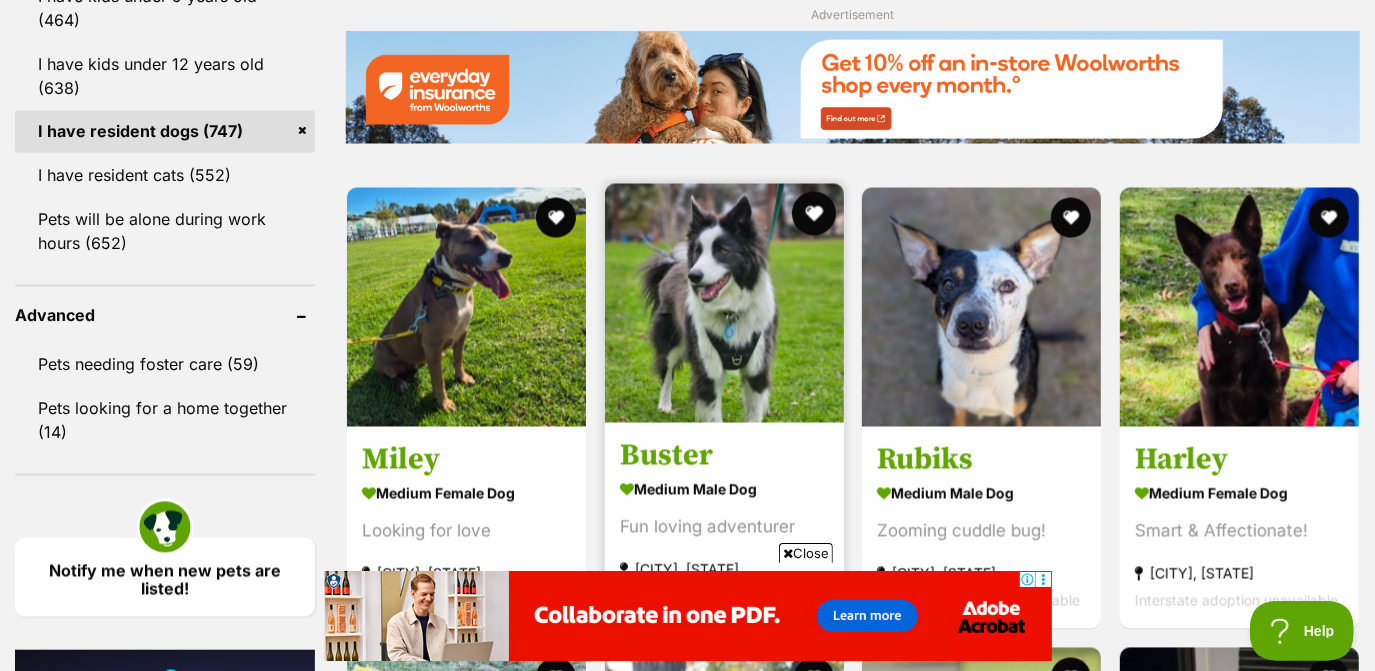 click at bounding box center (813, 214) 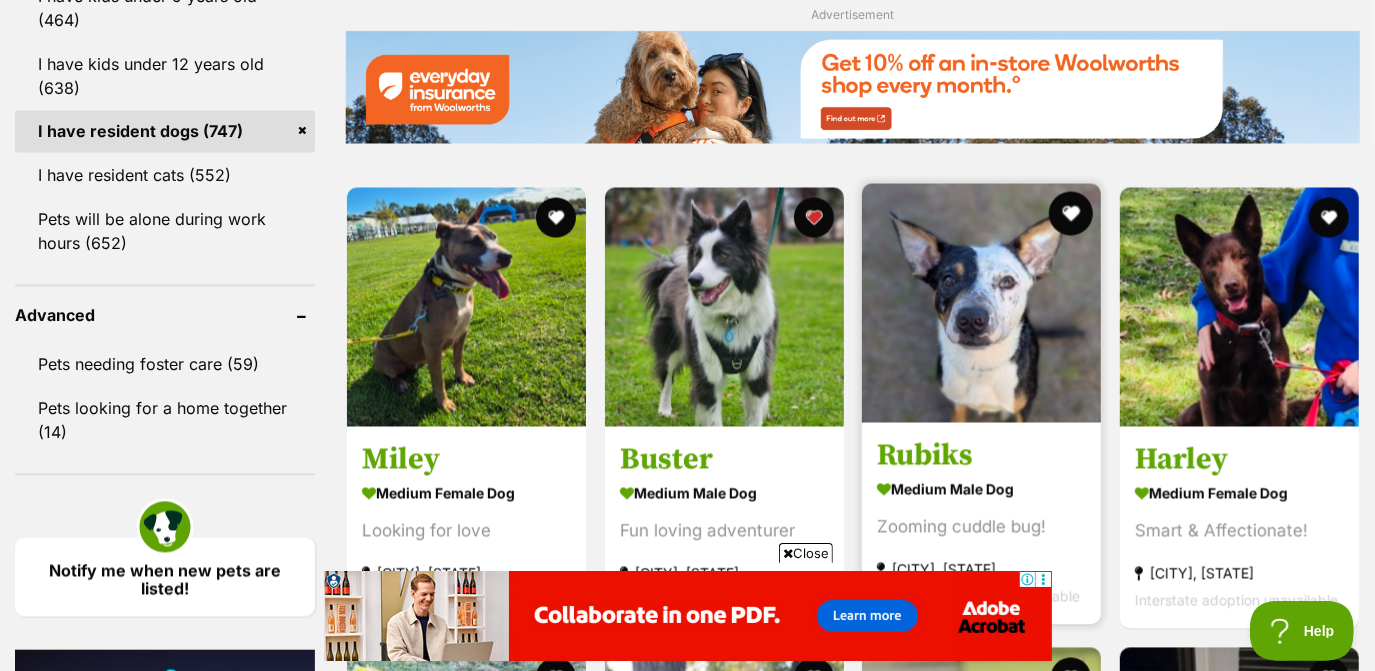 click at bounding box center (1071, 214) 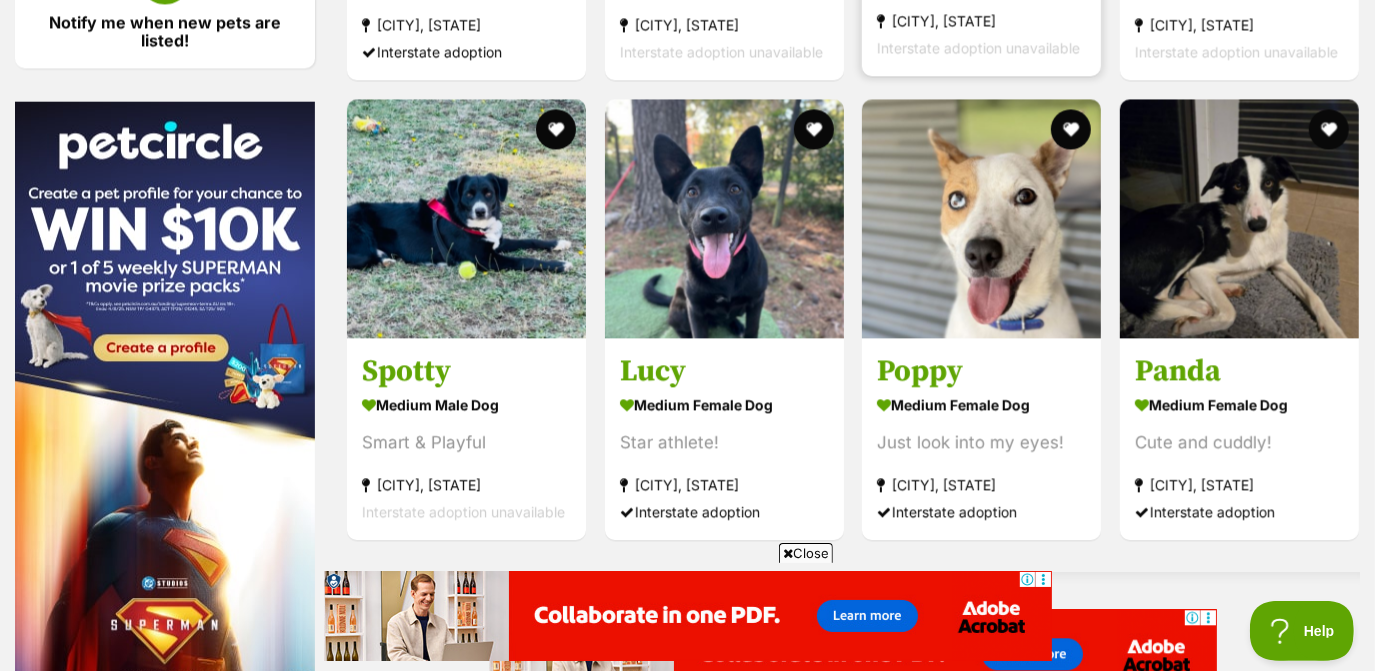 scroll, scrollTop: 2947, scrollLeft: 0, axis: vertical 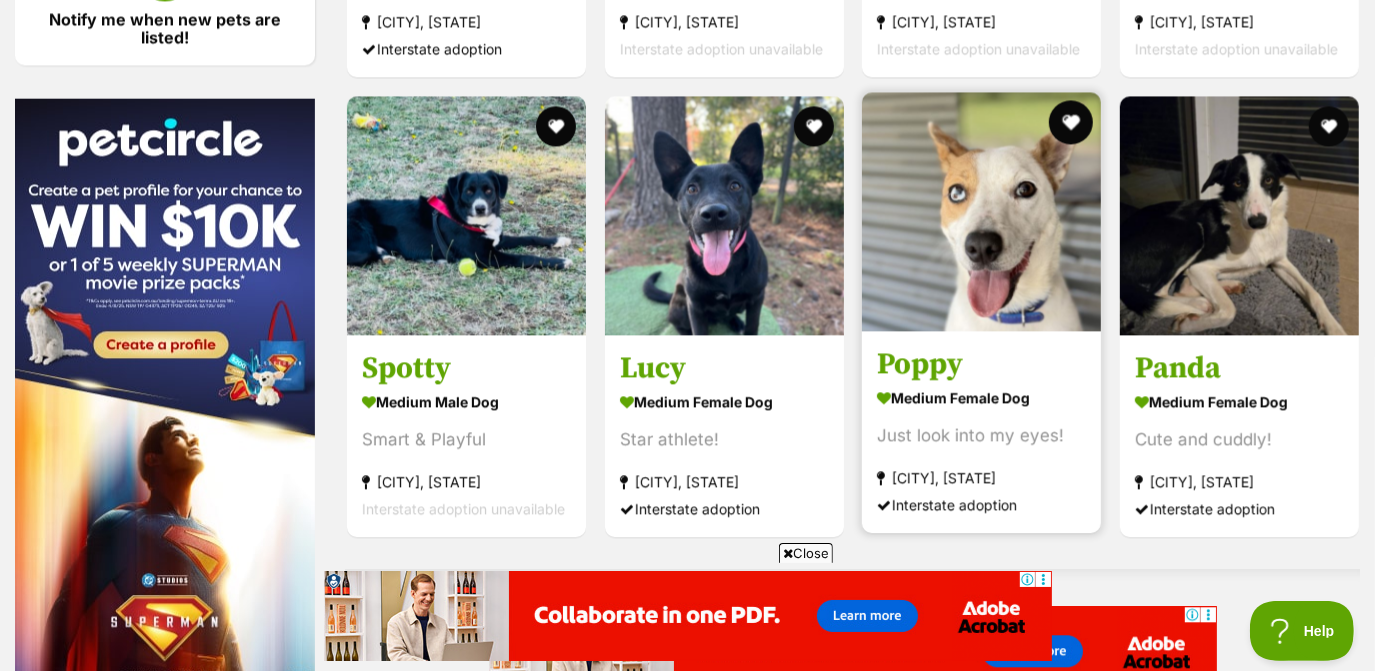 click at bounding box center [1071, 122] 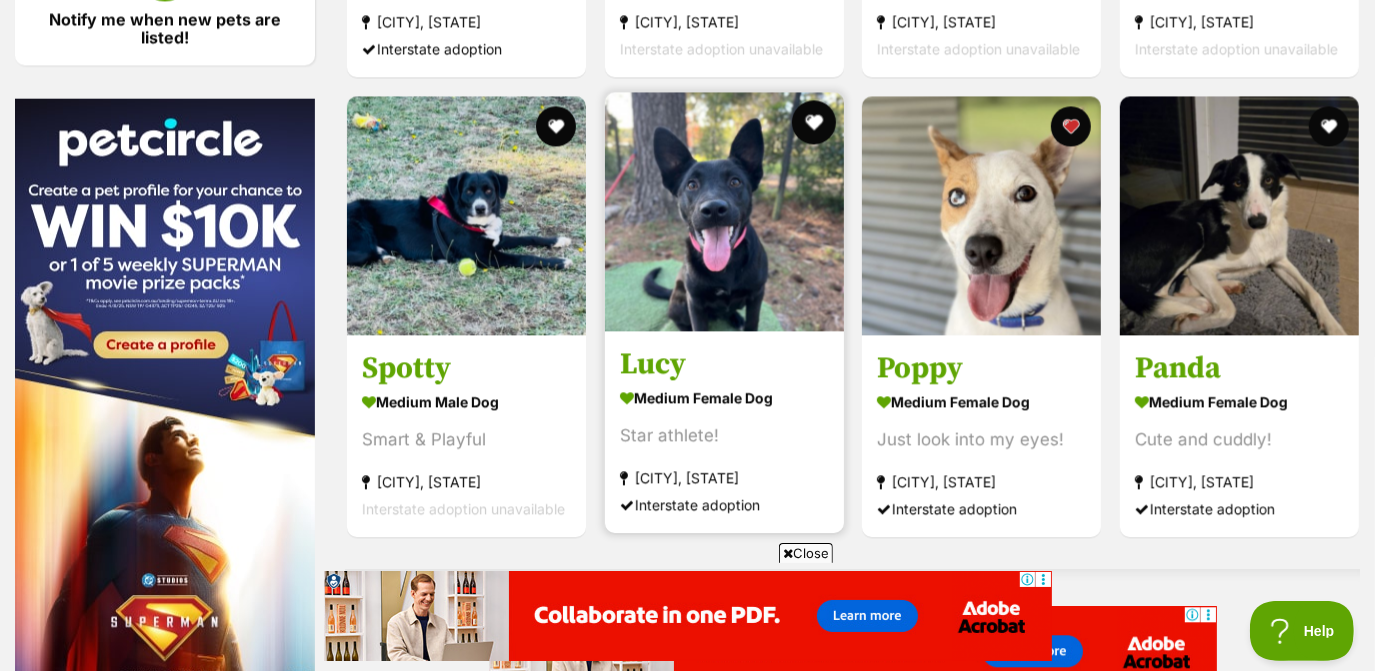 click at bounding box center (813, 122) 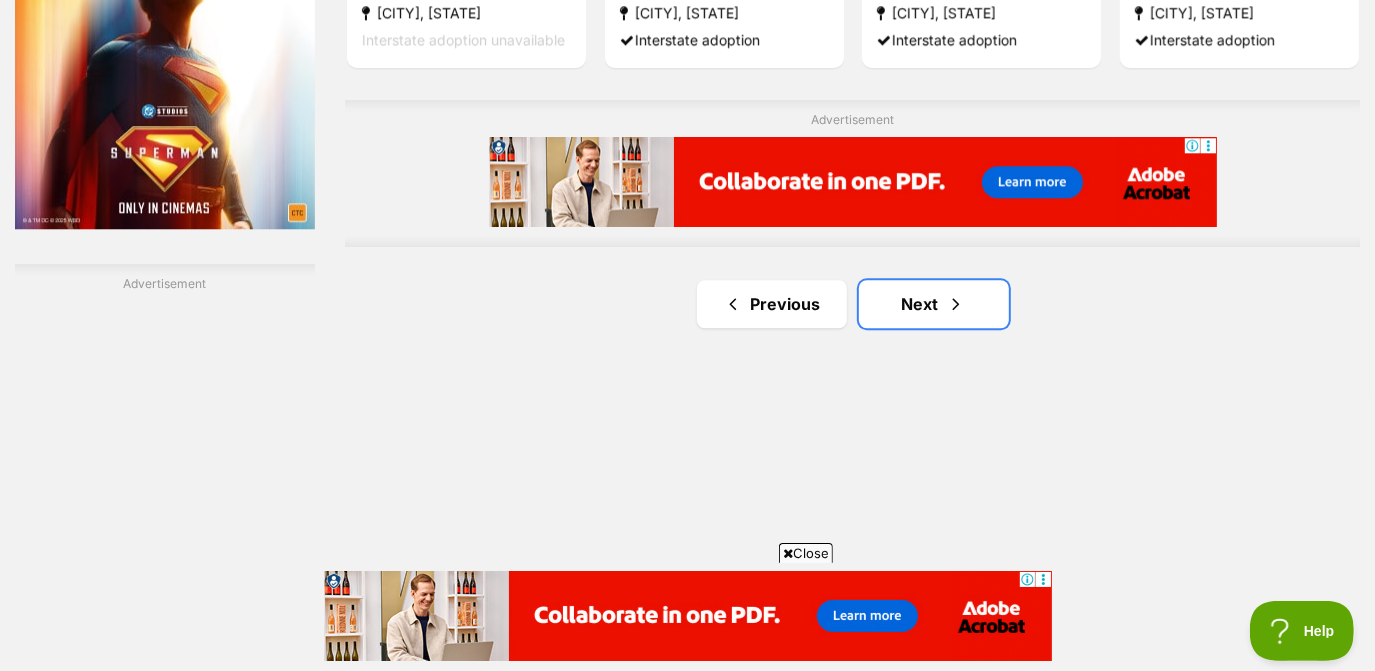 click on "Next" at bounding box center (934, 304) 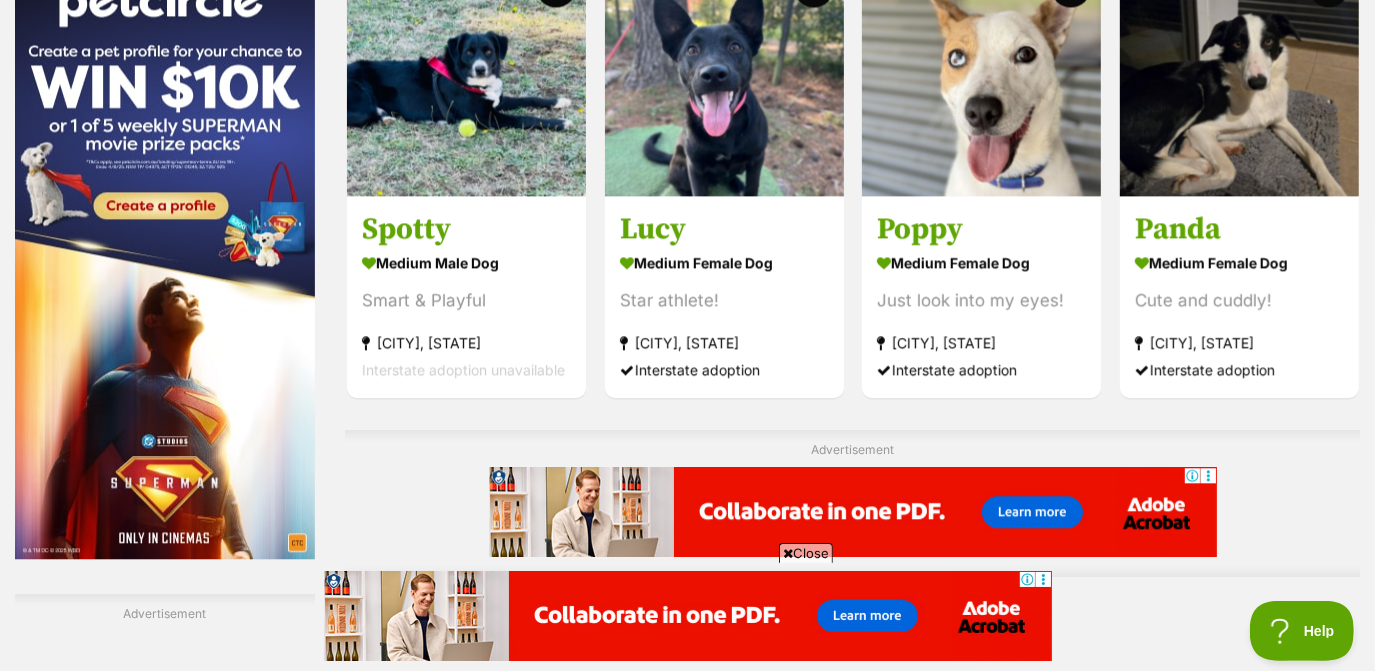 scroll, scrollTop: 3064, scrollLeft: 0, axis: vertical 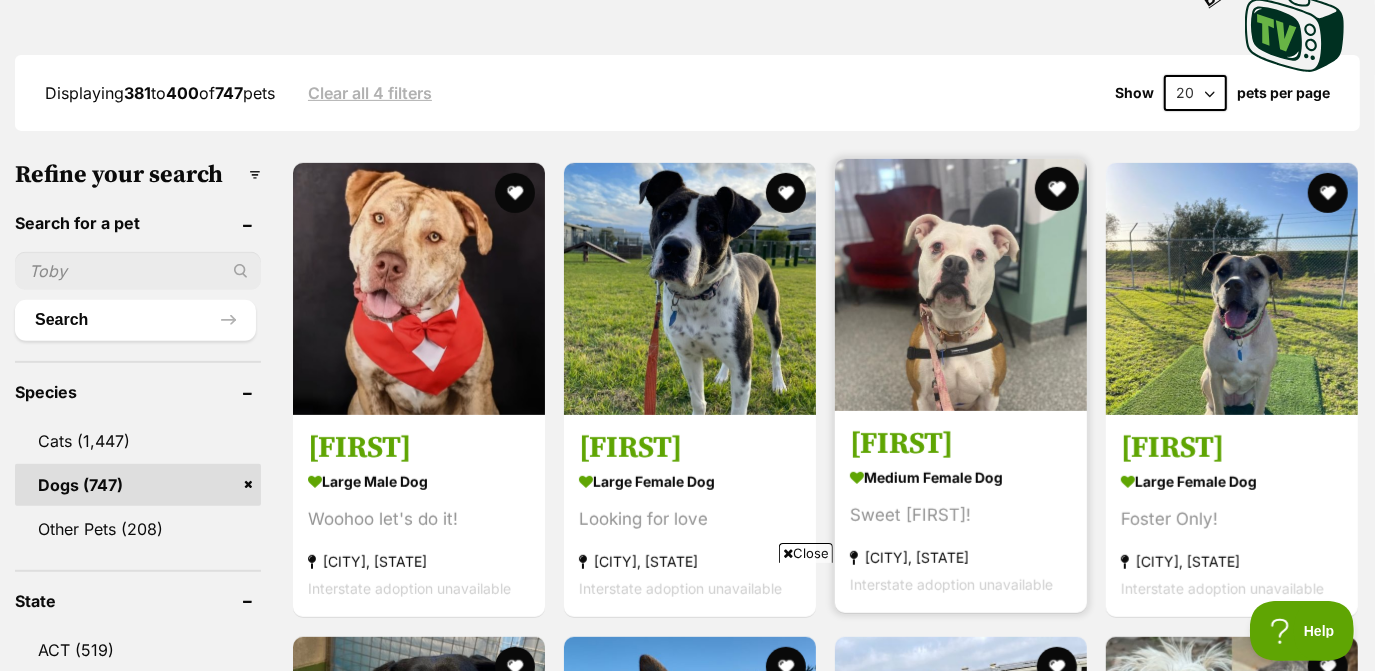 click at bounding box center (1057, 189) 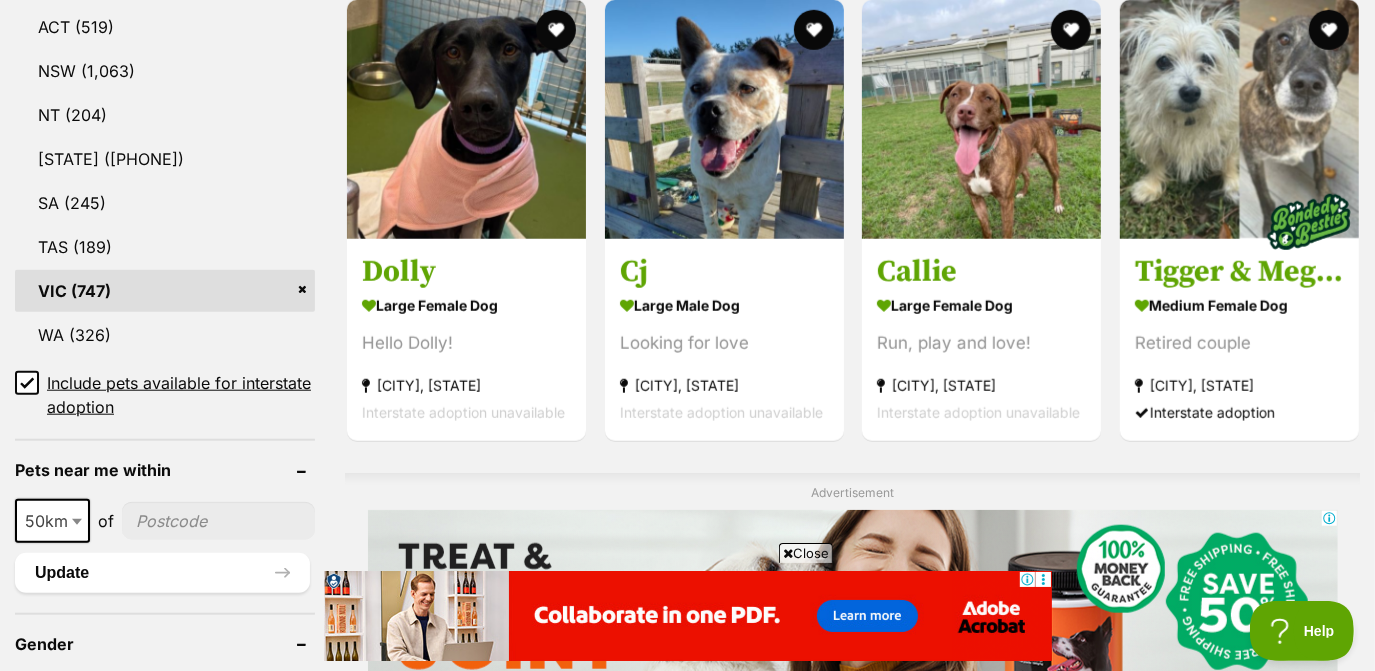 scroll, scrollTop: 1119, scrollLeft: 0, axis: vertical 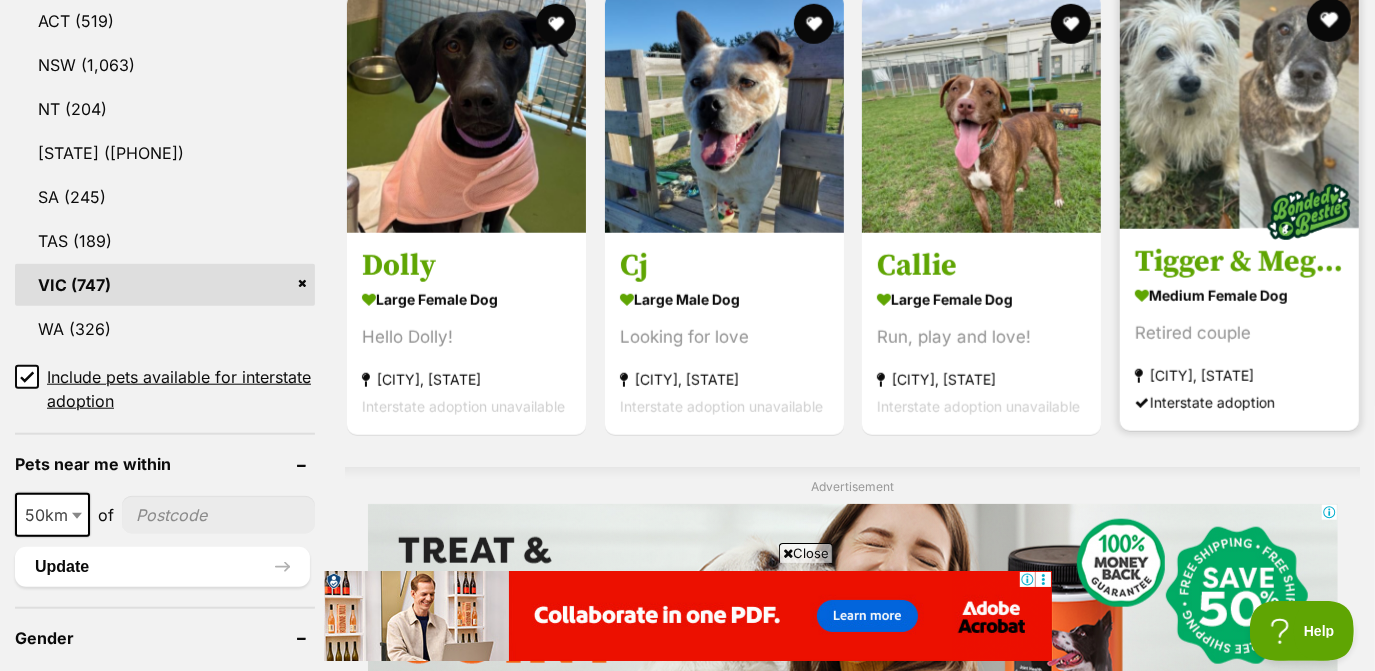 click at bounding box center (1328, 20) 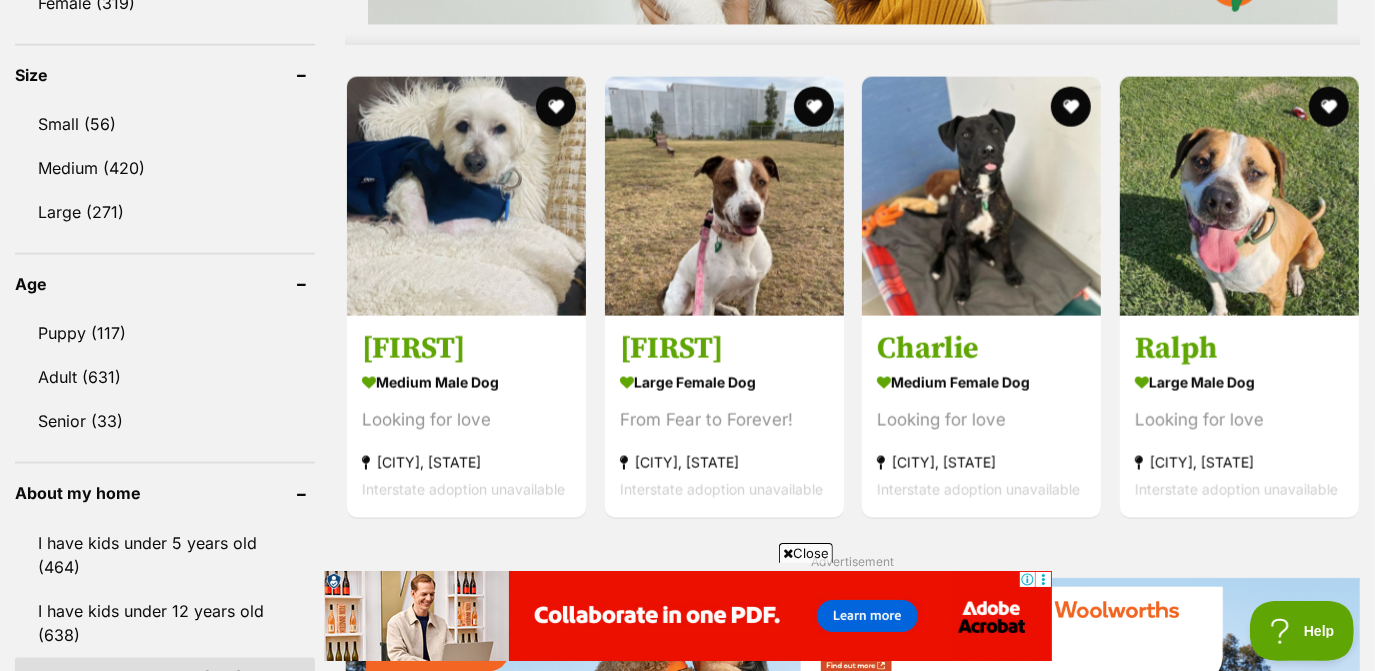 scroll, scrollTop: 1849, scrollLeft: 0, axis: vertical 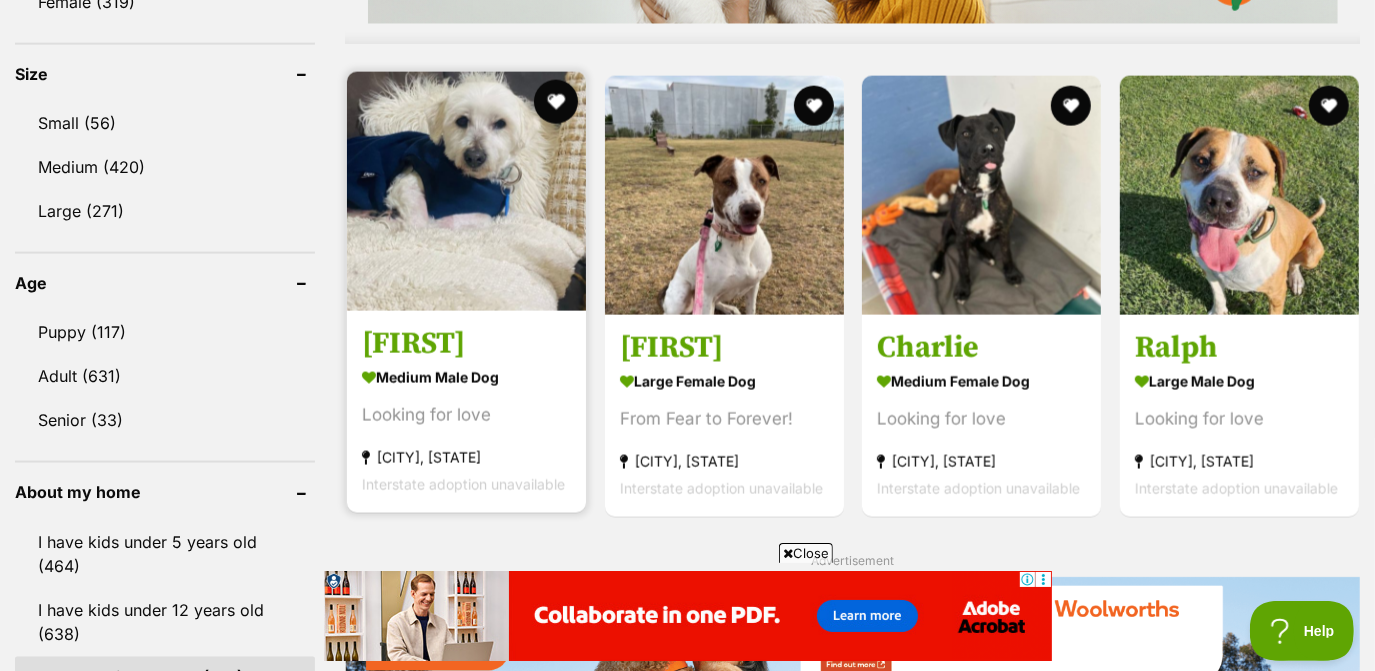 click at bounding box center [556, 102] 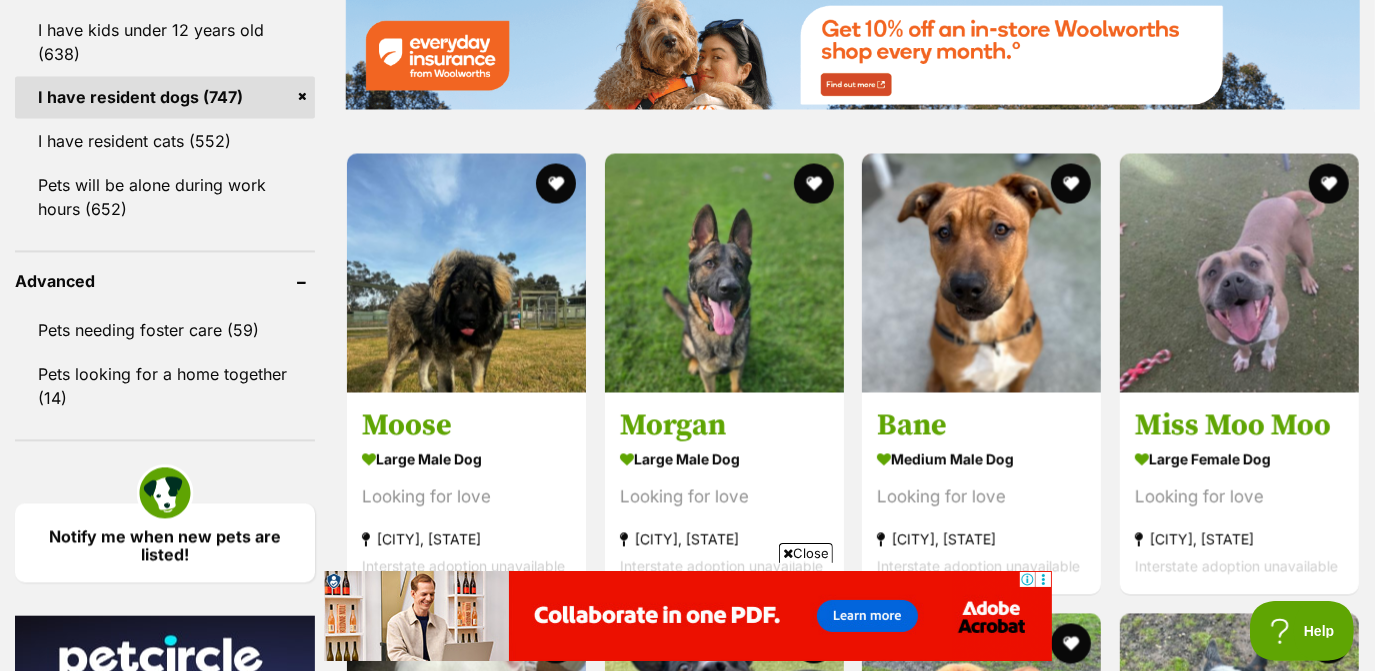 scroll, scrollTop: 2471, scrollLeft: 0, axis: vertical 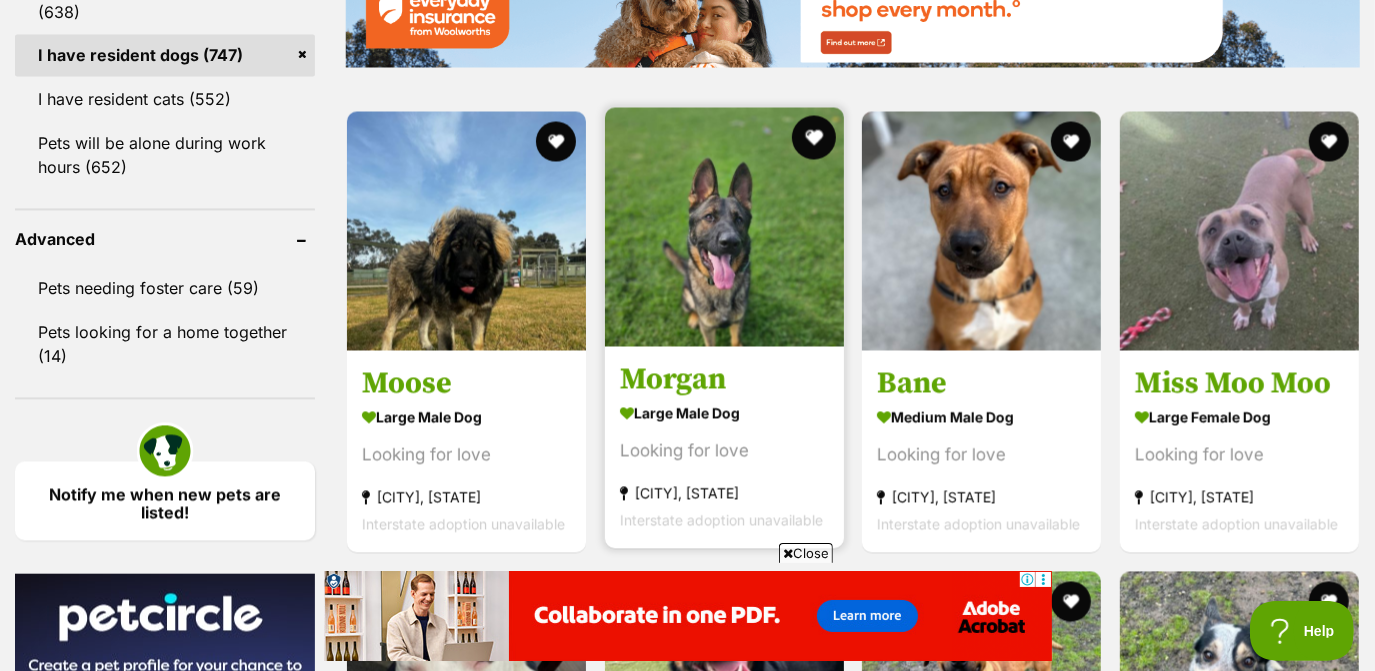 click at bounding box center (813, 138) 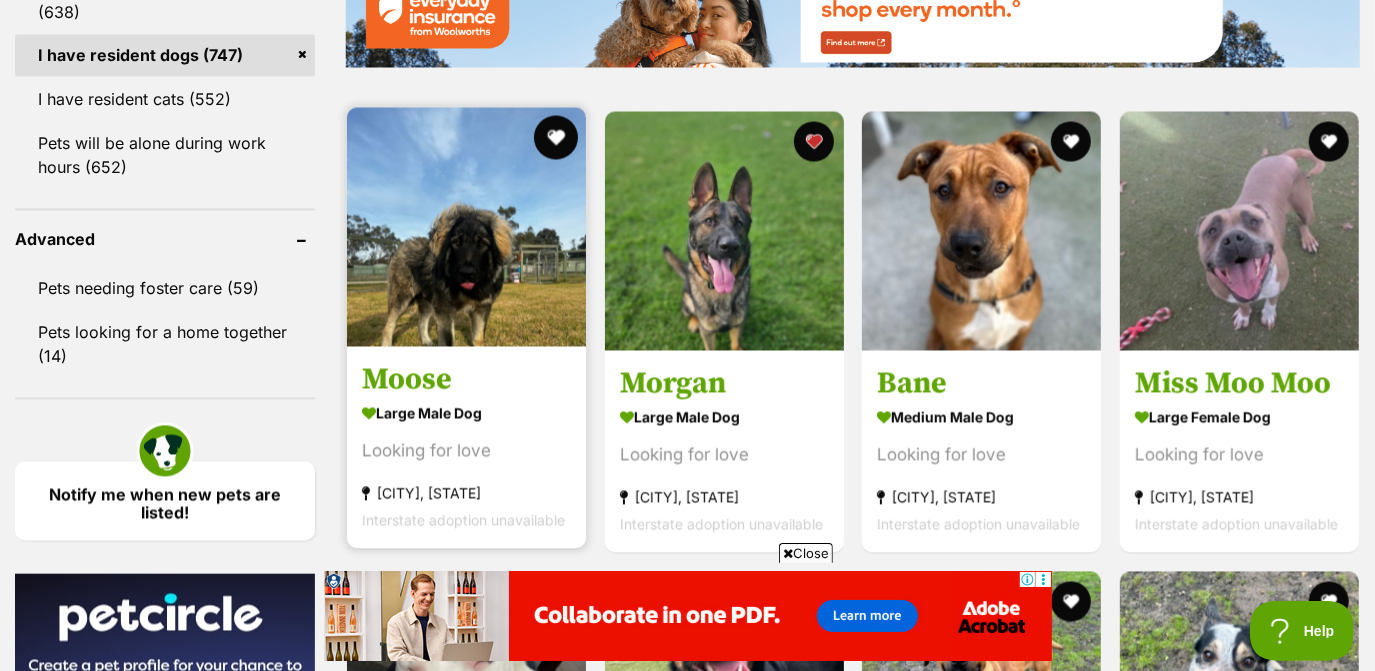 click at bounding box center (556, 138) 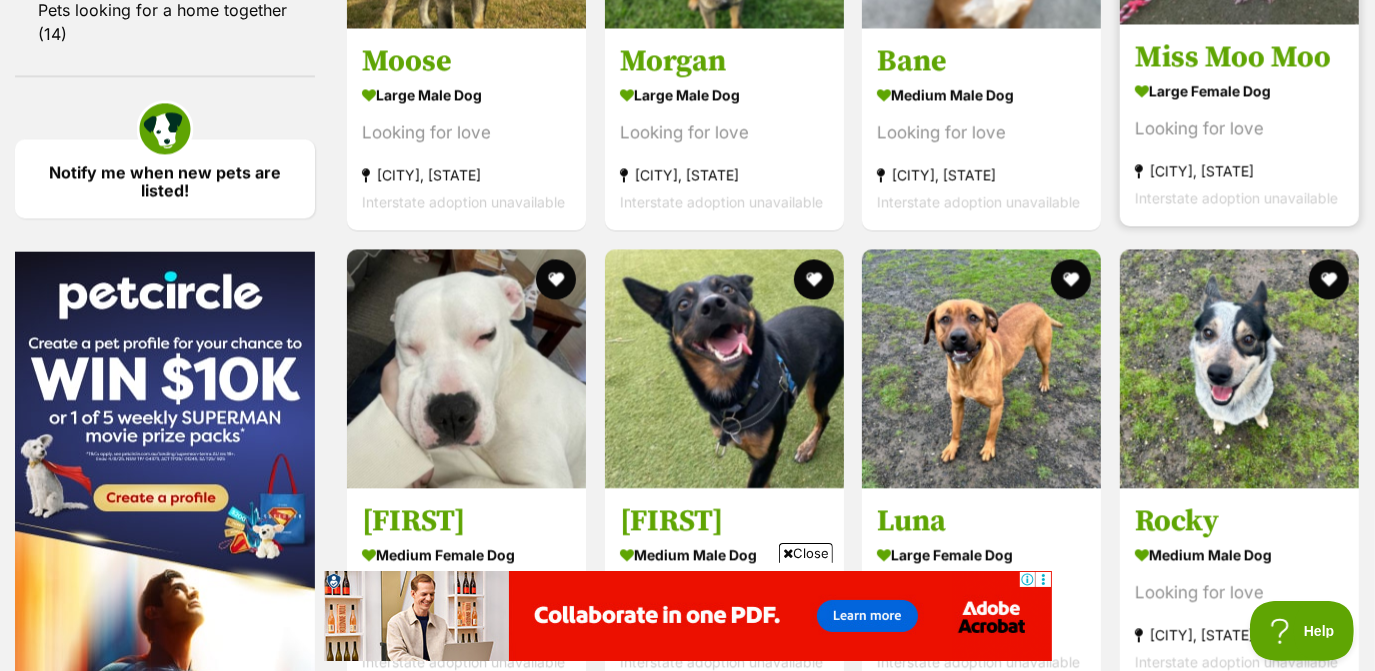 scroll, scrollTop: 2845, scrollLeft: 0, axis: vertical 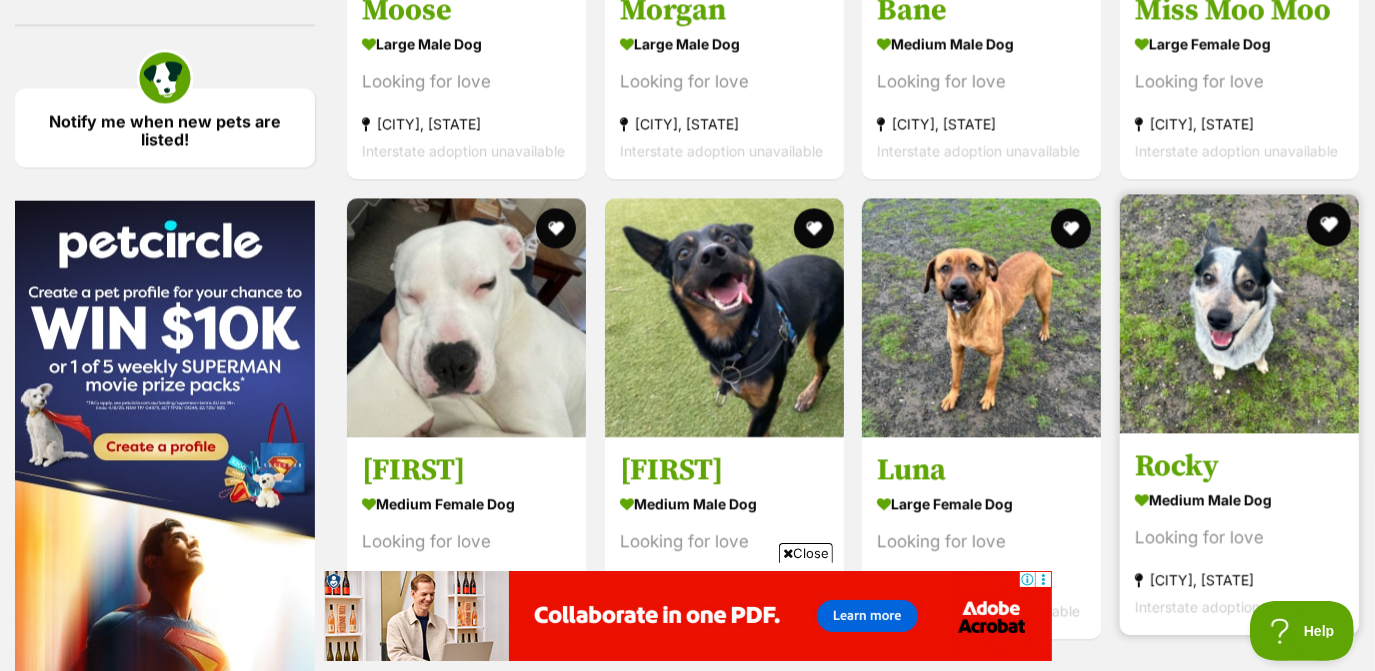 click at bounding box center [1328, 224] 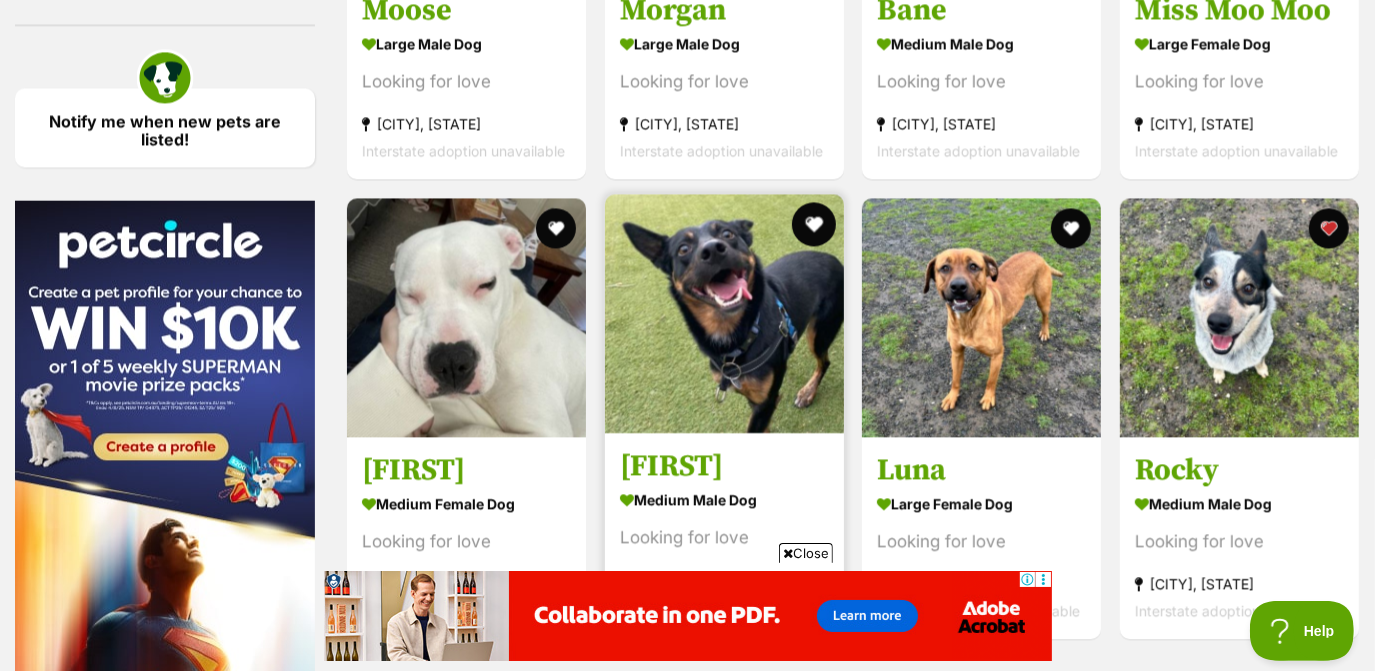 click at bounding box center (813, 224) 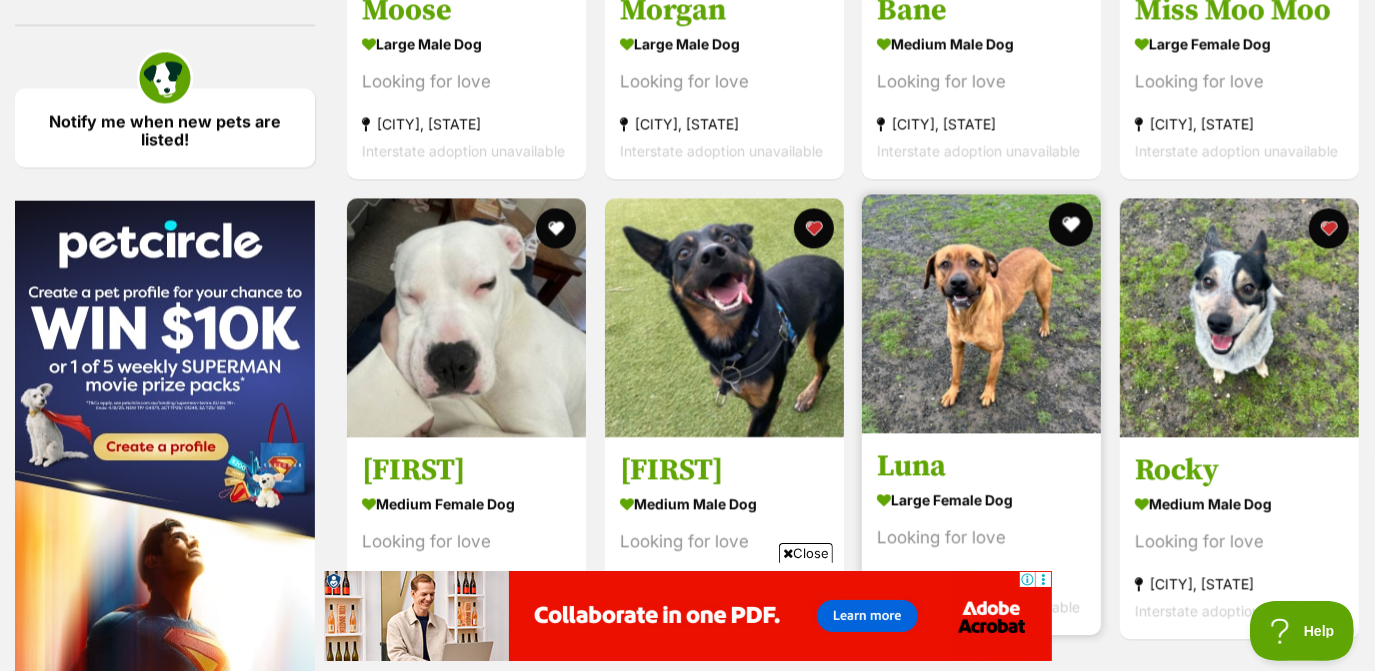 click at bounding box center [1071, 224] 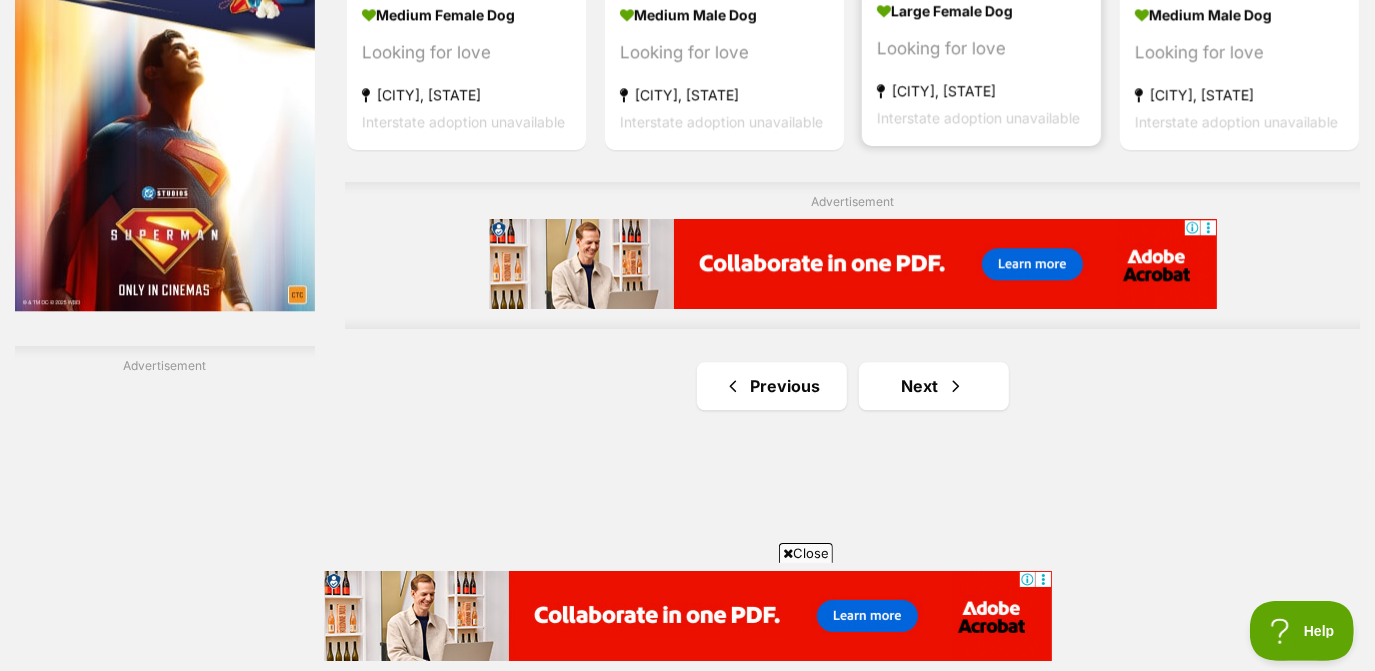 scroll, scrollTop: 3340, scrollLeft: 0, axis: vertical 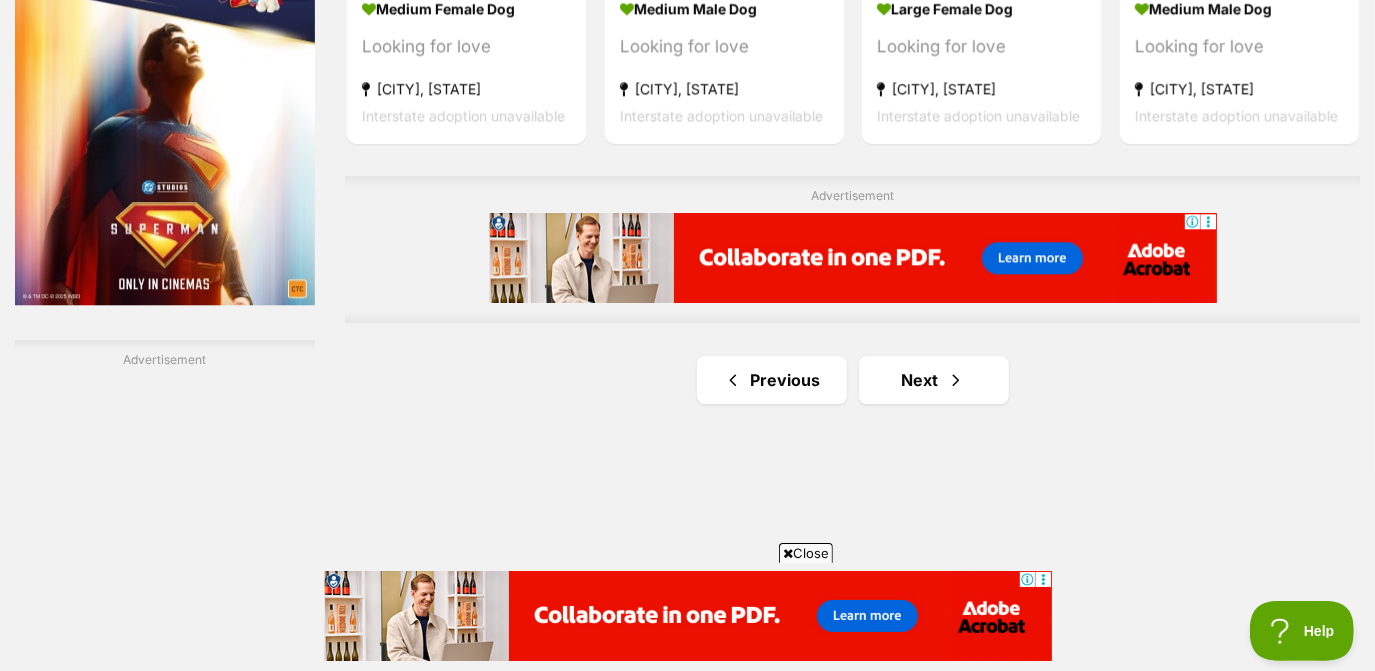 click on "Theodorable
large male Dog
Woohoo let's do it!
Frankston, VIC
Interstate adoption unavailable
Lou
large female Dog
Looking for love
Keysborough, VIC
Interstate adoption unavailable
Sandra
medium female Dog
Sweet Sandra!
Keysborough, VIC
Interstate adoption unavailable
Kora
large female Dog
Foster Only!
Keysborough, VIC
Interstate adoption unavailable
Dolly
large female Dog
Hello Dolly!
Keysborough, VIC
Interstate adoption unavailable
Cj
large male Dog
Looking for love
Fulham, VIC
Interstate adoption unavailable
Advertisement
Callie
large female Dog
Run, play and love!
Keysborough, VIC" at bounding box center [852, -846] 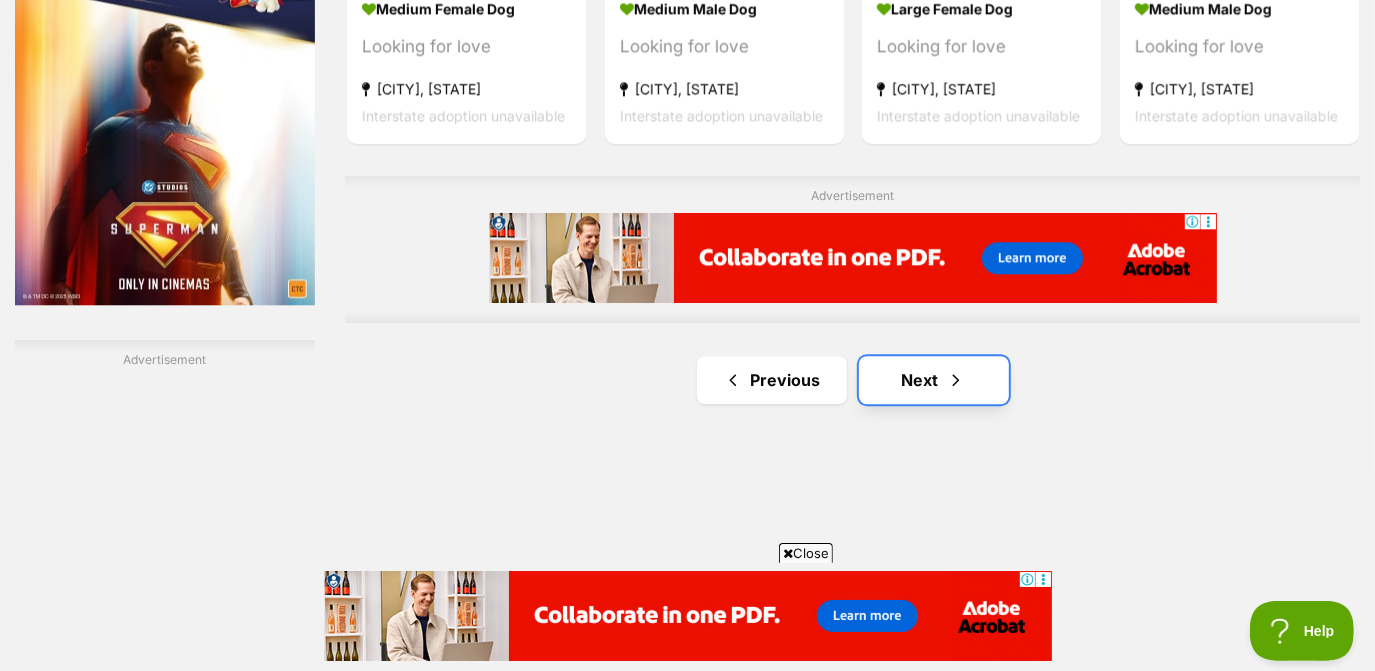 click on "Next" at bounding box center [934, 380] 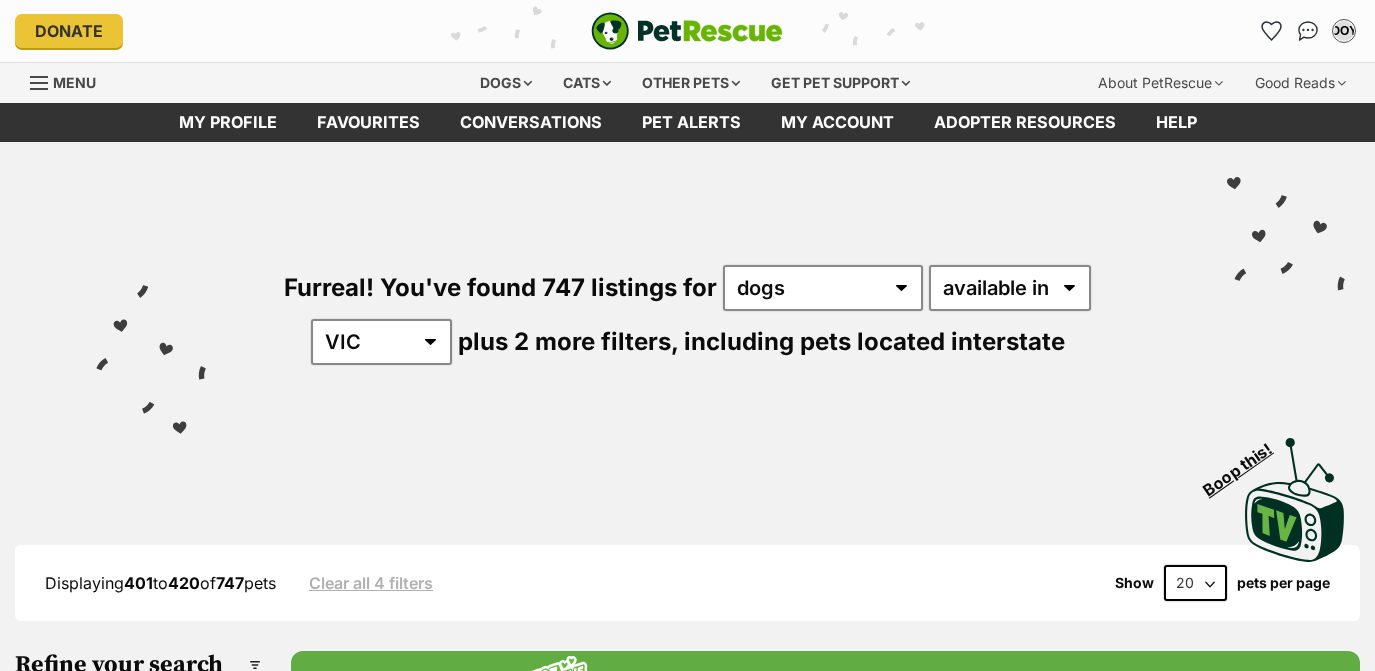 scroll, scrollTop: 0, scrollLeft: 0, axis: both 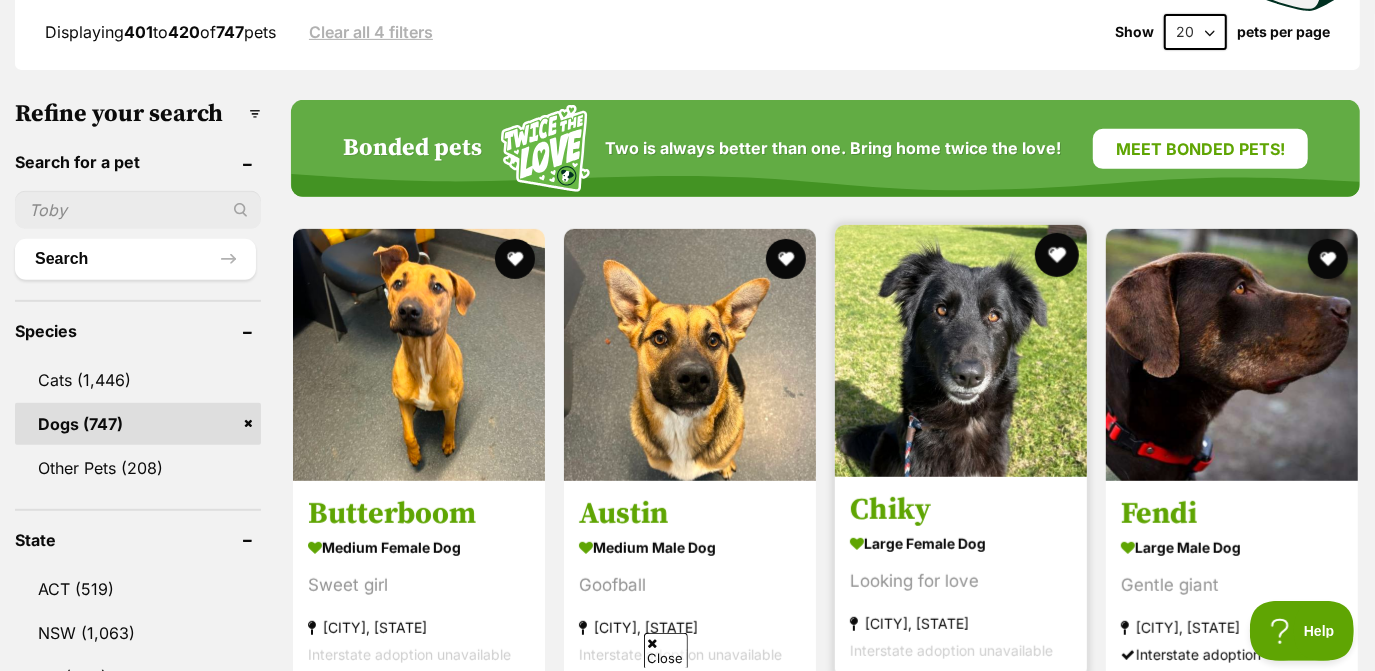 click at bounding box center (1057, 255) 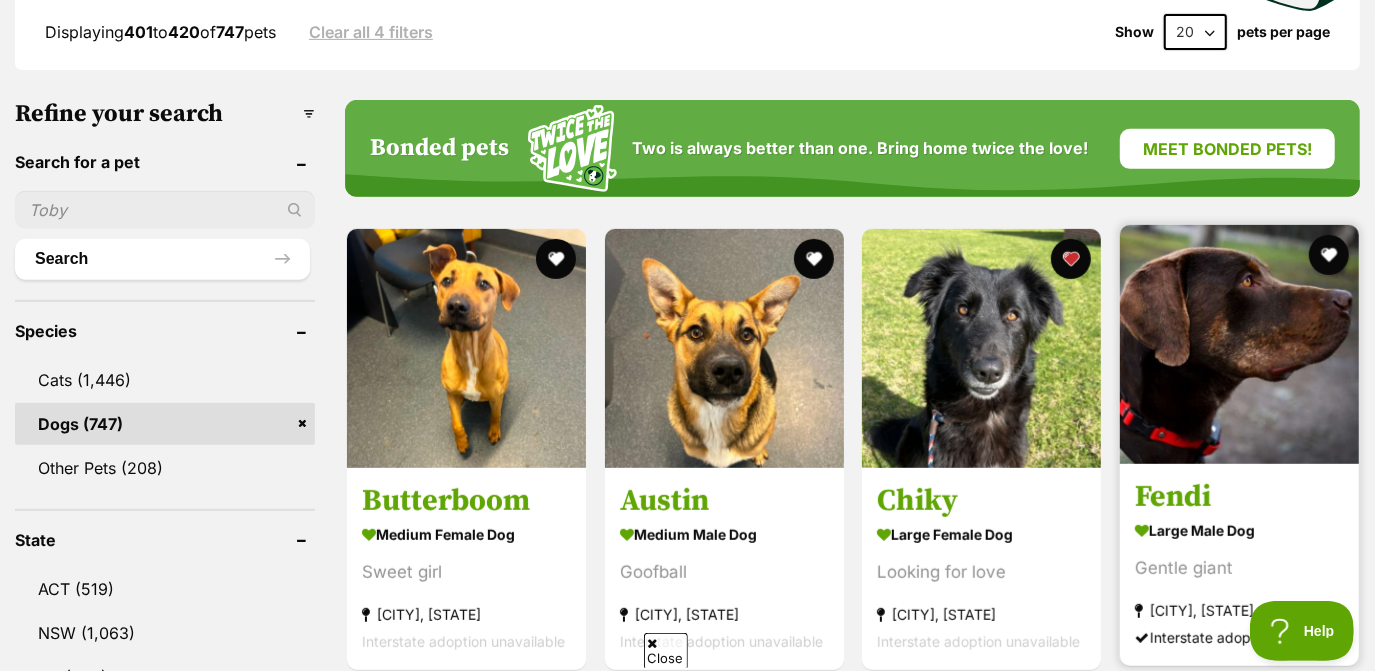 scroll, scrollTop: 0, scrollLeft: 0, axis: both 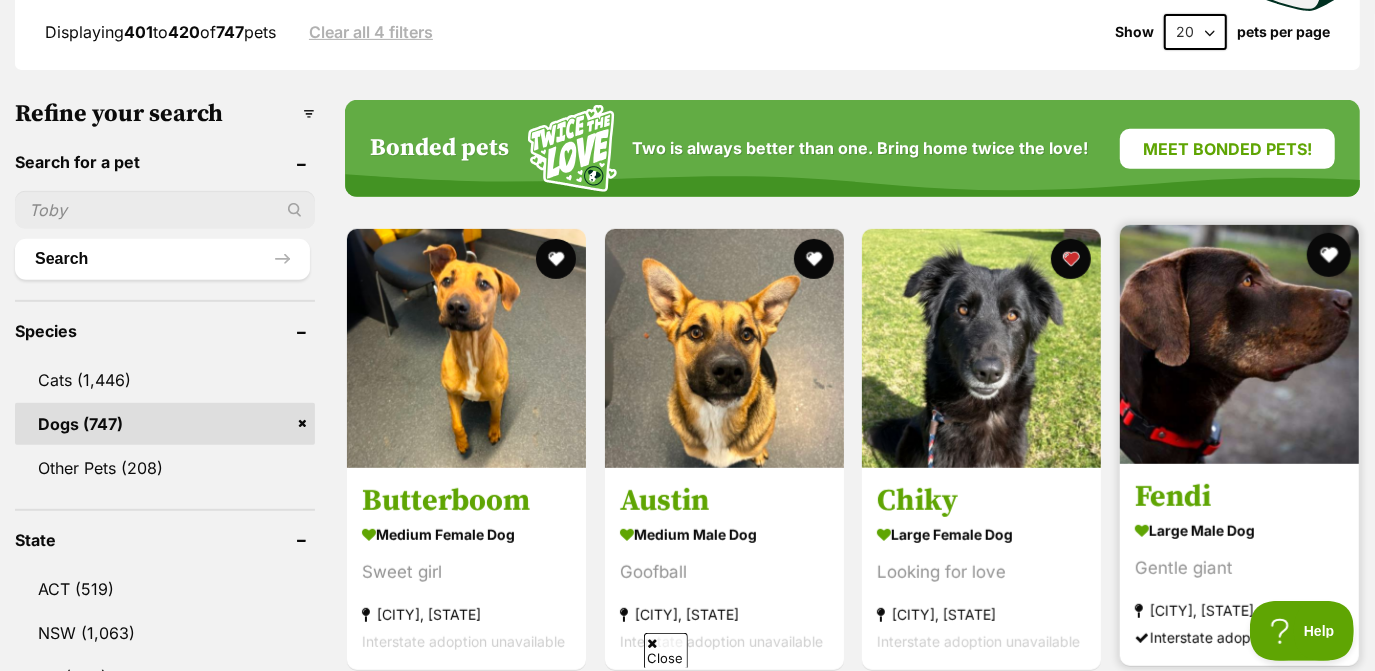 click at bounding box center (1328, 255) 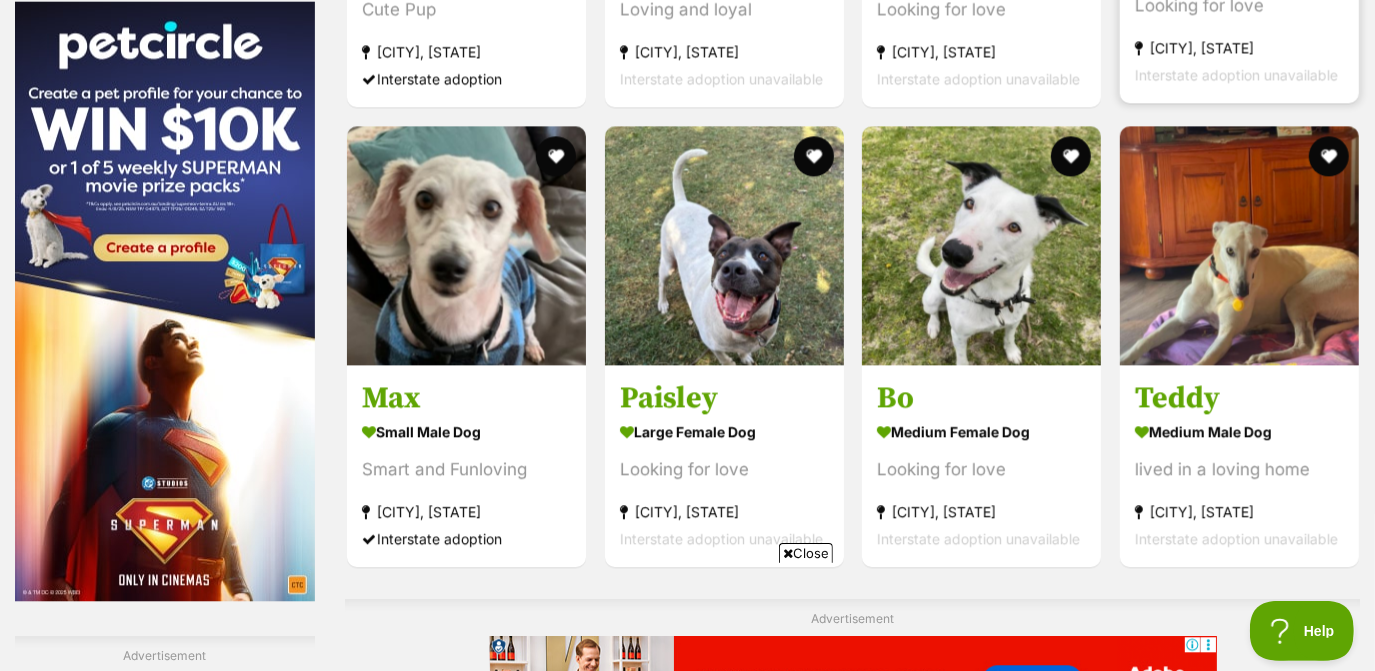scroll, scrollTop: 3080, scrollLeft: 0, axis: vertical 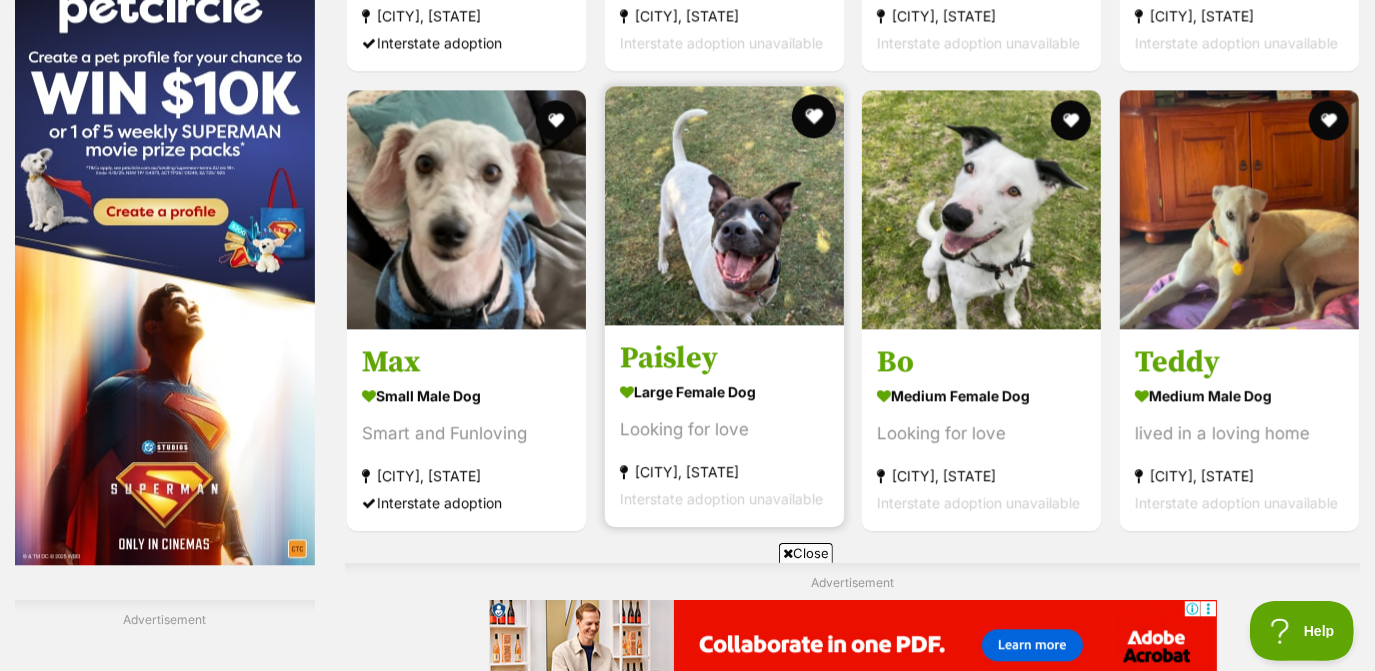 click at bounding box center (813, 116) 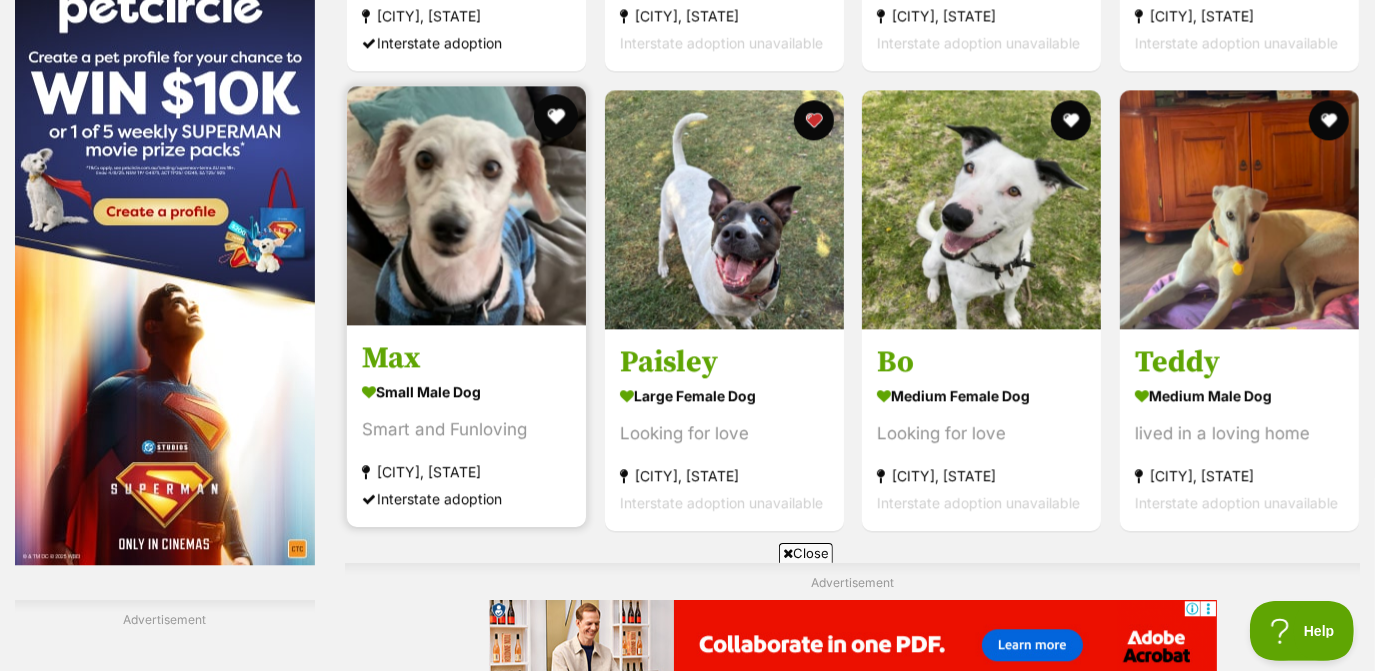 click at bounding box center [556, 116] 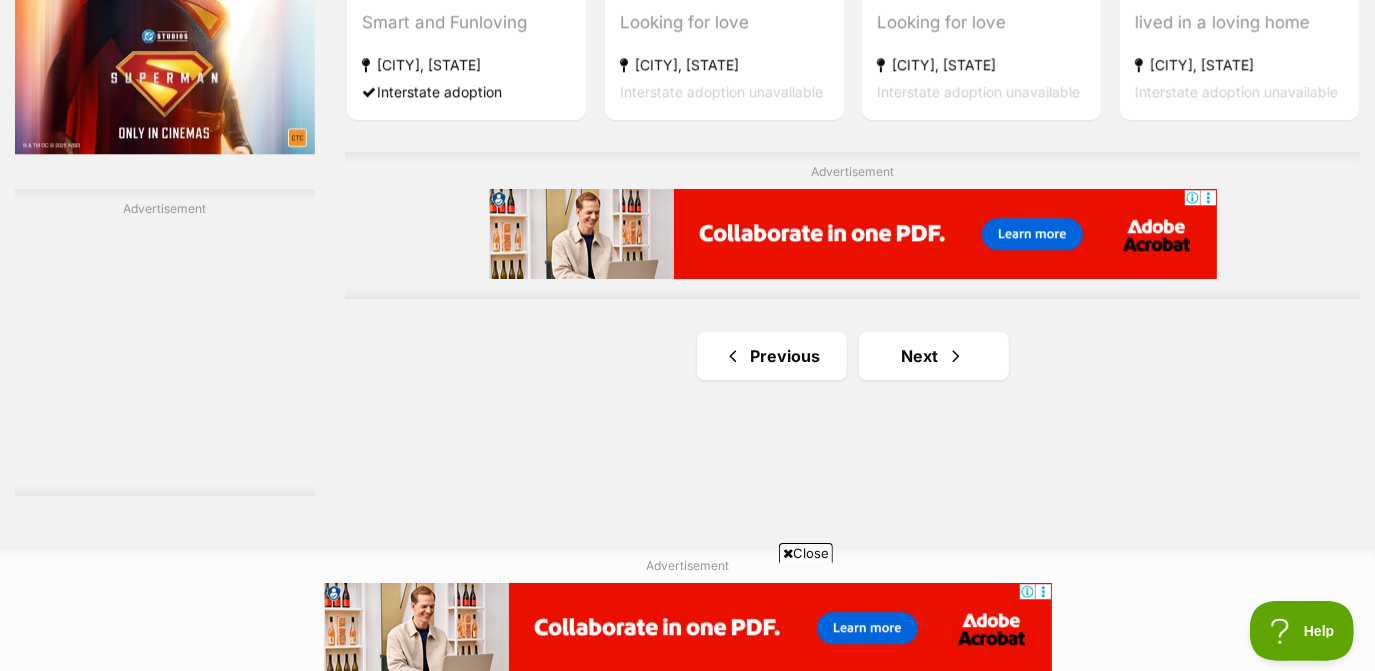 scroll, scrollTop: 3524, scrollLeft: 0, axis: vertical 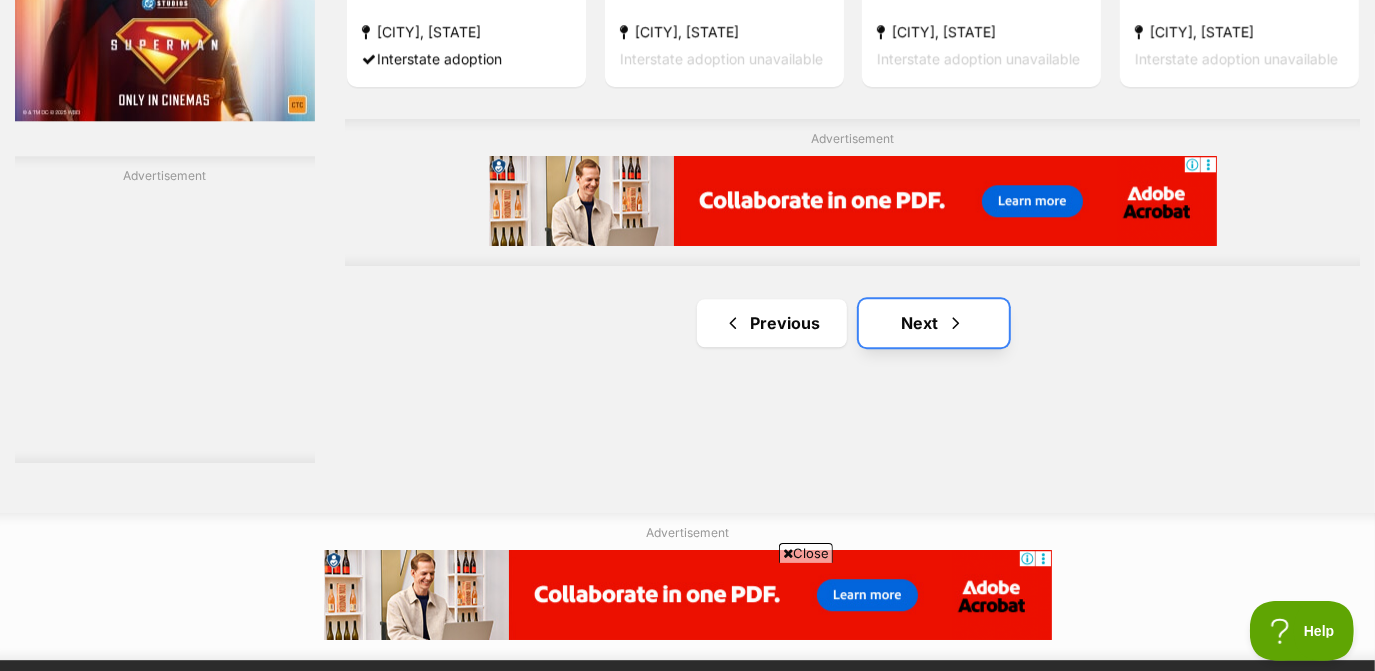 click on "Next" at bounding box center [934, 323] 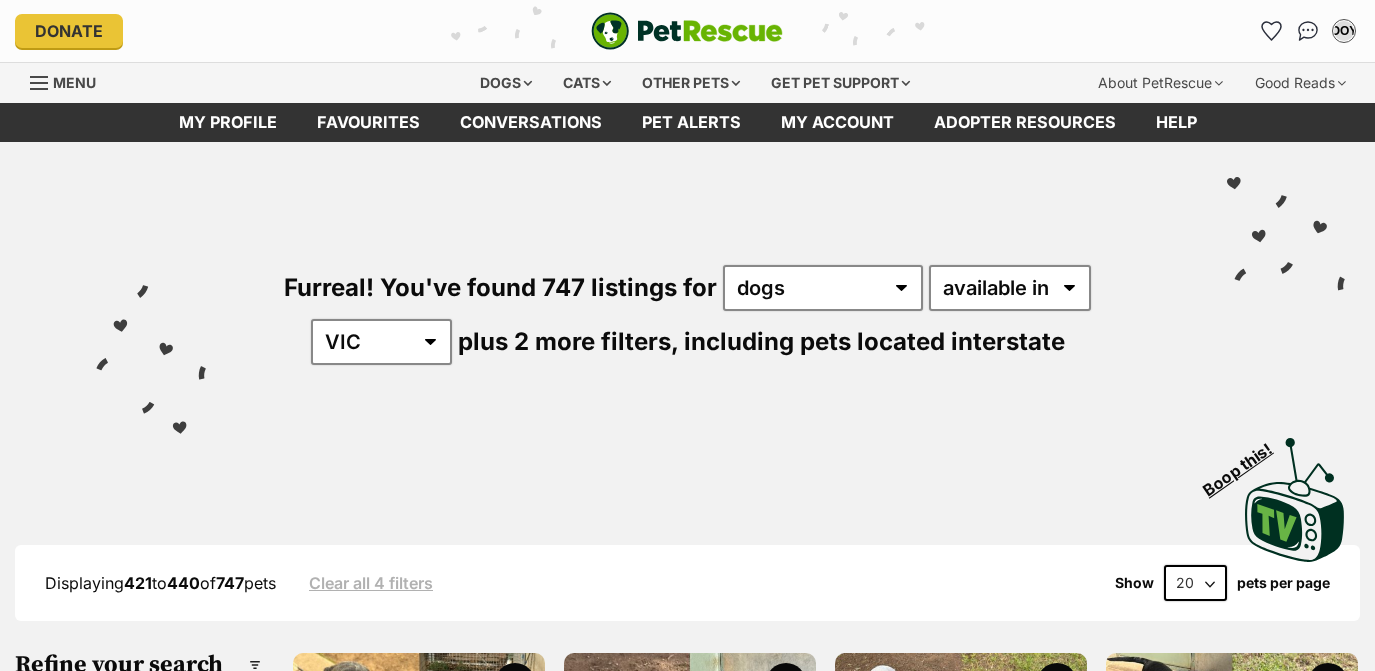 scroll, scrollTop: 0, scrollLeft: 0, axis: both 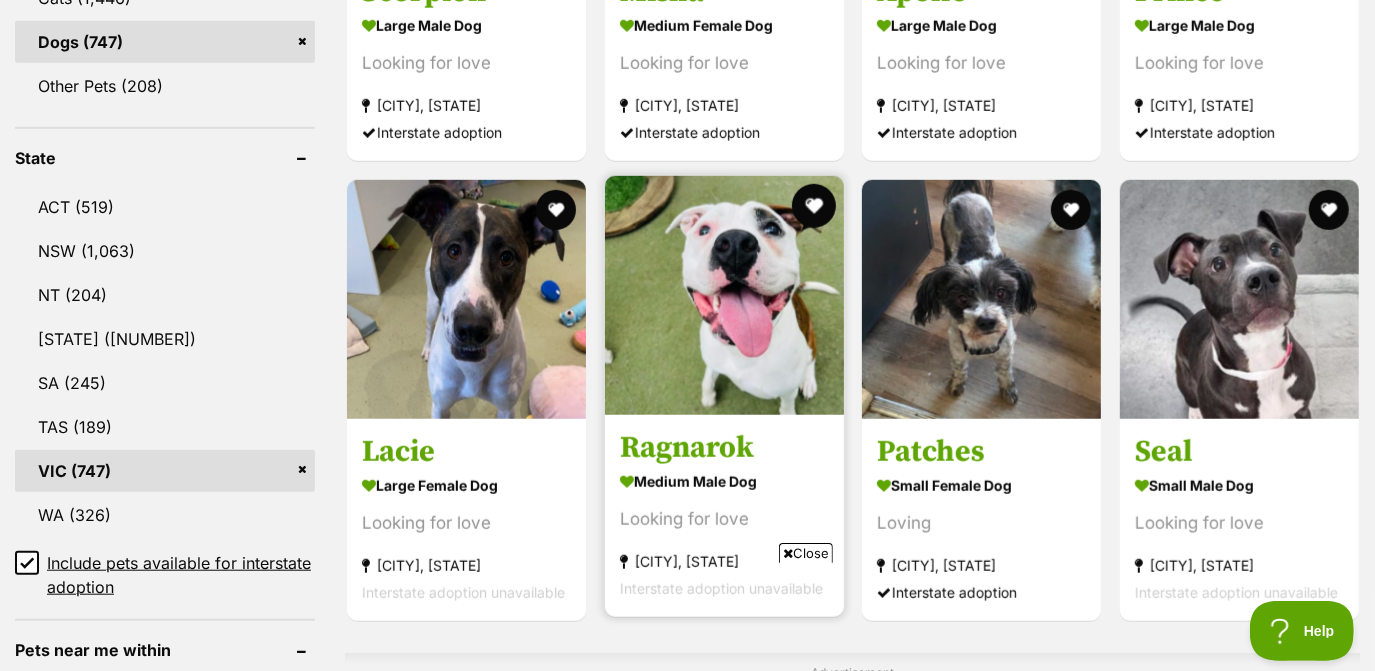 click at bounding box center [813, 206] 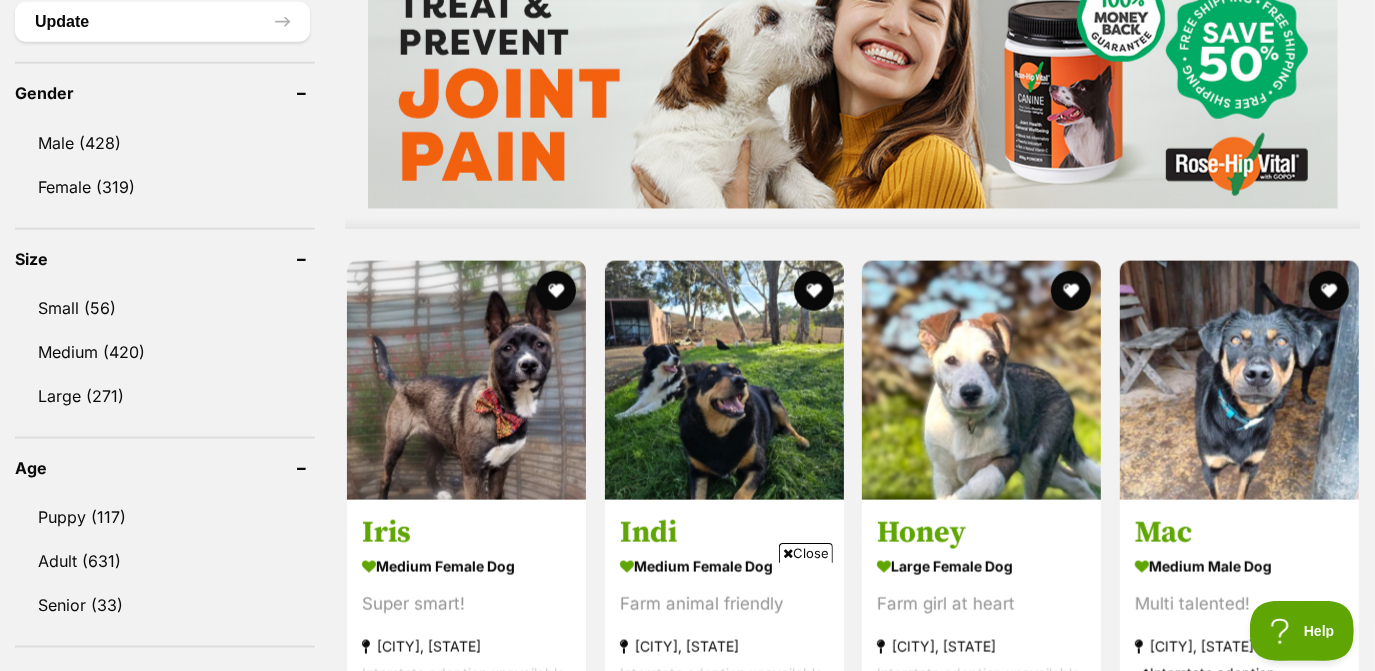 scroll, scrollTop: 1773, scrollLeft: 0, axis: vertical 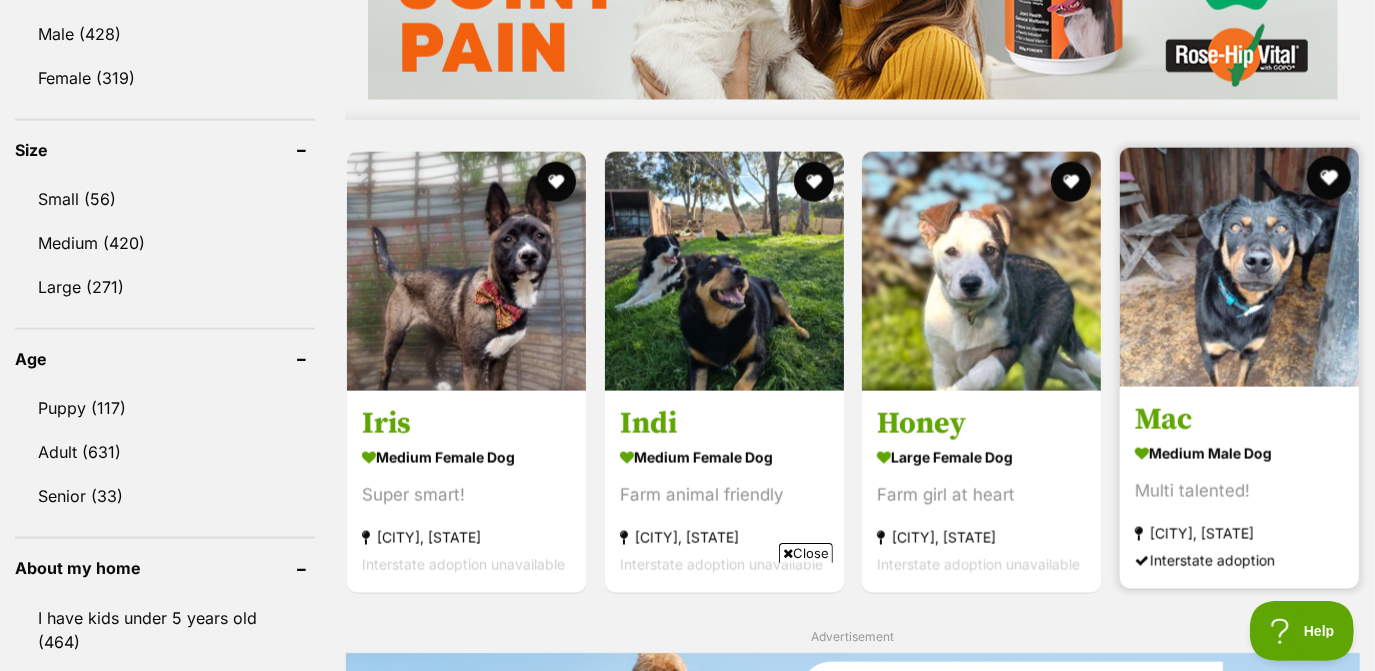click at bounding box center (1328, 178) 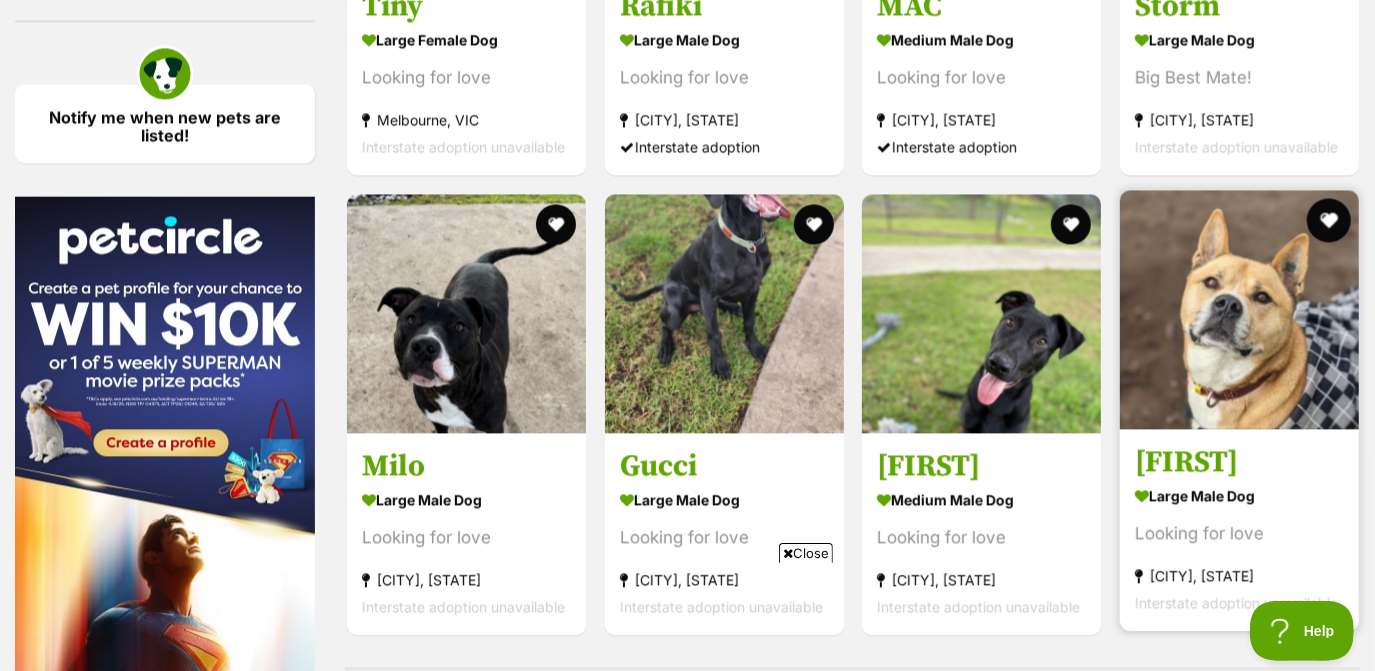 click at bounding box center [1328, 220] 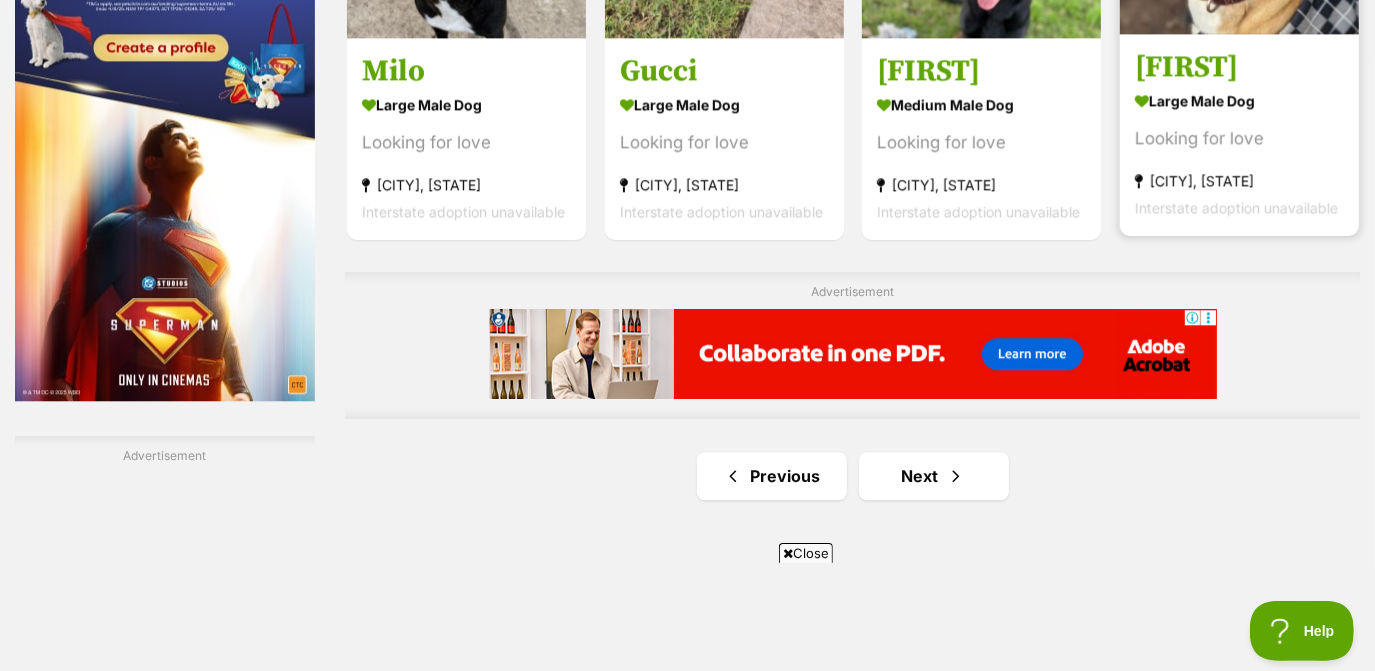 scroll, scrollTop: 3284, scrollLeft: 0, axis: vertical 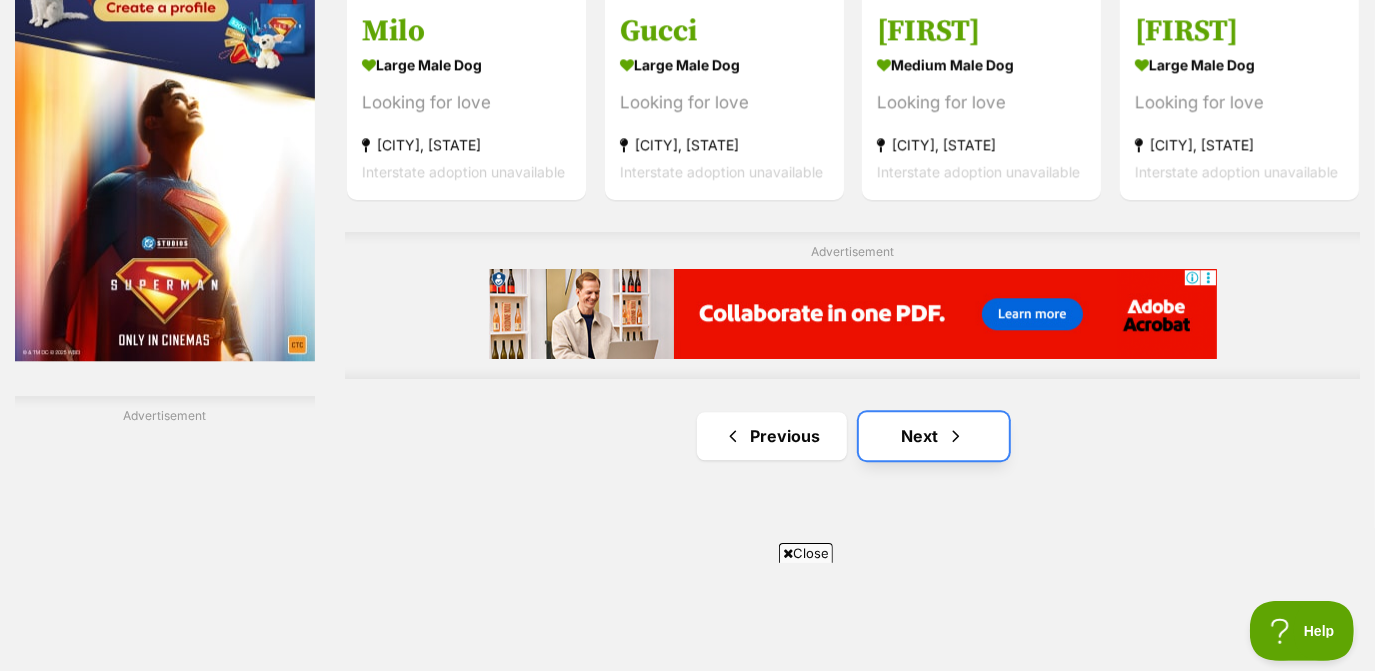 click on "Next" at bounding box center (934, 436) 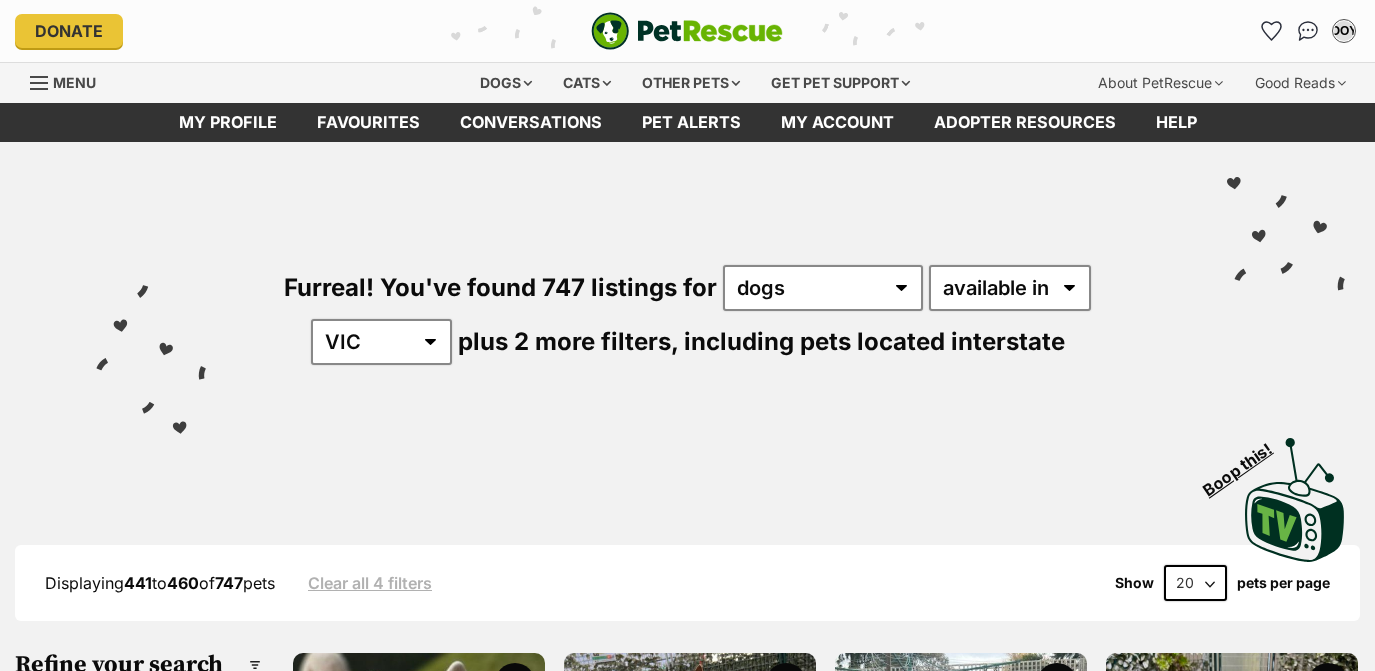 scroll, scrollTop: 414, scrollLeft: 0, axis: vertical 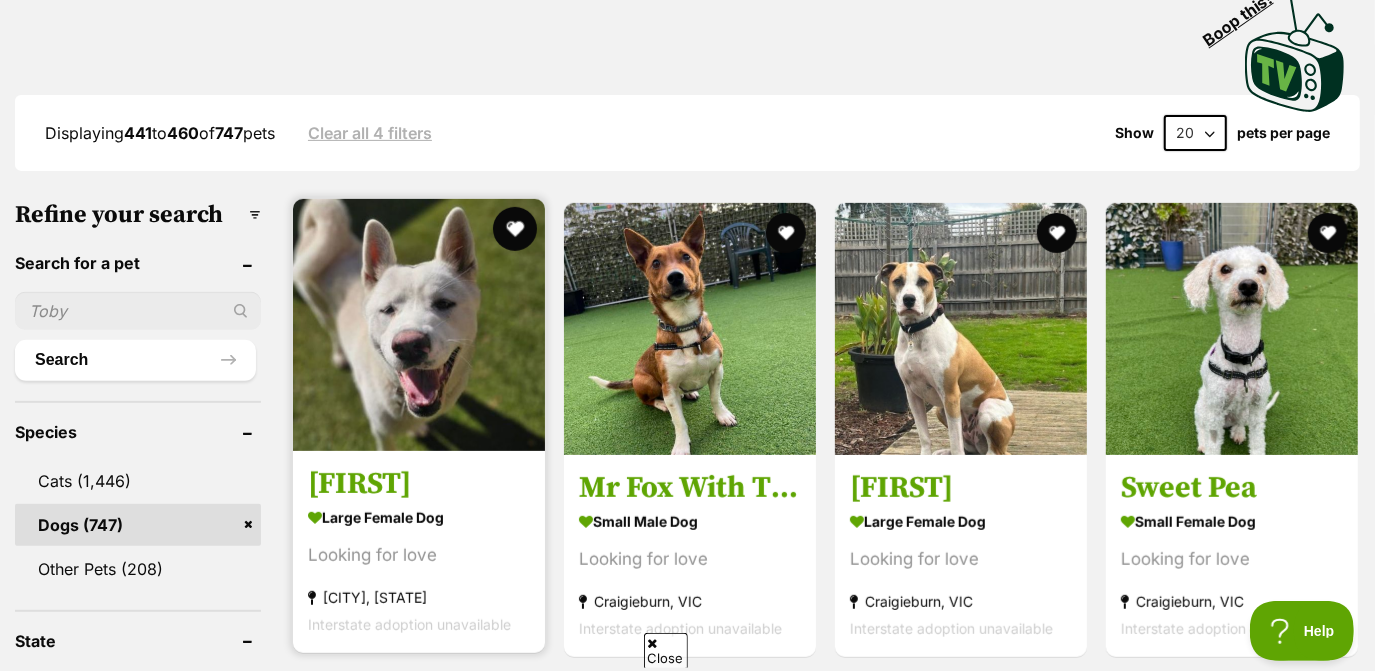 click at bounding box center [515, 229] 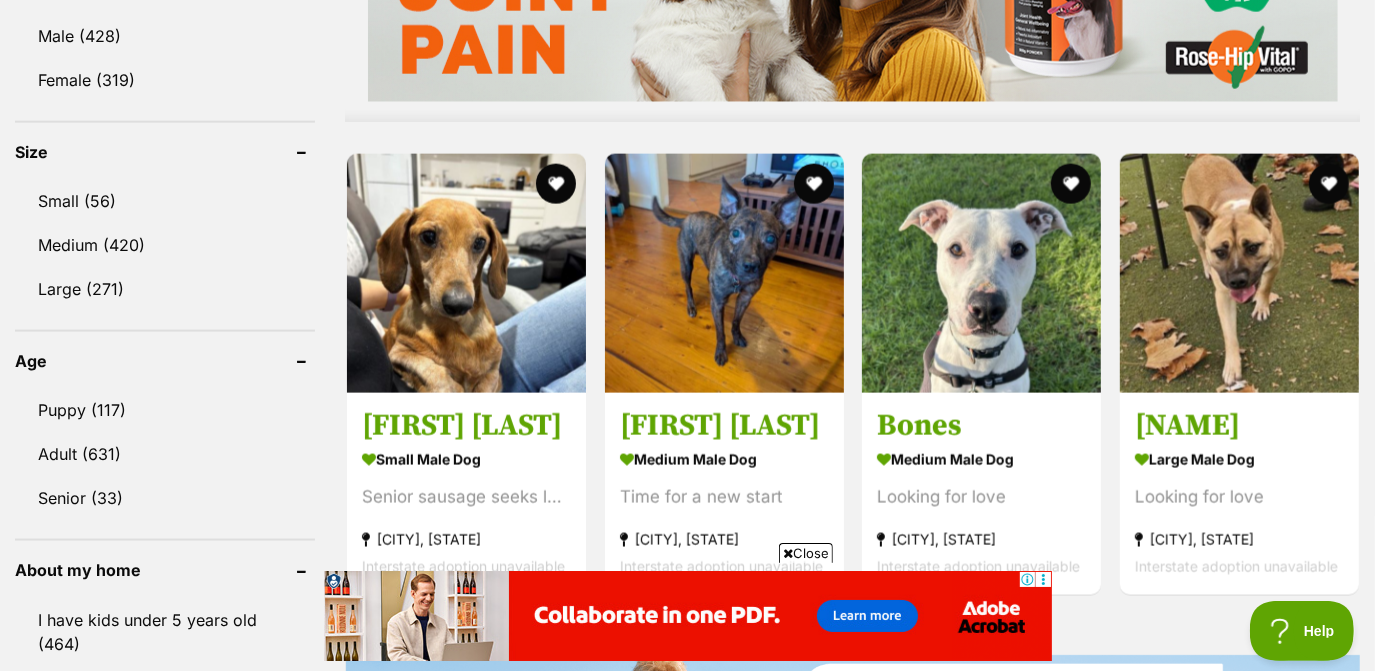 scroll, scrollTop: 0, scrollLeft: 0, axis: both 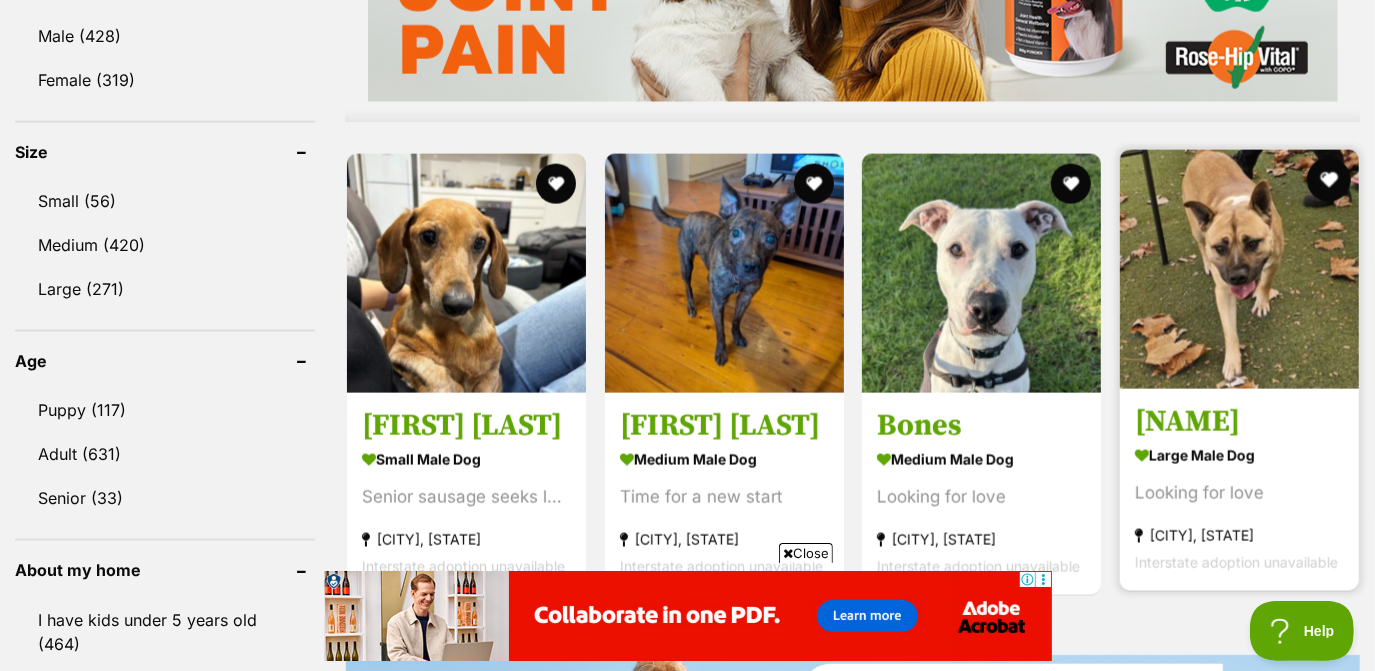 click at bounding box center (1328, 180) 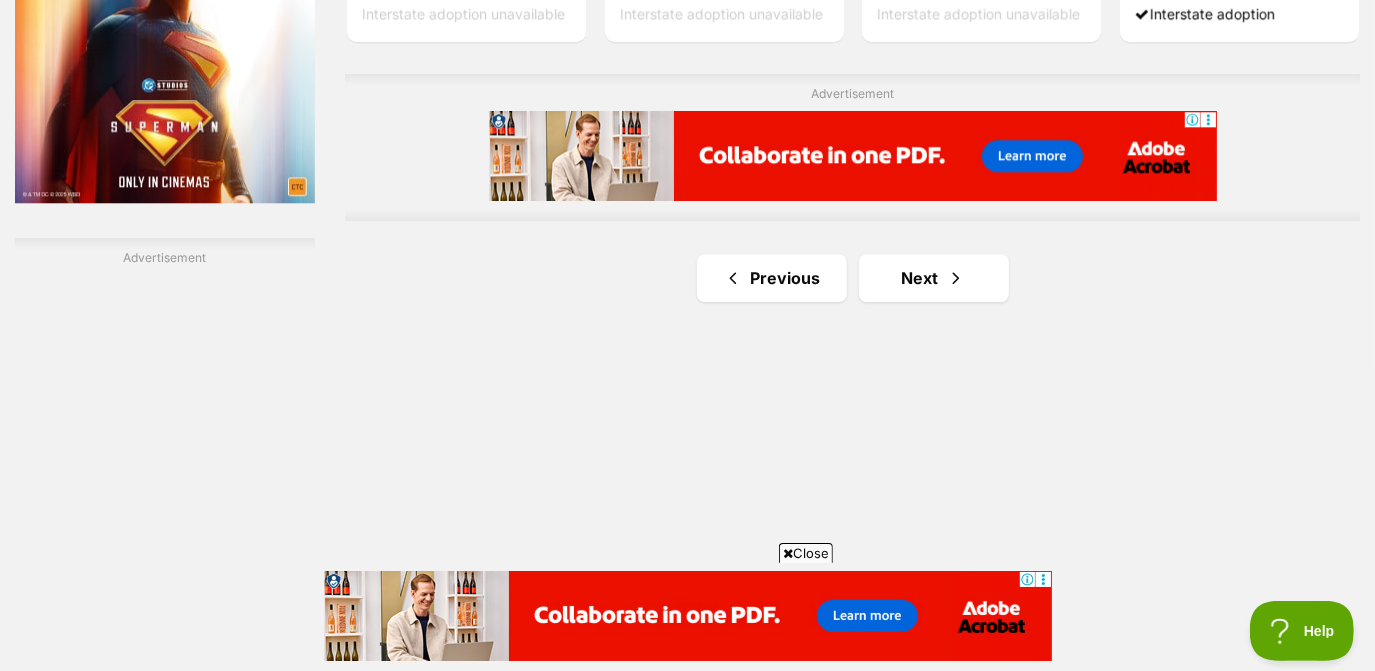 scroll, scrollTop: 3442, scrollLeft: 0, axis: vertical 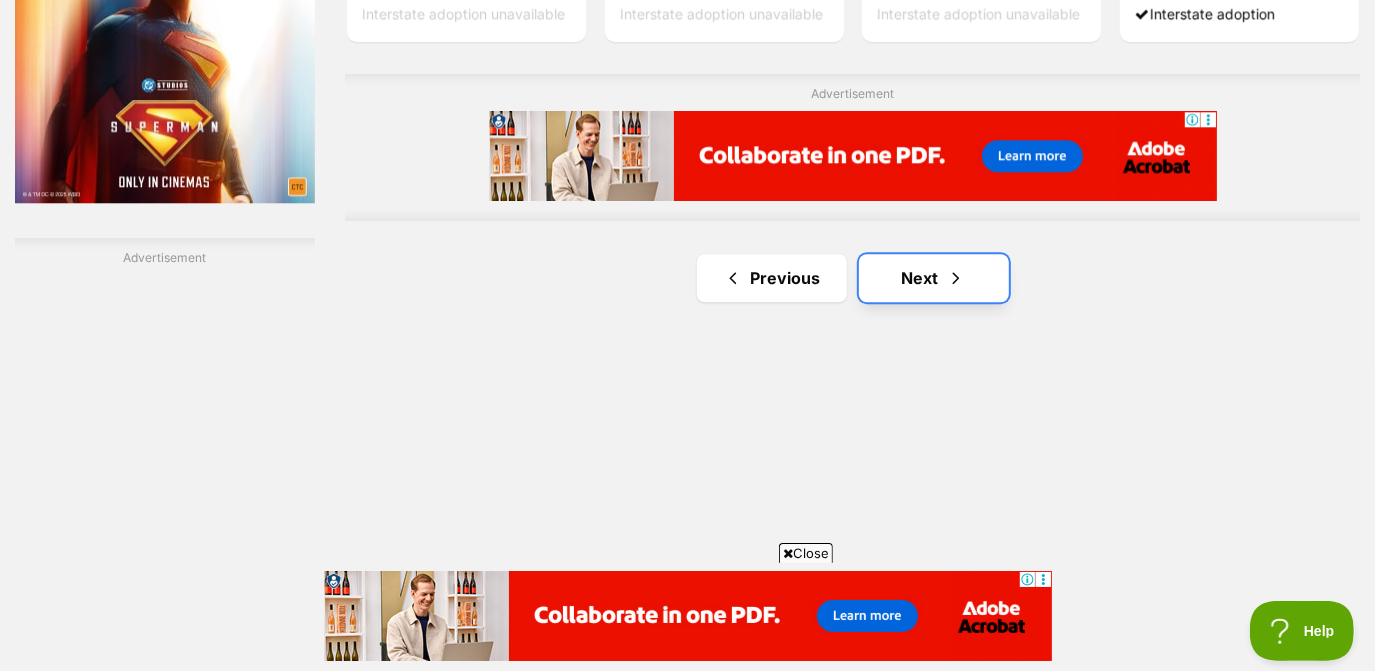 click on "Next" at bounding box center (934, 278) 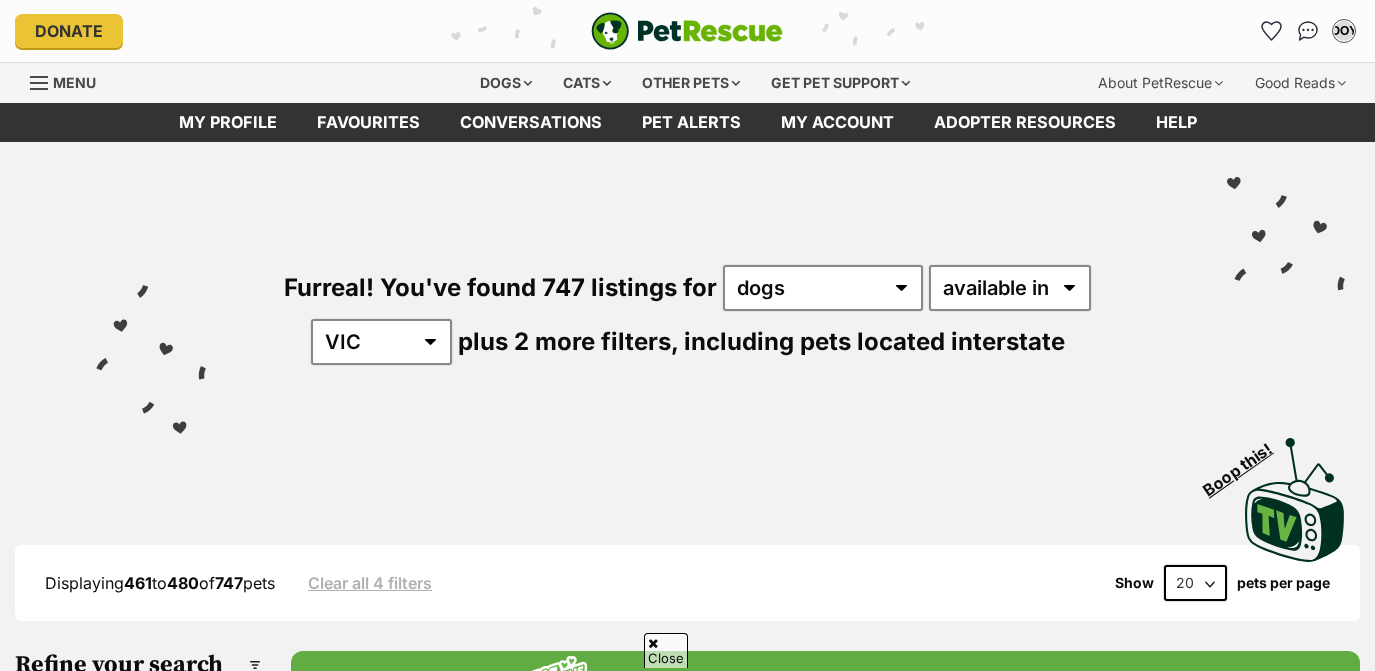 scroll, scrollTop: 460, scrollLeft: 0, axis: vertical 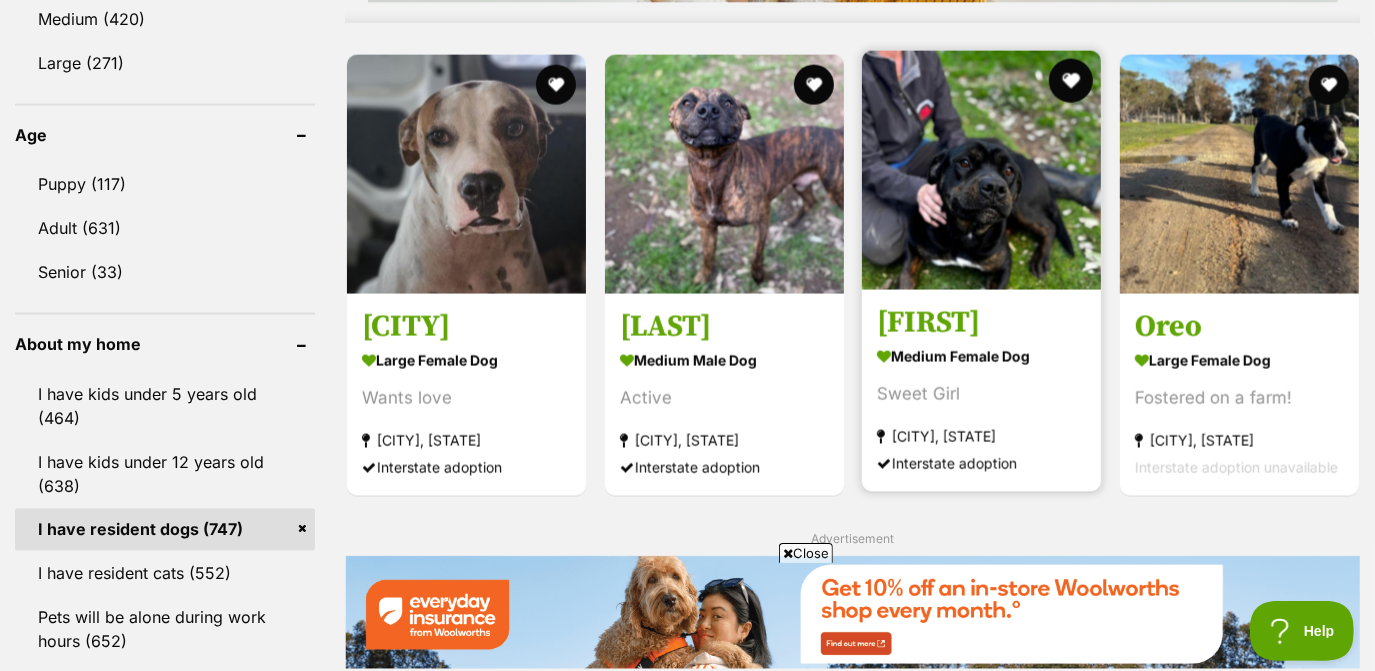 click at bounding box center [1071, 81] 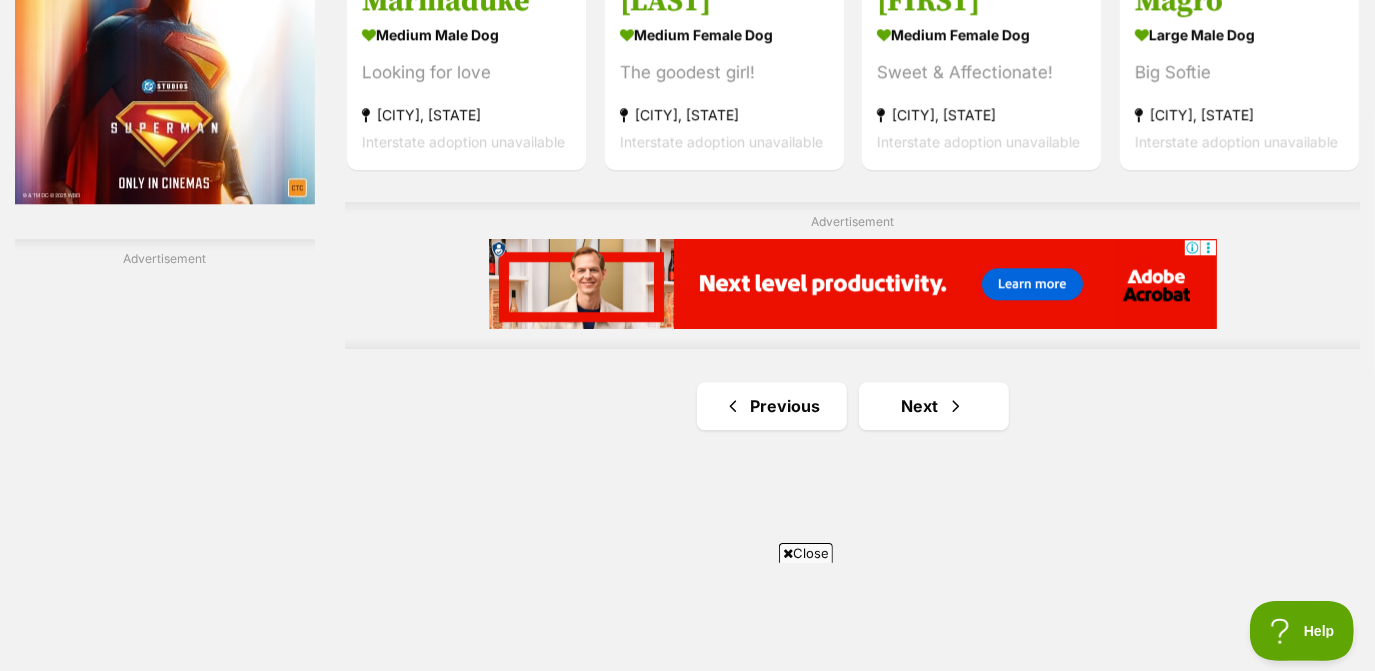scroll, scrollTop: 3442, scrollLeft: 0, axis: vertical 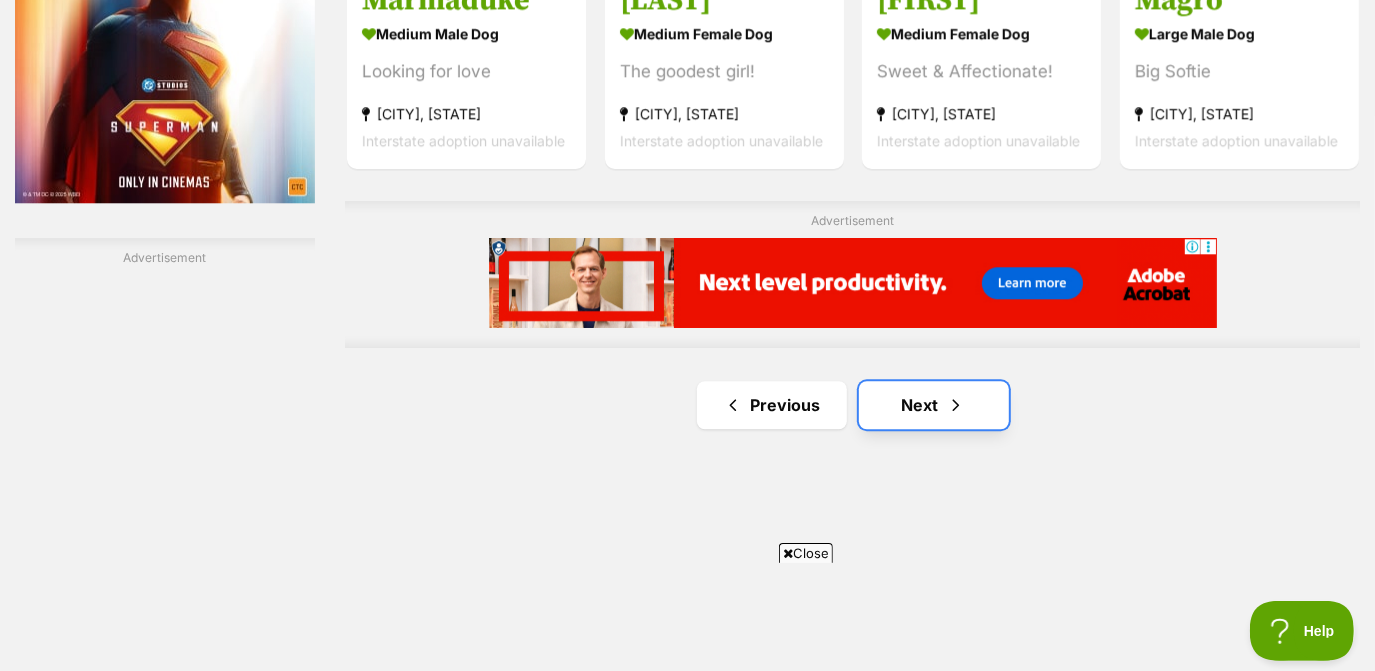 click at bounding box center [956, 405] 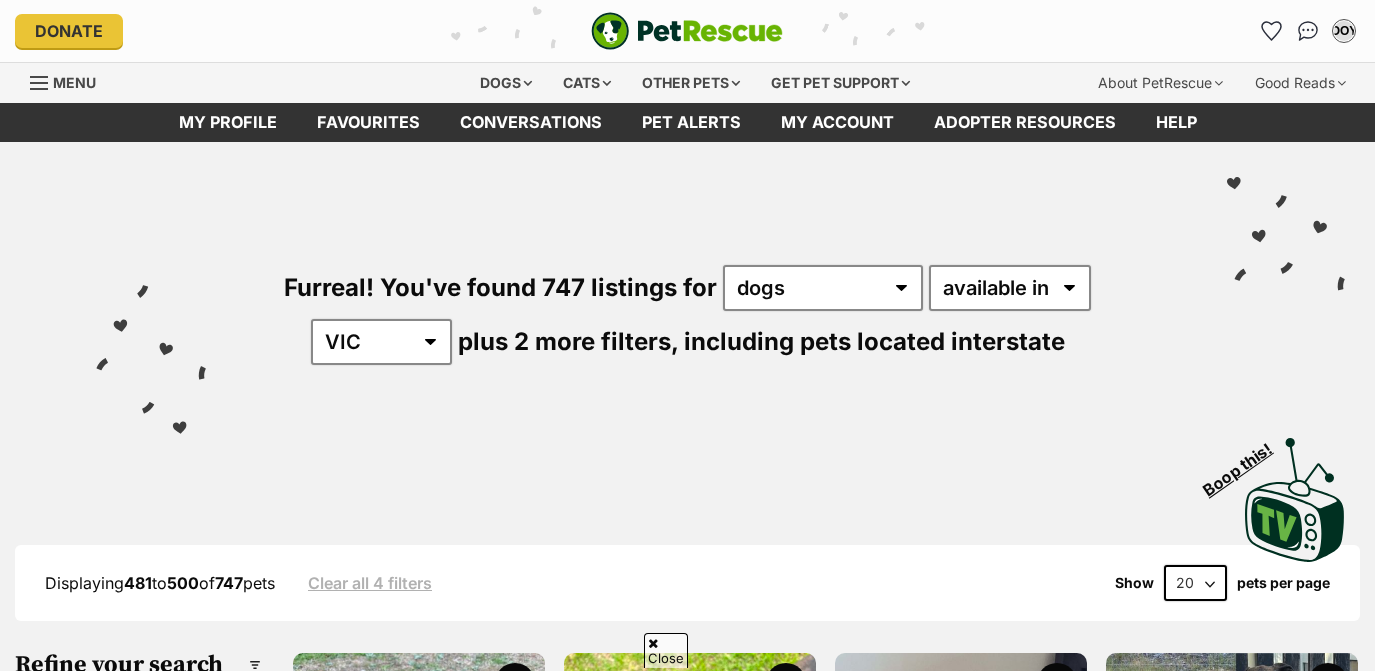 scroll, scrollTop: 931, scrollLeft: 0, axis: vertical 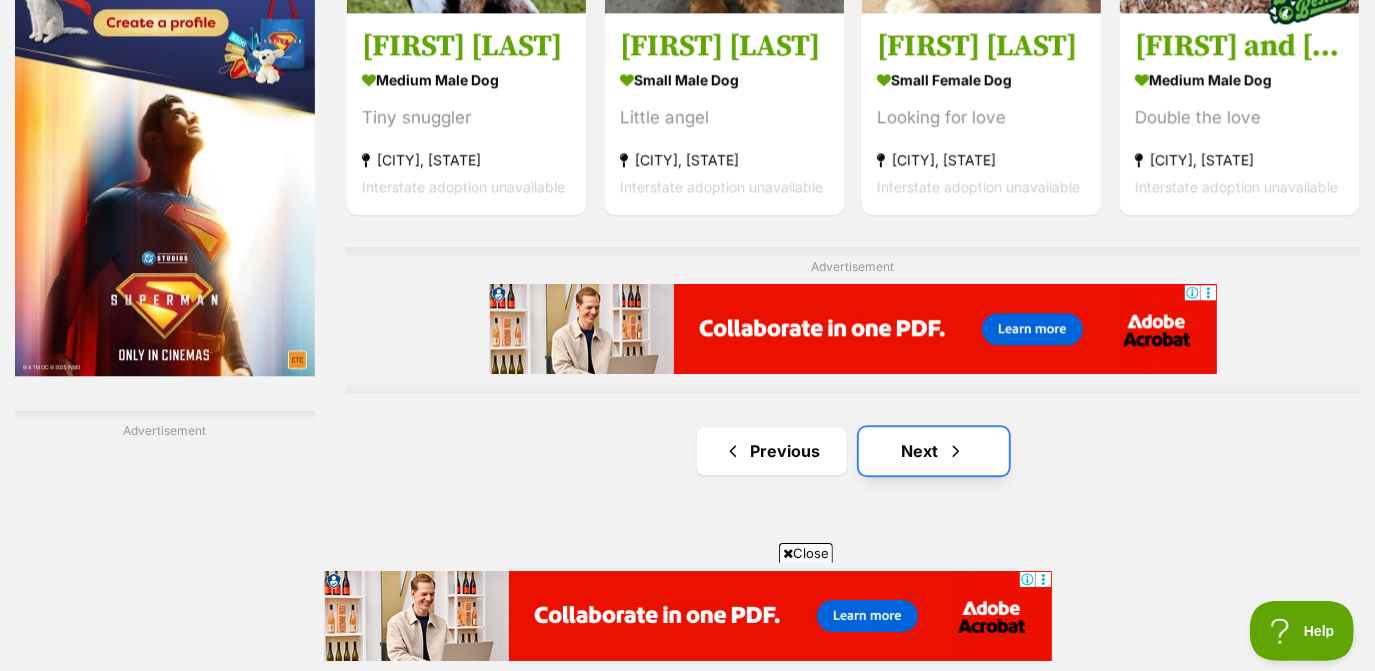 click on "Next" at bounding box center (934, 451) 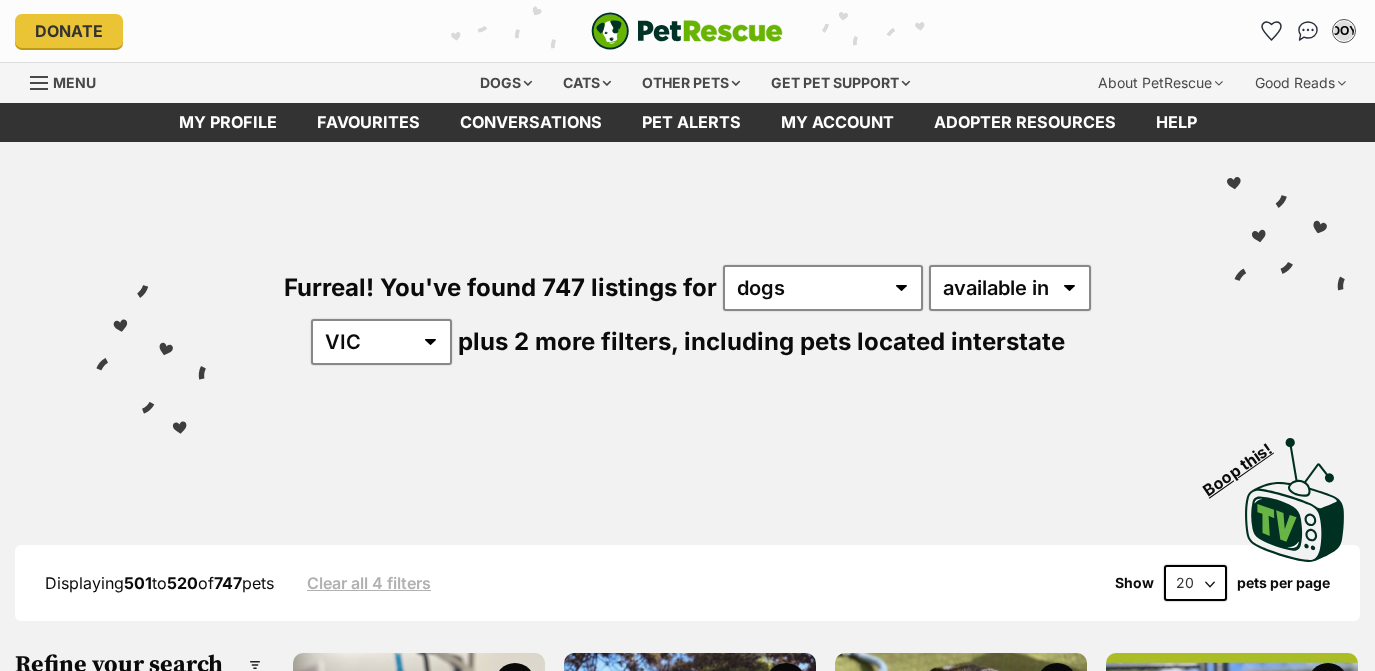 scroll, scrollTop: 0, scrollLeft: 0, axis: both 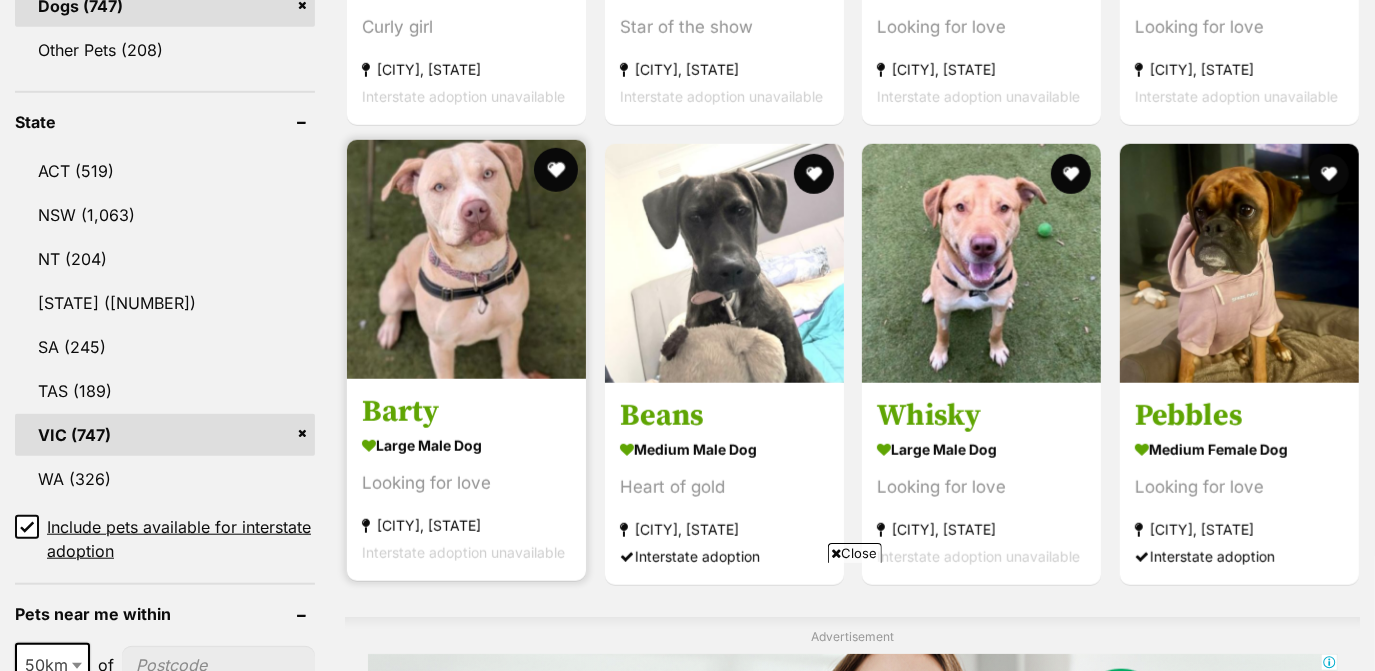 click at bounding box center [556, 170] 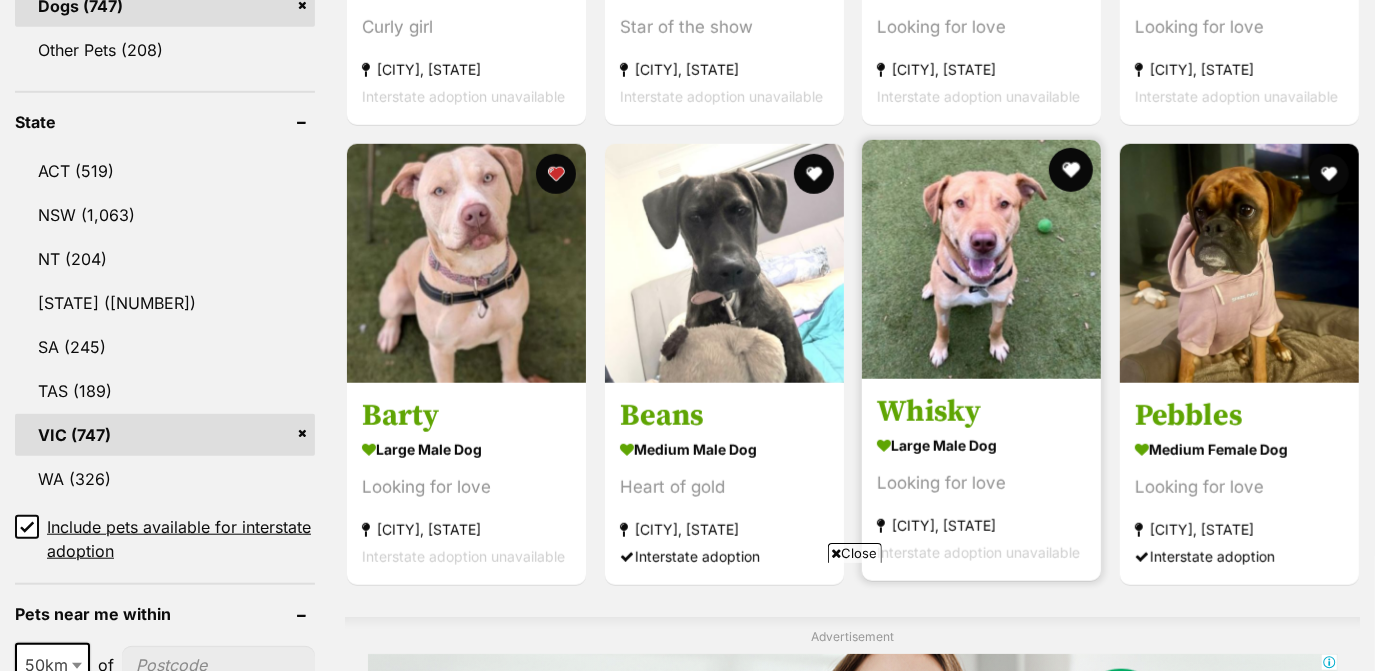 click at bounding box center [1071, 170] 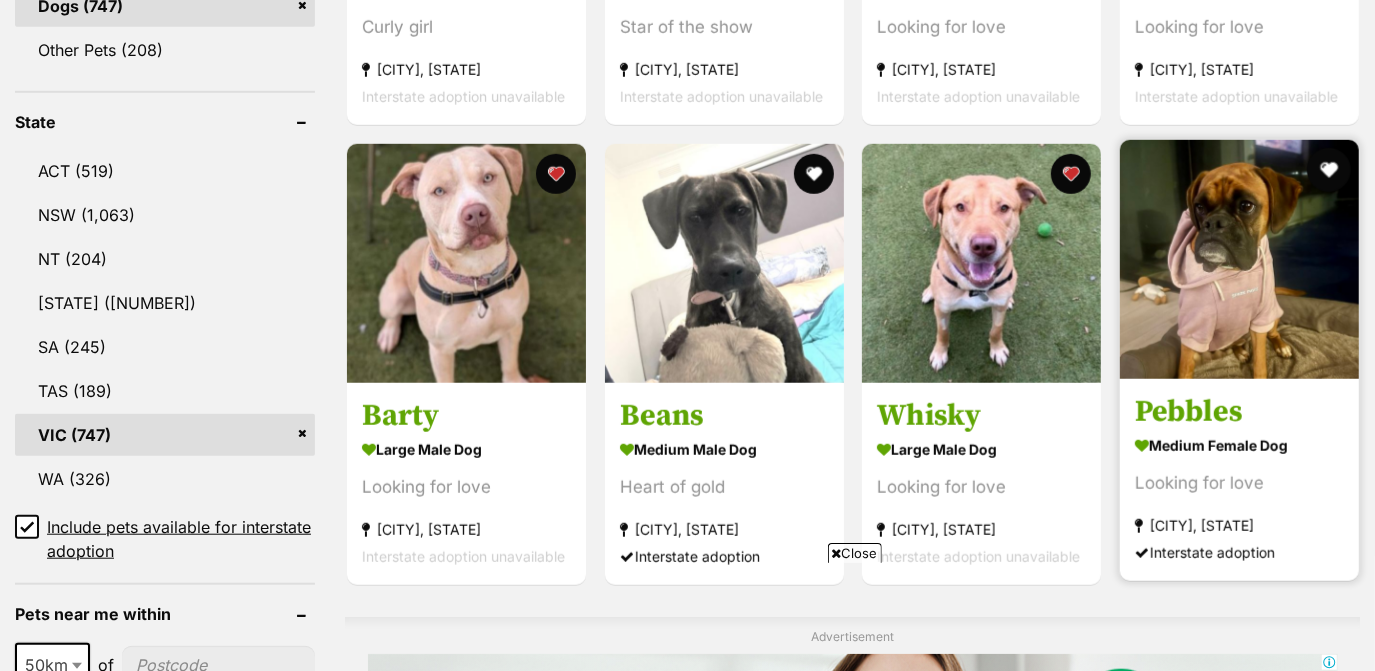 click at bounding box center (1328, 170) 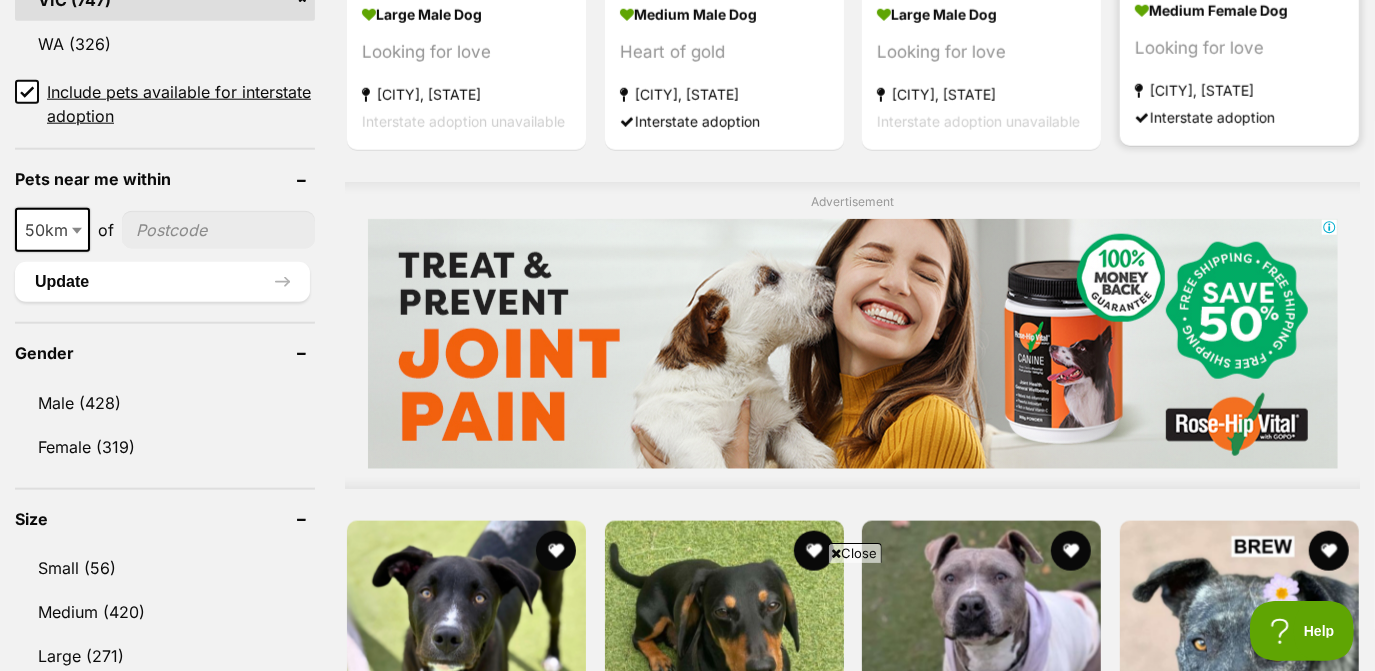 scroll, scrollTop: 1747, scrollLeft: 0, axis: vertical 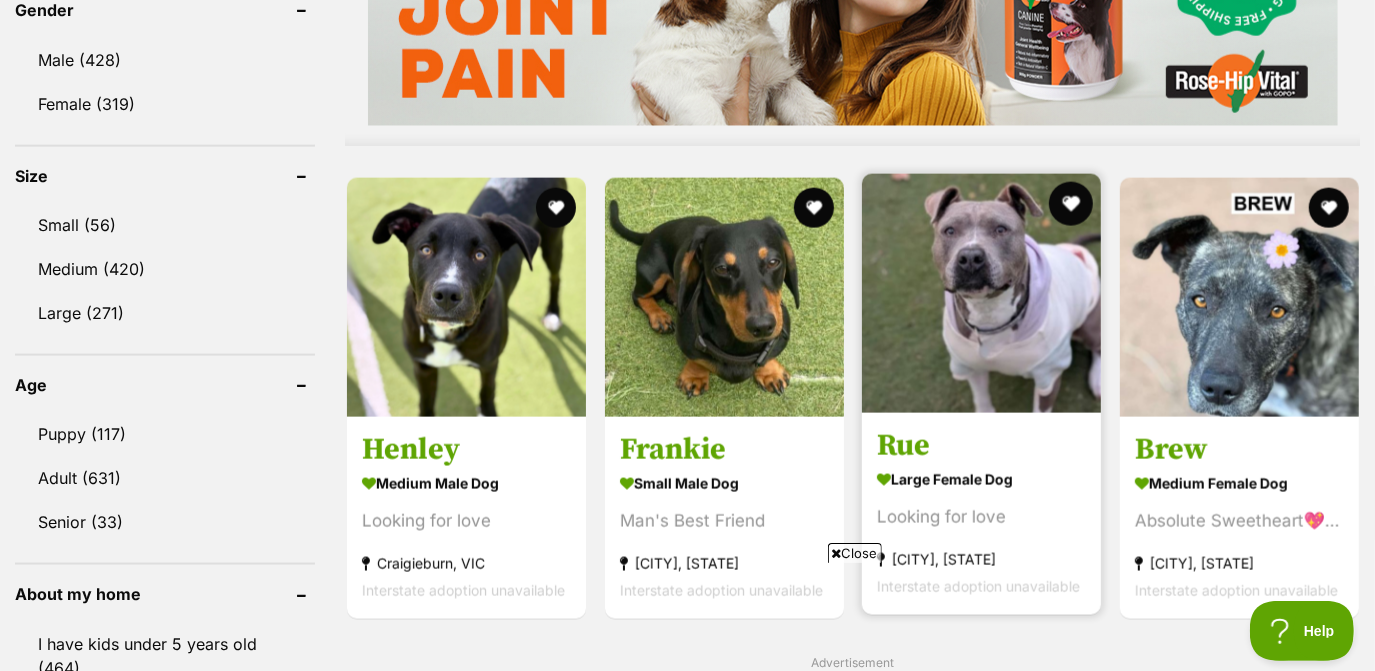 click at bounding box center [1071, 204] 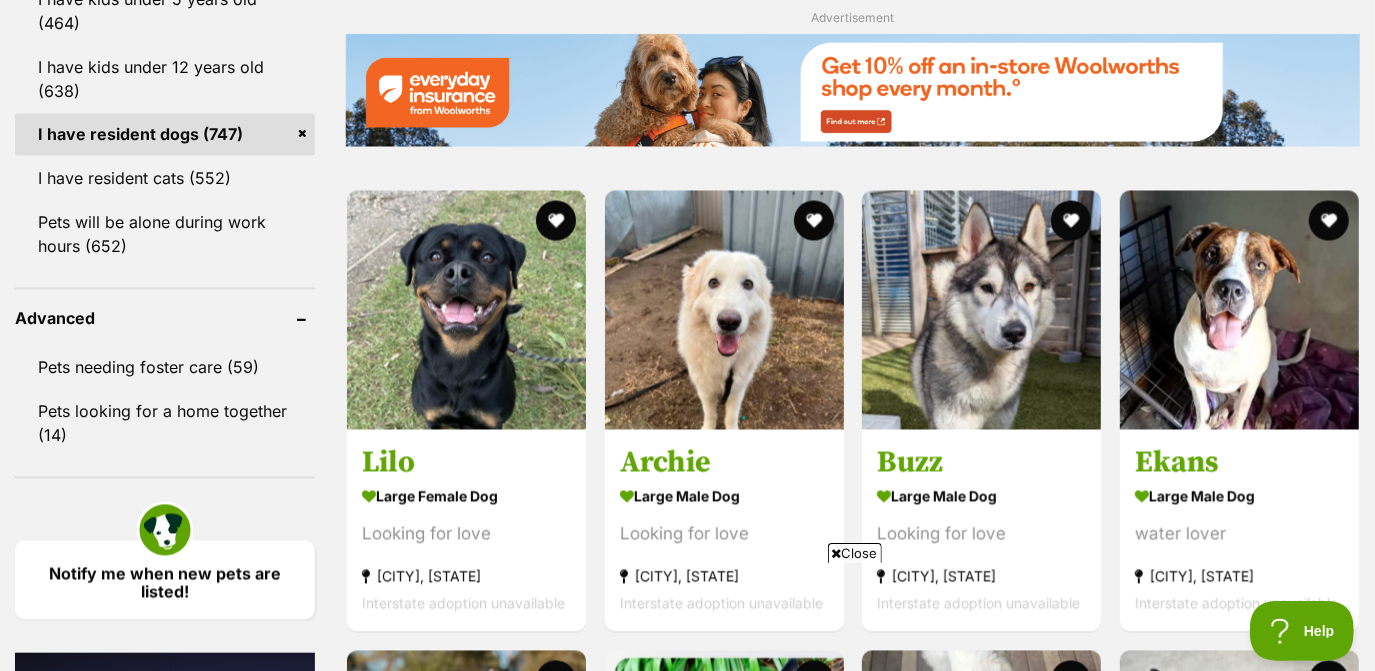 scroll, scrollTop: 2387, scrollLeft: 0, axis: vertical 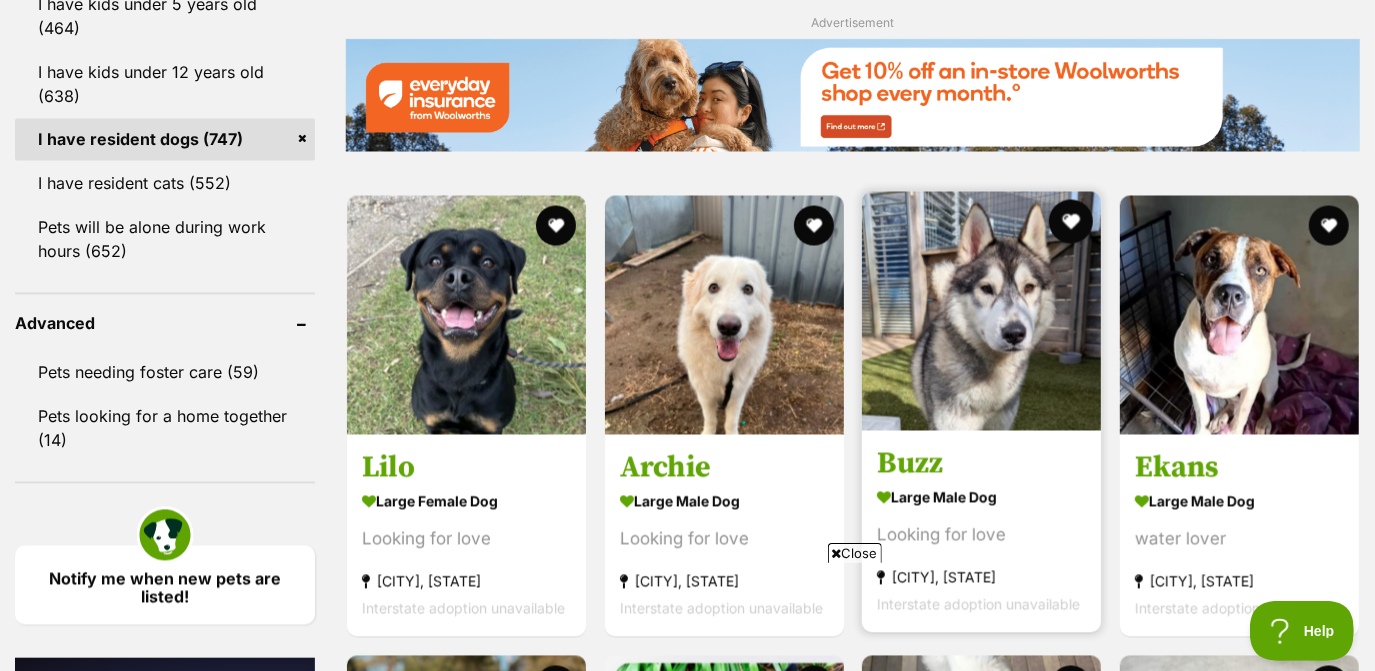 click at bounding box center (1071, 222) 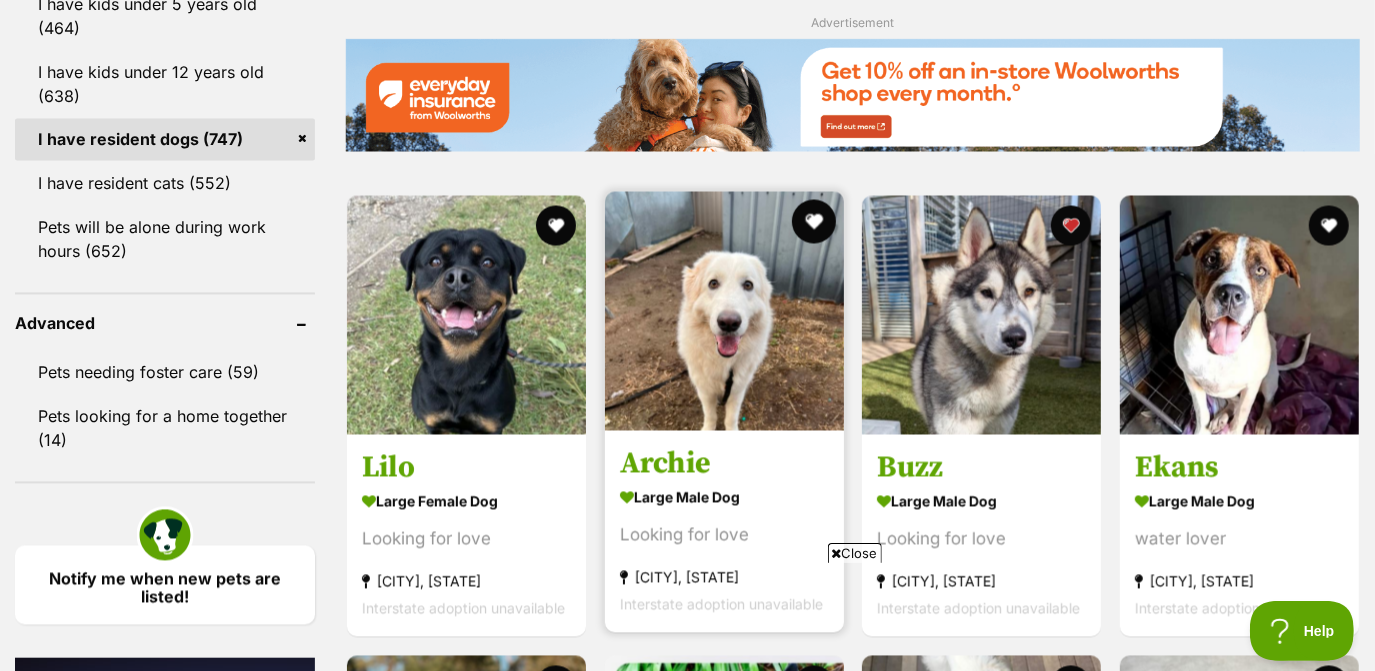 click at bounding box center [813, 222] 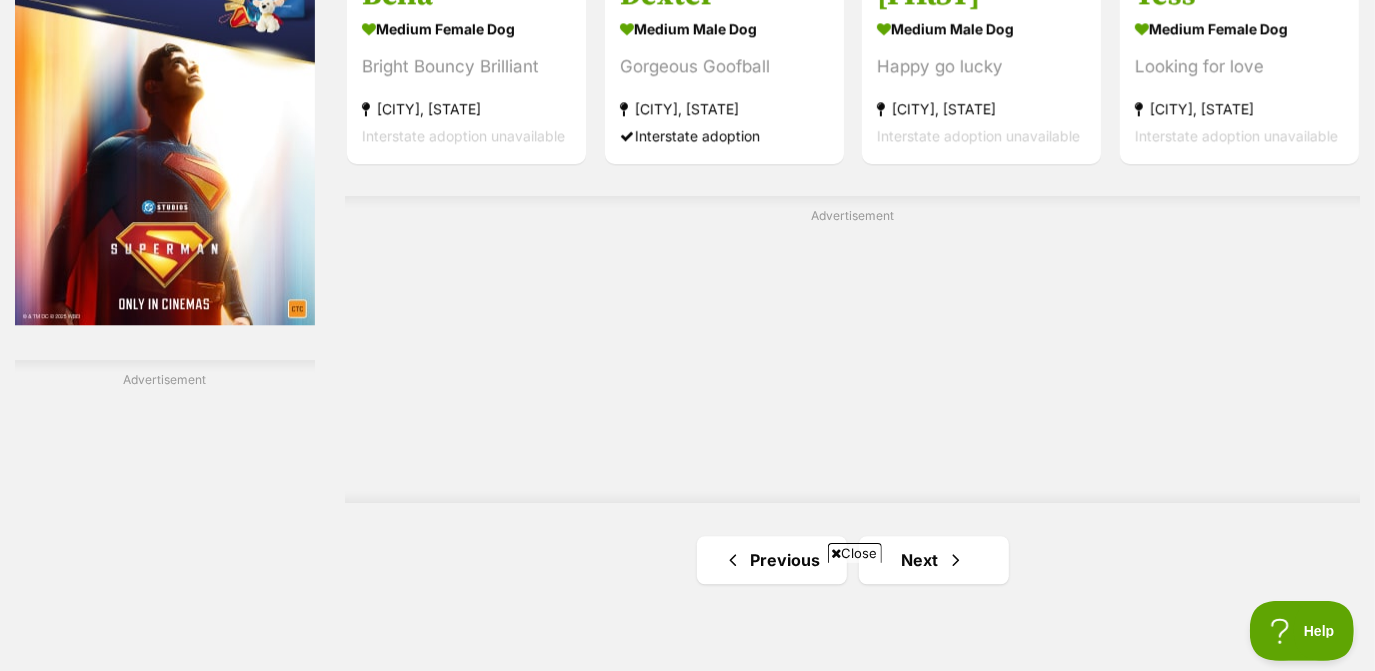 scroll, scrollTop: 3320, scrollLeft: 0, axis: vertical 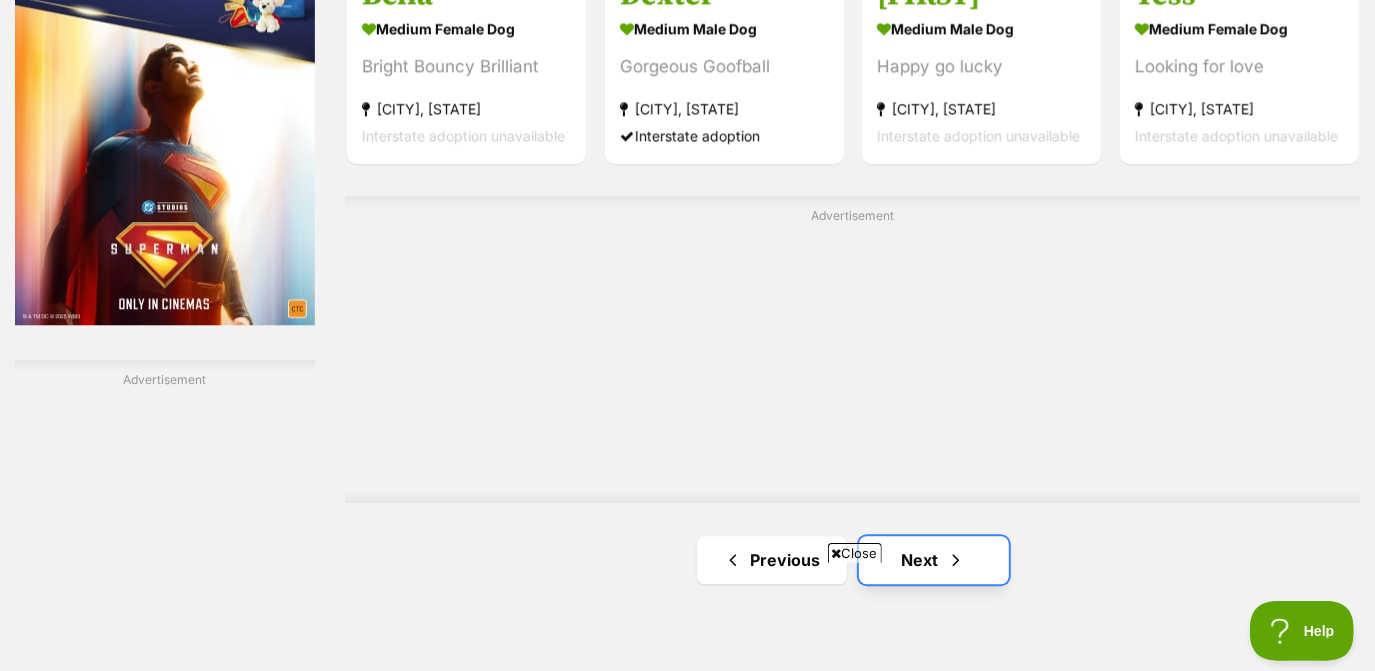click on "Next" at bounding box center [934, 560] 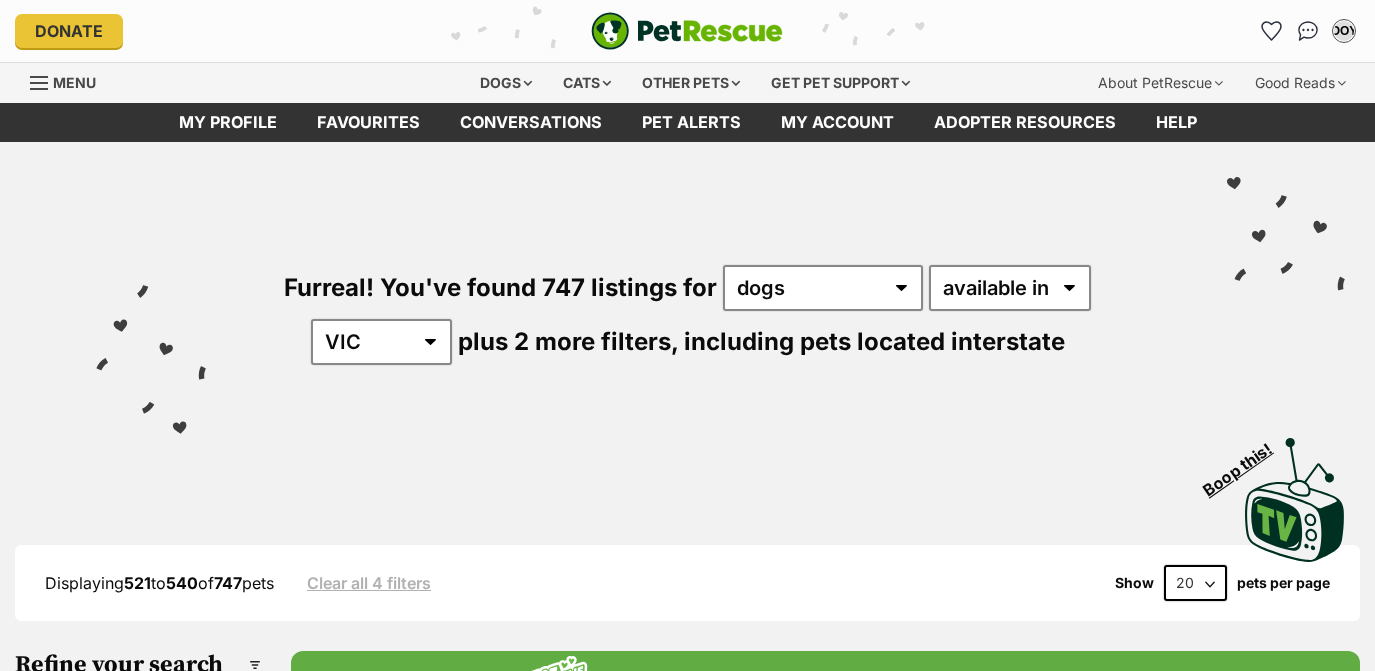 scroll, scrollTop: 0, scrollLeft: 0, axis: both 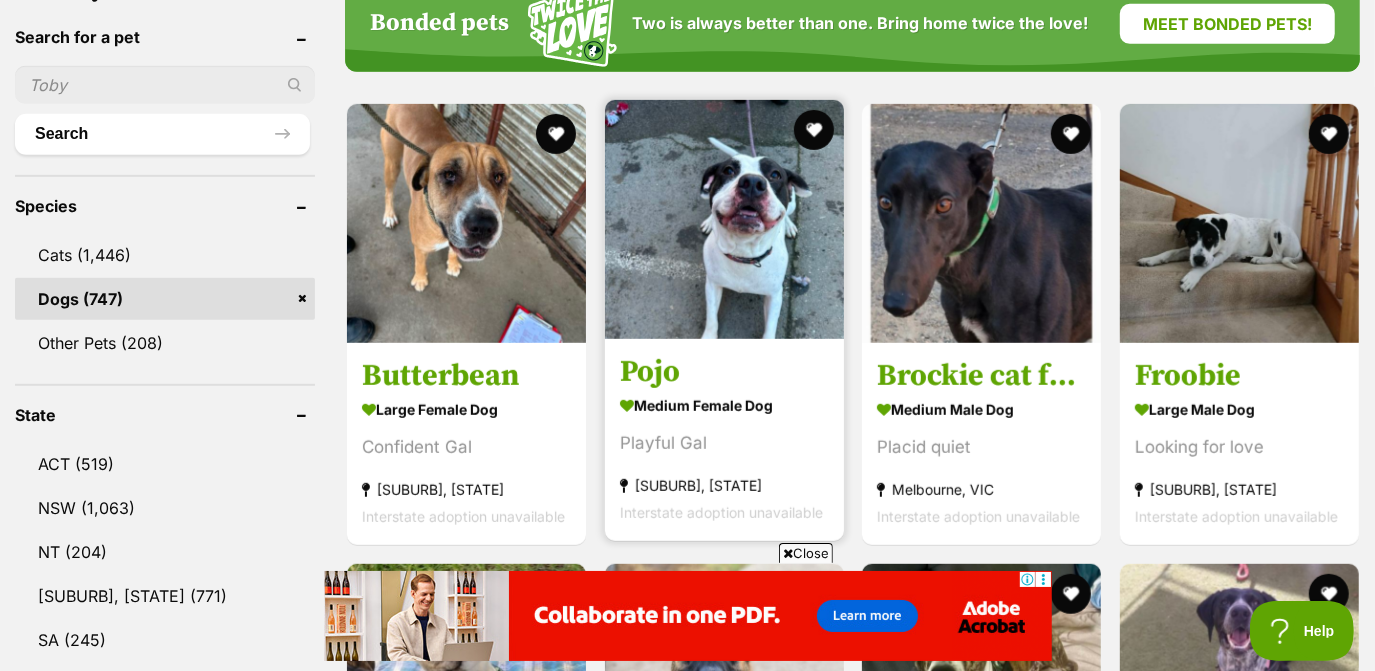 click at bounding box center [724, 219] 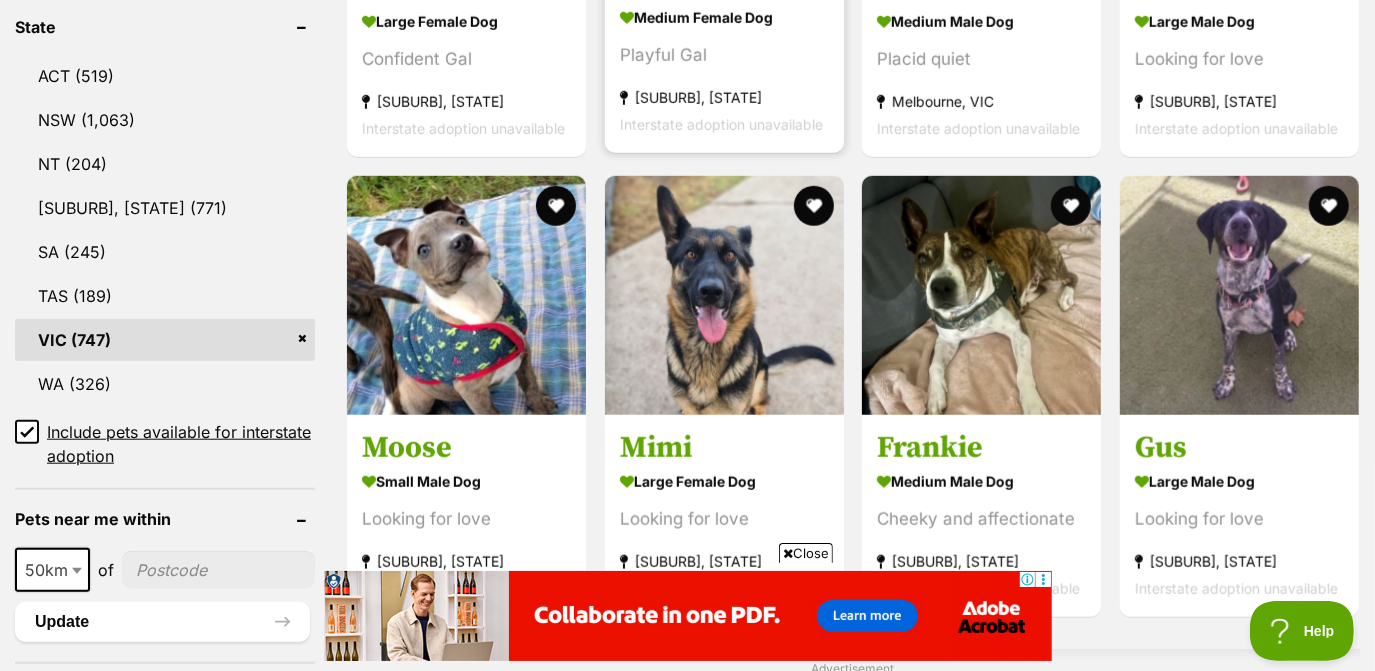scroll, scrollTop: 1061, scrollLeft: 0, axis: vertical 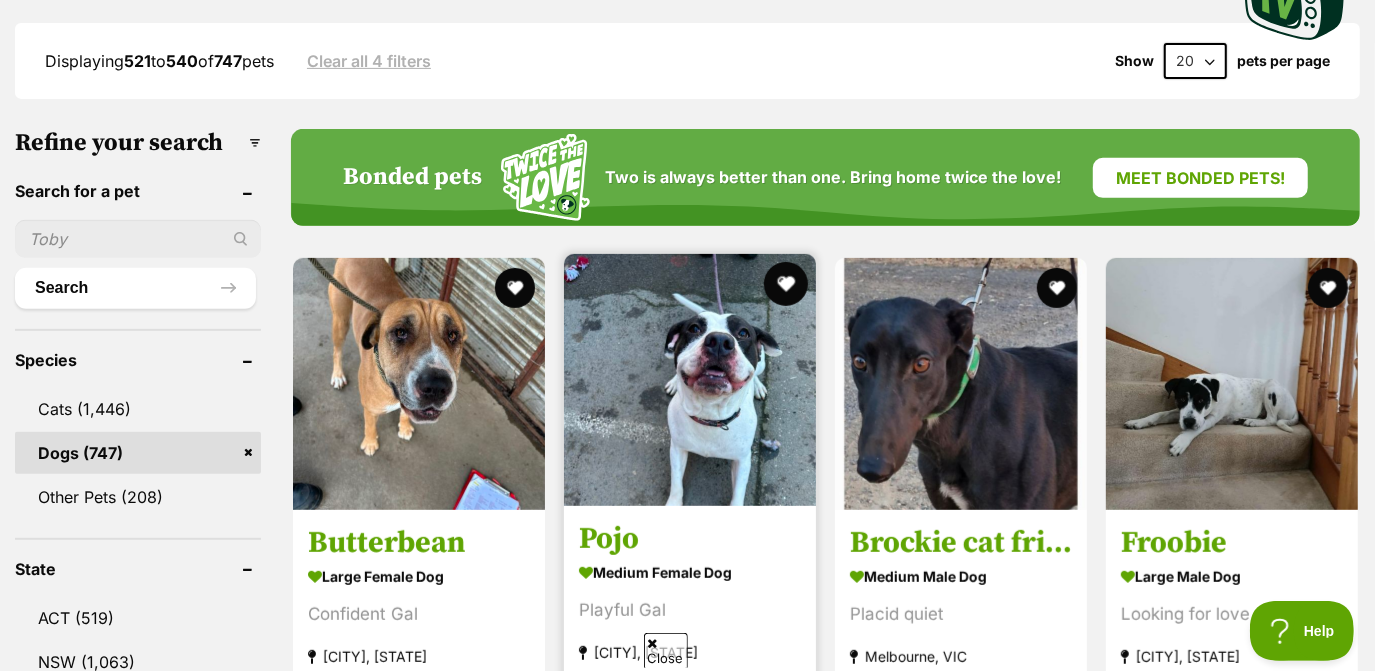 click at bounding box center (786, 284) 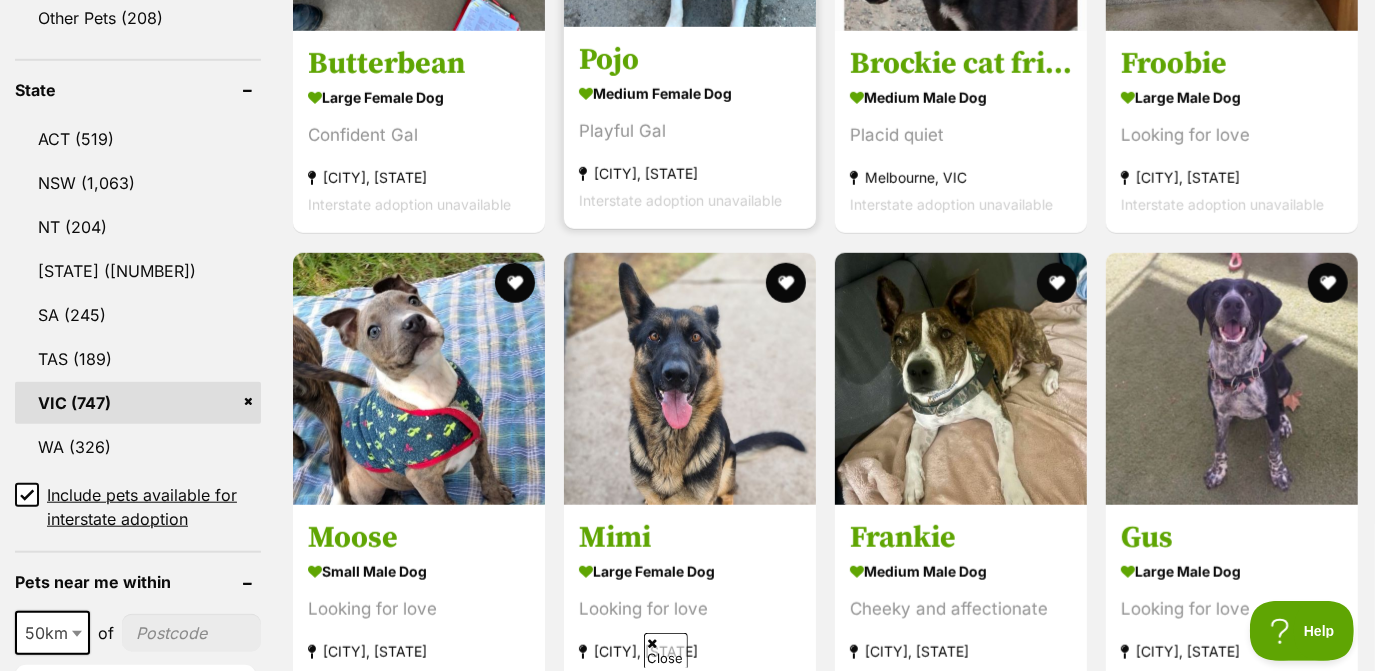 scroll, scrollTop: 1038, scrollLeft: 0, axis: vertical 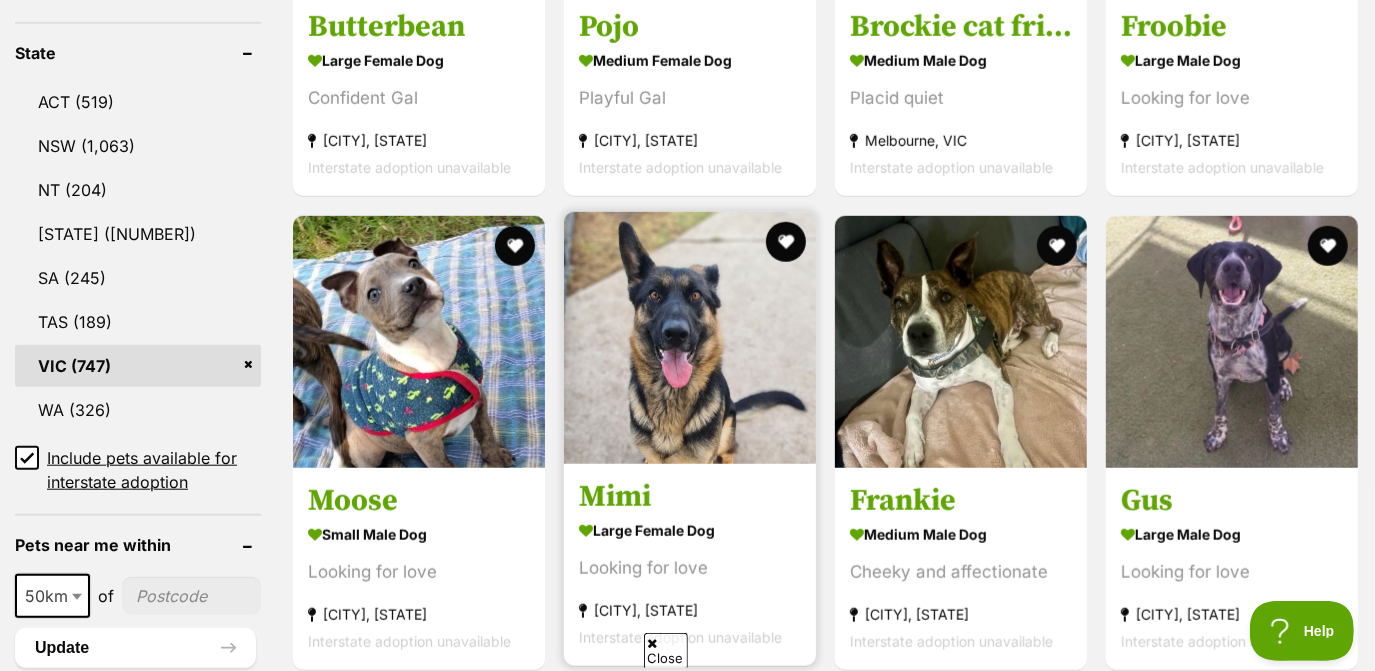 click at bounding box center (690, 338) 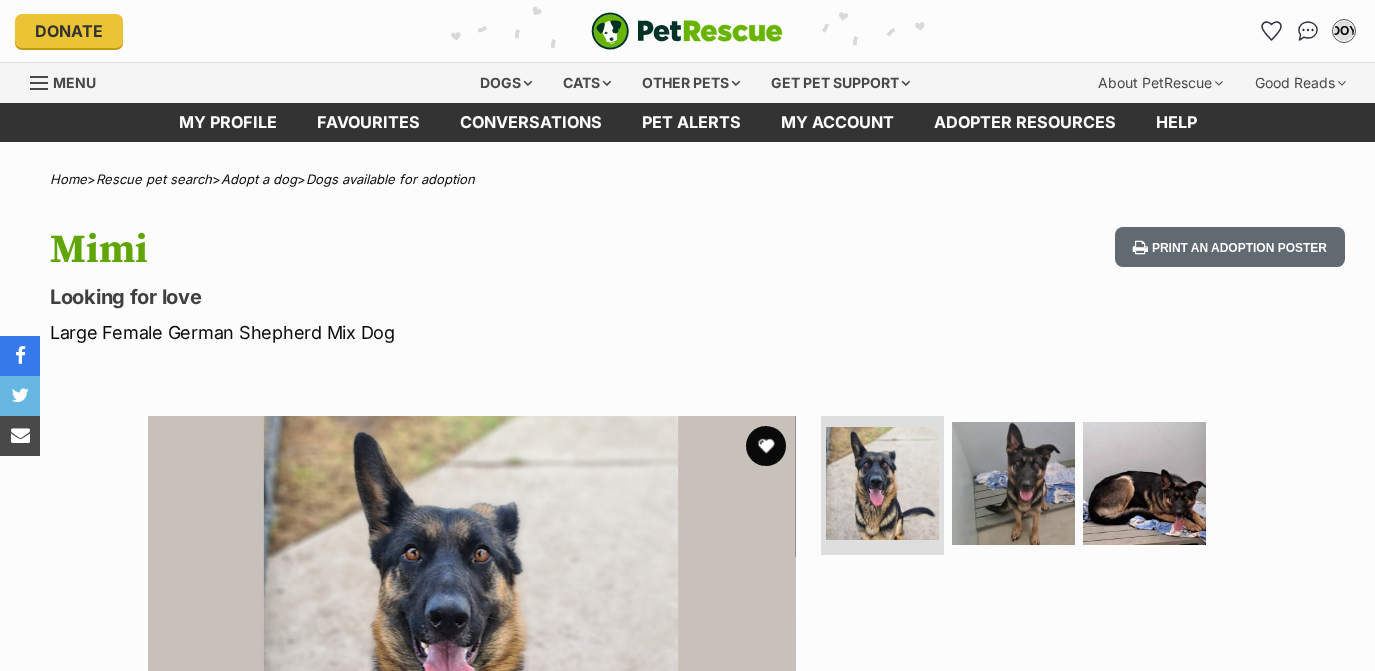 scroll, scrollTop: 0, scrollLeft: 0, axis: both 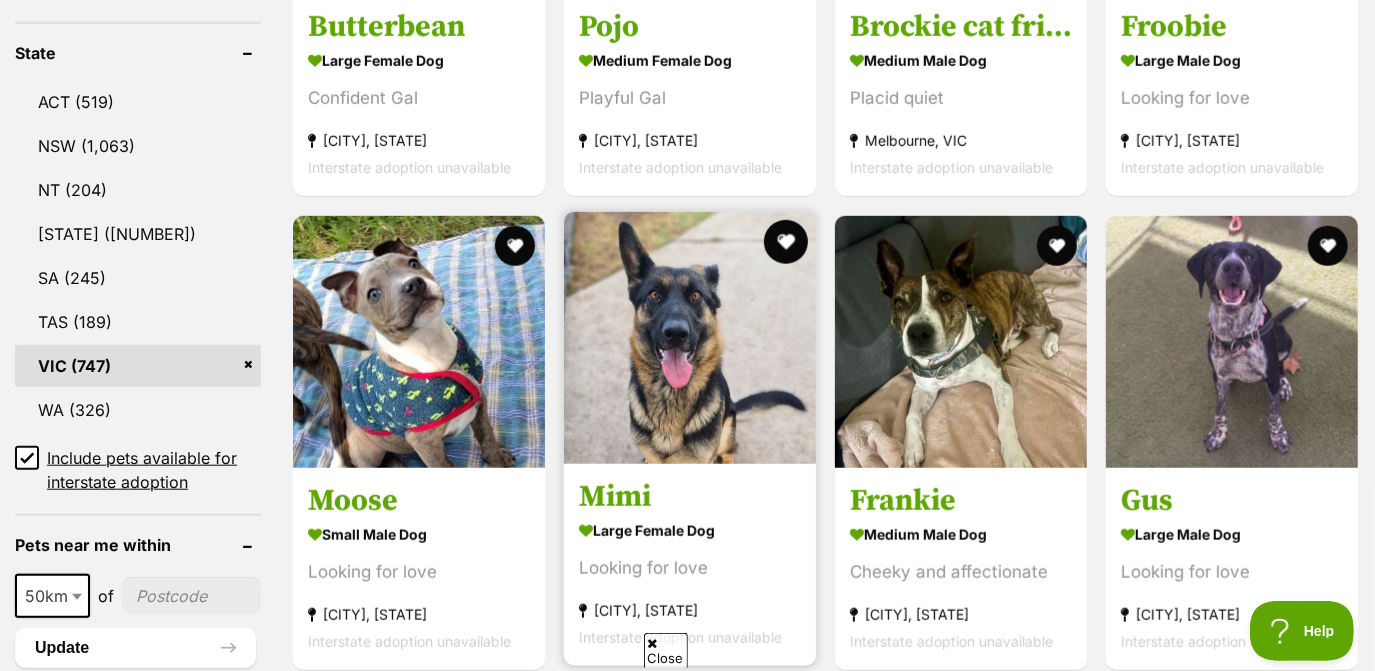 click at bounding box center [786, 242] 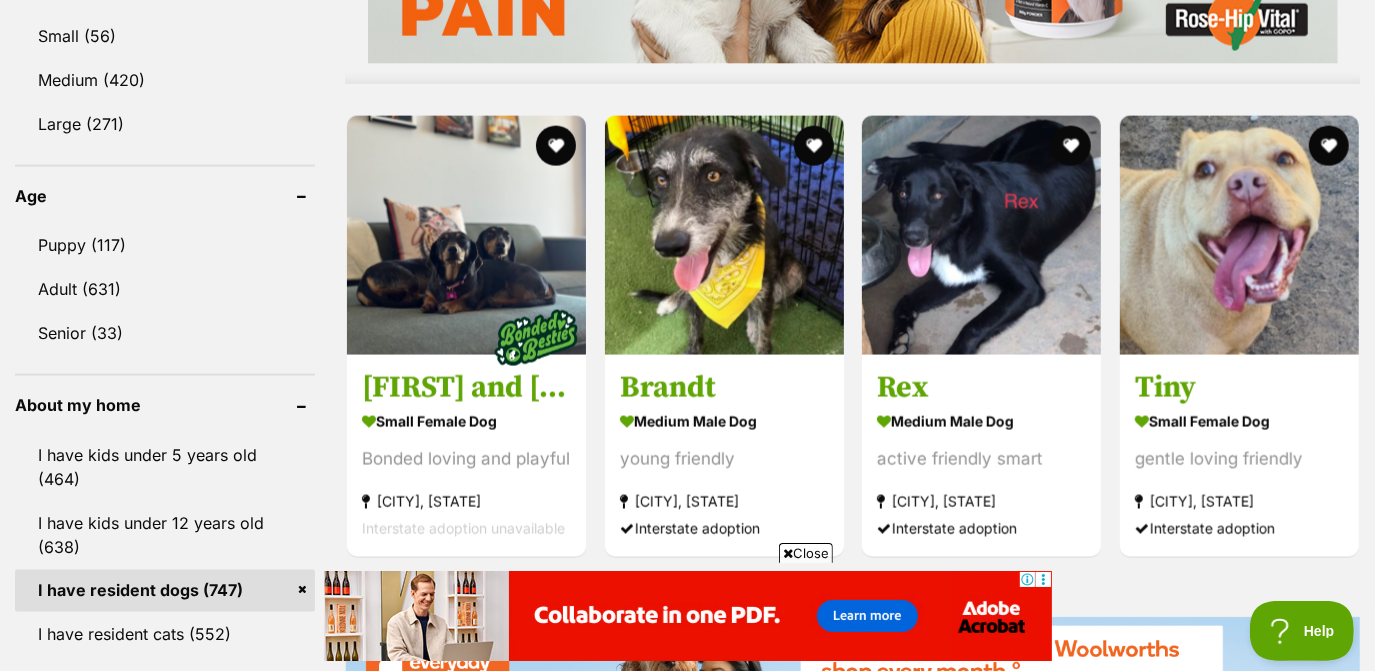 scroll, scrollTop: 0, scrollLeft: 0, axis: both 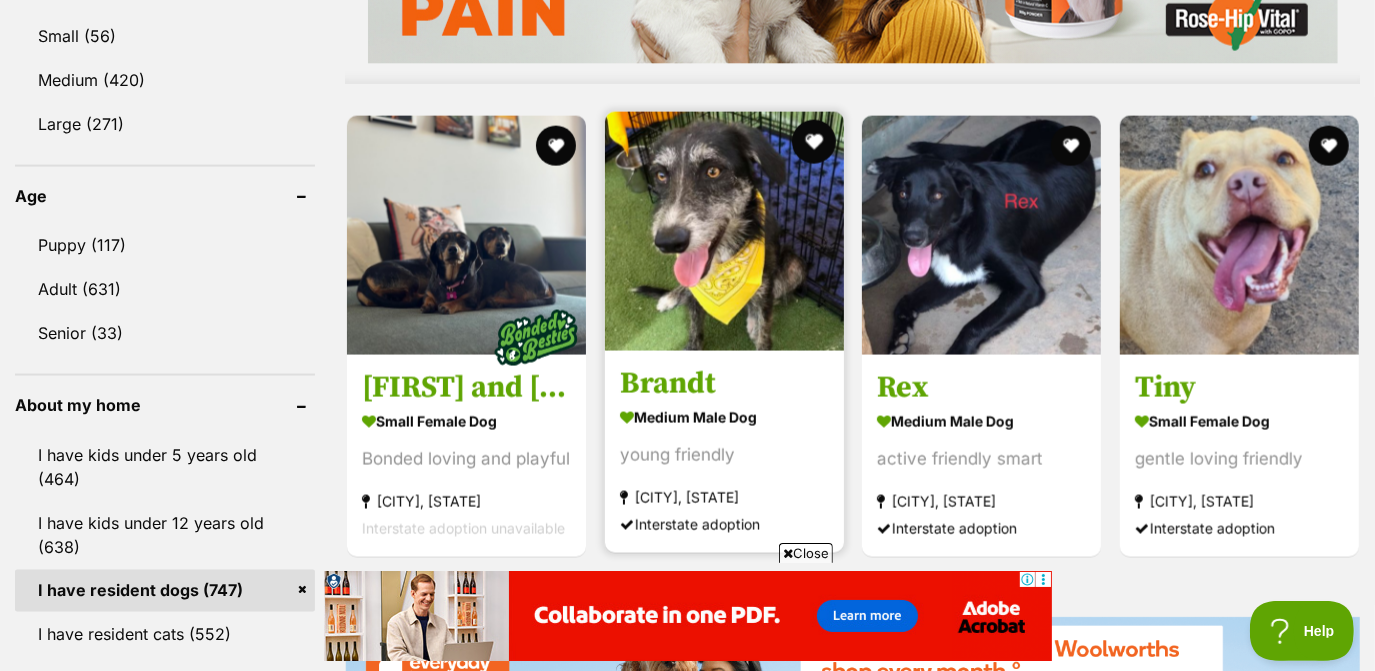 click at bounding box center [813, 142] 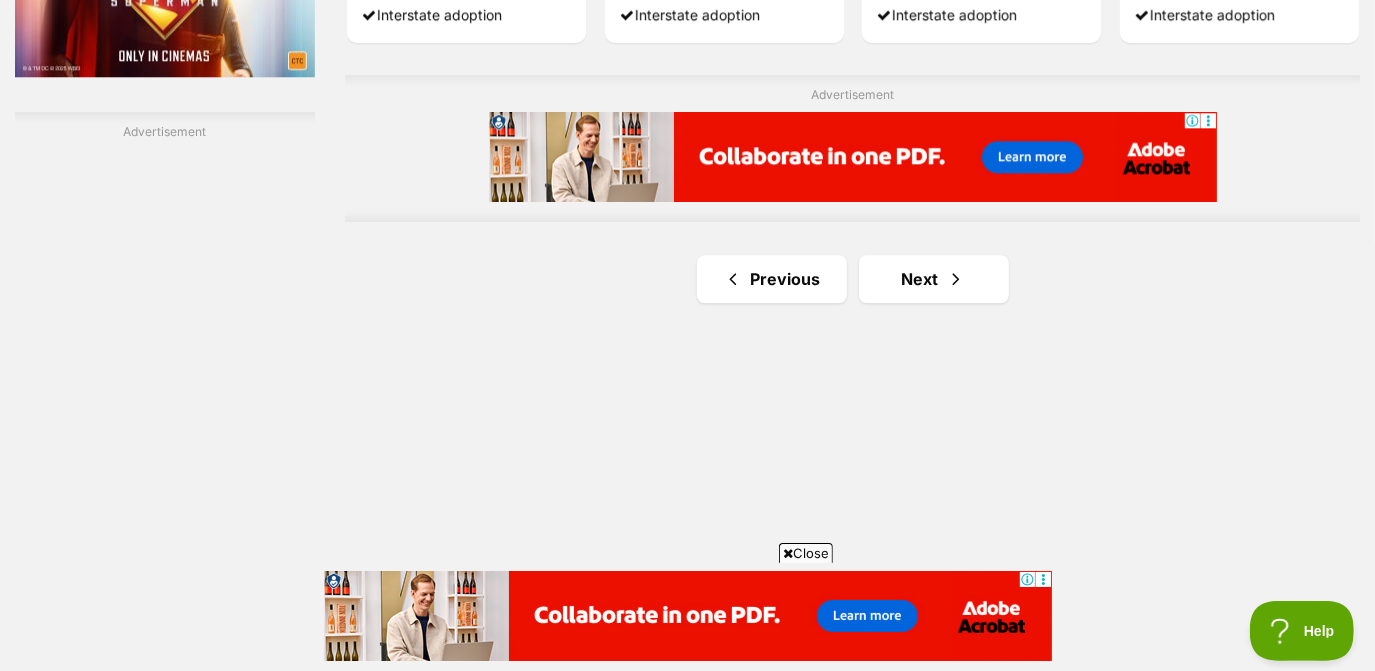 scroll, scrollTop: 3570, scrollLeft: 0, axis: vertical 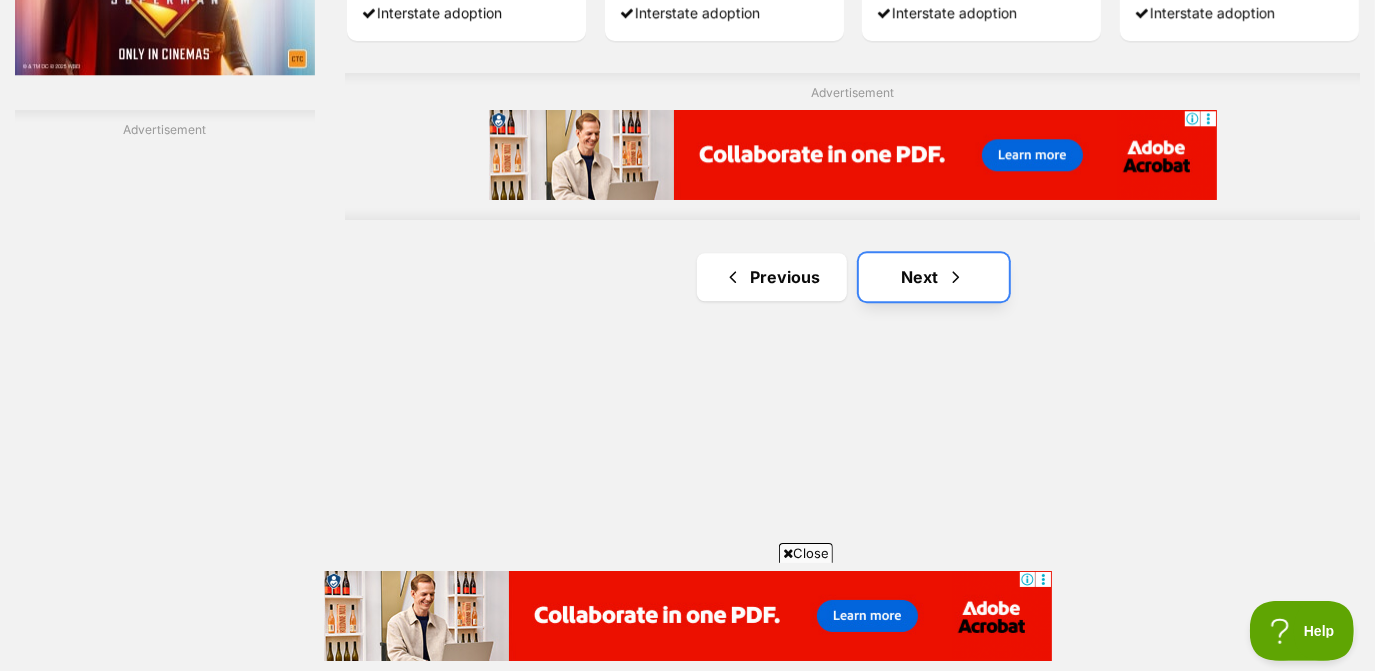 click on "Next" at bounding box center [934, 277] 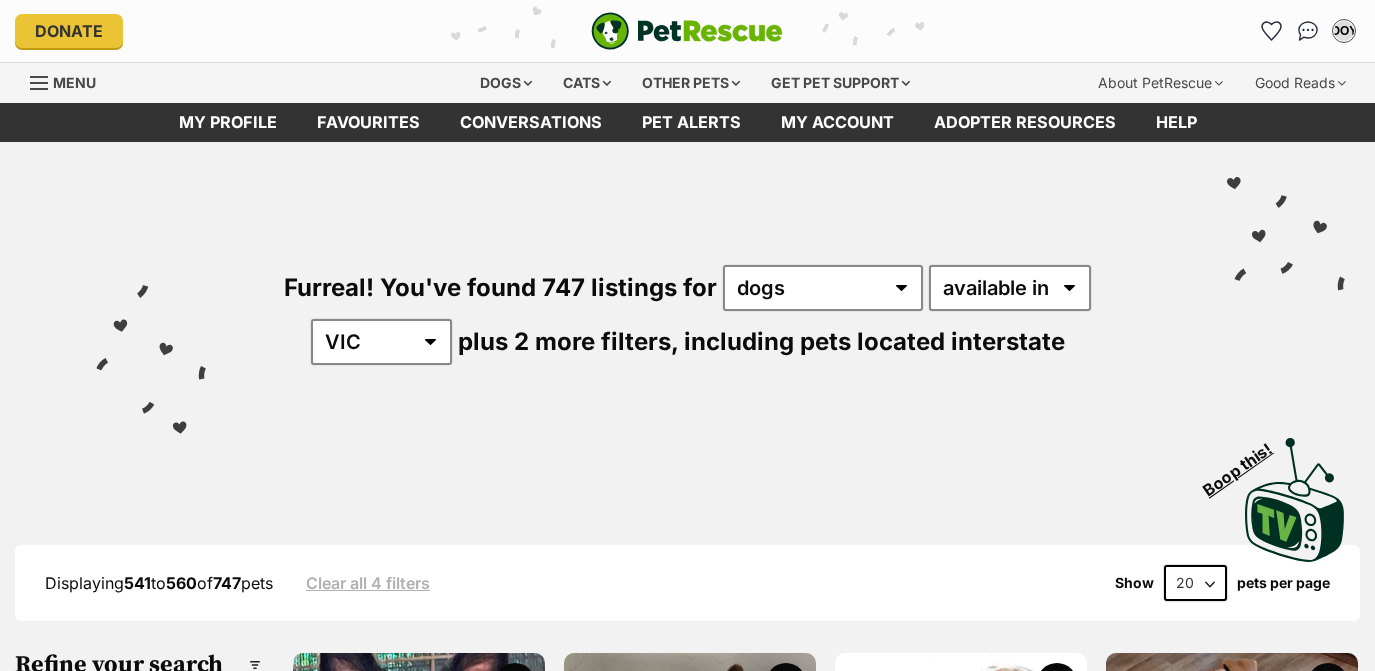 scroll, scrollTop: 0, scrollLeft: 0, axis: both 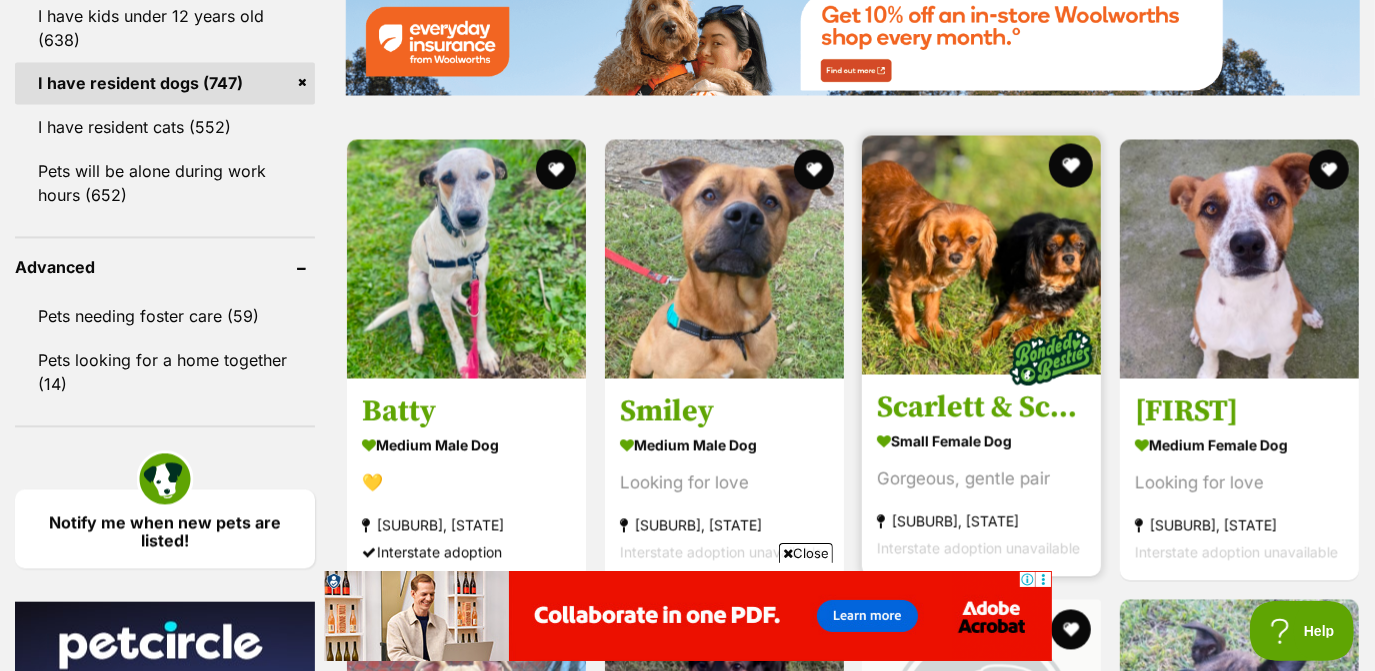 click at bounding box center [1071, 166] 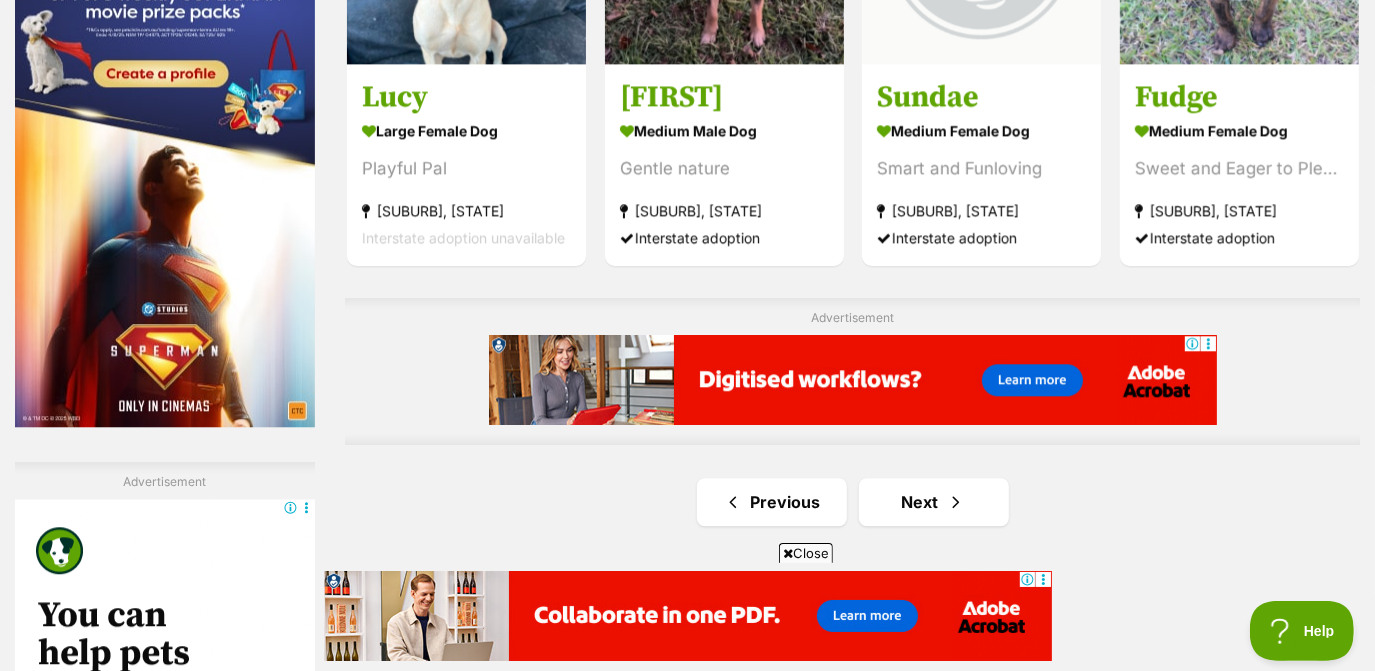 scroll, scrollTop: 3220, scrollLeft: 0, axis: vertical 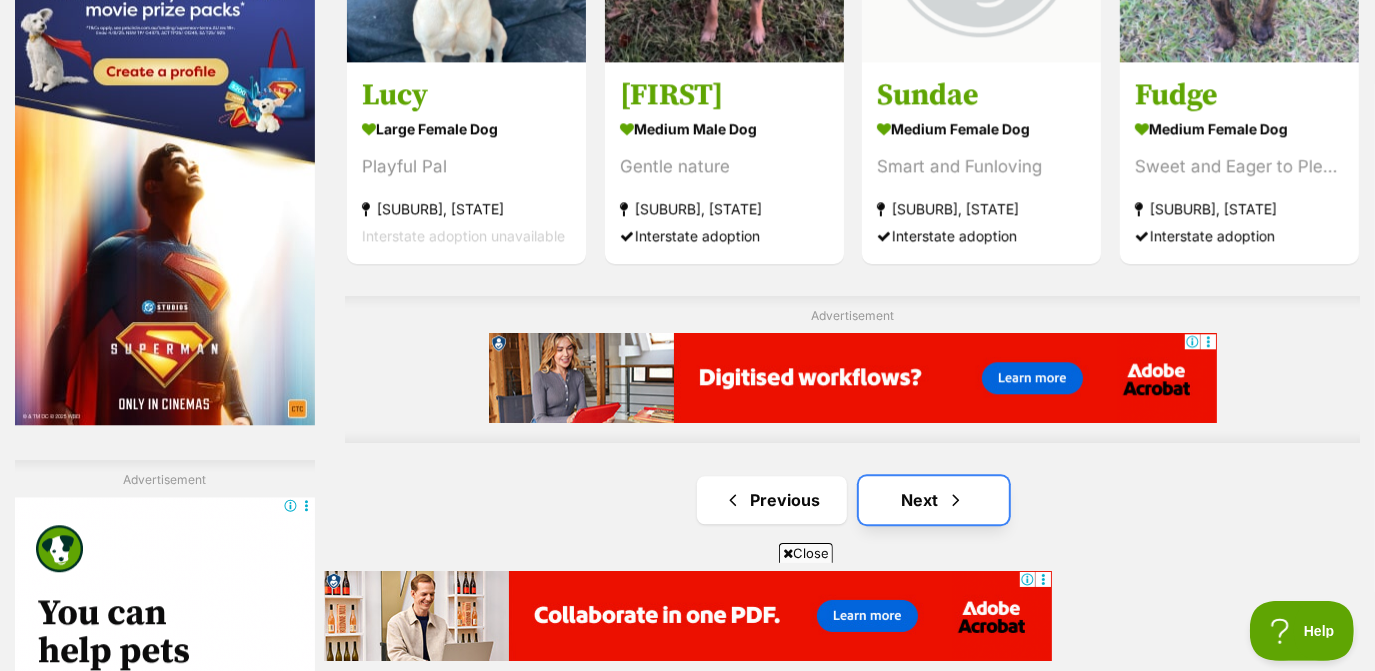 click on "Next" at bounding box center [934, 500] 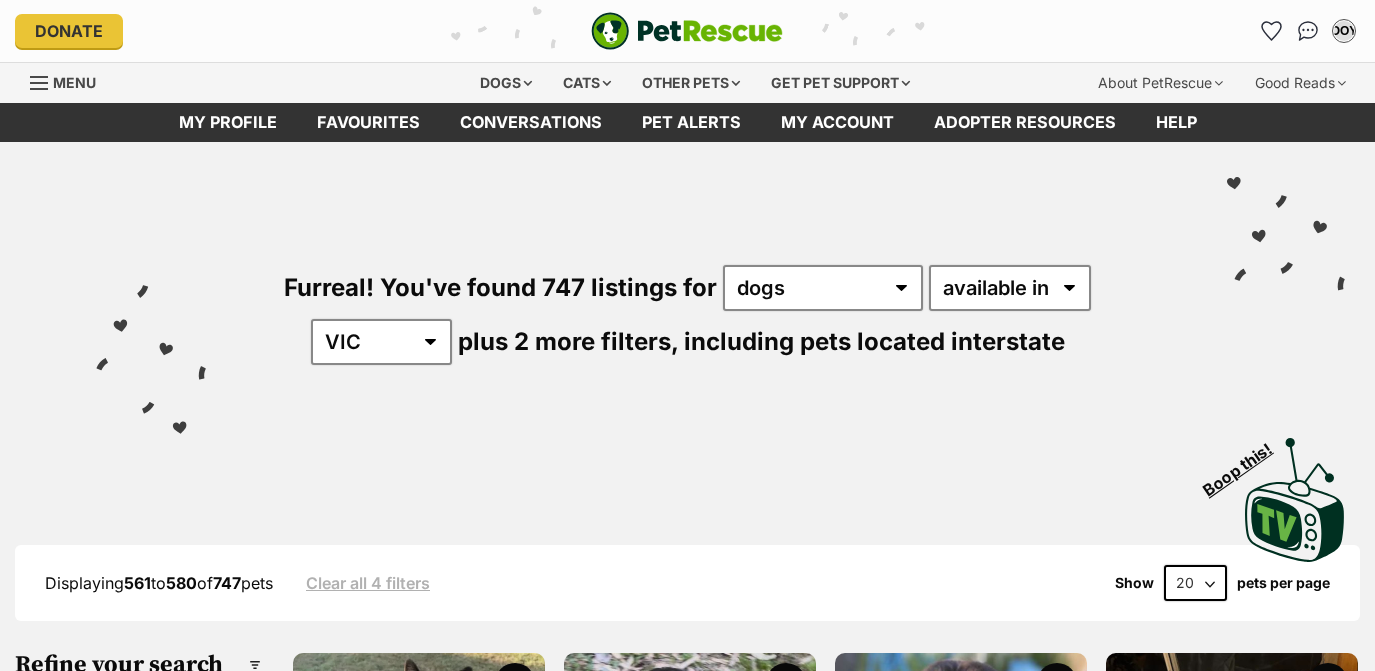 scroll, scrollTop: 418, scrollLeft: 0, axis: vertical 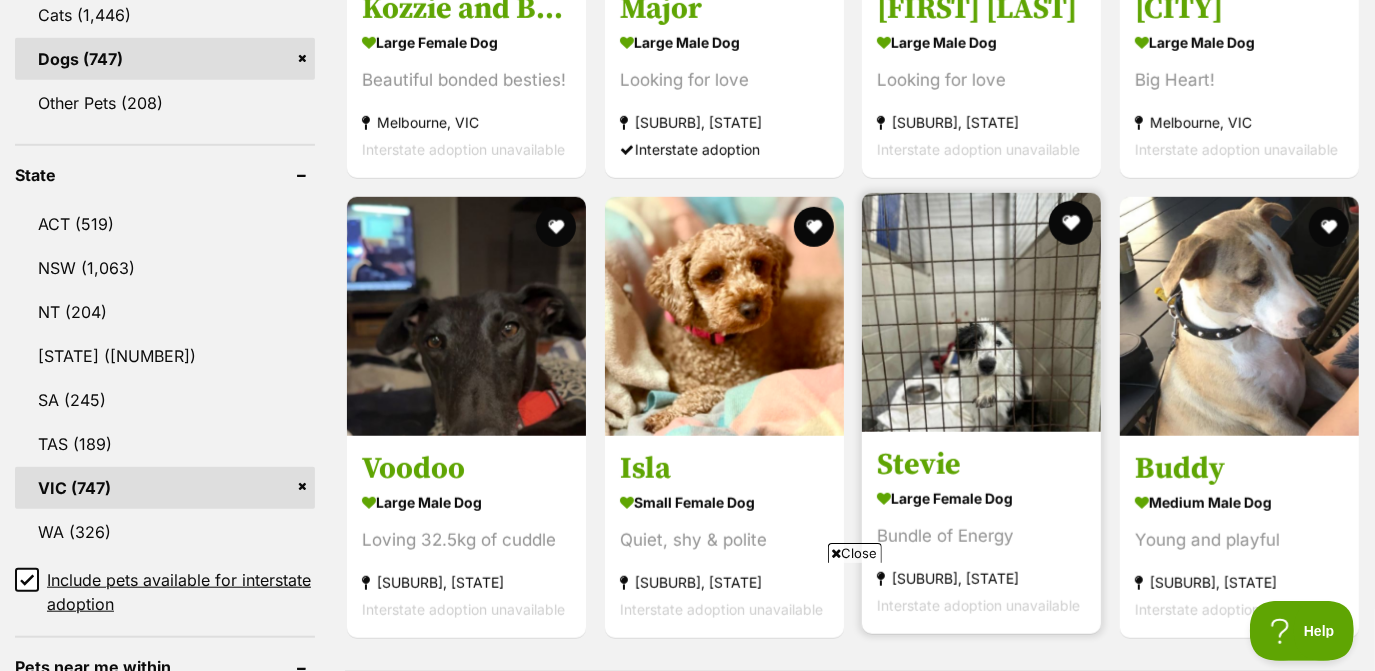 click at bounding box center [1071, 223] 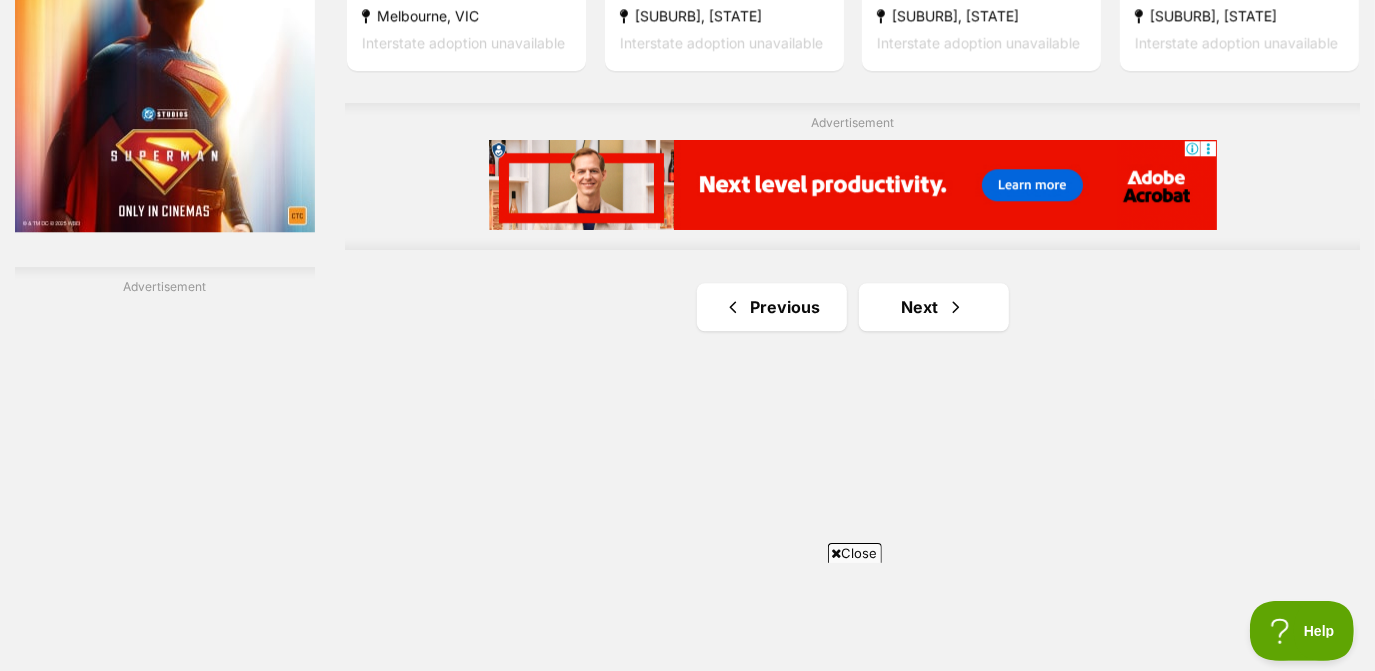 scroll, scrollTop: 3413, scrollLeft: 0, axis: vertical 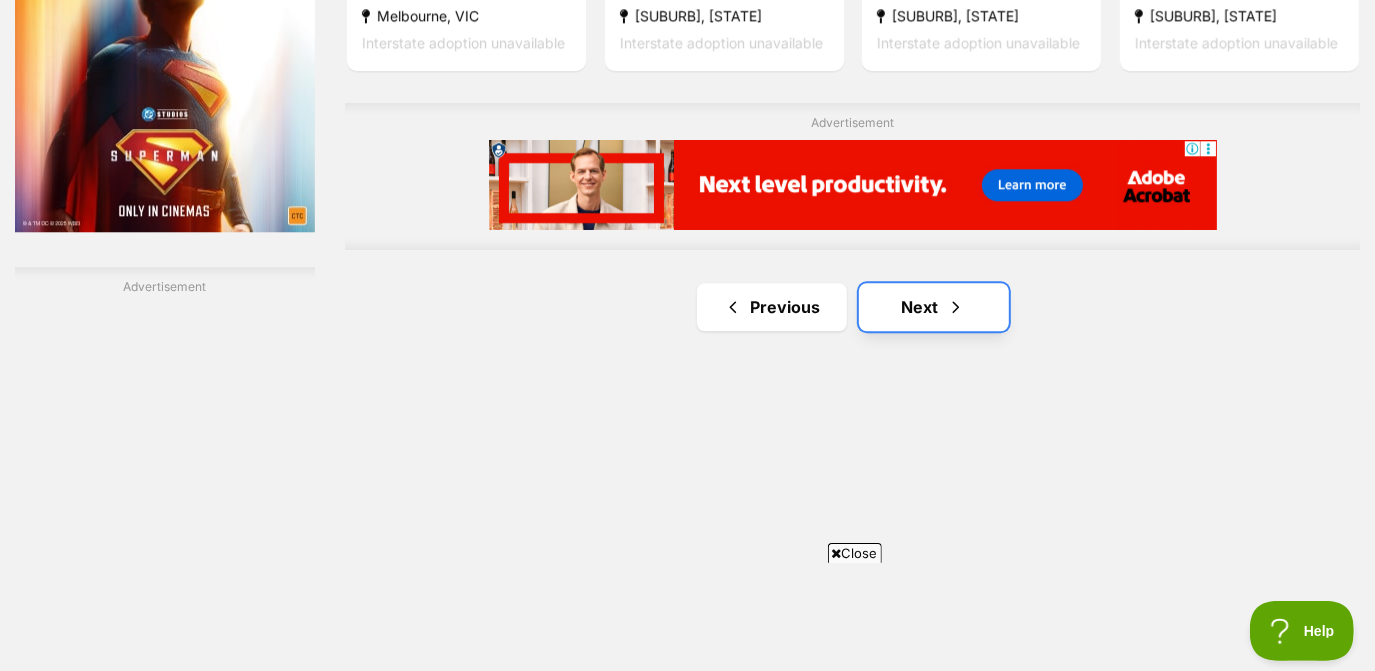click on "Next" at bounding box center [934, 307] 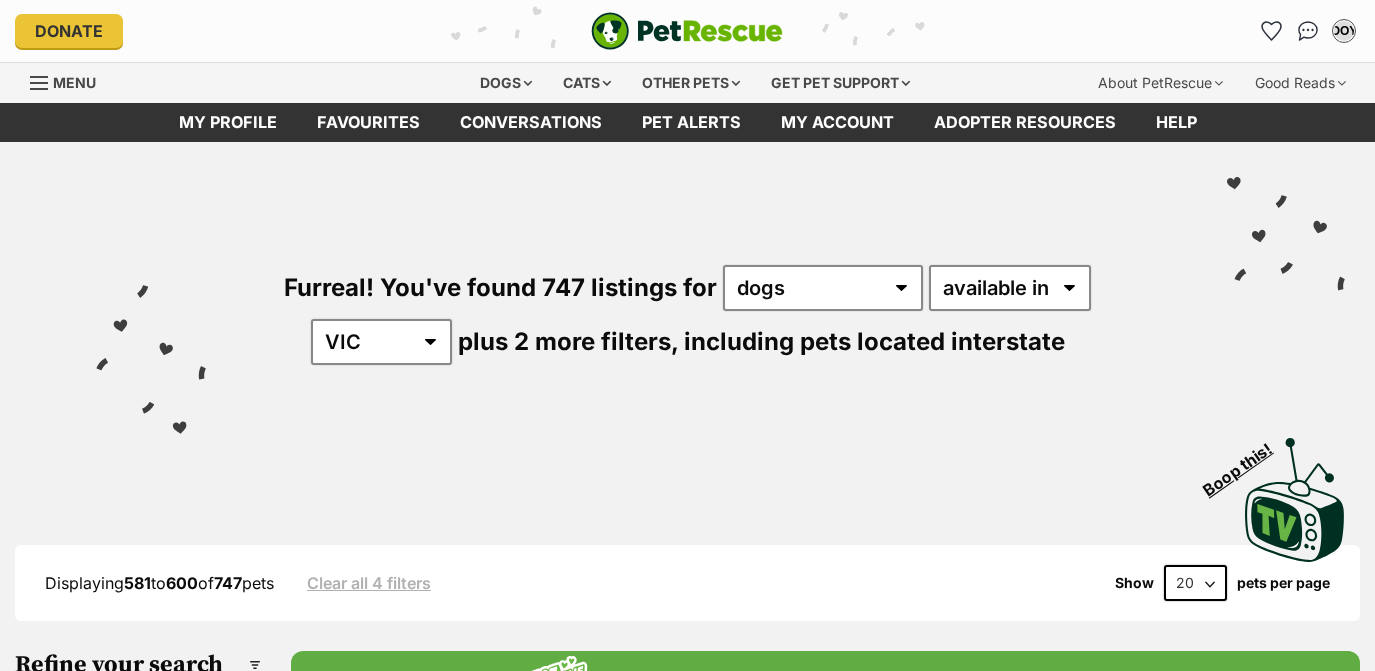 scroll, scrollTop: 0, scrollLeft: 0, axis: both 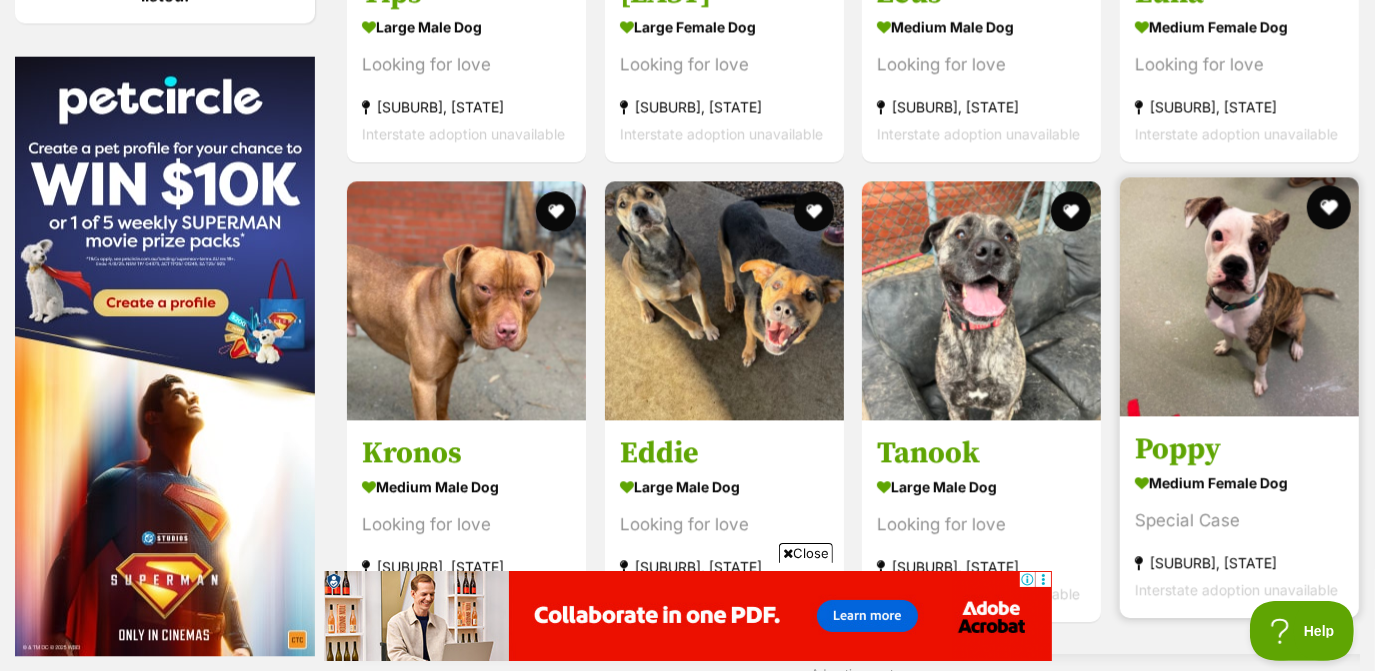 click at bounding box center (1328, 207) 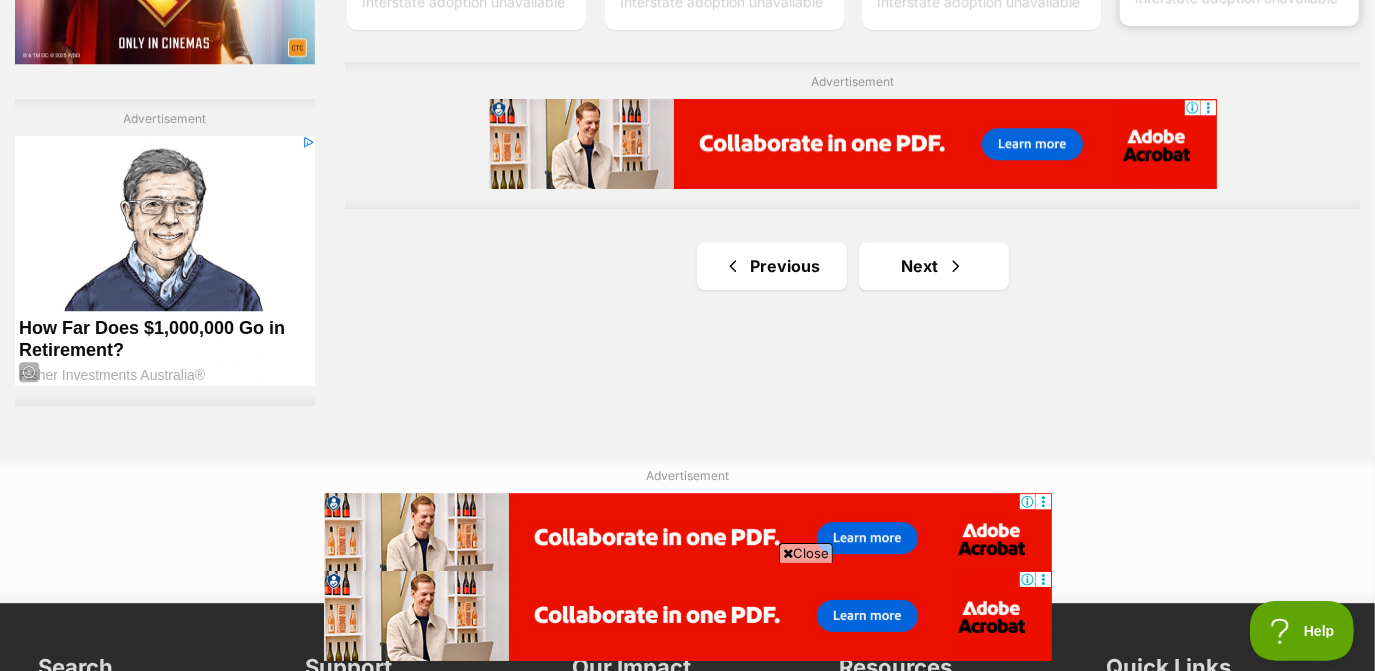 scroll, scrollTop: 3607, scrollLeft: 0, axis: vertical 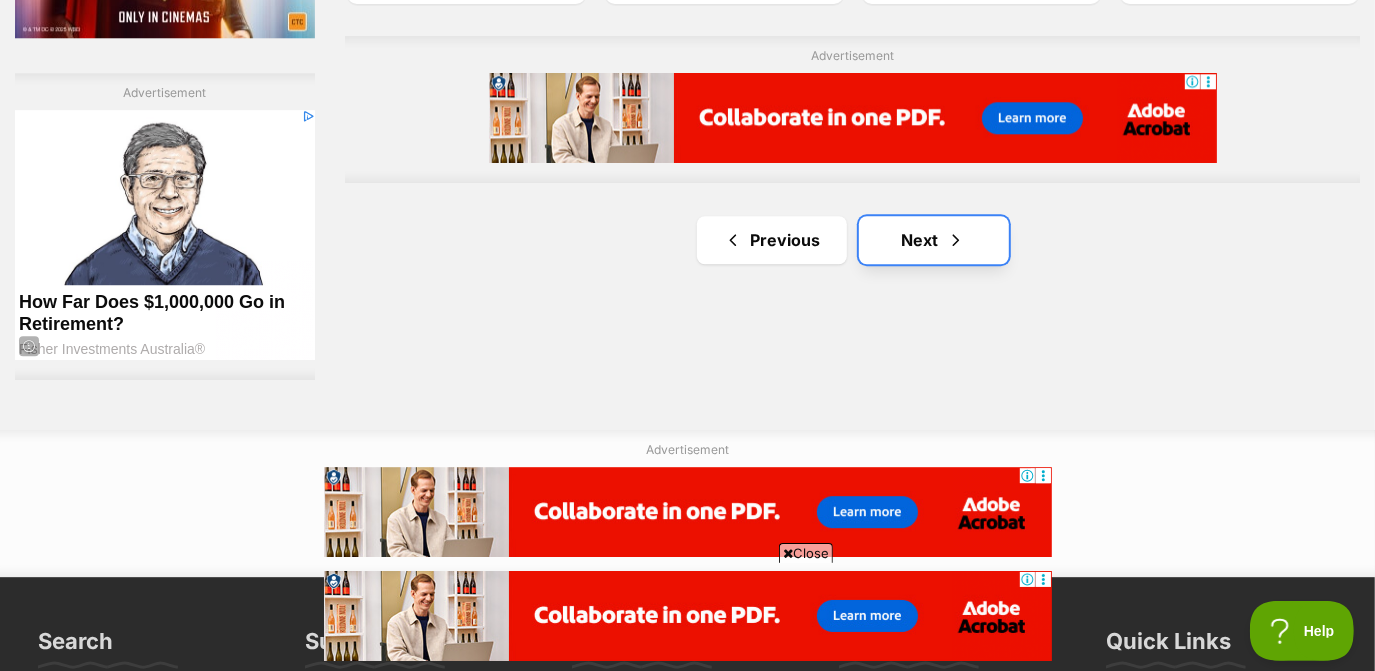 click at bounding box center [956, 240] 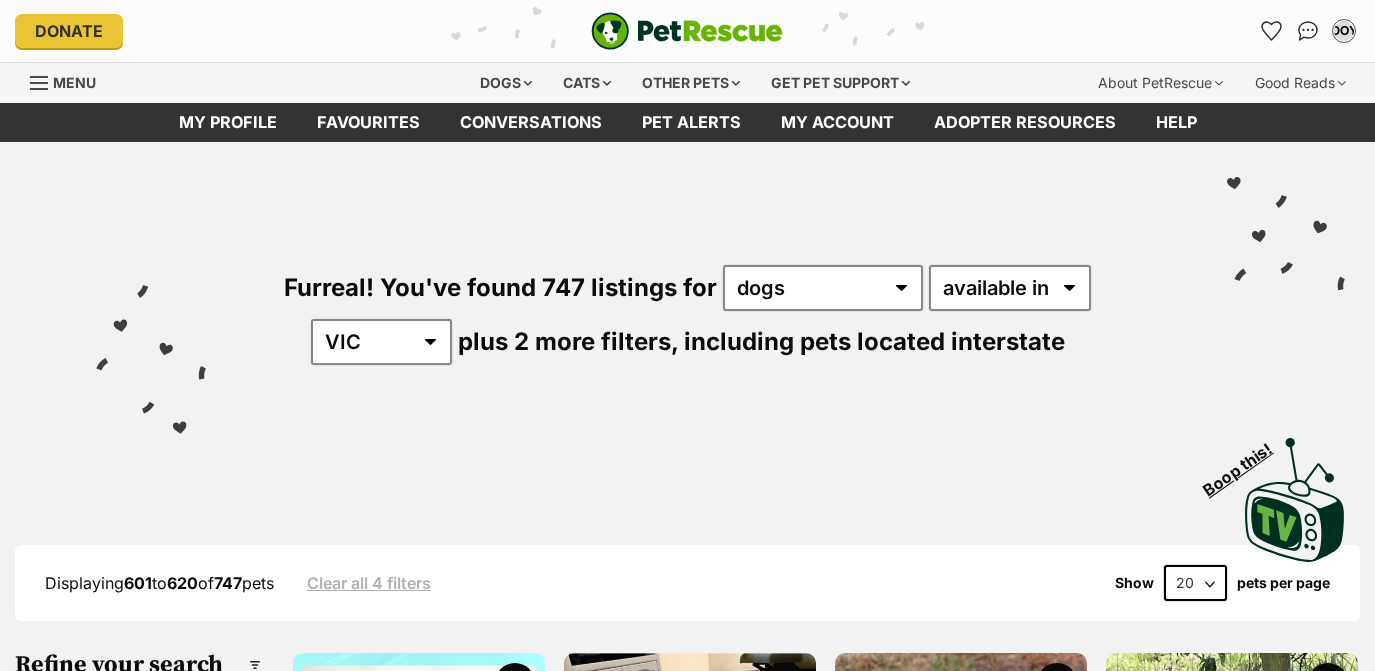scroll, scrollTop: 0, scrollLeft: 0, axis: both 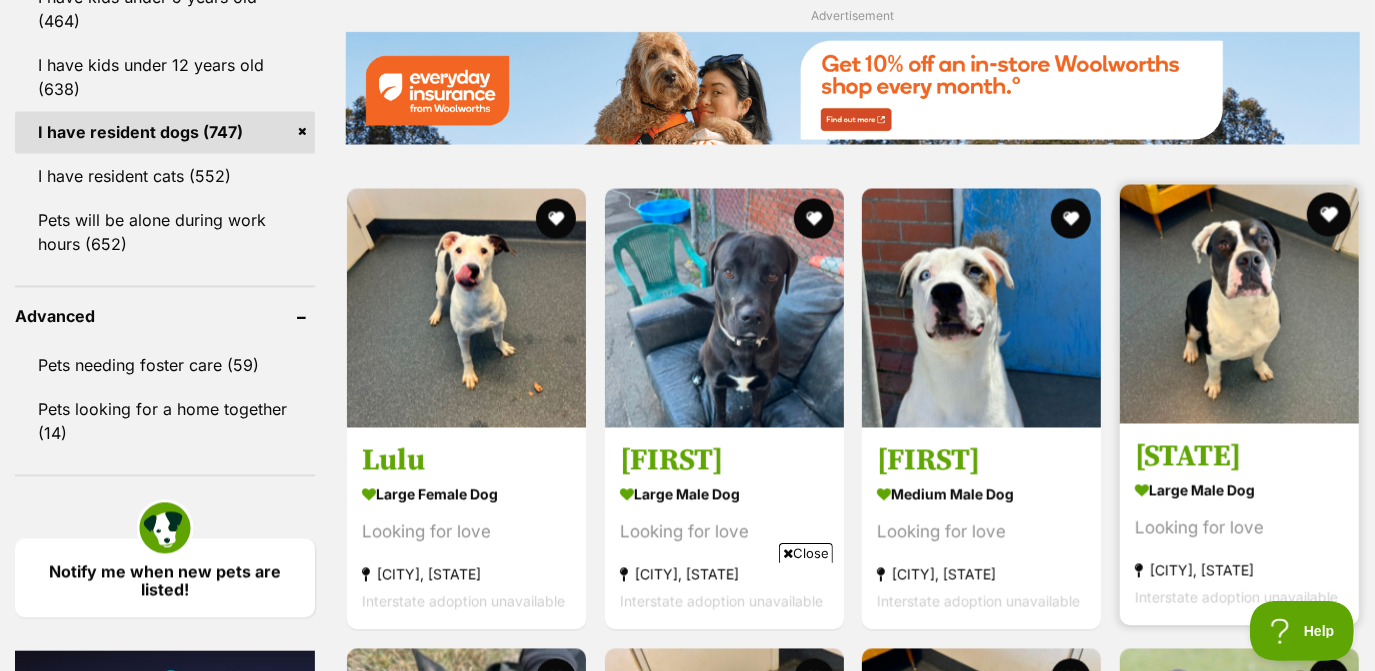 click at bounding box center [1328, 215] 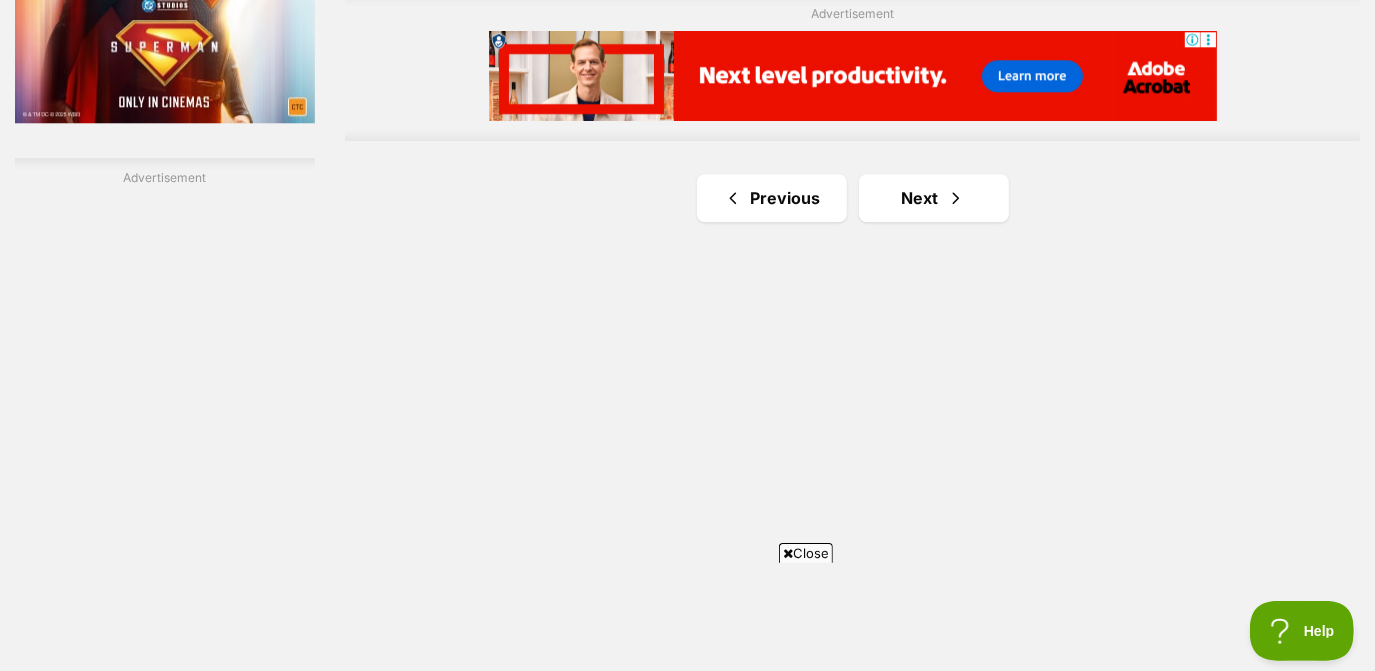 scroll, scrollTop: 3523, scrollLeft: 0, axis: vertical 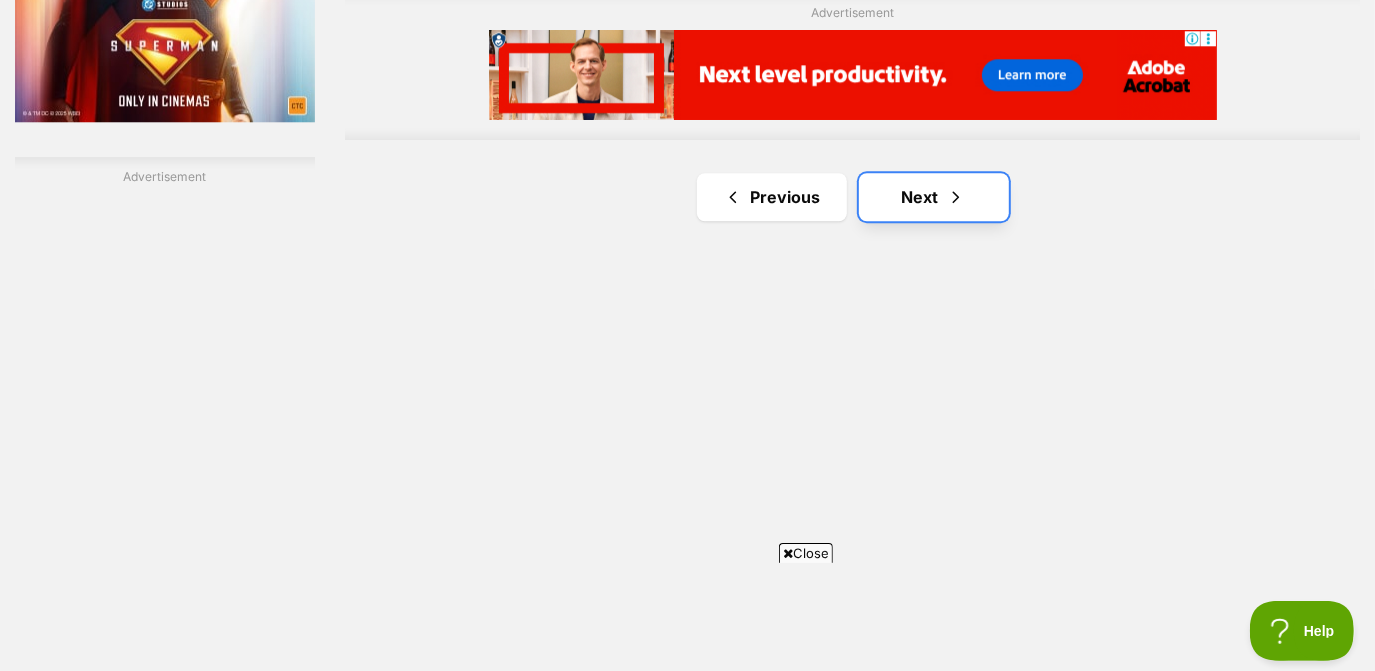 click on "Next" at bounding box center (934, 197) 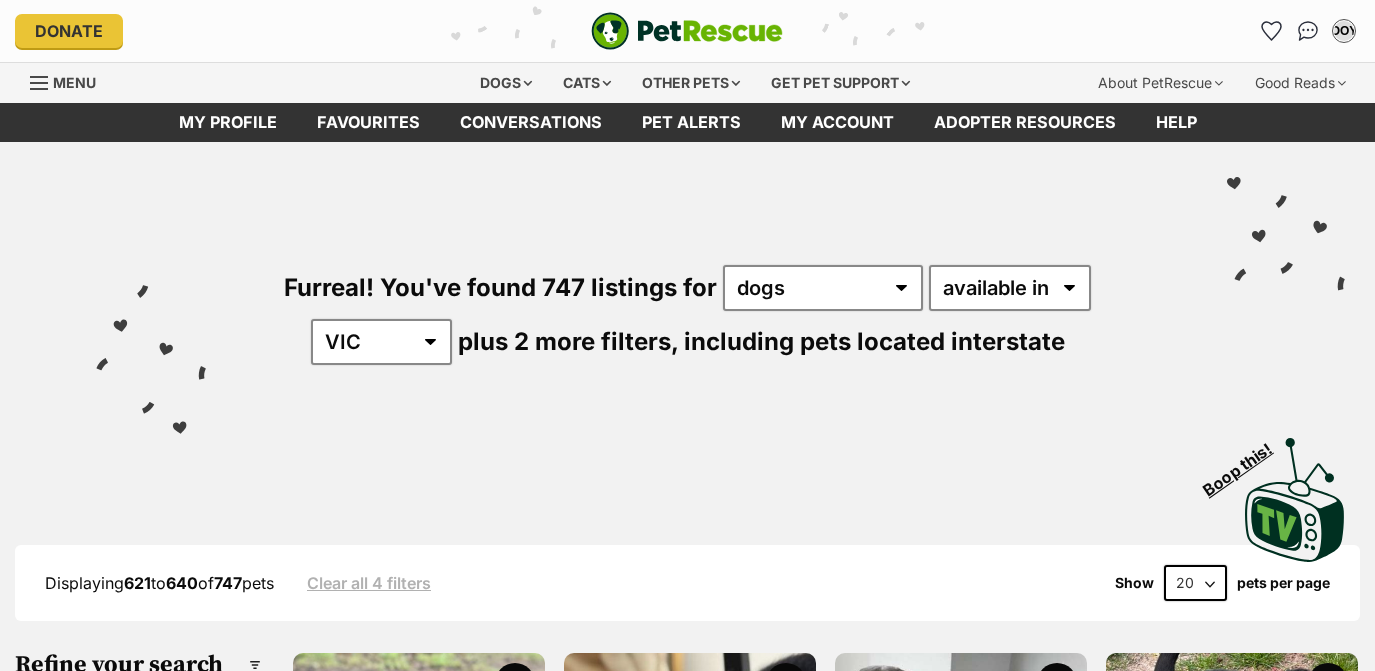 scroll, scrollTop: 0, scrollLeft: 0, axis: both 